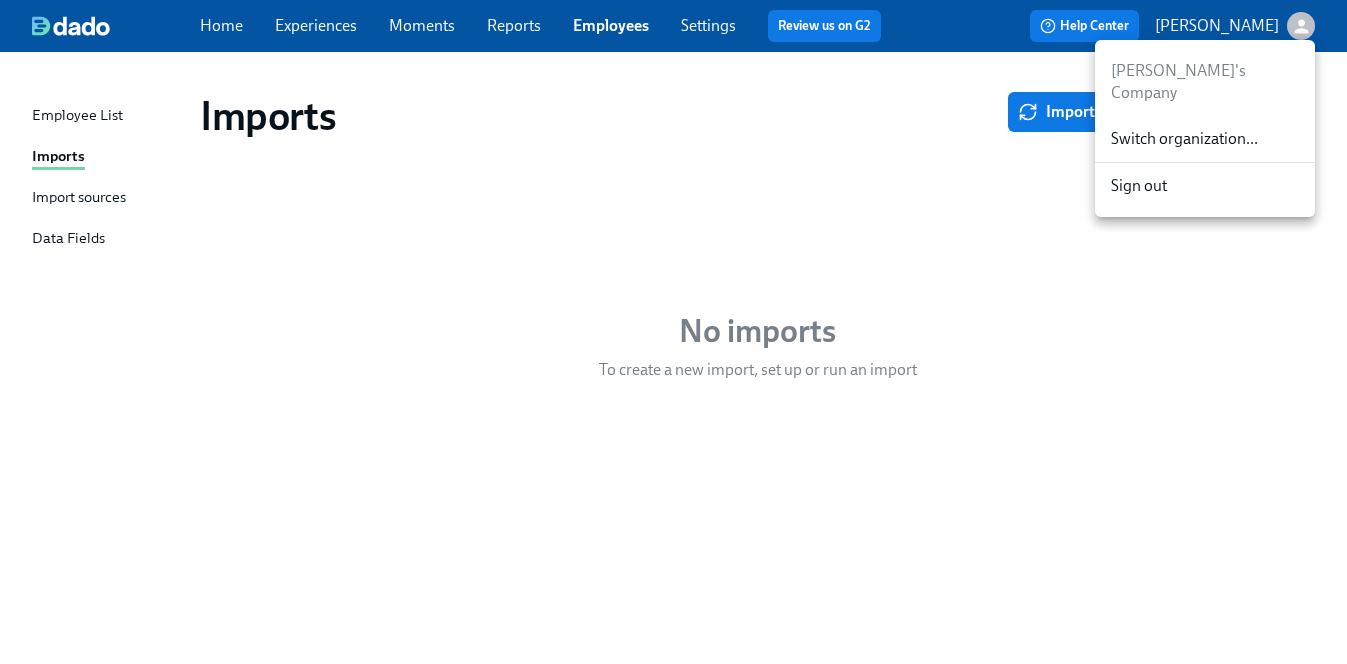 scroll, scrollTop: 0, scrollLeft: 0, axis: both 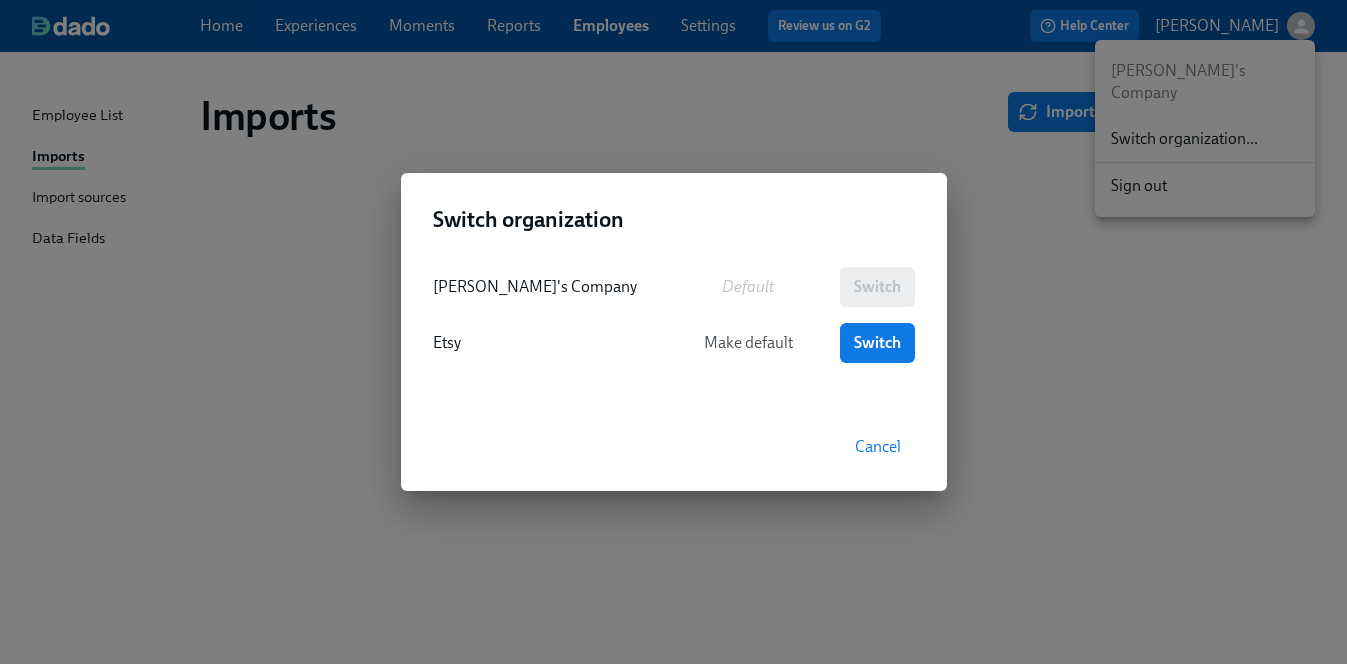 click on "Switch organization Erica's Company Default Switch Etsy Make default Switch Cancel" at bounding box center [673, 332] 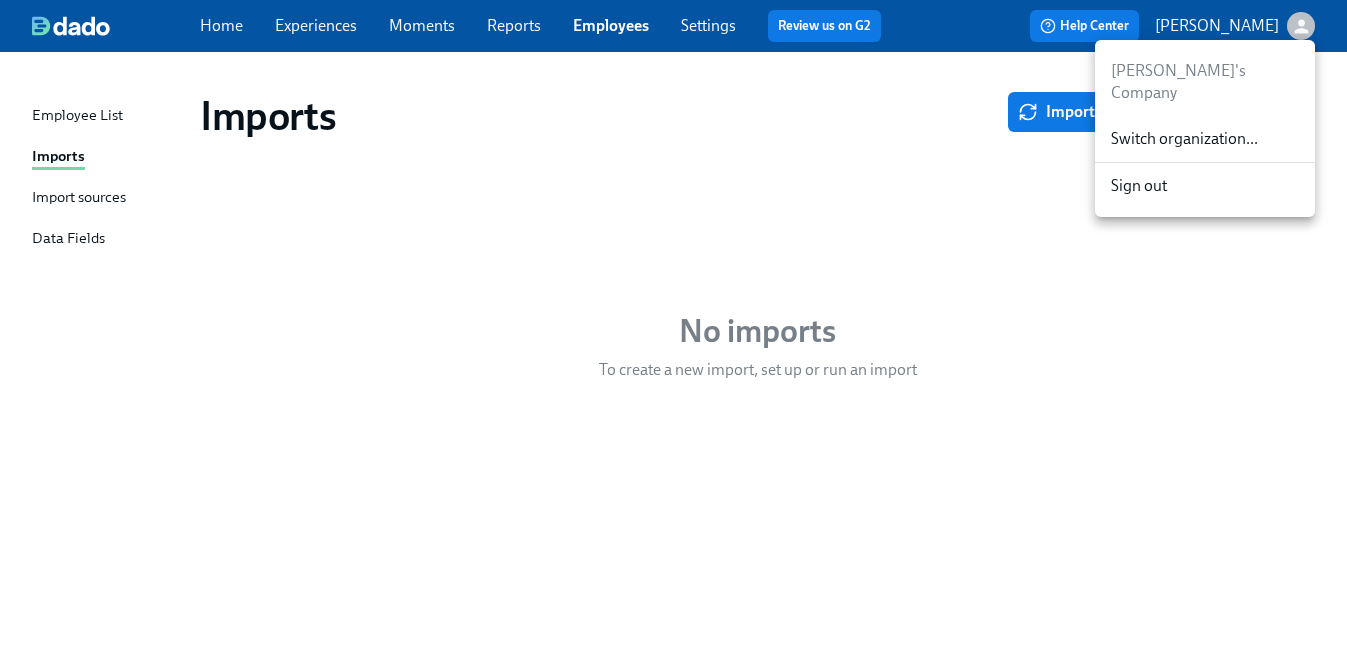 click at bounding box center (673, 332) 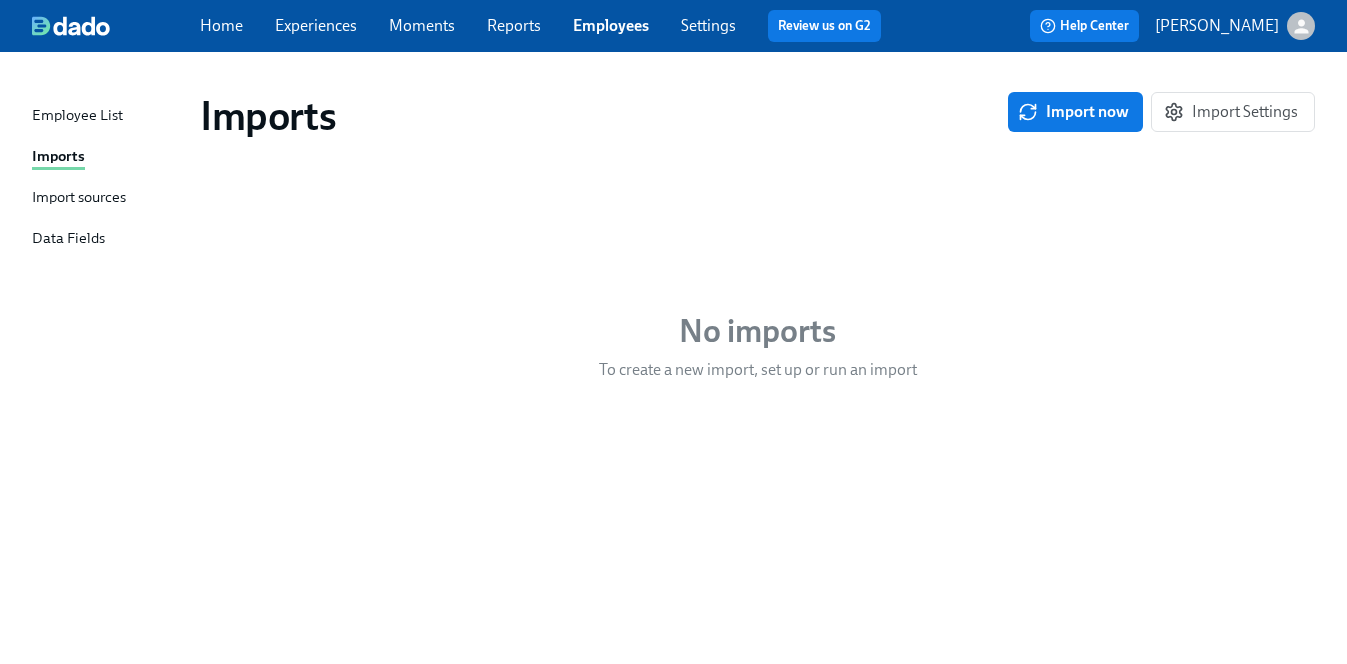 click on "Data Fields" at bounding box center (108, 239) 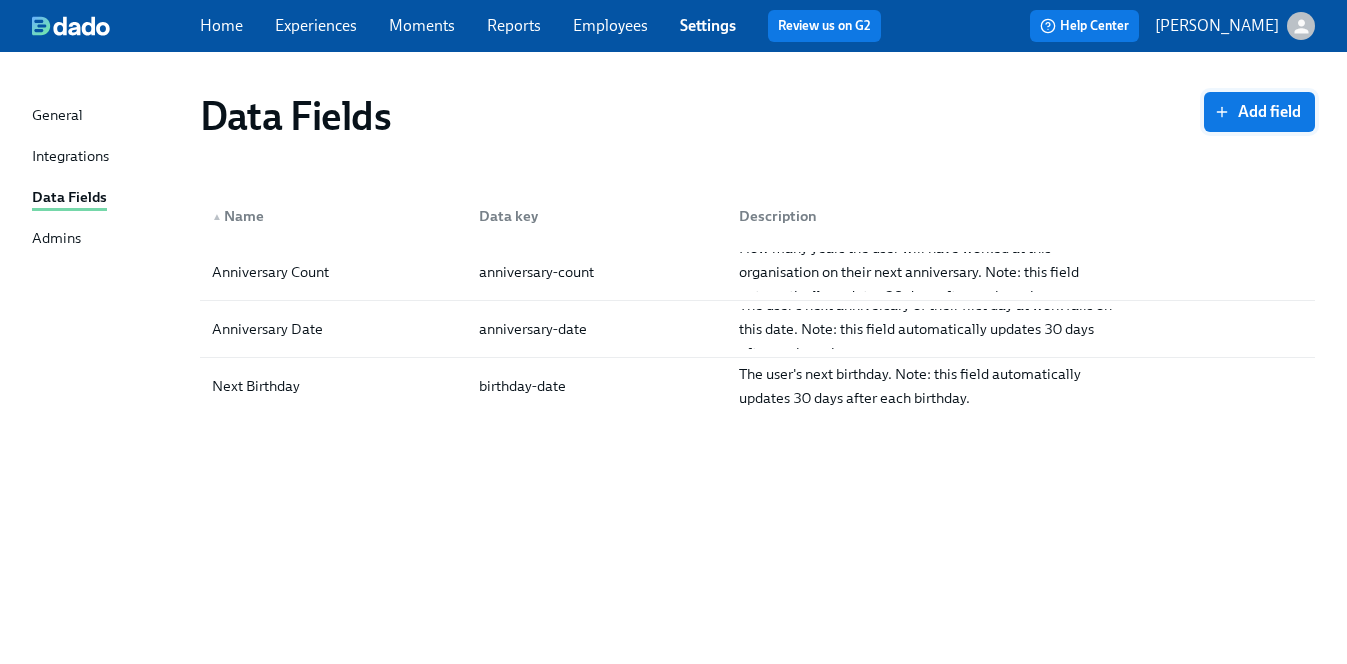 click on "Add field" at bounding box center [1259, 112] 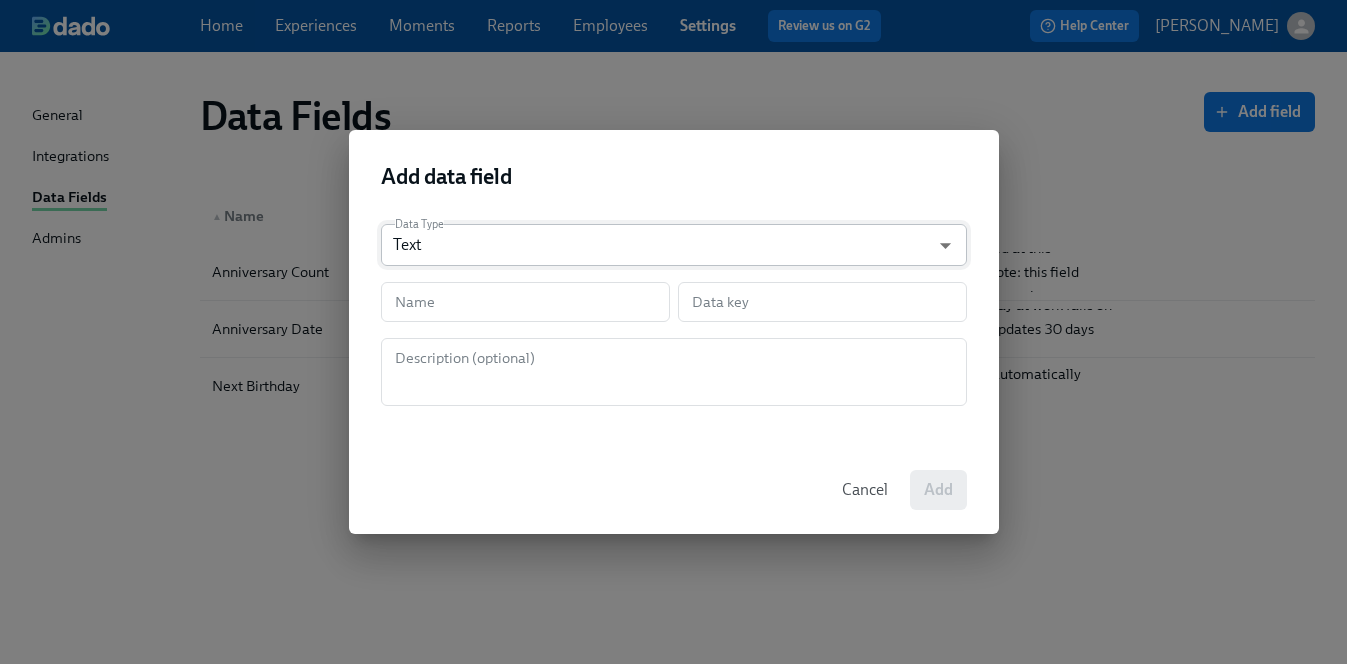 click on "Home Experiences Moments Reports Employees Settings Review us on G2 Help Center Erica Horowitz General Integrations Data Fields Admins Data Fields Add field ▲ Name Data key Description Anniversary Count anniversary-count How many years the user will have worked at this organisation on their next anniversary. Note: this field automatically updates 30 days after each anniversary. Anniversary Date anniversary-date The user's next anniversary of their first day at work falls on this date. Note: this field automatically updates 30 days after each anniversary. Next Birthday birthday-date The user's next birthday. Note: this field automatically updates 30 days after each birthday.
Close cross-small Add data field Data Type Text string ​ Name Name Data key Data key Description (optional) Description (optional) Cancel Add" at bounding box center (673, 332) 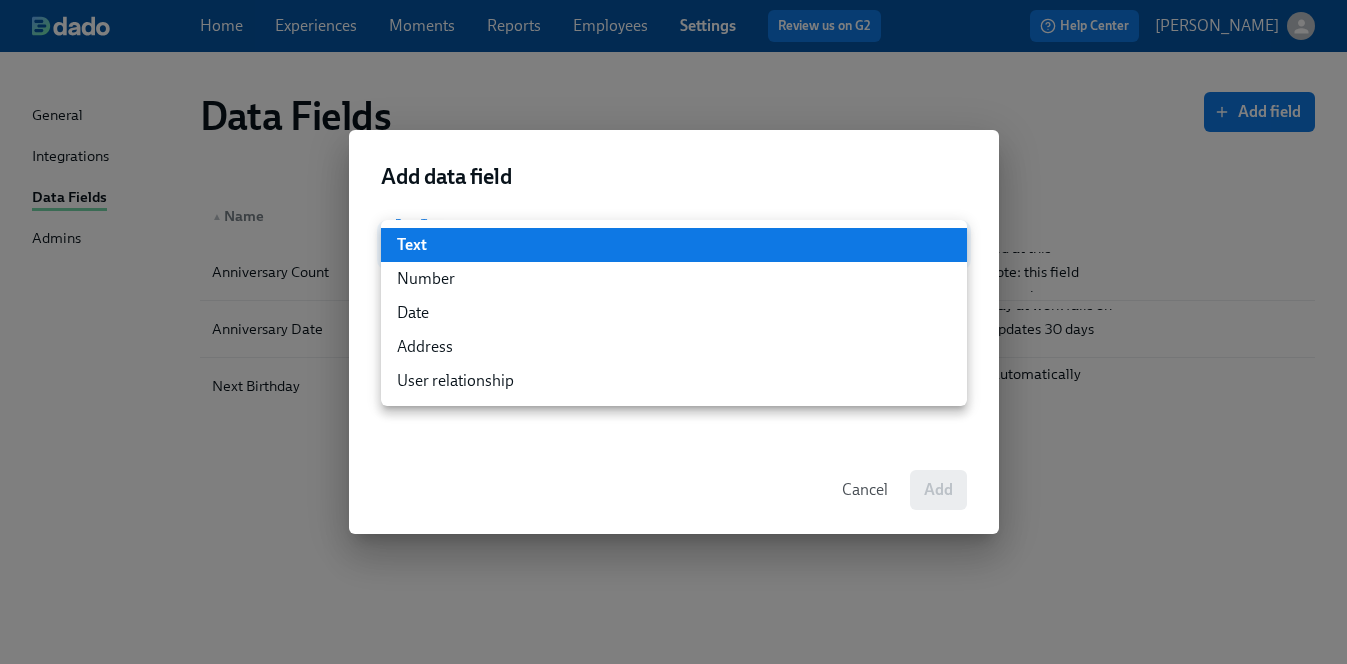 click at bounding box center [673, 332] 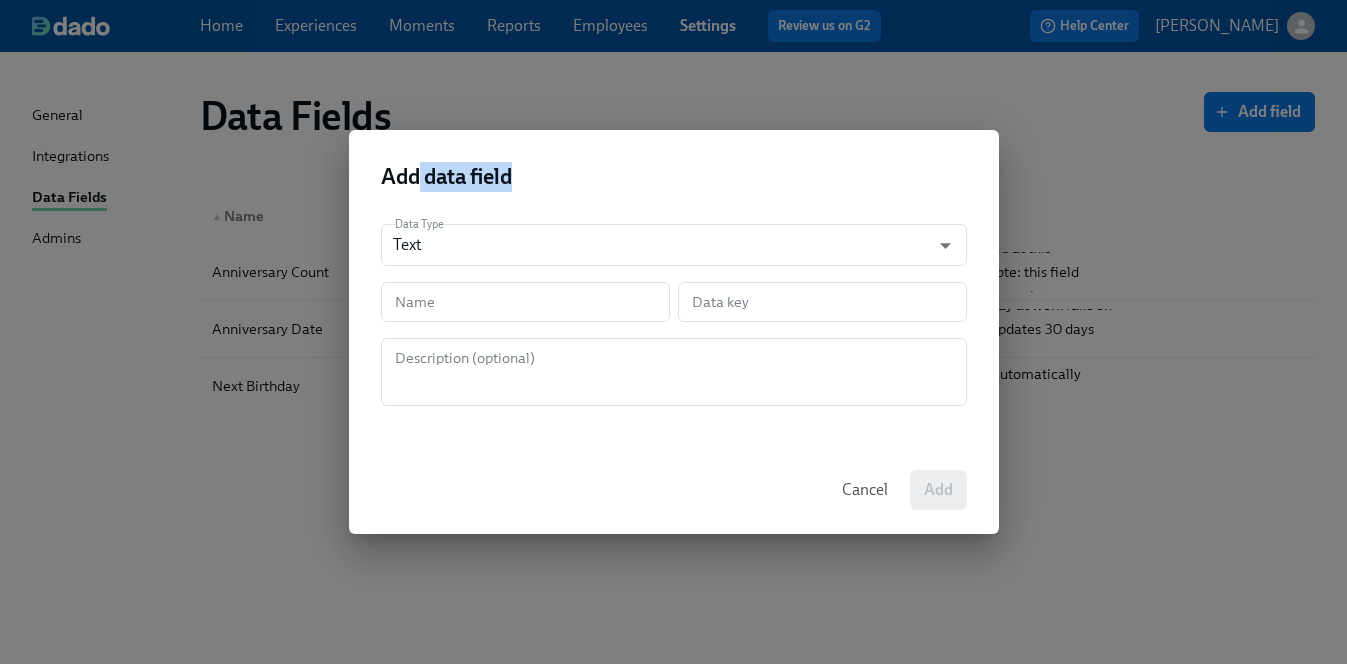 drag, startPoint x: 682, startPoint y: 179, endPoint x: 420, endPoint y: 179, distance: 262 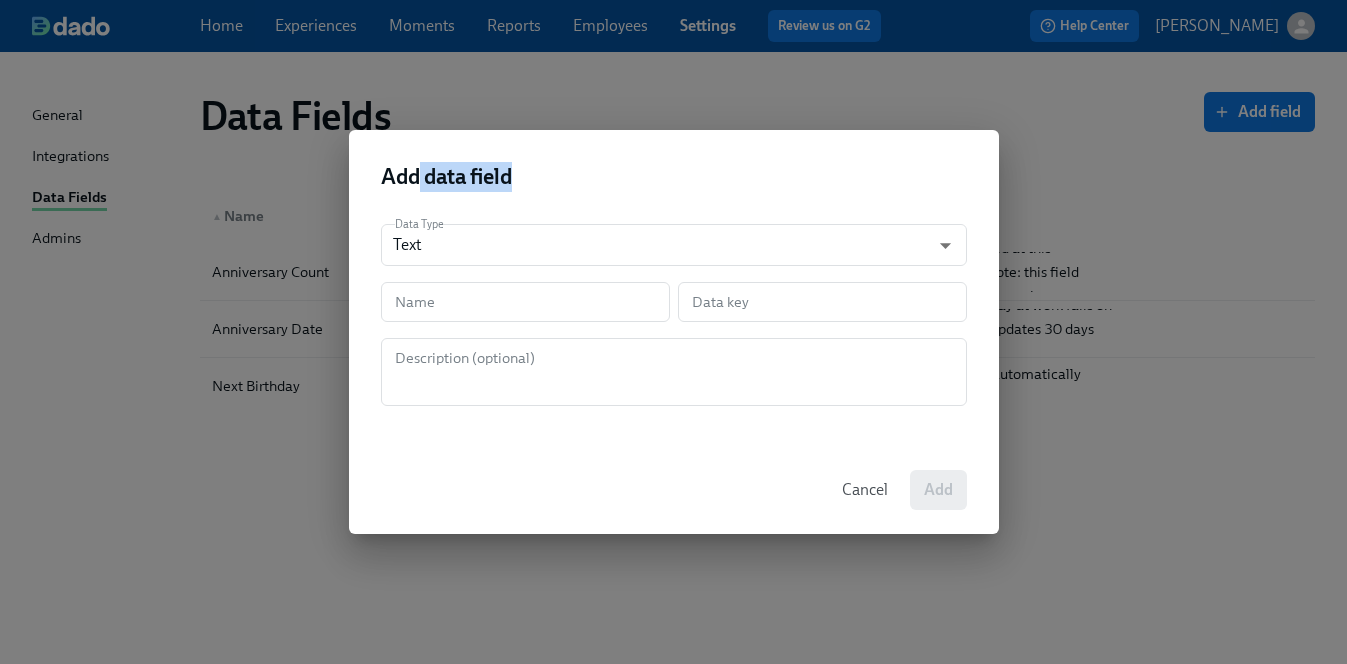 click on "Cancel" at bounding box center (865, 490) 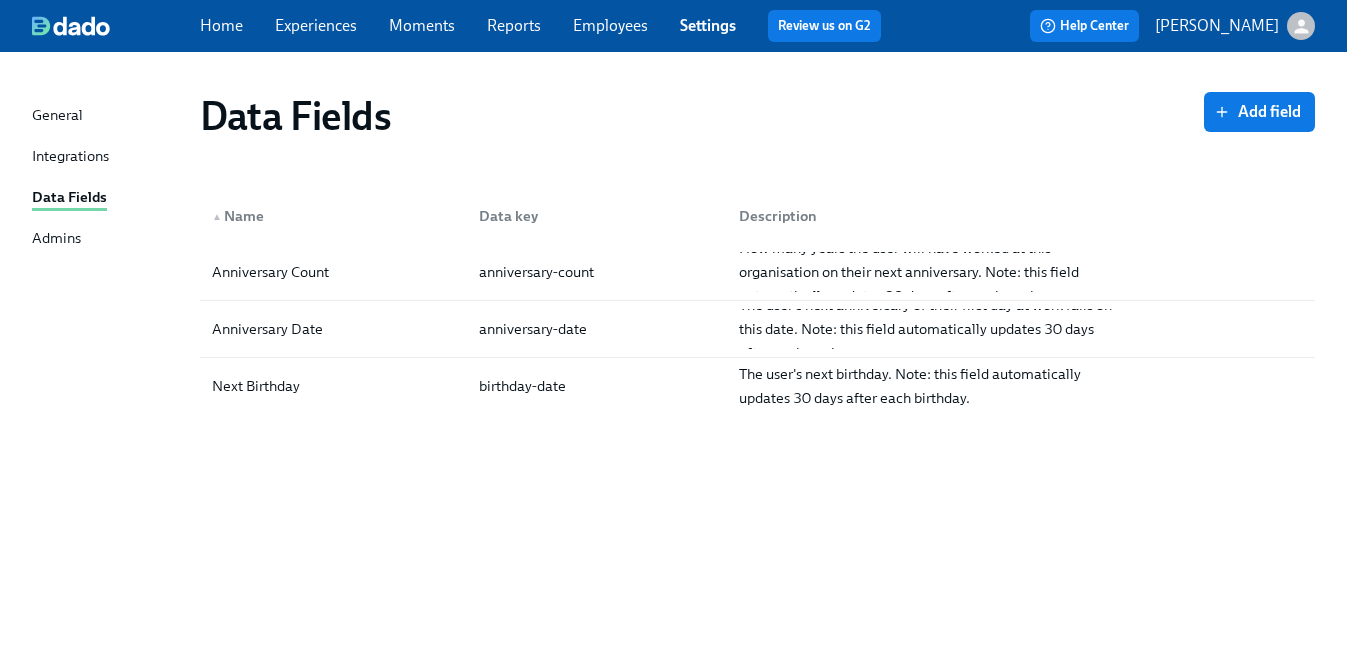 click on "Integrations" at bounding box center [70, 157] 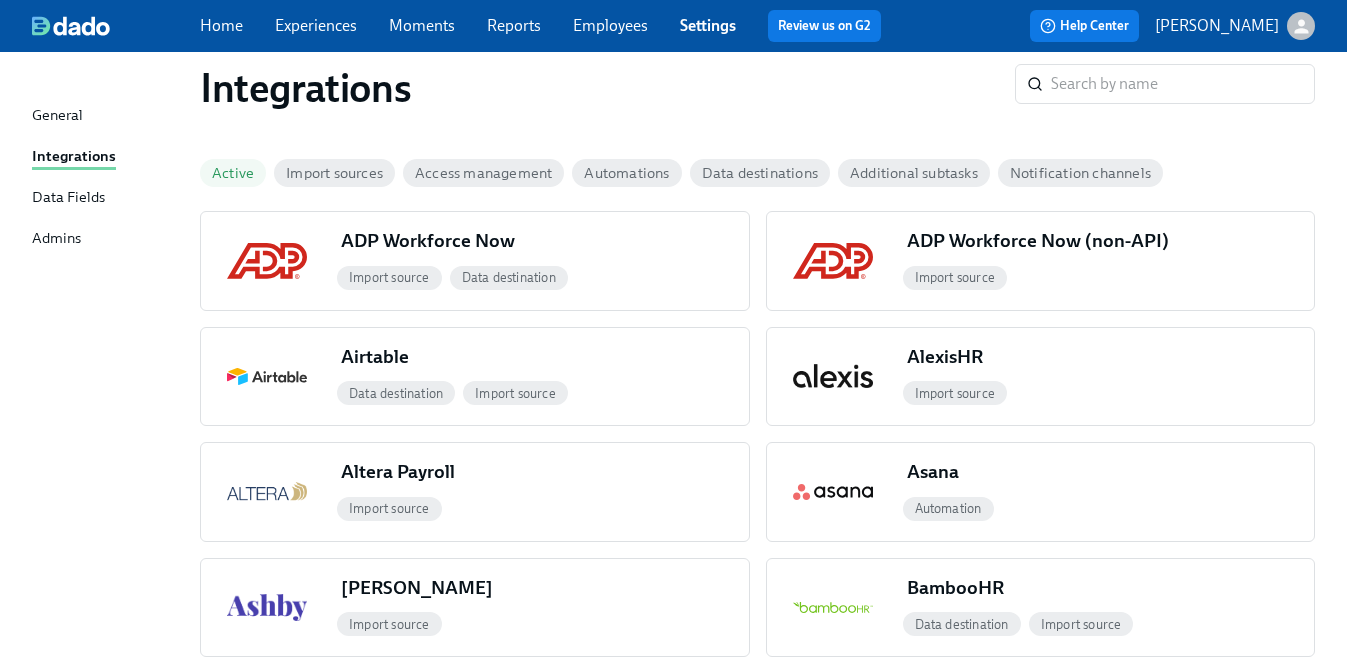 scroll, scrollTop: 0, scrollLeft: 0, axis: both 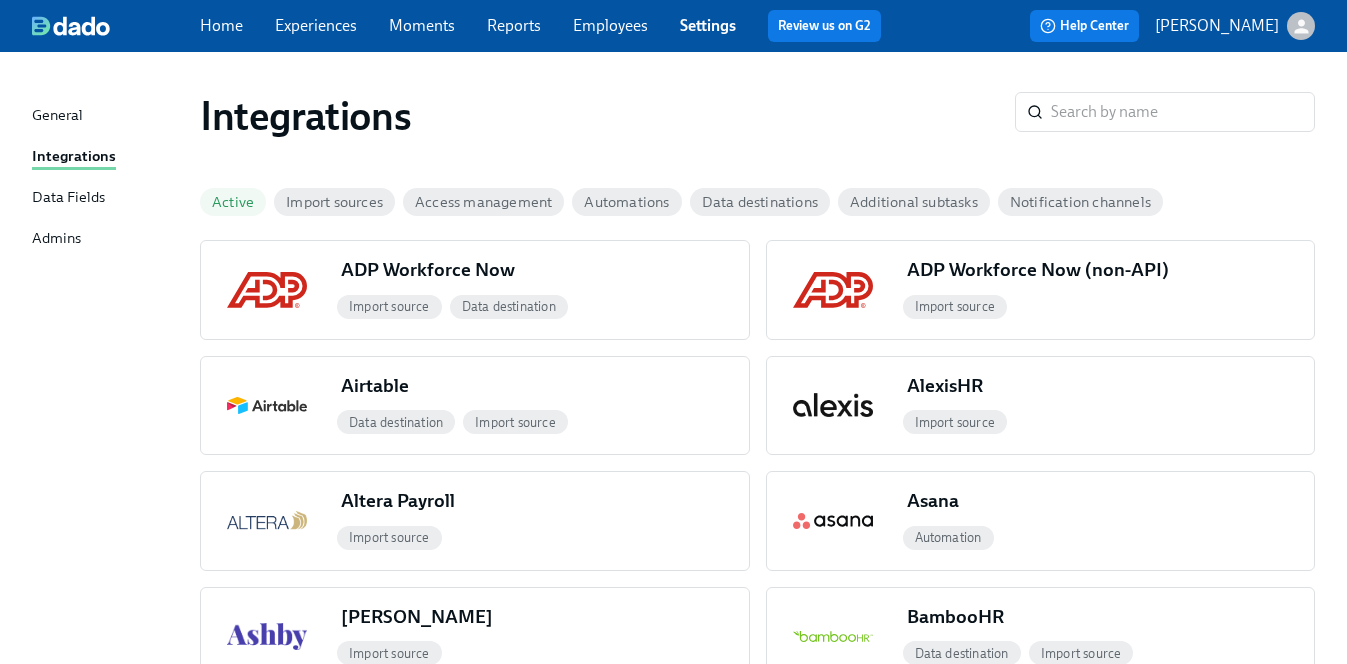 click on "General" at bounding box center [57, 116] 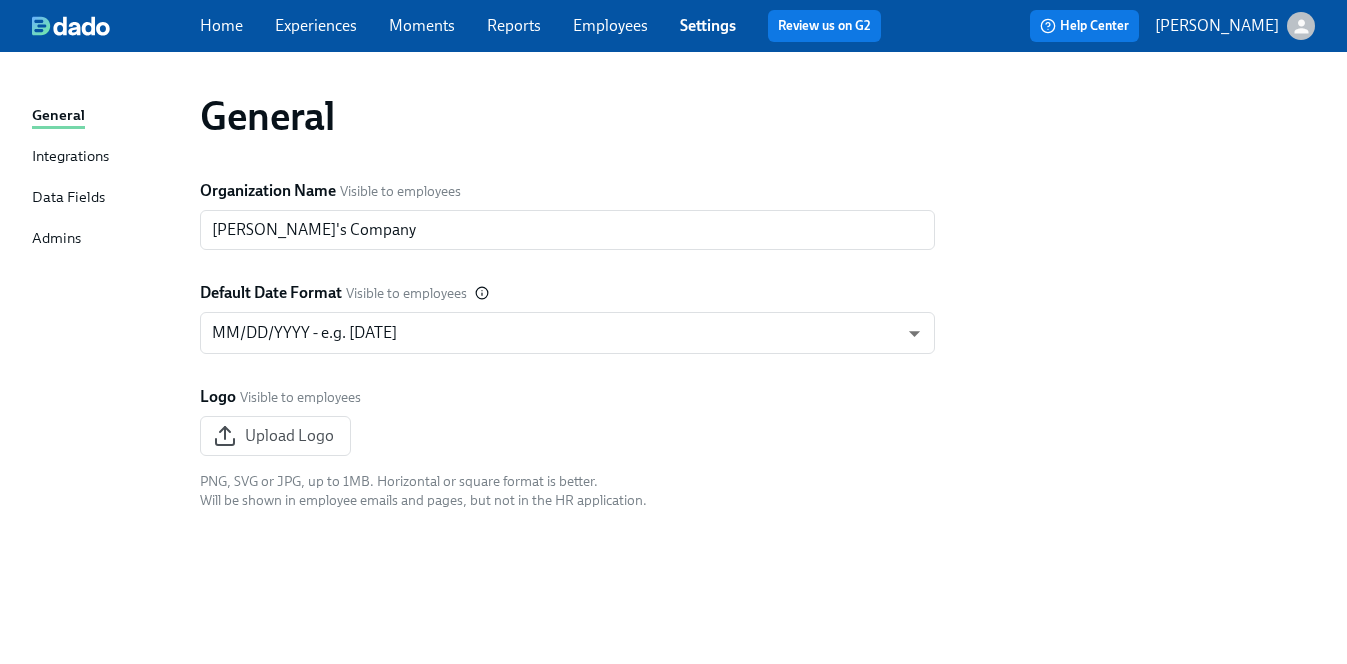 click on "Integrations" at bounding box center [70, 157] 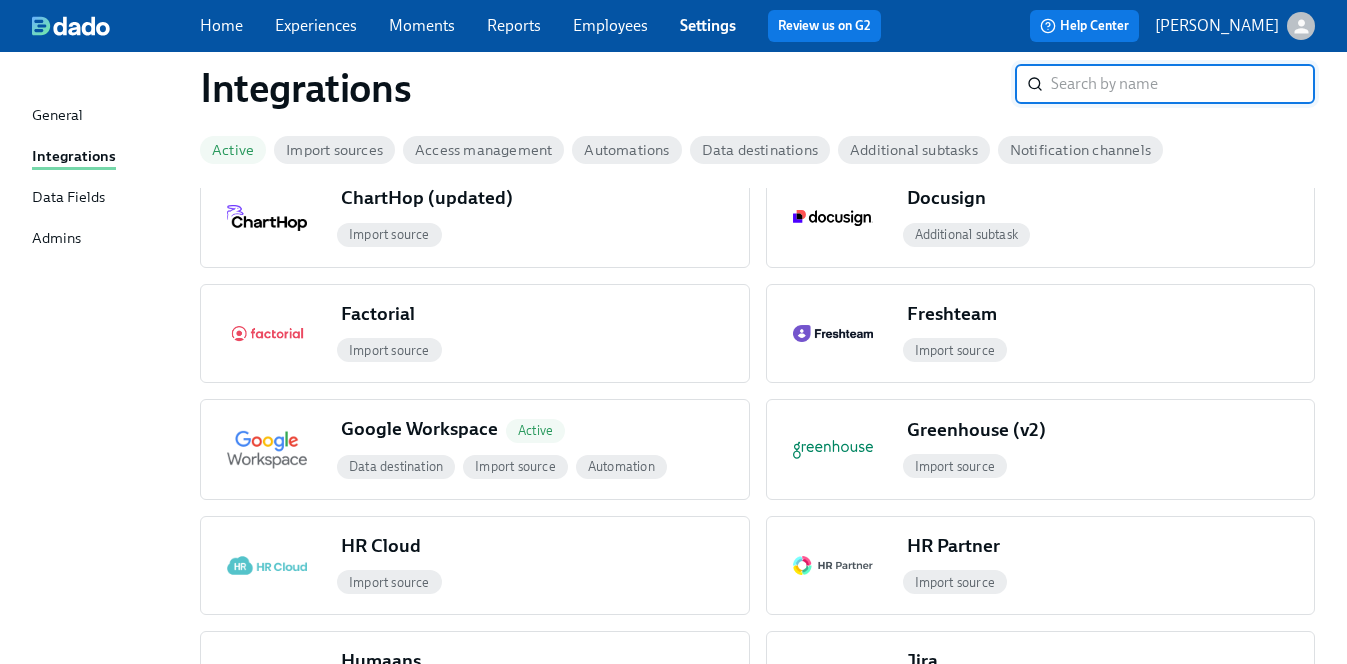 scroll, scrollTop: 901, scrollLeft: 0, axis: vertical 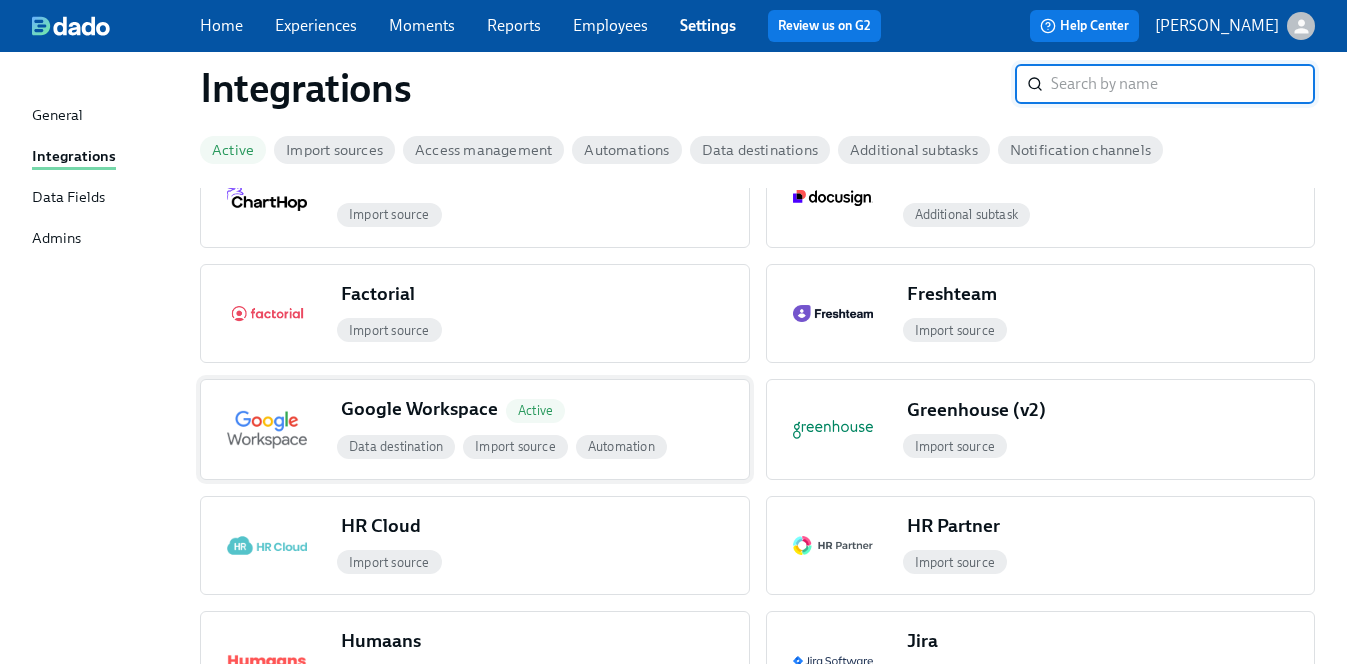 click on "Active" at bounding box center (535, 410) 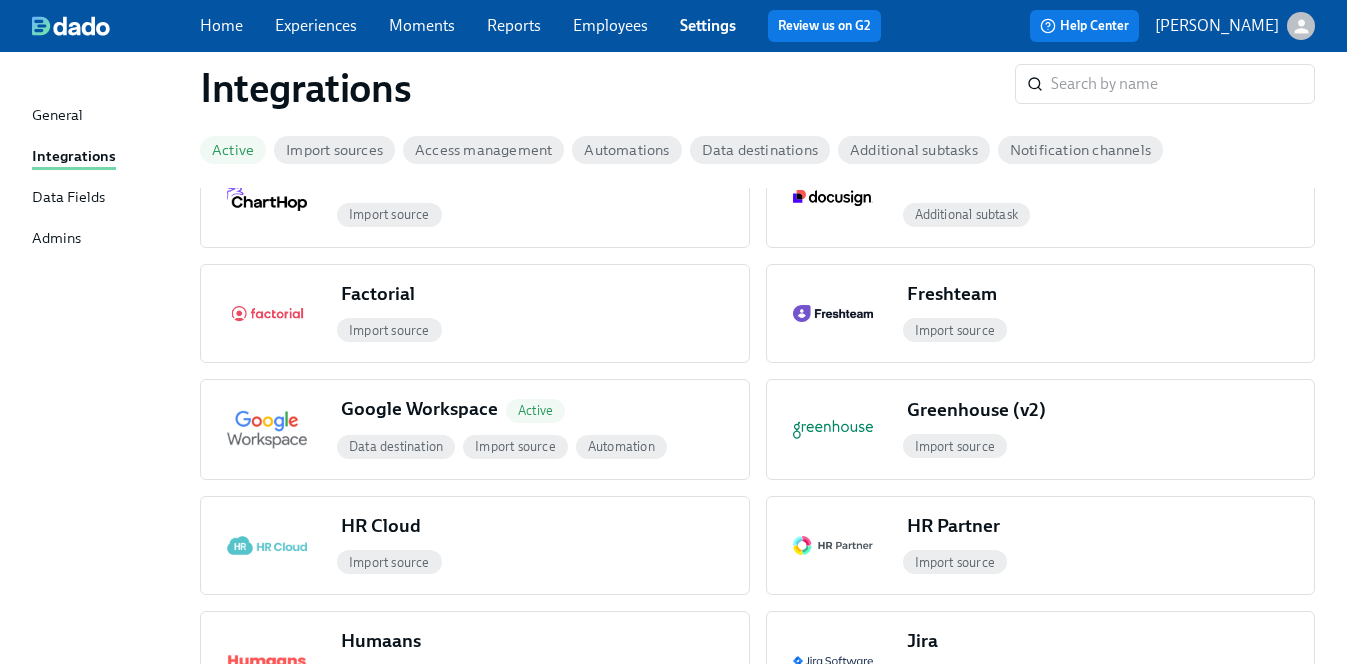 type 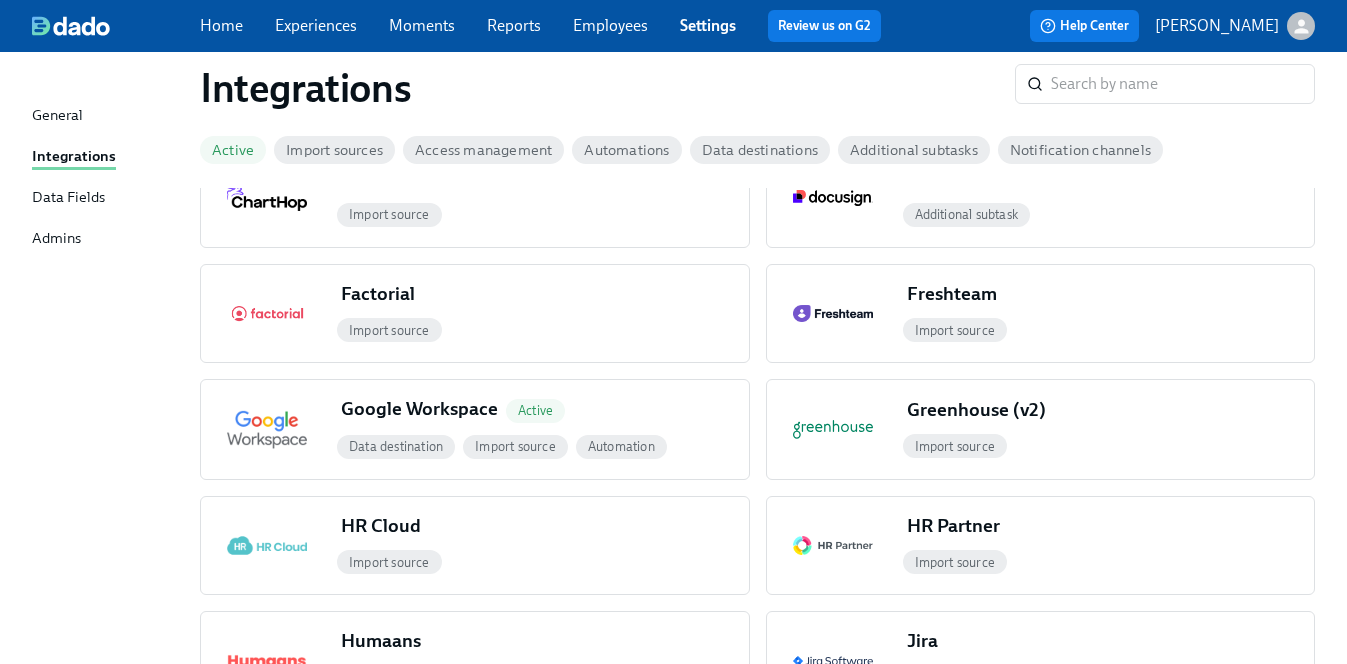 click on "Employees" at bounding box center (610, 25) 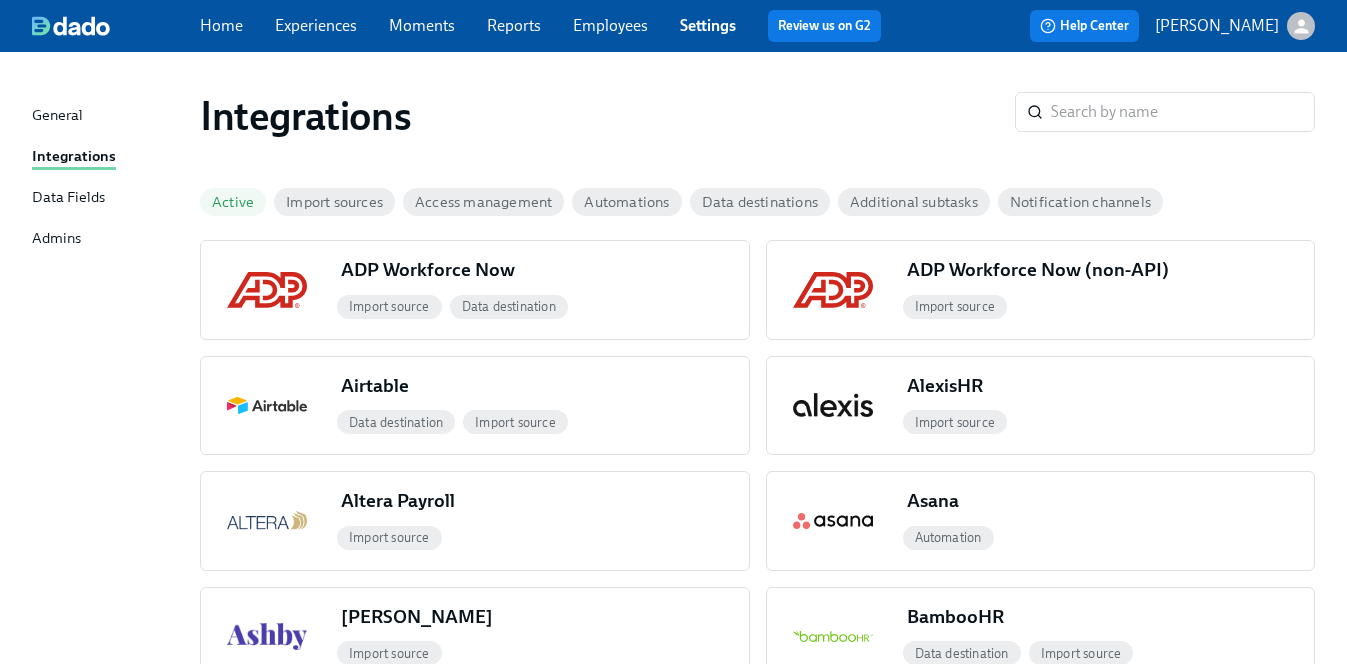 click on "Employees" at bounding box center [610, 25] 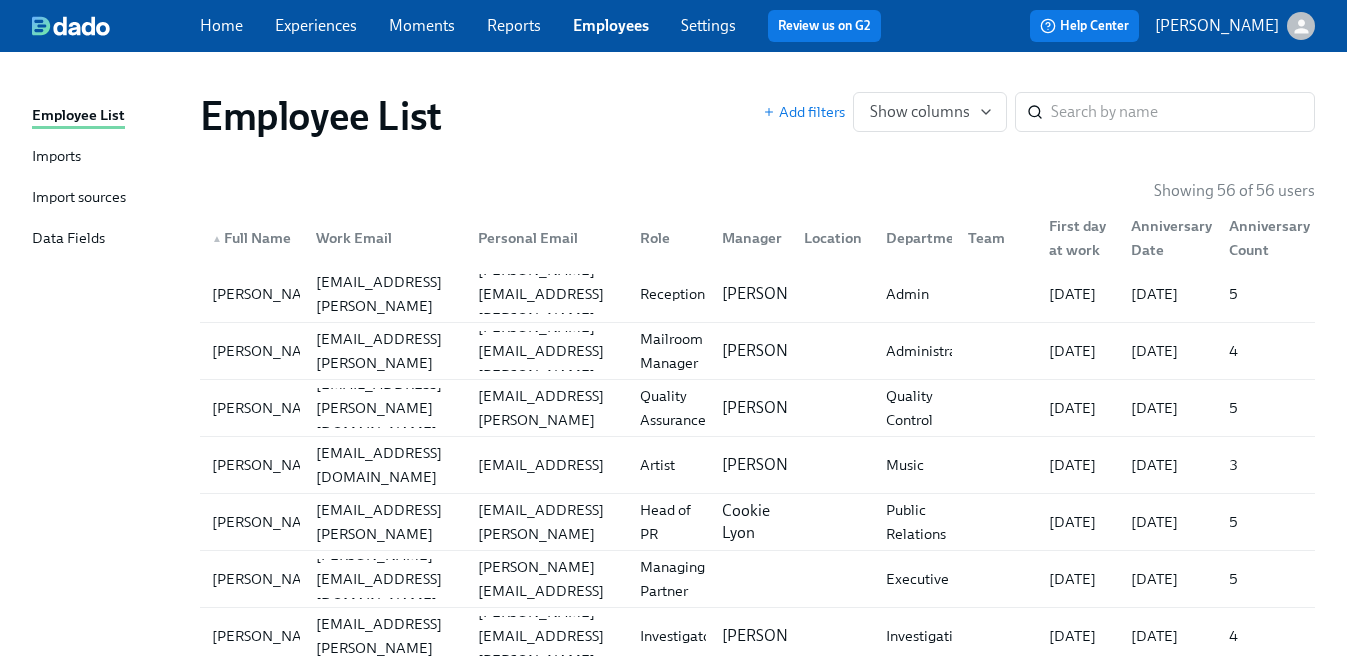 click on "Imports" at bounding box center (56, 157) 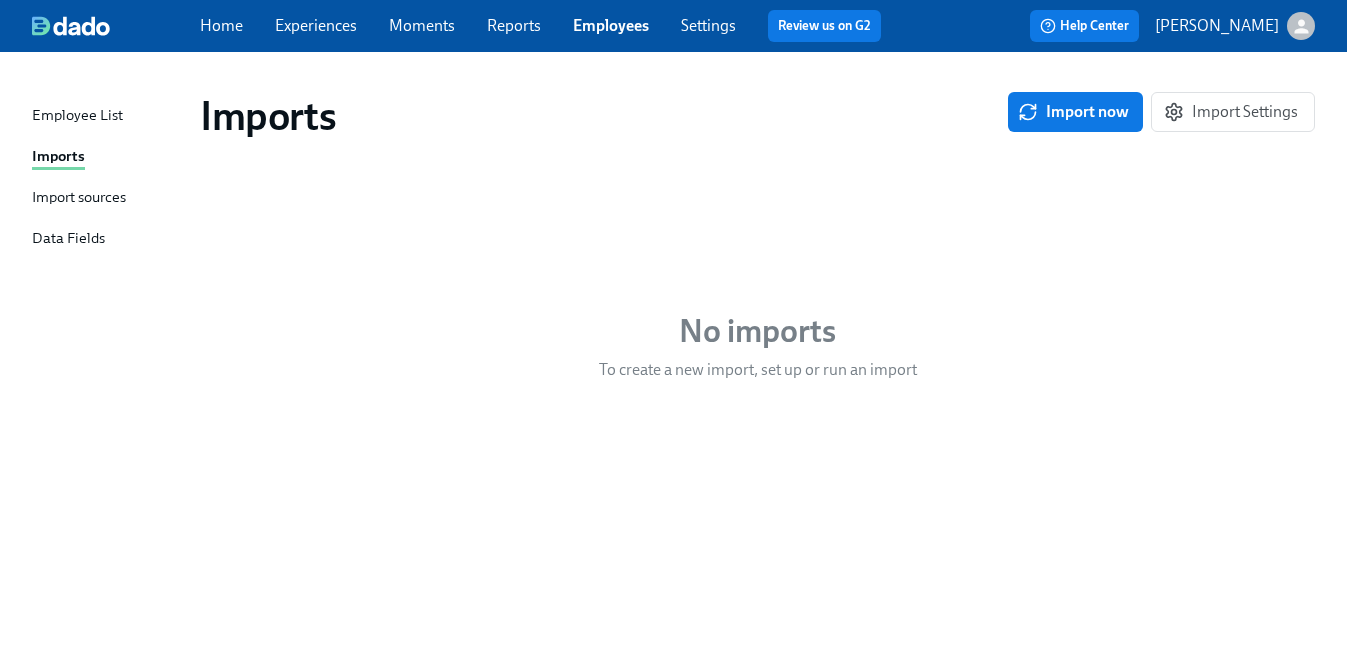 click on "Employee List Imports Import sources Data Fields" at bounding box center [116, 186] 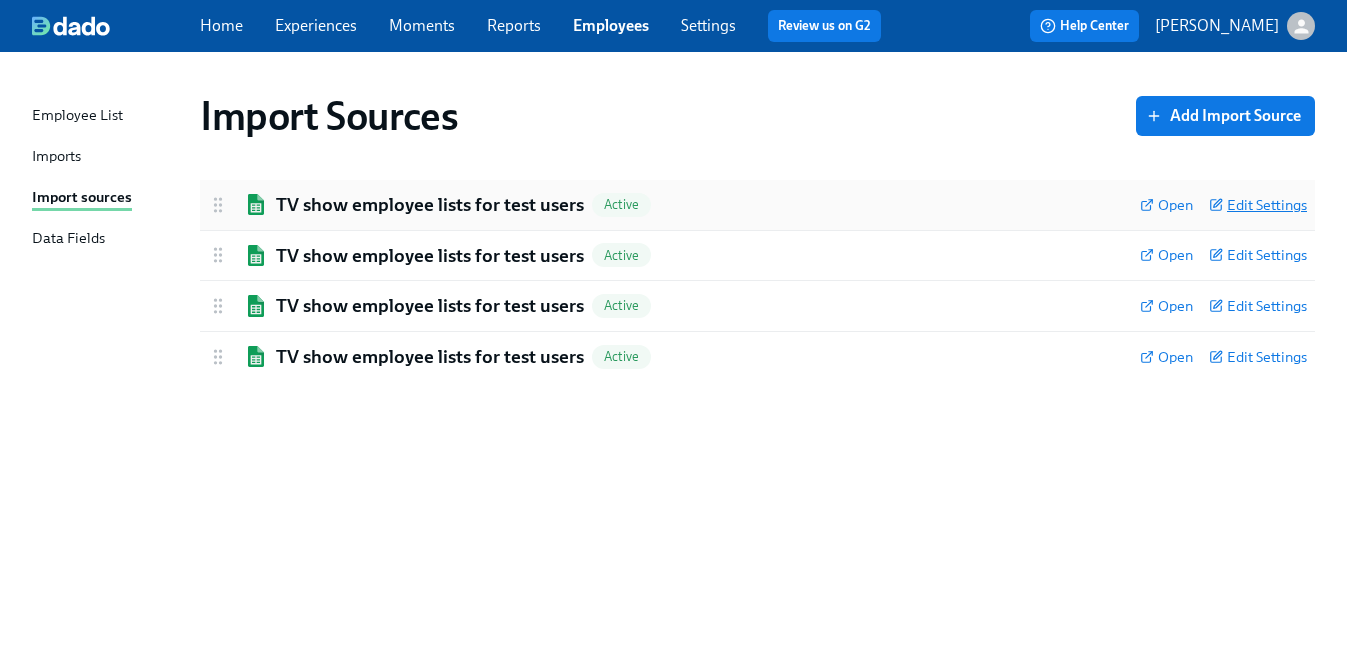 click on "Edit Settings" at bounding box center (1258, 205) 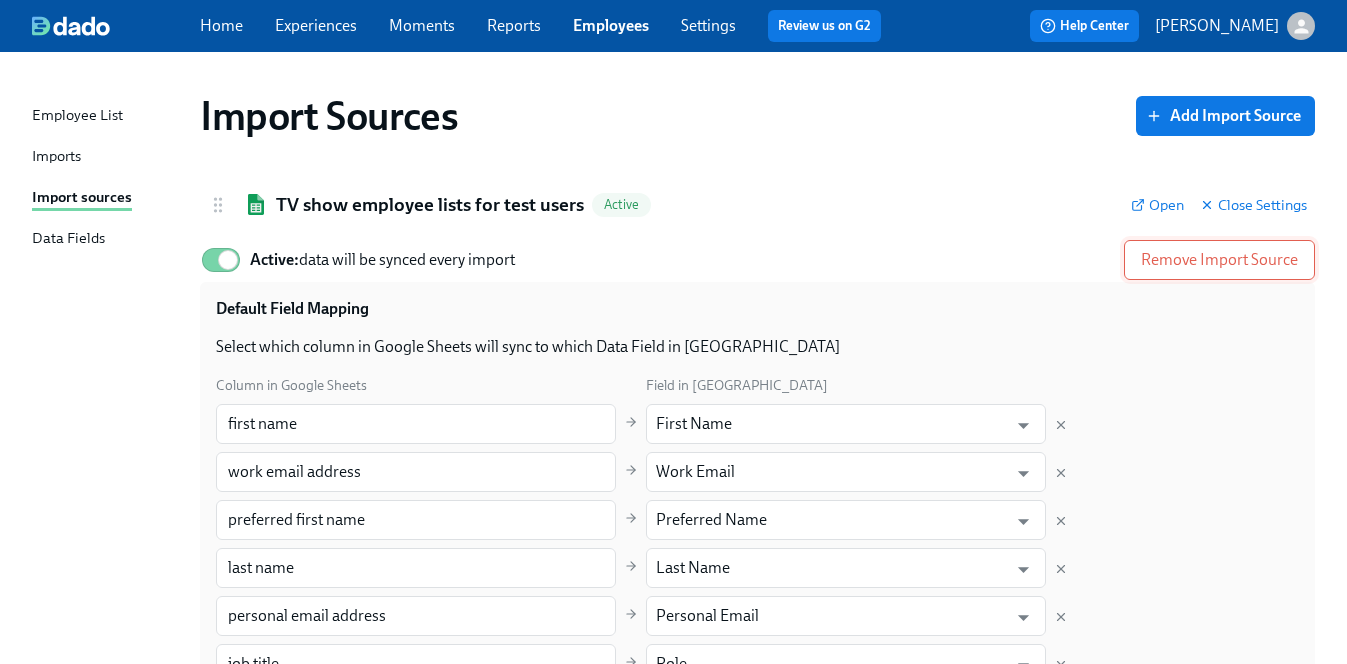 click on "Remove Import Source" at bounding box center [1219, 260] 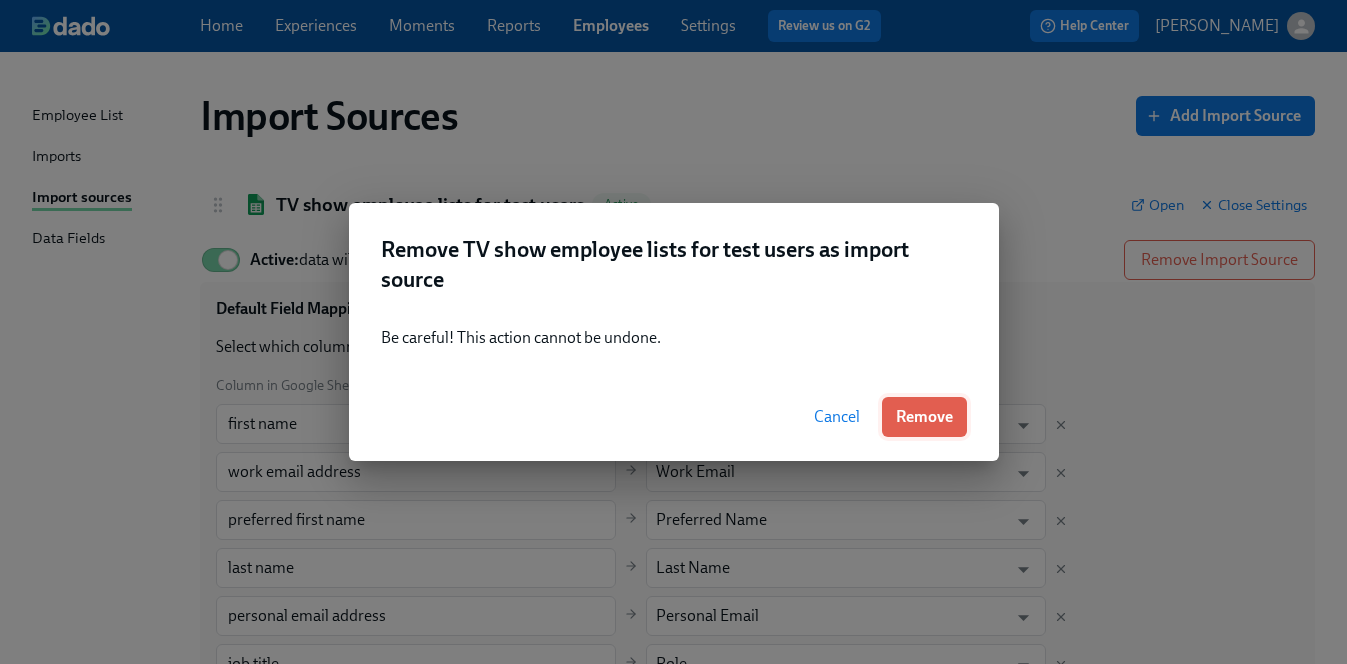 click on "Remove" at bounding box center (924, 417) 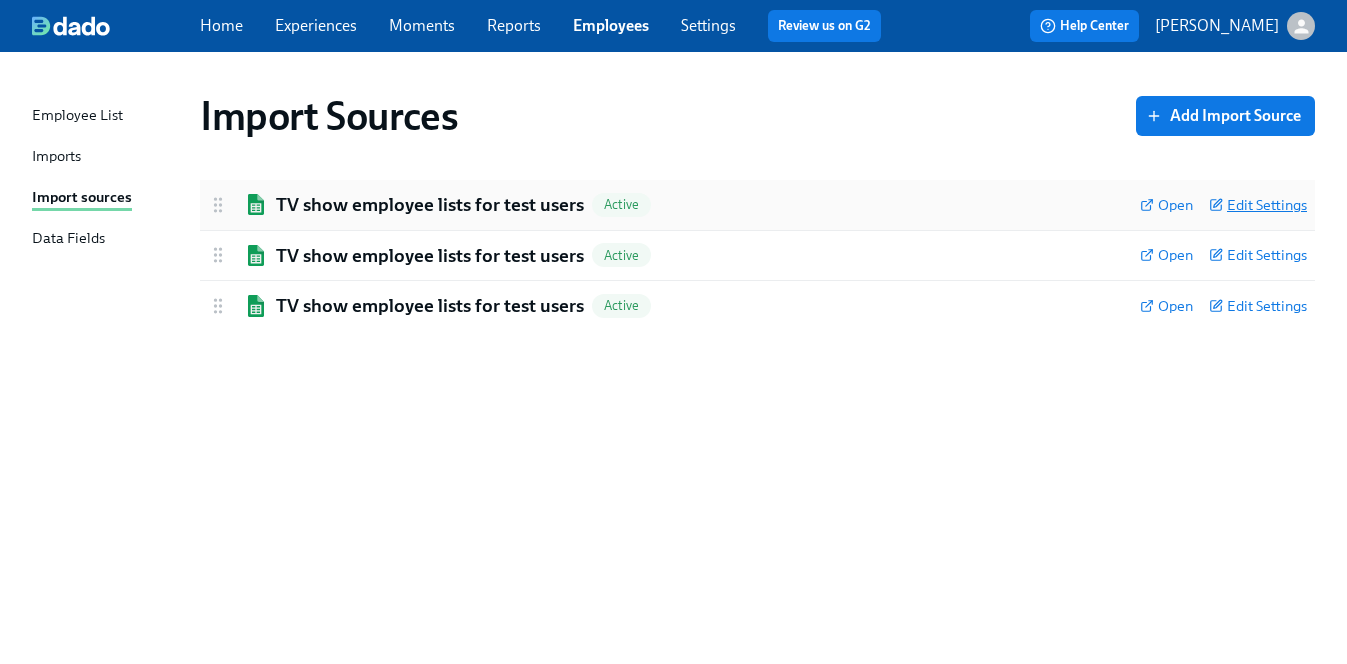 click on "Edit Settings" at bounding box center (1258, 205) 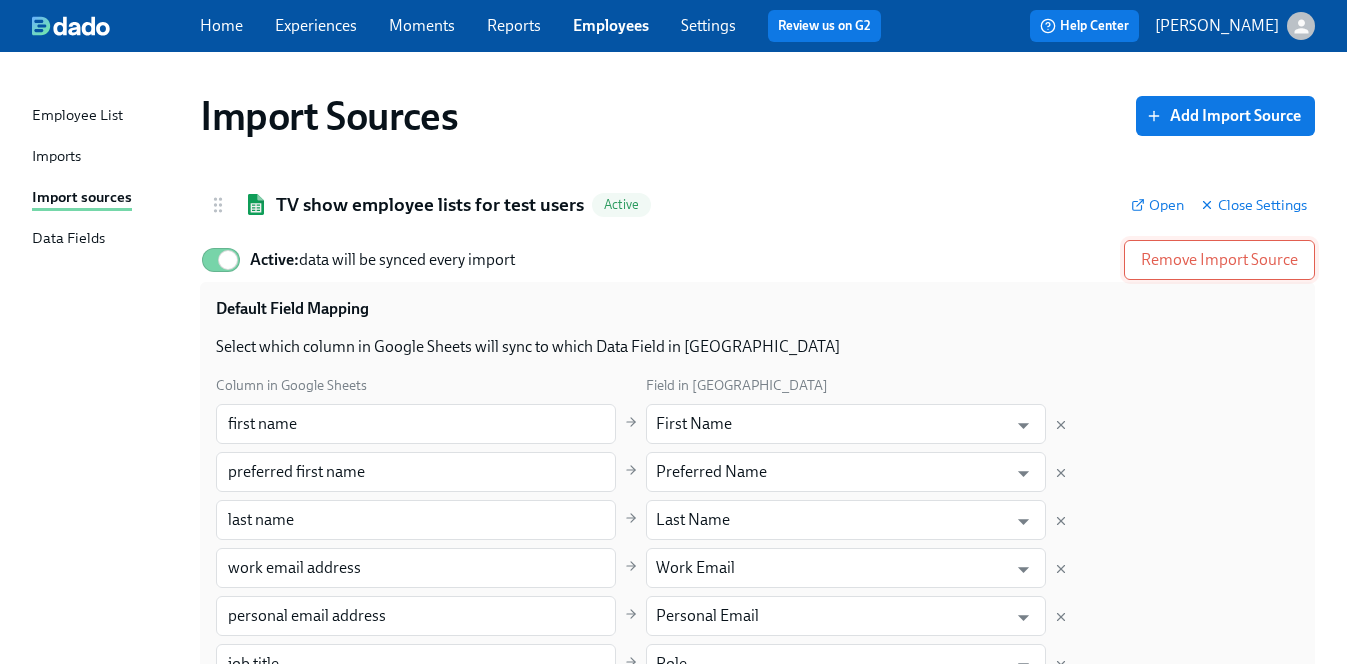 click on "Remove Import Source" at bounding box center (1219, 260) 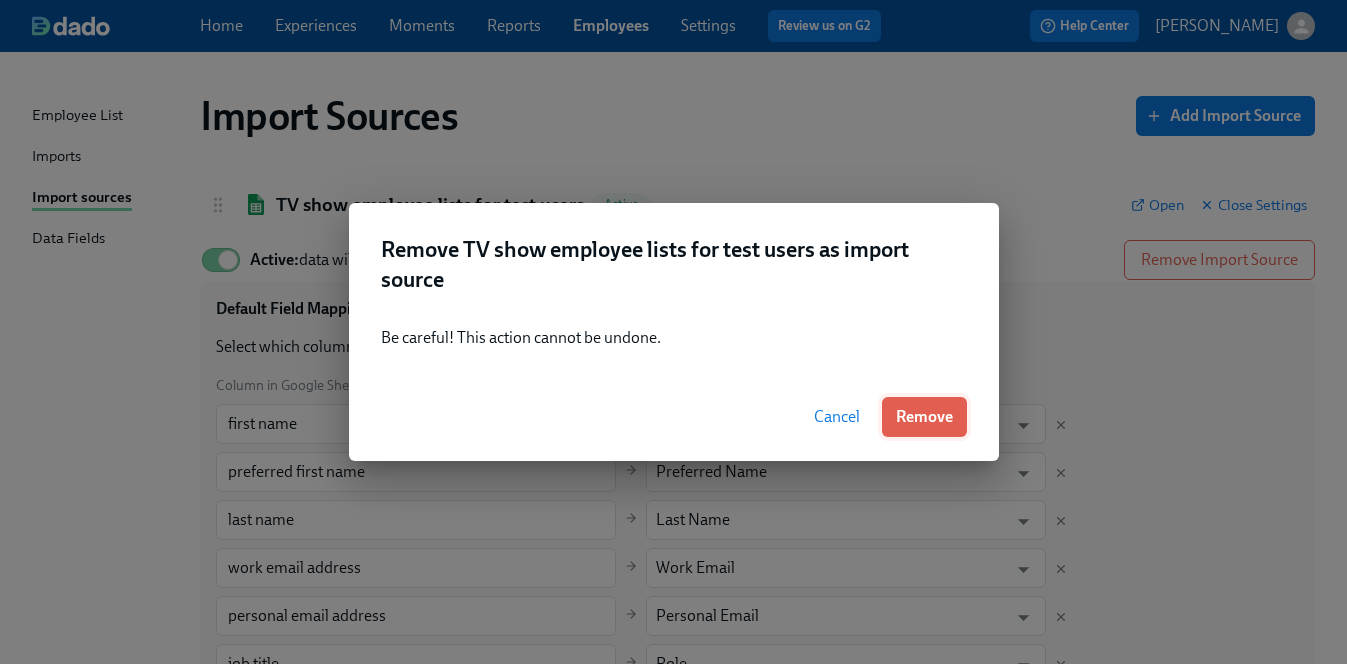 click on "Remove" at bounding box center (924, 417) 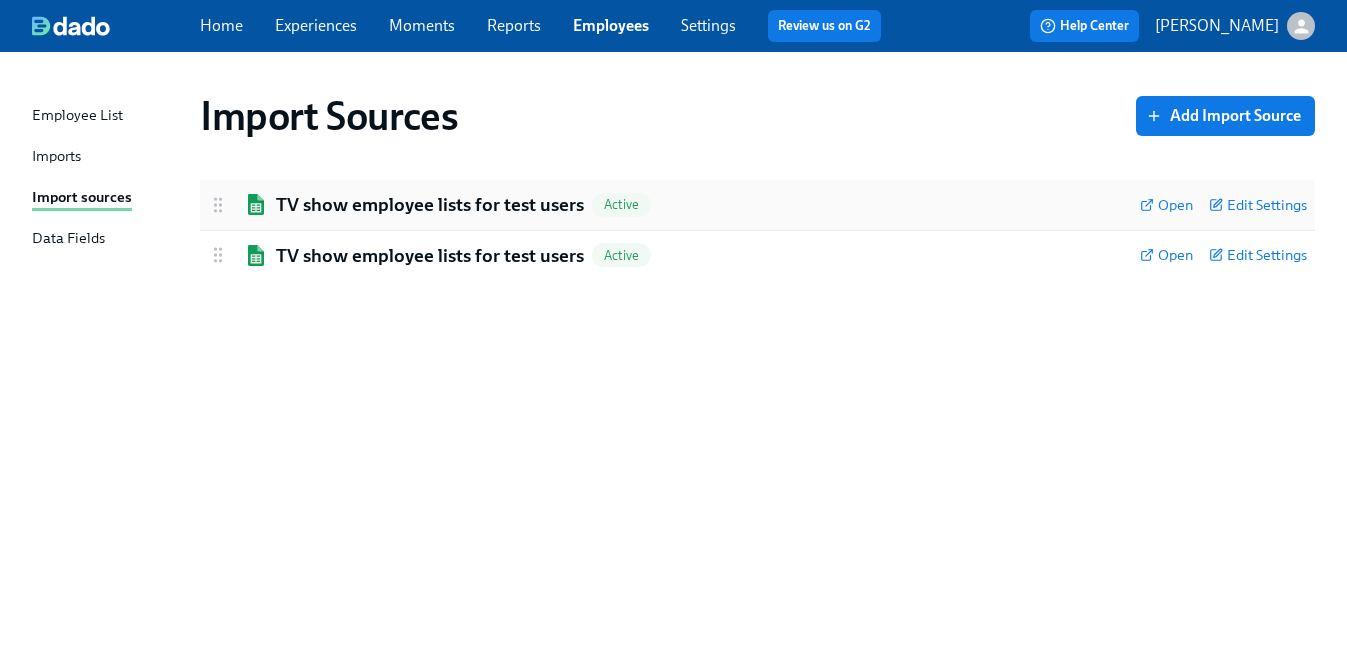 click on "TV show employee lists for test users Active Open Edit Settings" at bounding box center [757, 205] 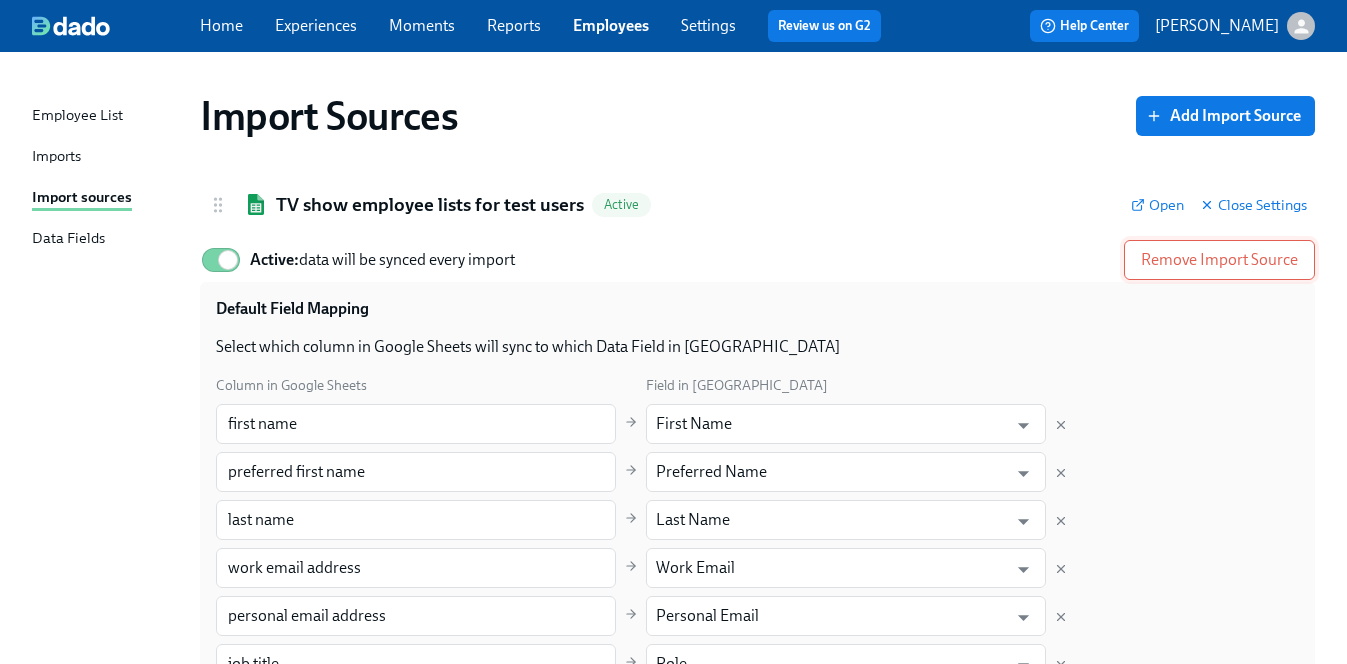 click on "Remove Import Source" at bounding box center [1219, 260] 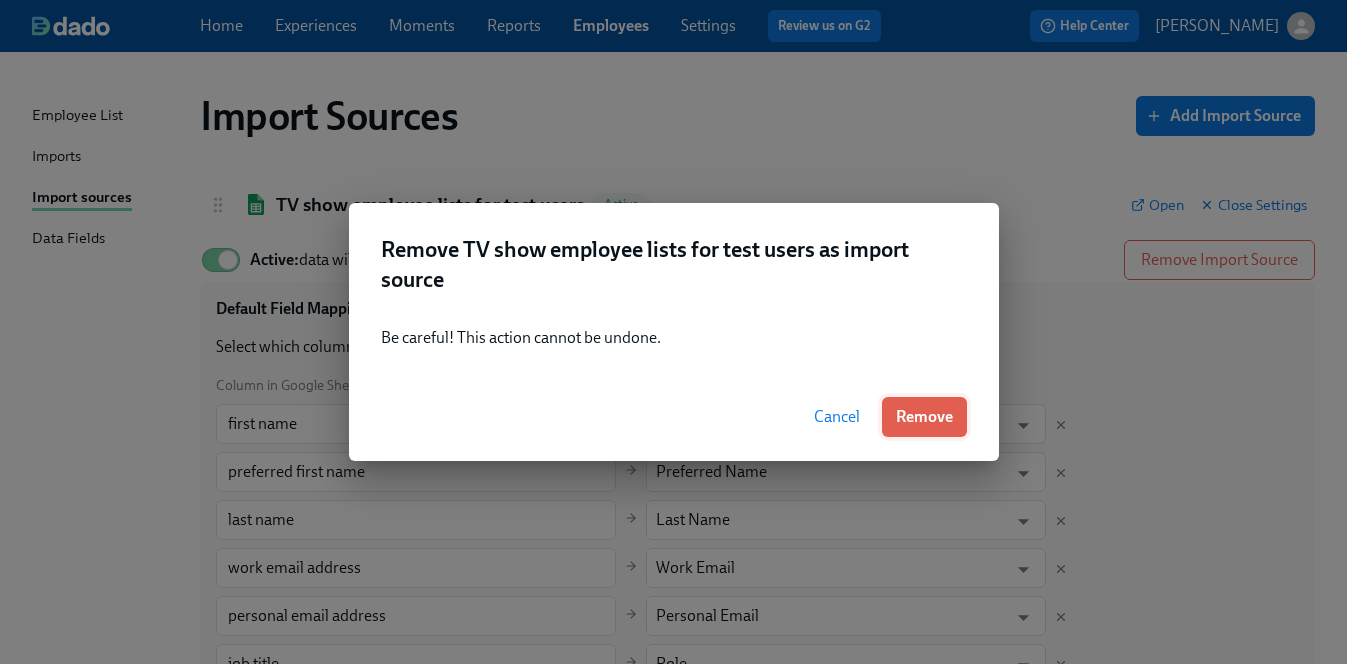 click on "Remove" at bounding box center (924, 417) 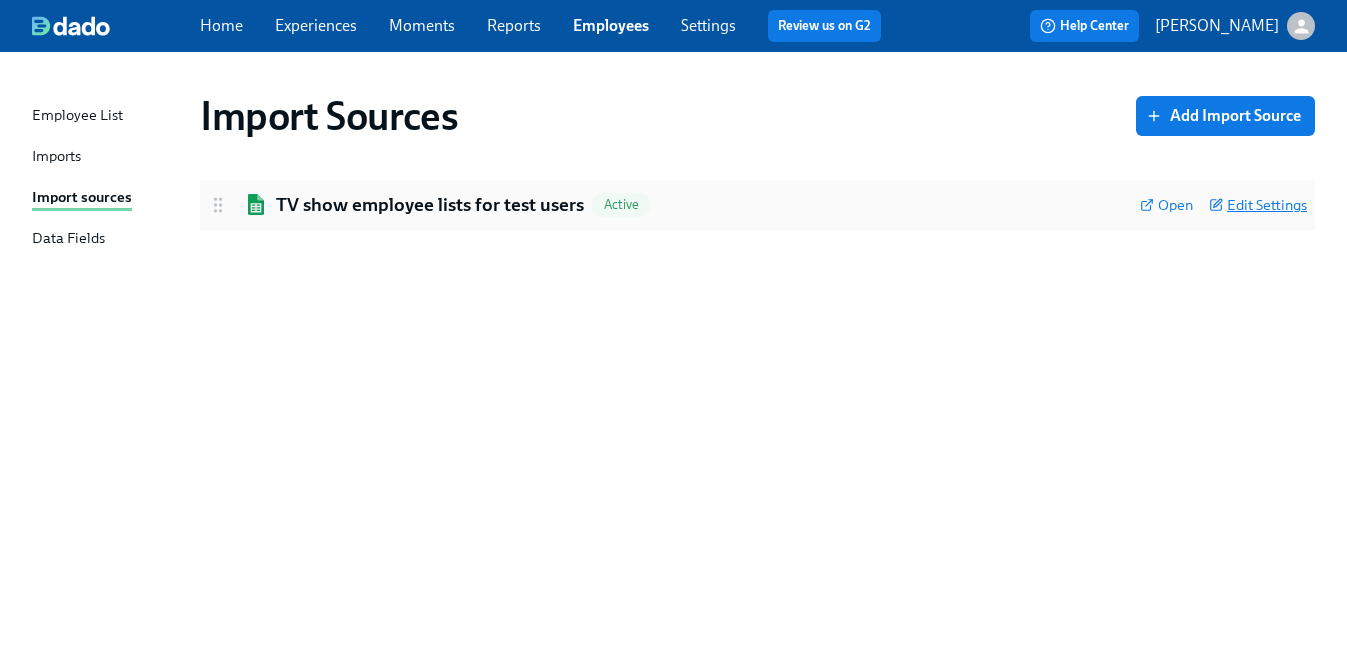 click on "Edit Settings" at bounding box center [1258, 205] 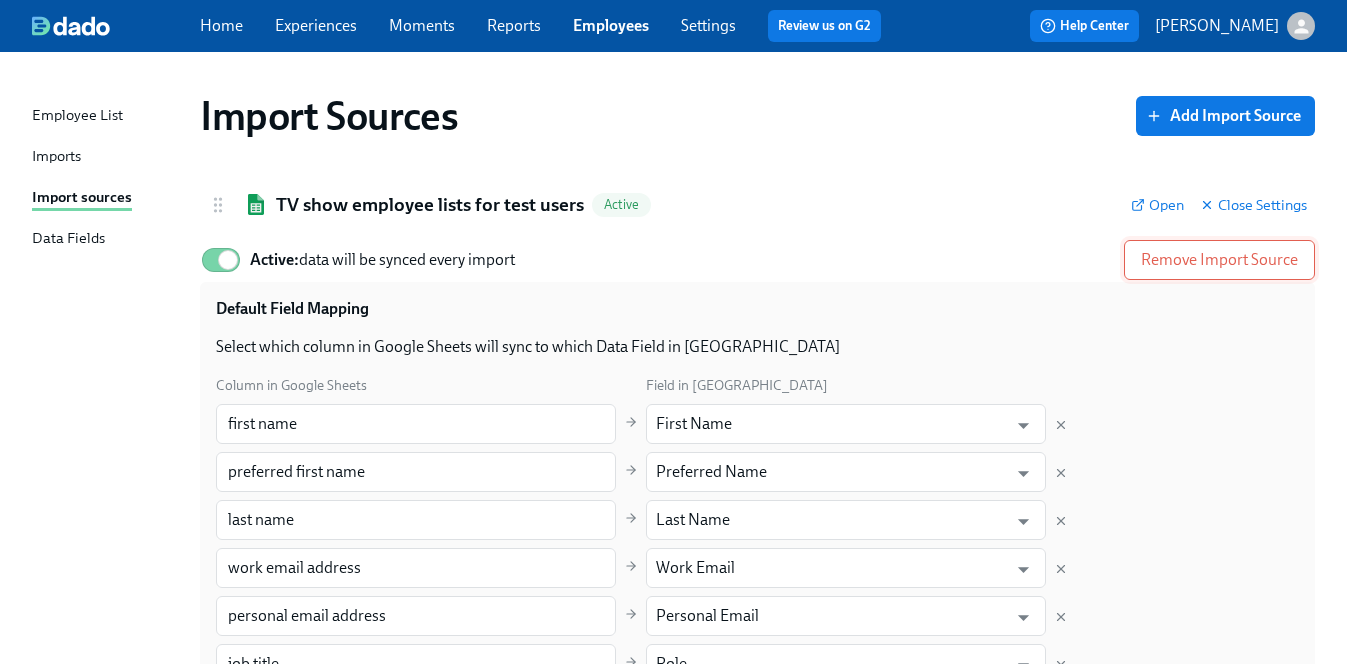 click on "Remove Import Source" at bounding box center [1219, 260] 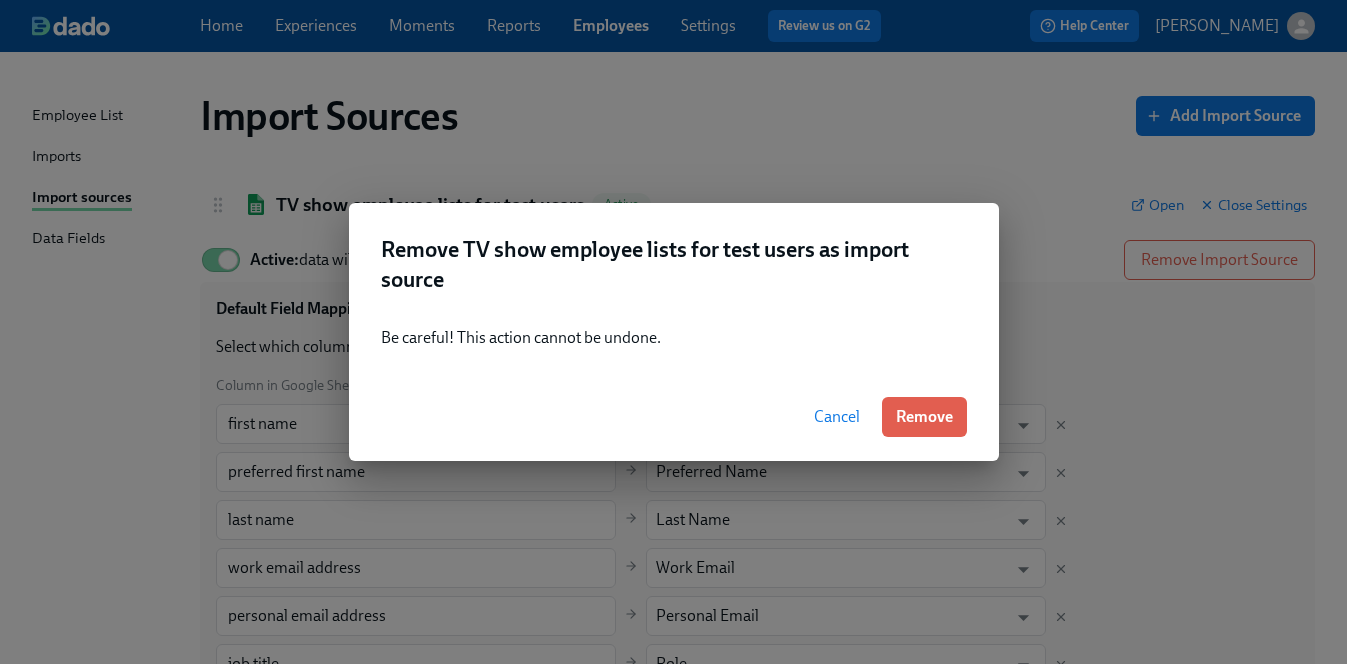 click on "Cancel Remove" at bounding box center (674, 417) 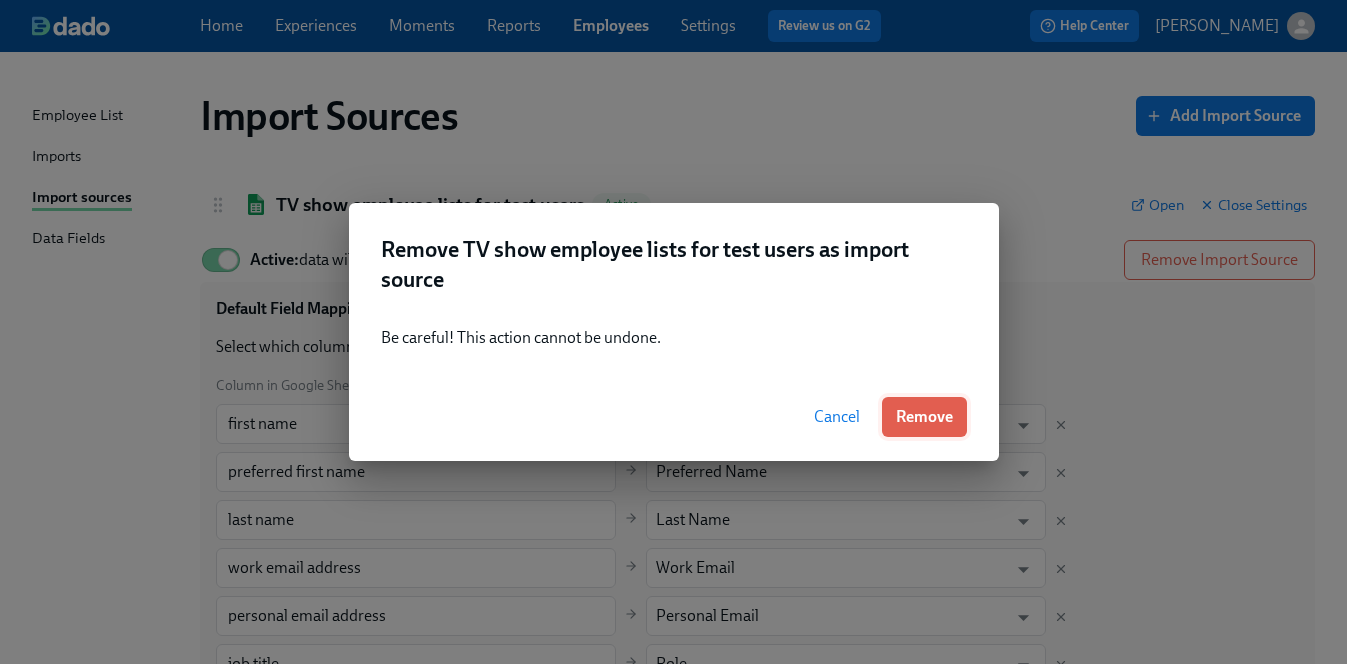 click on "Remove" at bounding box center (924, 417) 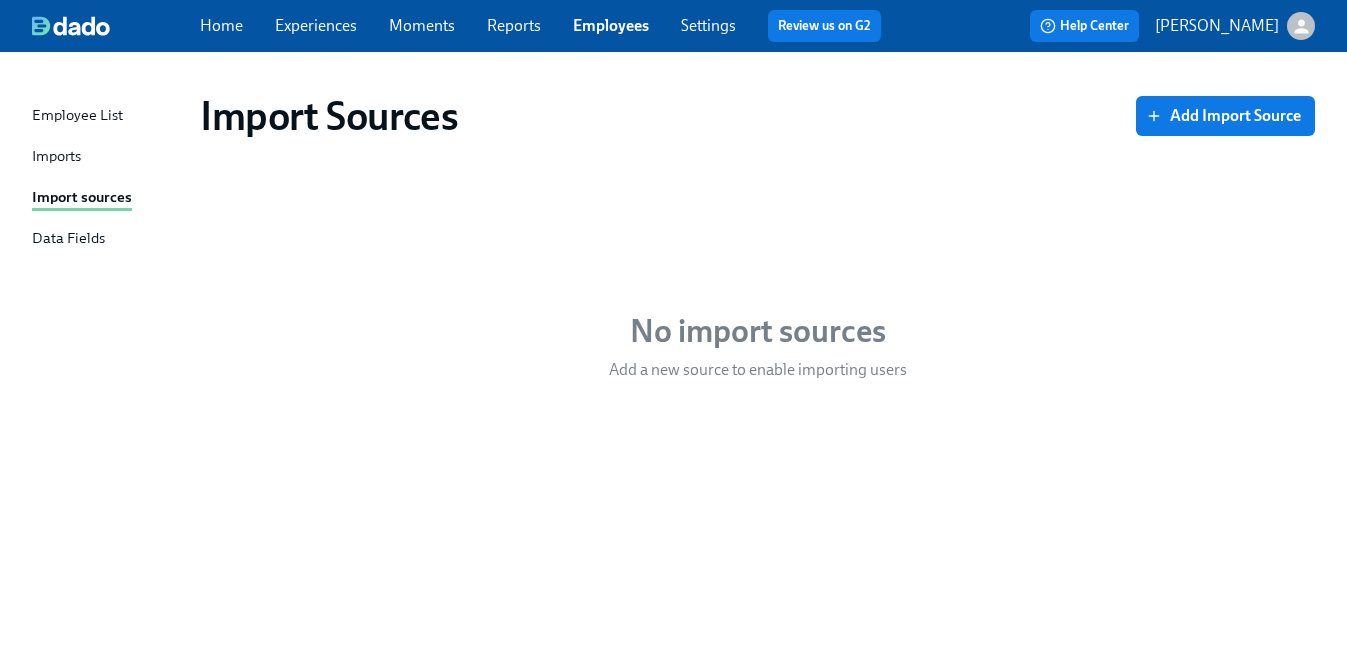 click on "Data Fields" at bounding box center (68, 239) 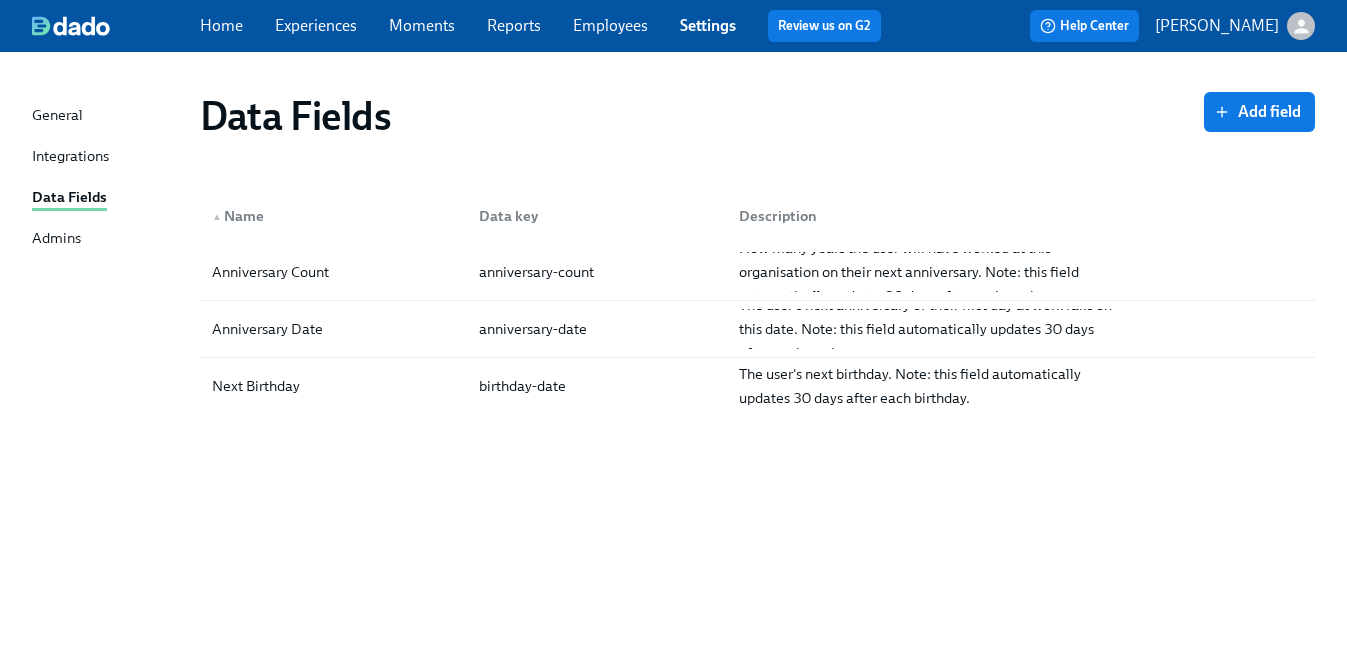click on "Integrations" at bounding box center [70, 157] 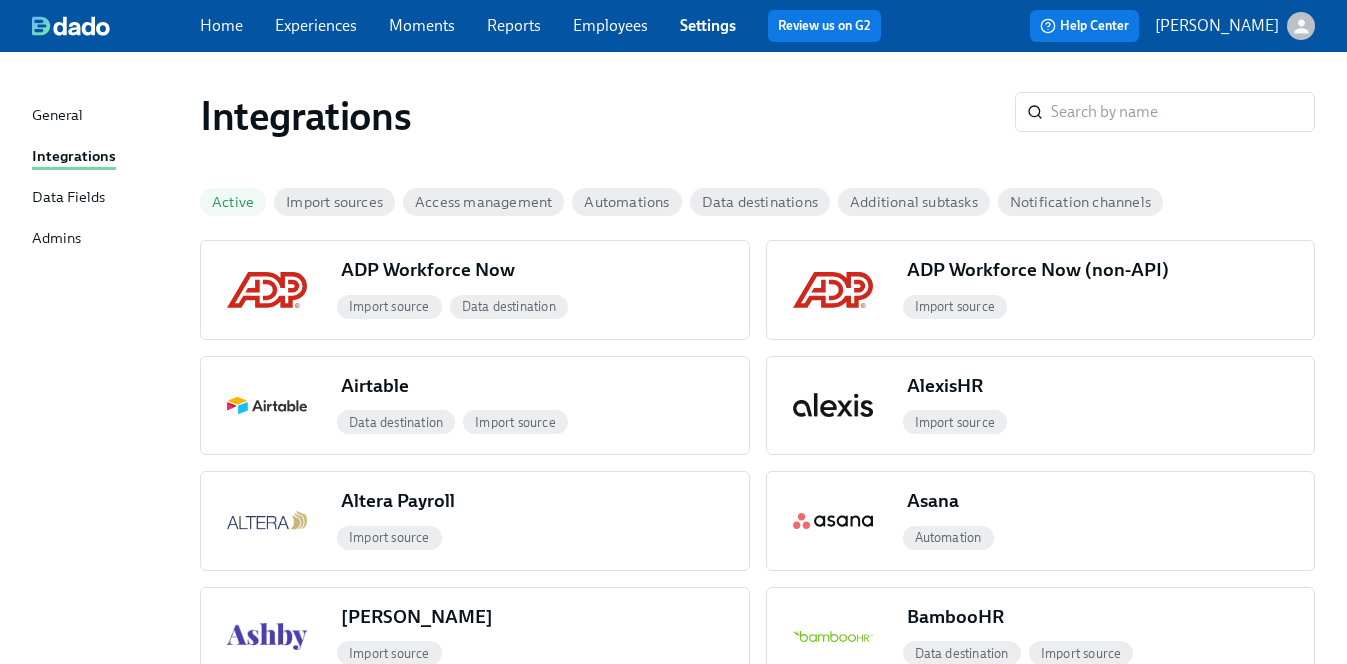 click on "General Integrations Data Fields Admins" at bounding box center (116, 186) 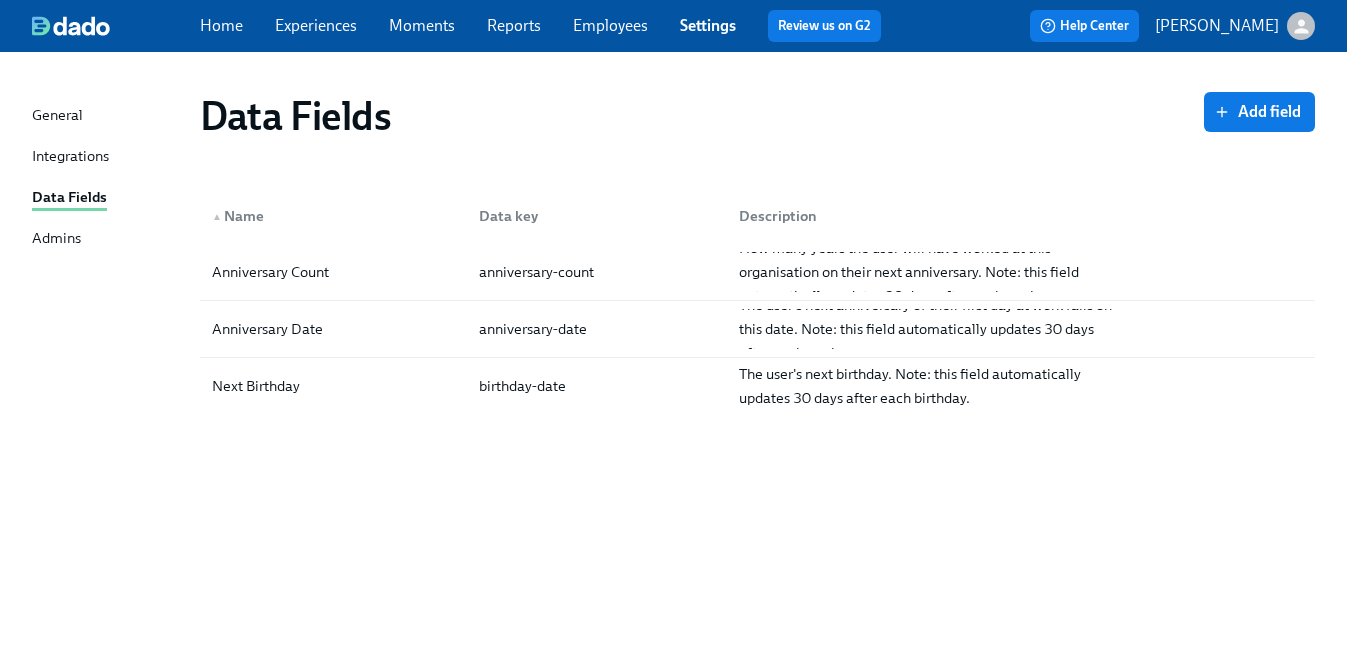 click on "Integrations" at bounding box center [70, 157] 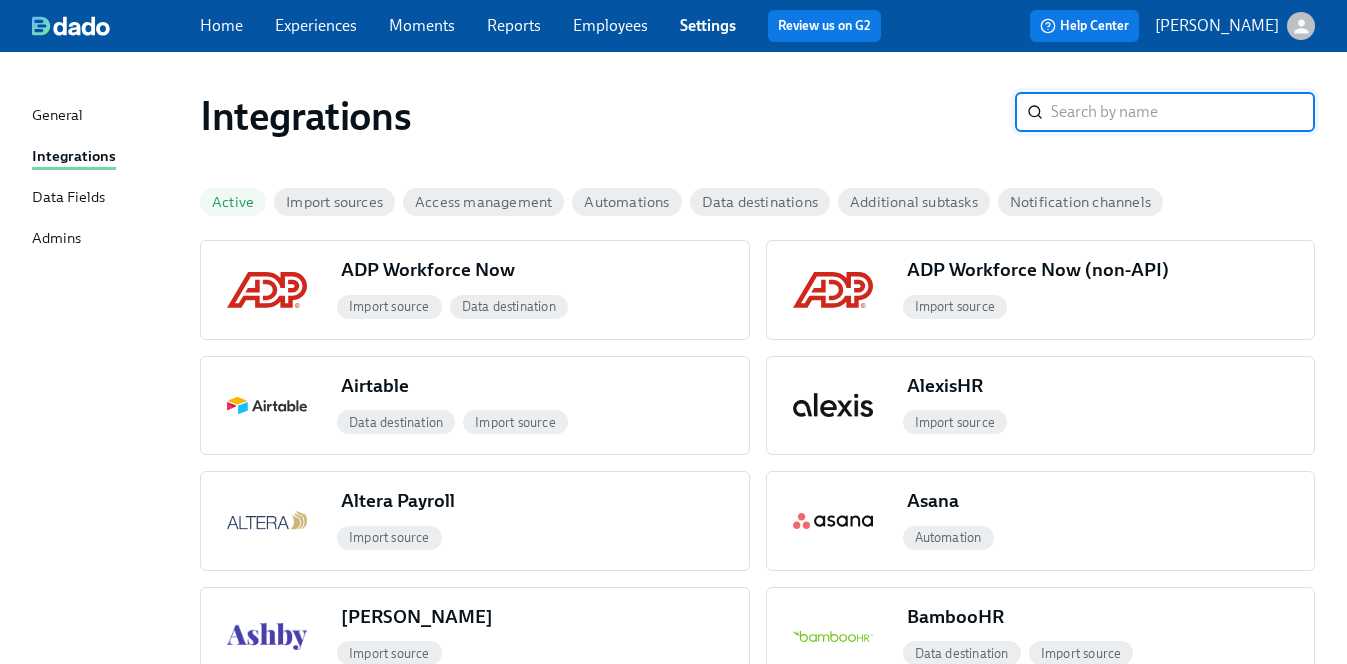click on "Employees" at bounding box center (610, 25) 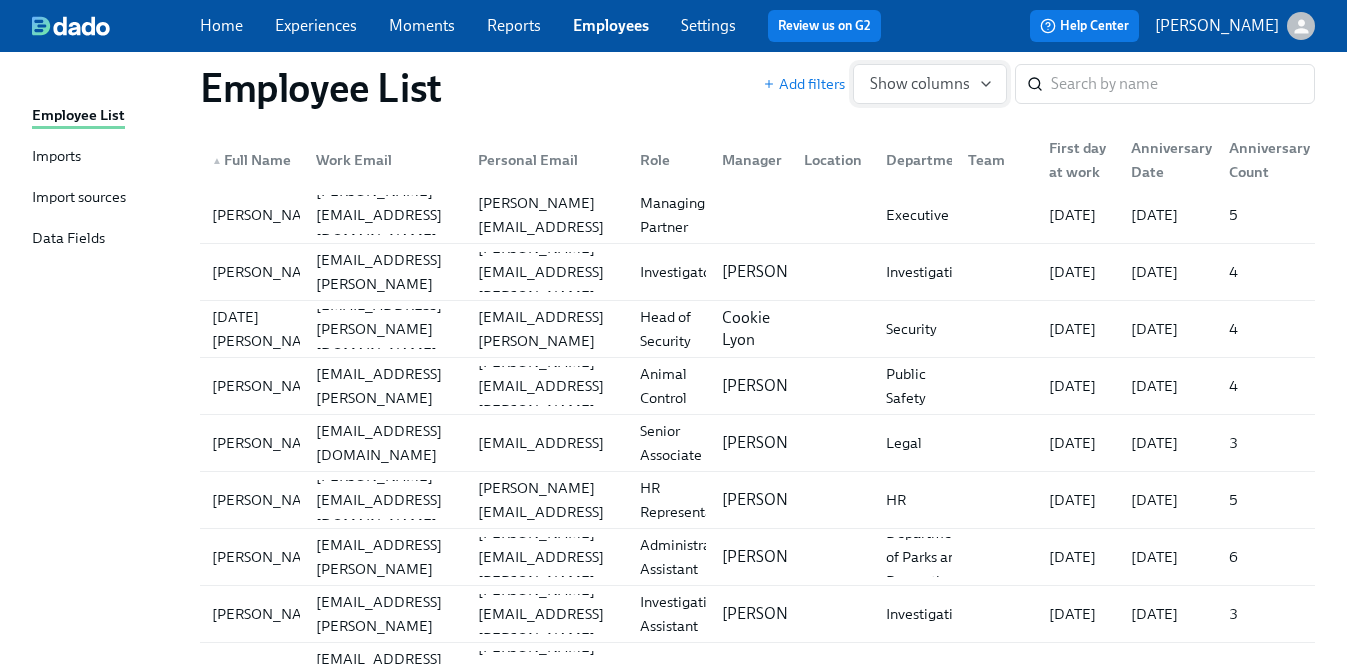 scroll, scrollTop: 0, scrollLeft: 0, axis: both 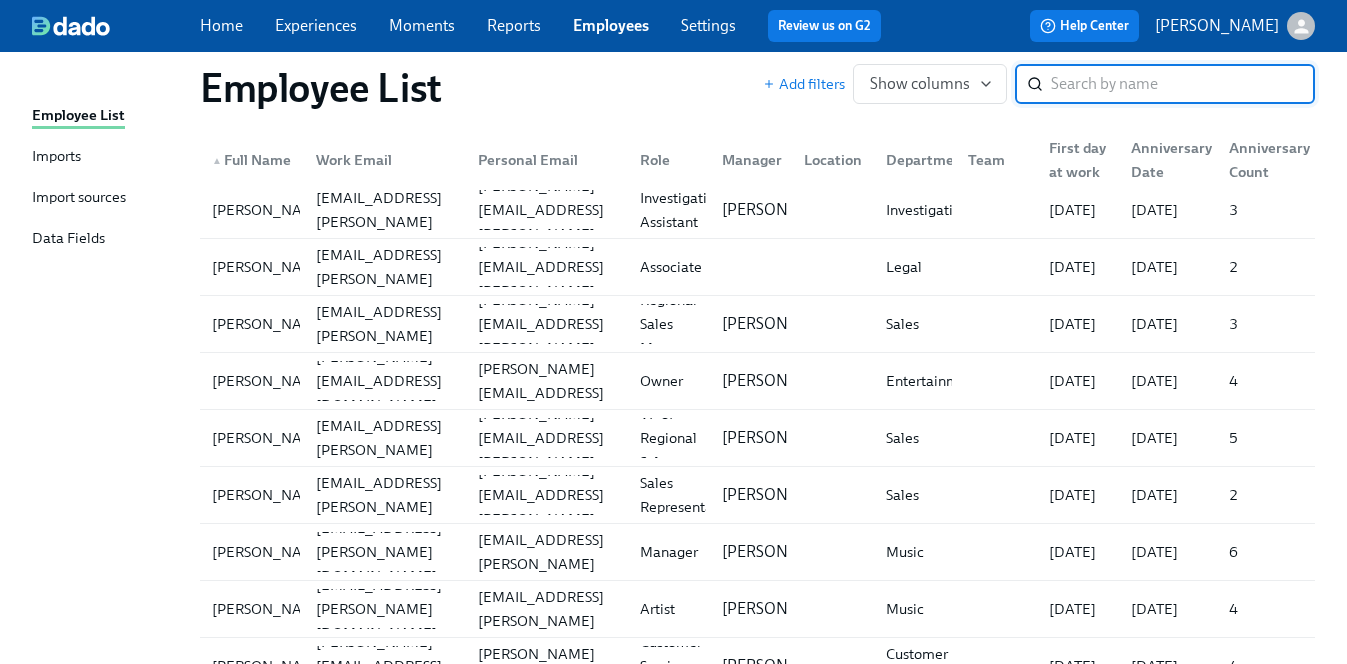 click on "Imports" at bounding box center [56, 157] 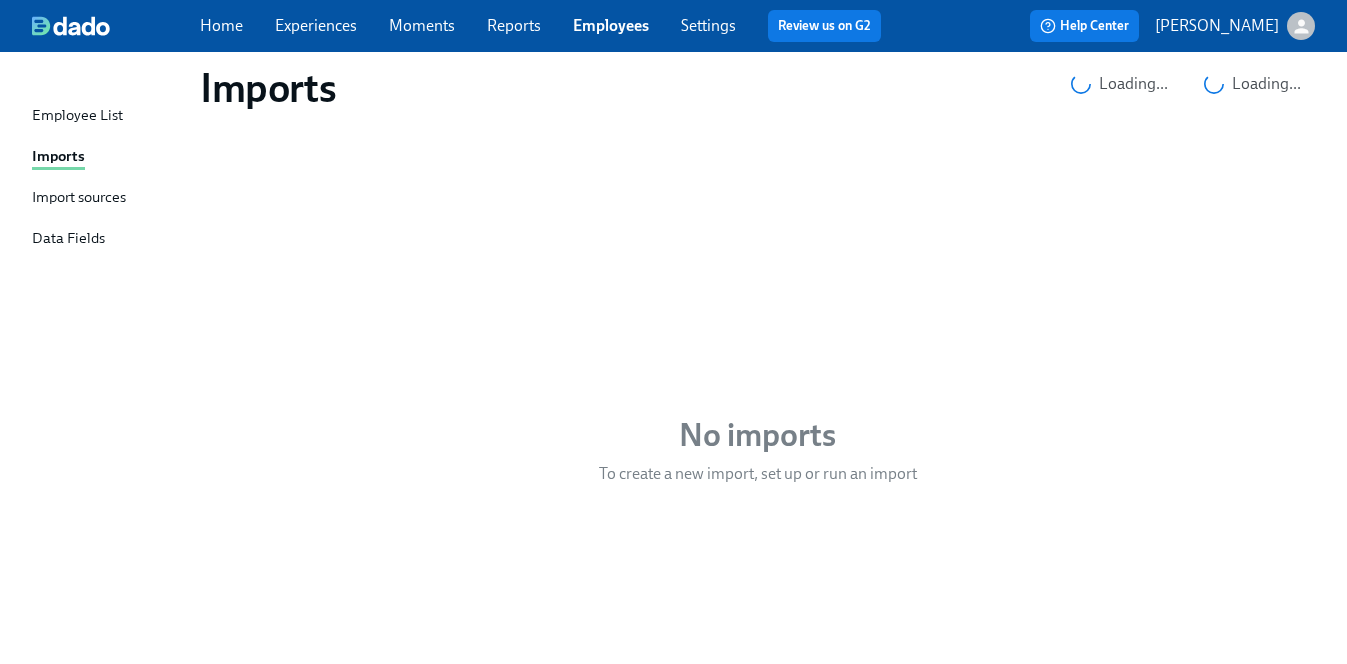 scroll, scrollTop: 0, scrollLeft: 0, axis: both 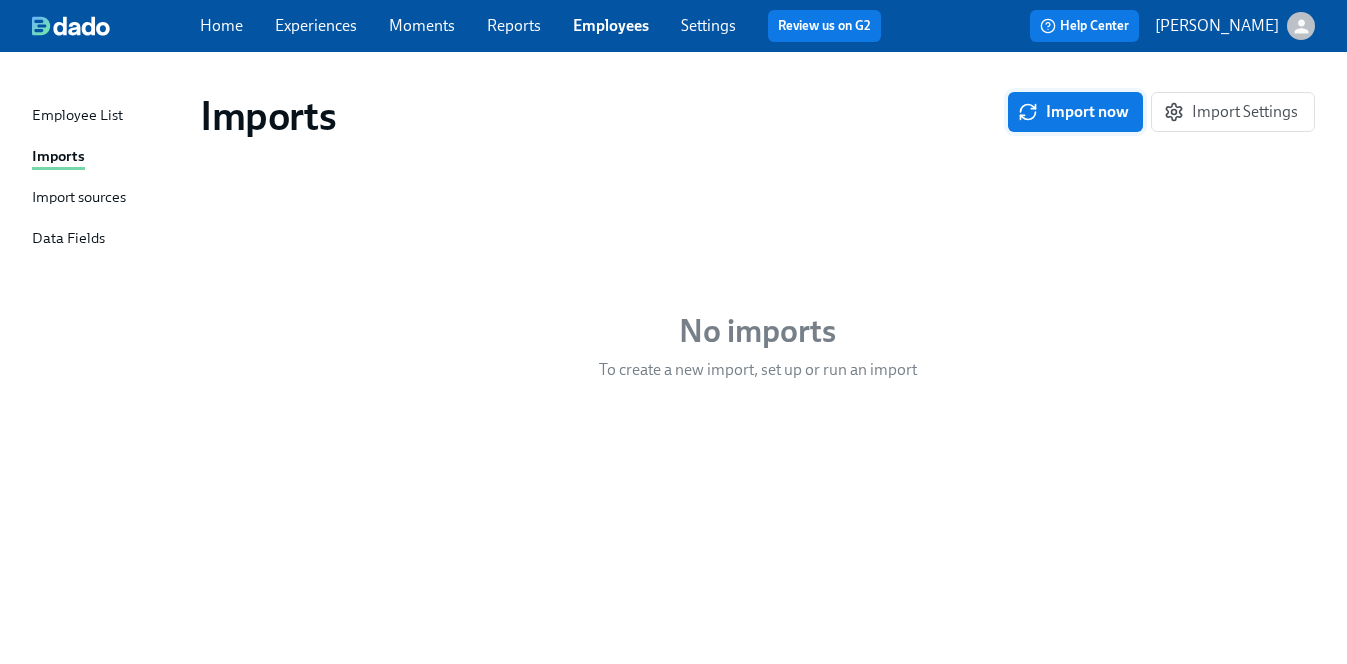 click 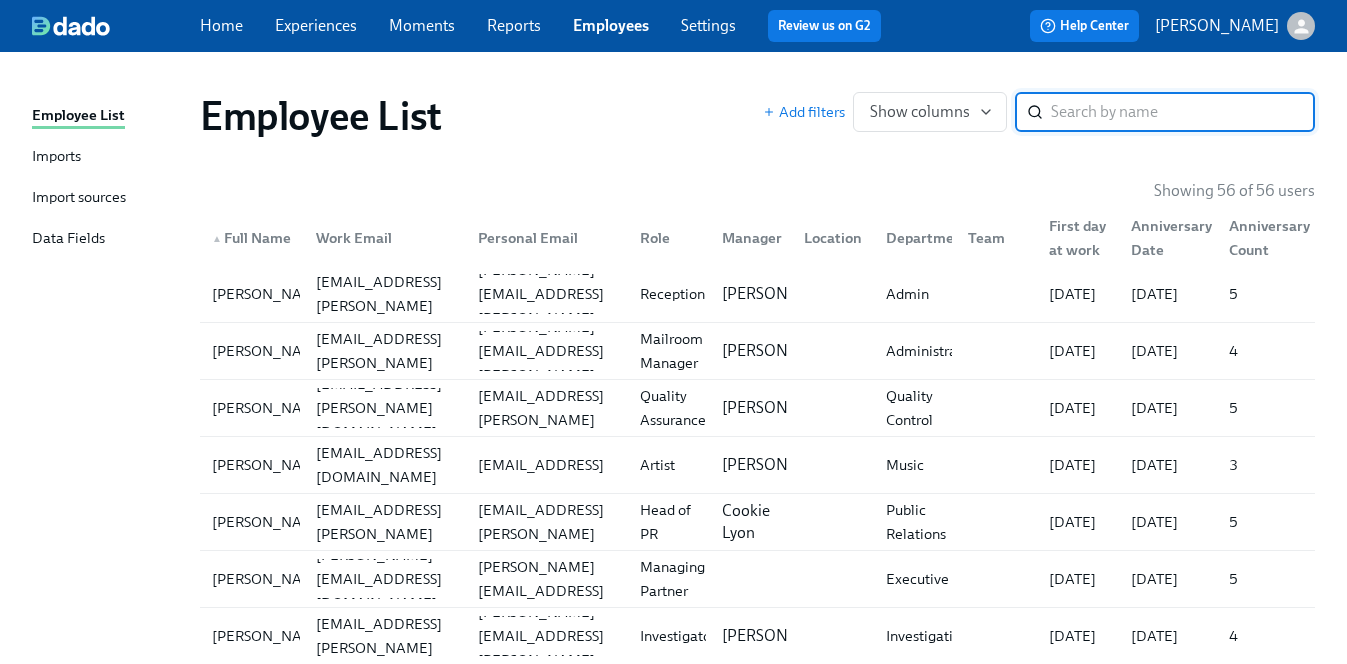 click on "Import sources" at bounding box center (108, 198) 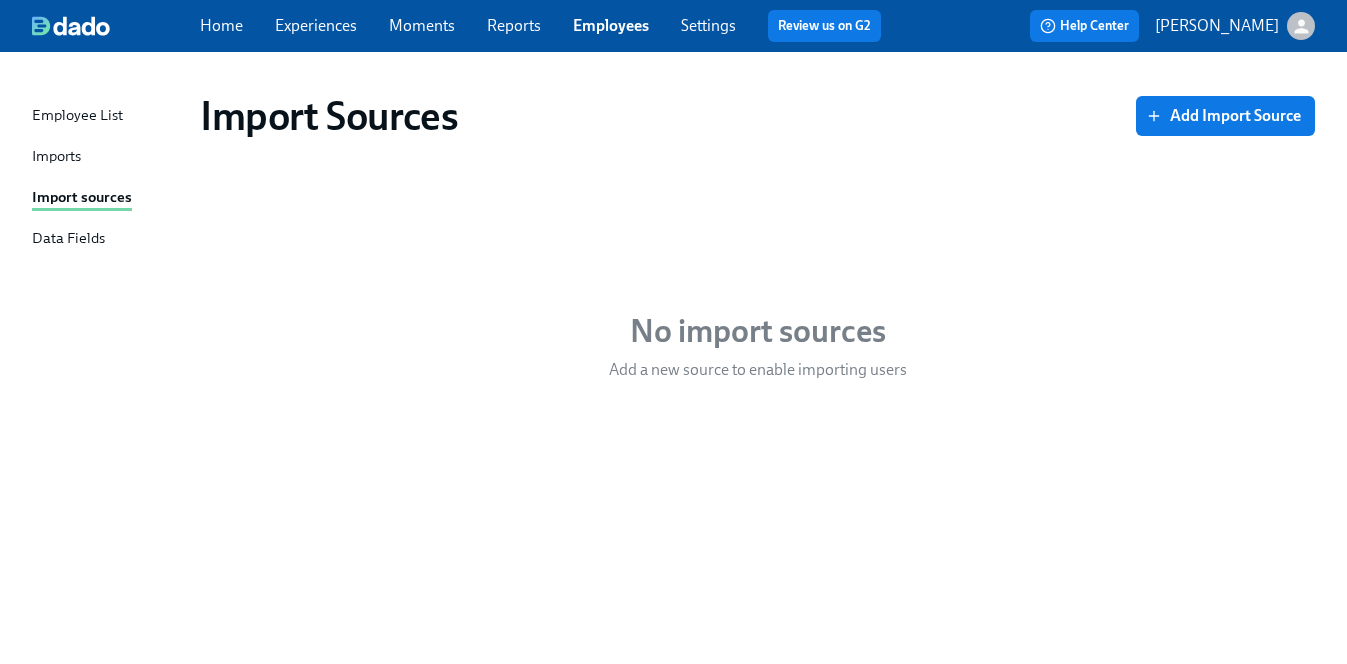 click on "Employee List" at bounding box center [77, 116] 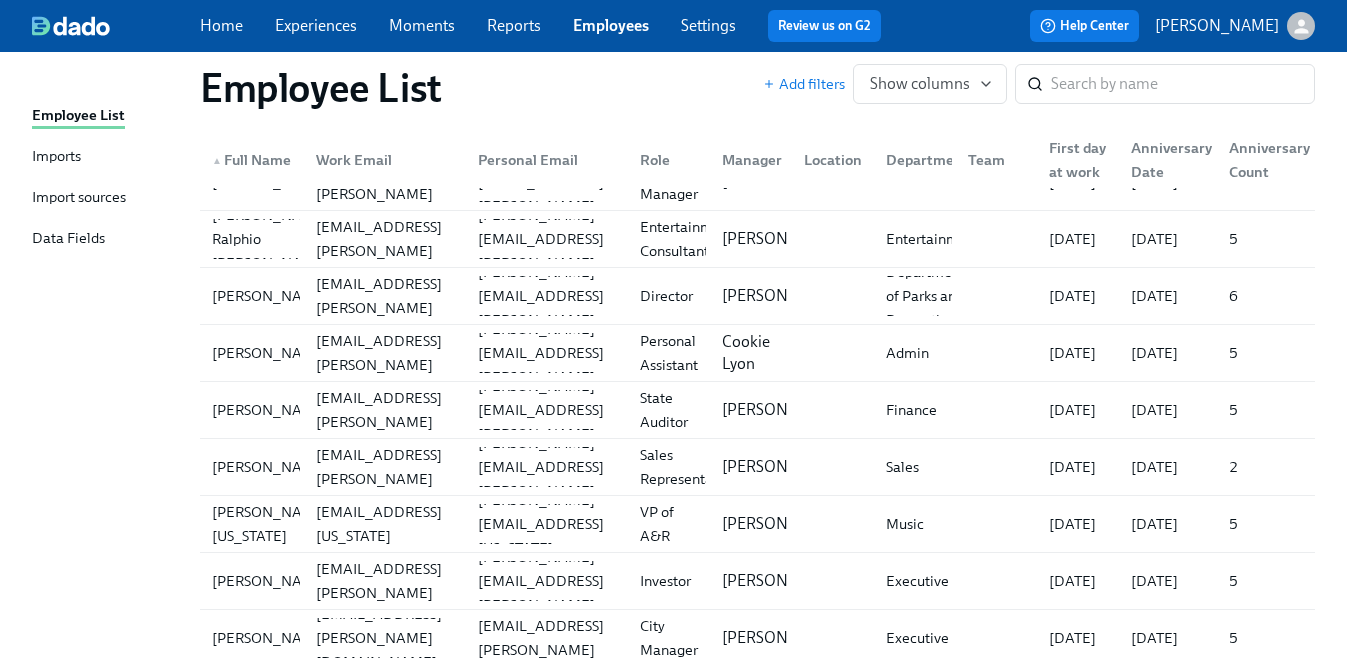 scroll, scrollTop: 2841, scrollLeft: 0, axis: vertical 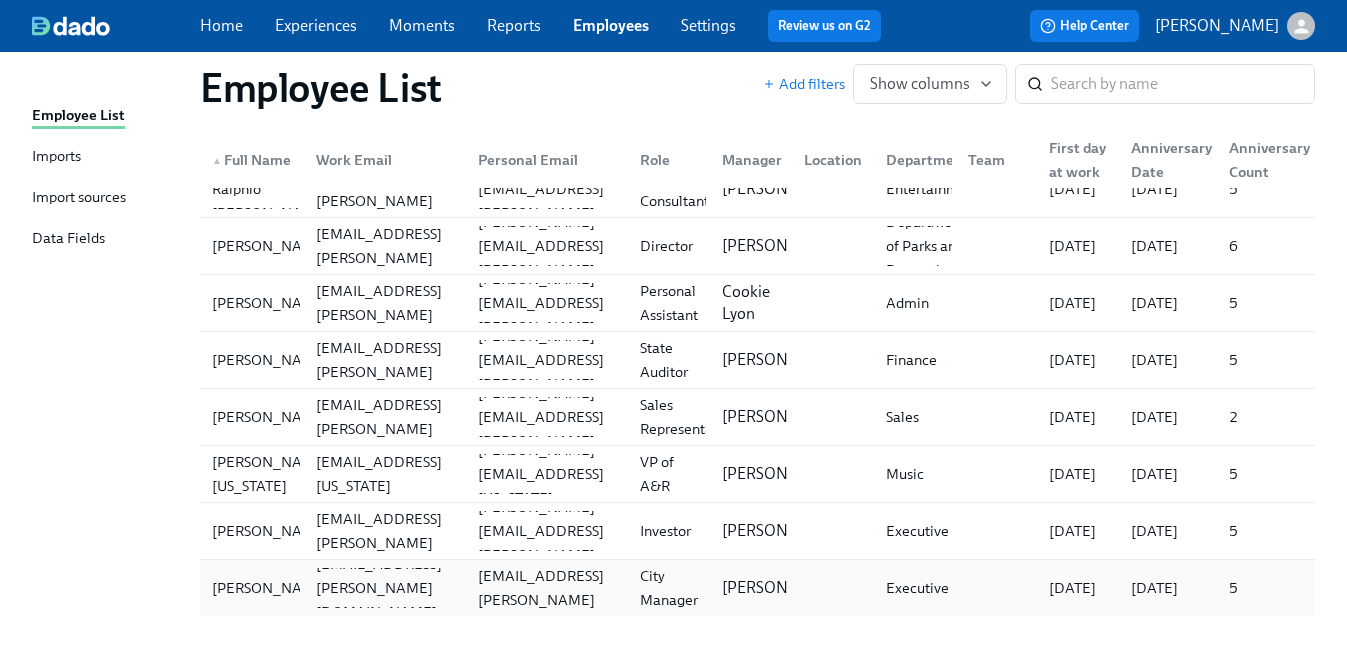click on "02/08/2021" at bounding box center (1072, 588) 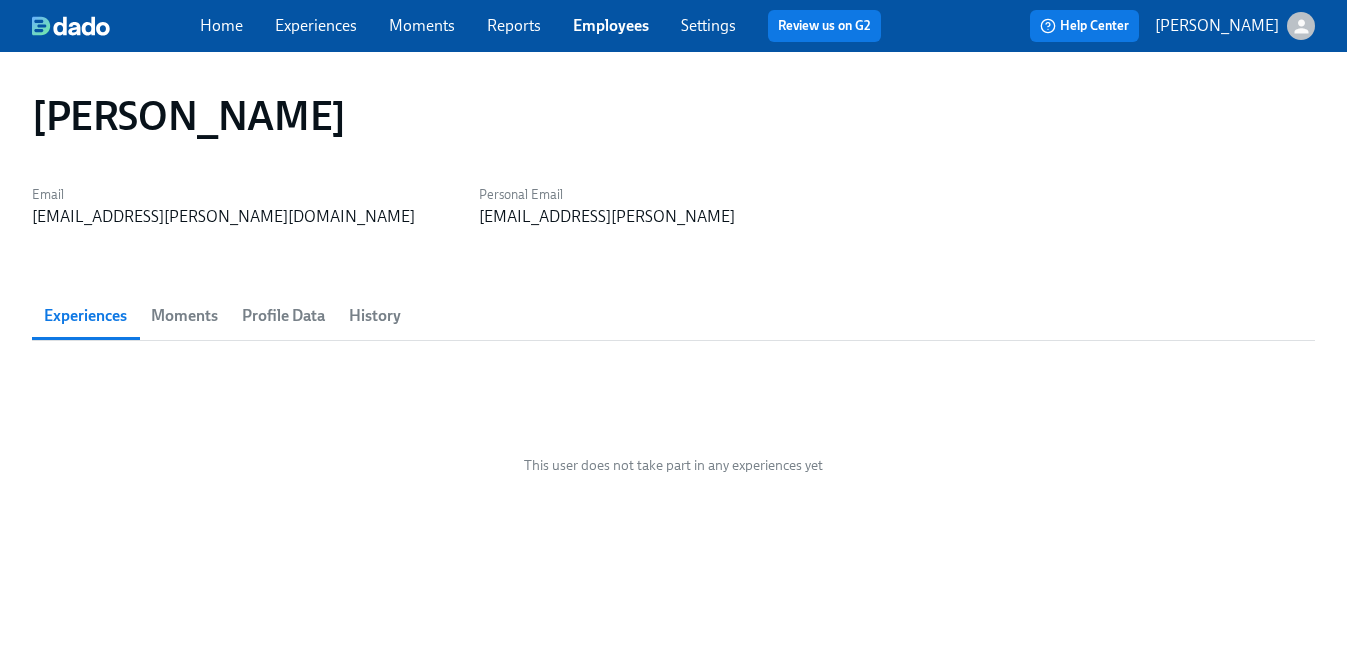 scroll, scrollTop: 13, scrollLeft: 0, axis: vertical 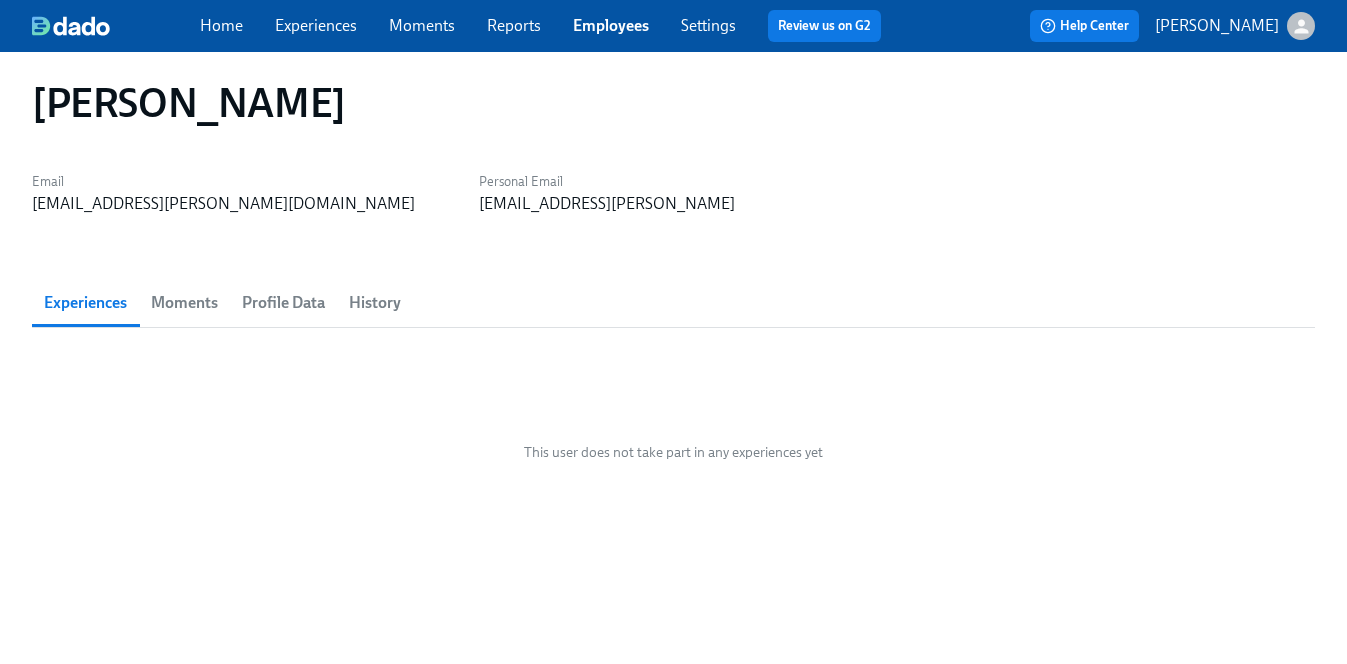 click on "Settings" at bounding box center (708, 25) 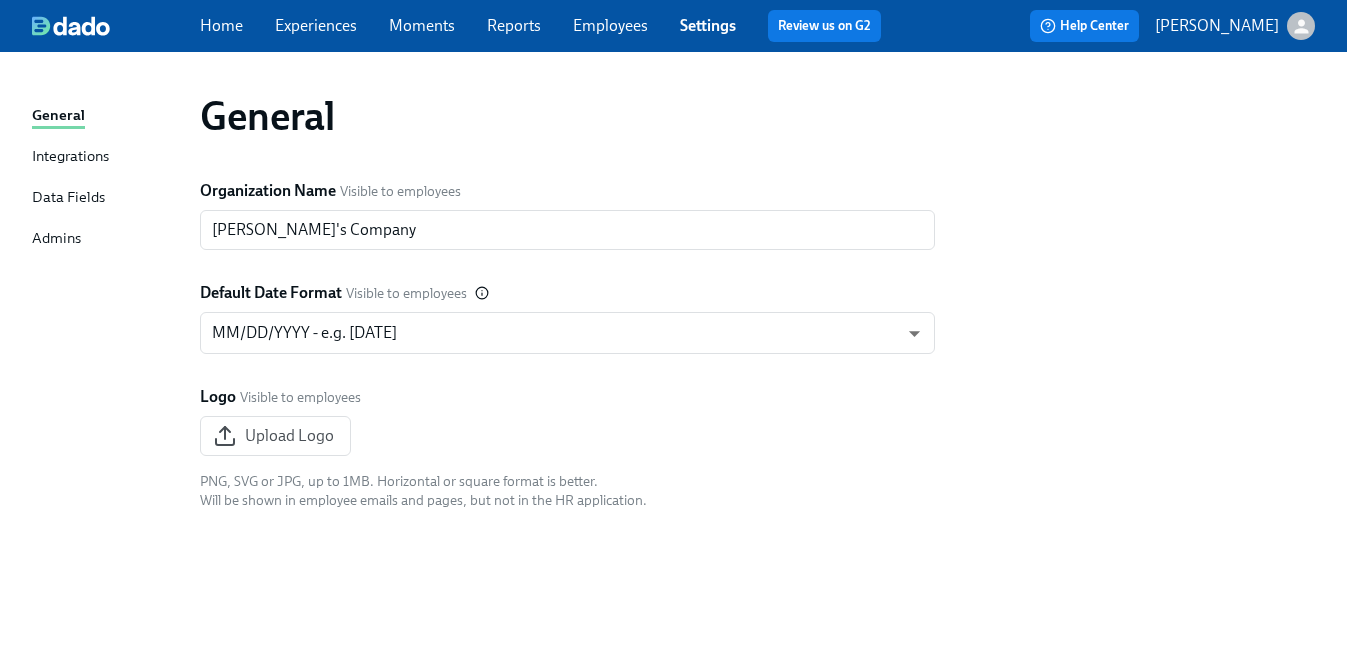 click on "General Integrations Data Fields Admins" at bounding box center (116, 186) 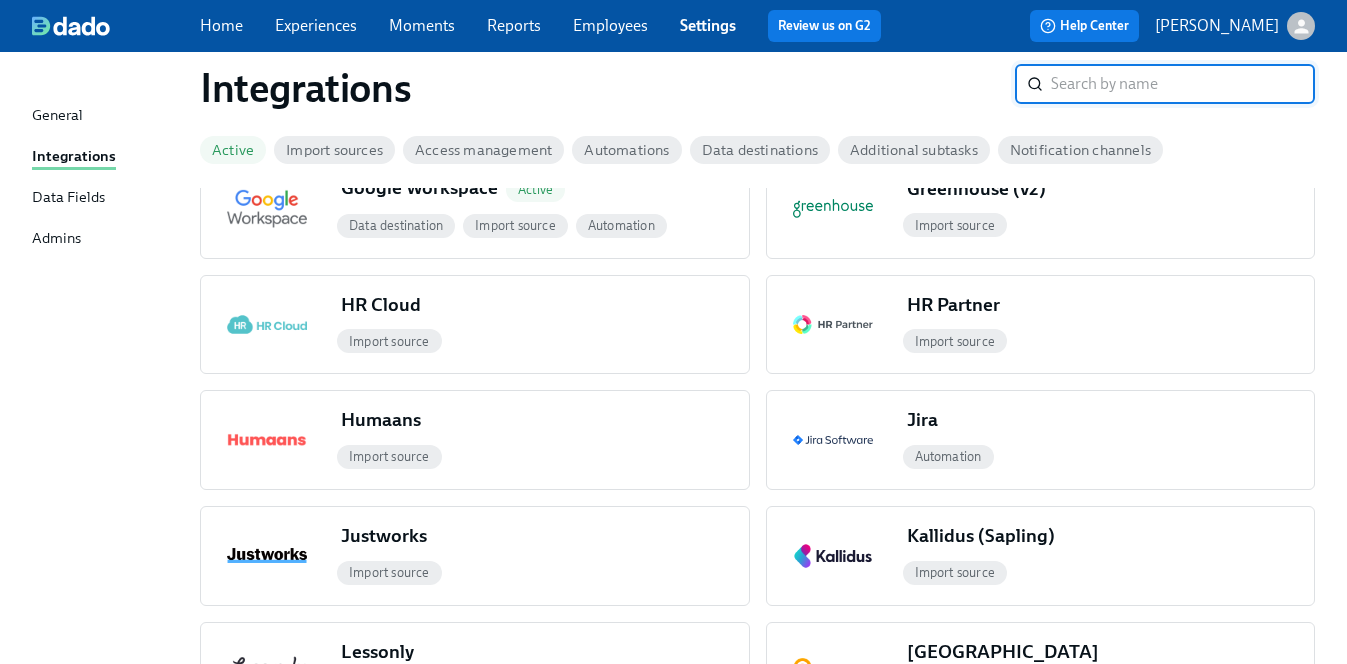 scroll, scrollTop: 1033, scrollLeft: 0, axis: vertical 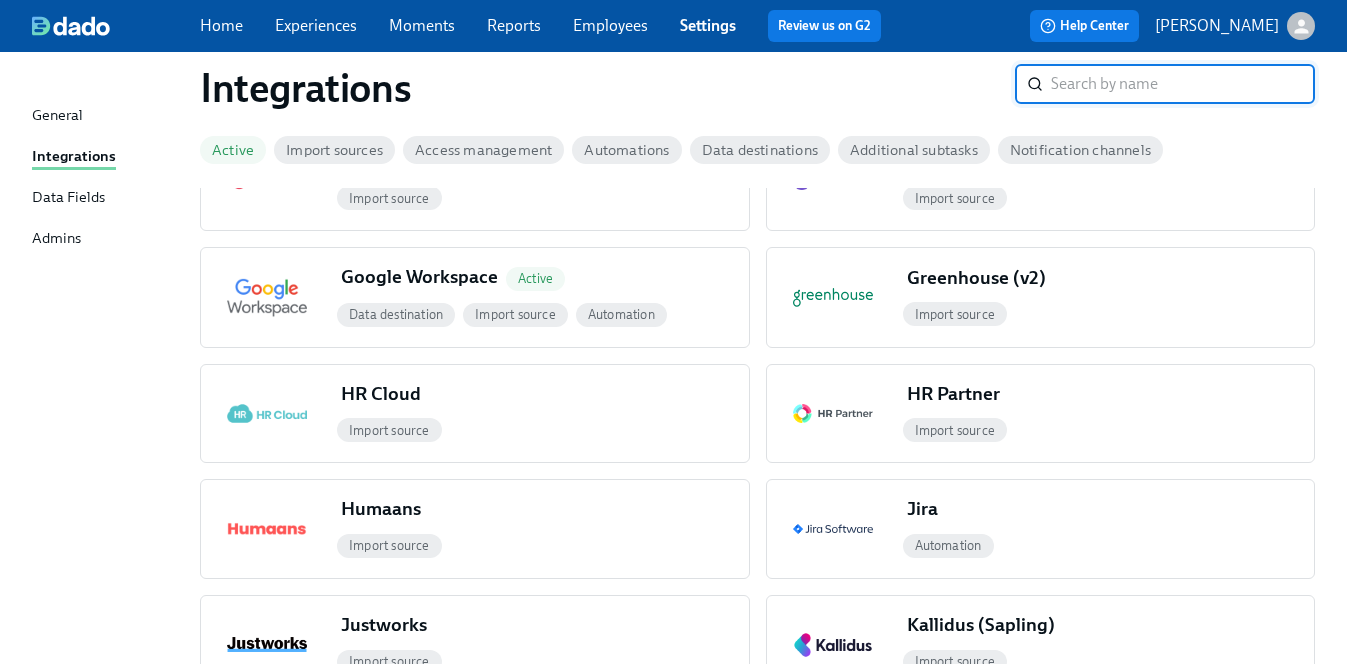 click on "Admins" at bounding box center [56, 239] 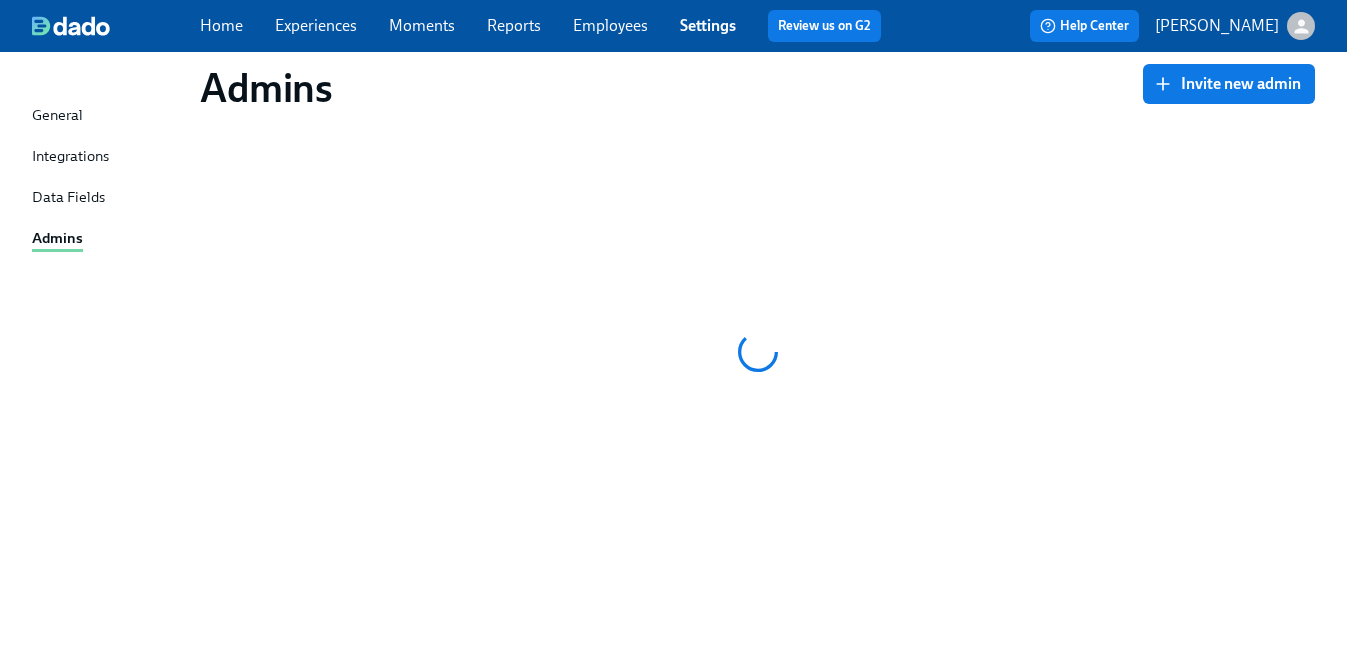scroll, scrollTop: 0, scrollLeft: 0, axis: both 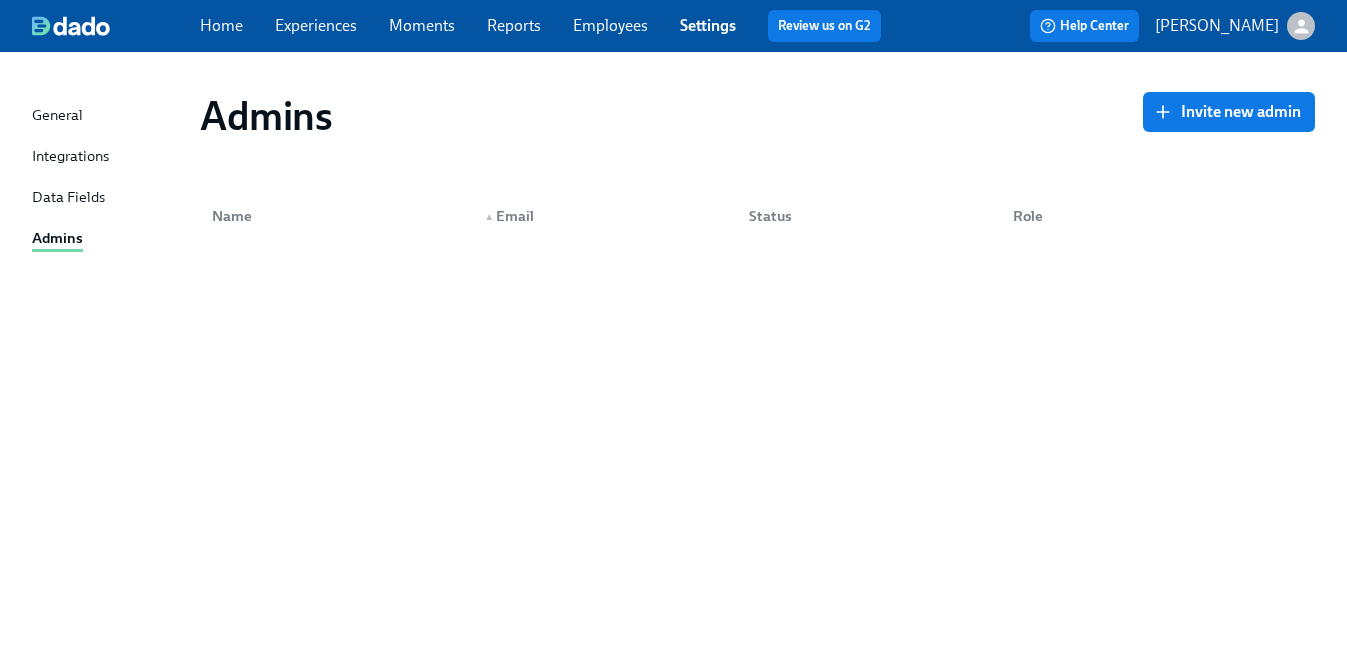 click on "Home Experiences Moments Reports Employees Settings Review us on G2" at bounding box center (548, 26) 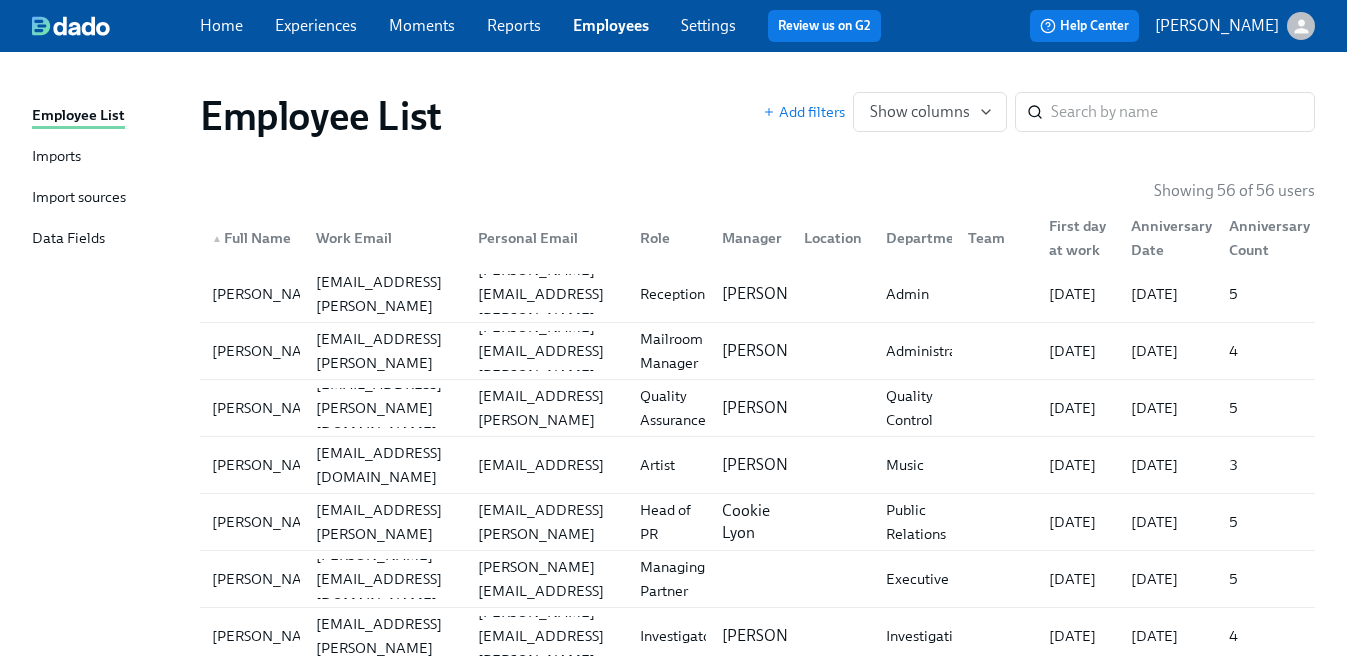 click on "Import sources" at bounding box center [79, 198] 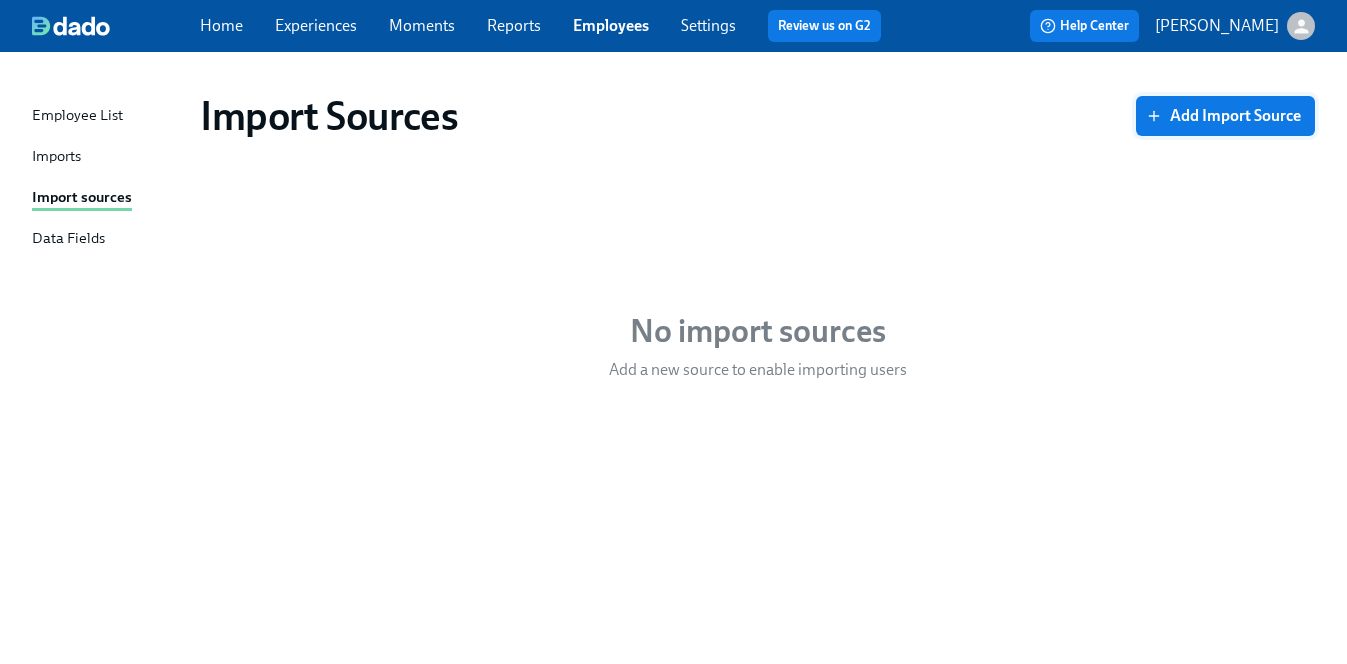 click on "Add Import Source" at bounding box center [1225, 116] 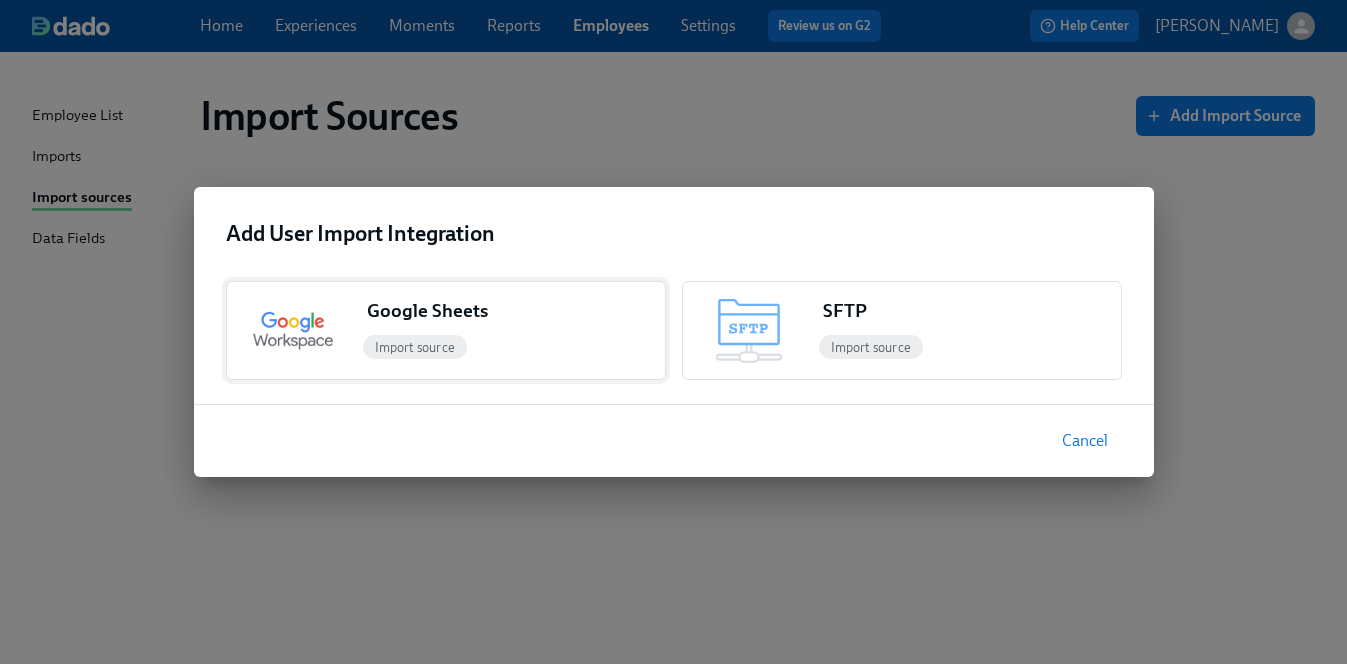 click at bounding box center [293, 331] 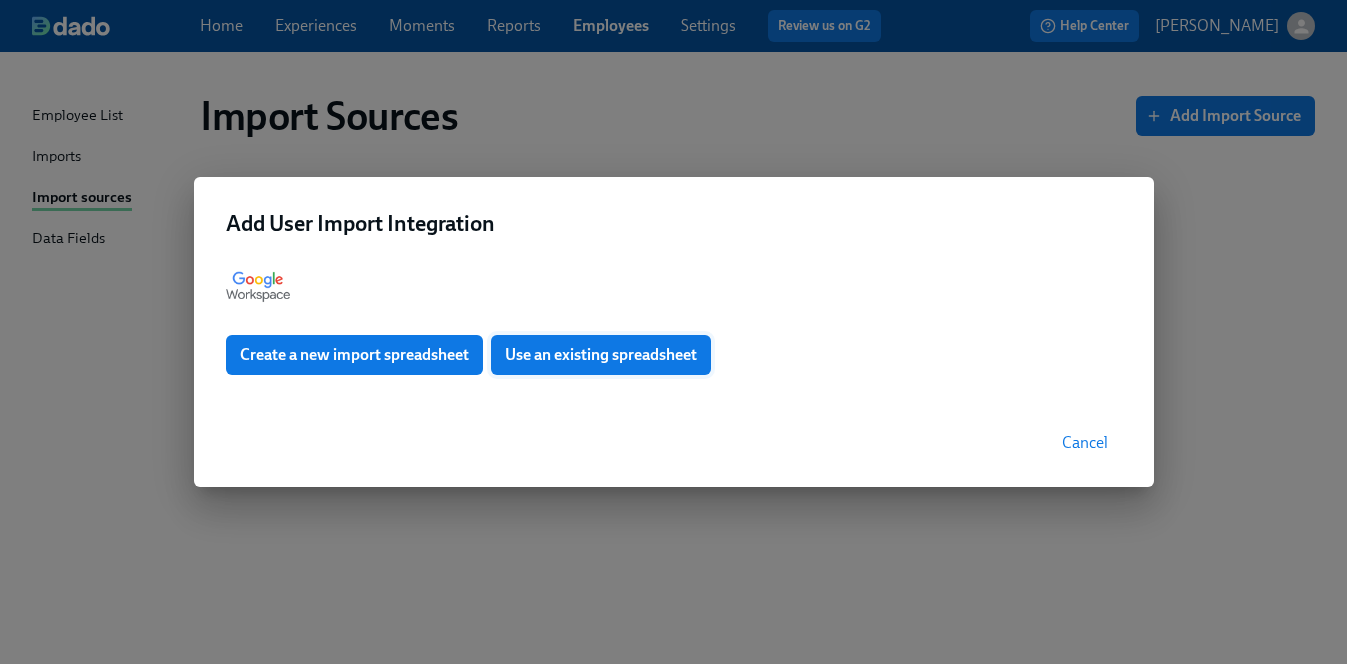 click on "Use an existing spreadsheet" at bounding box center (601, 355) 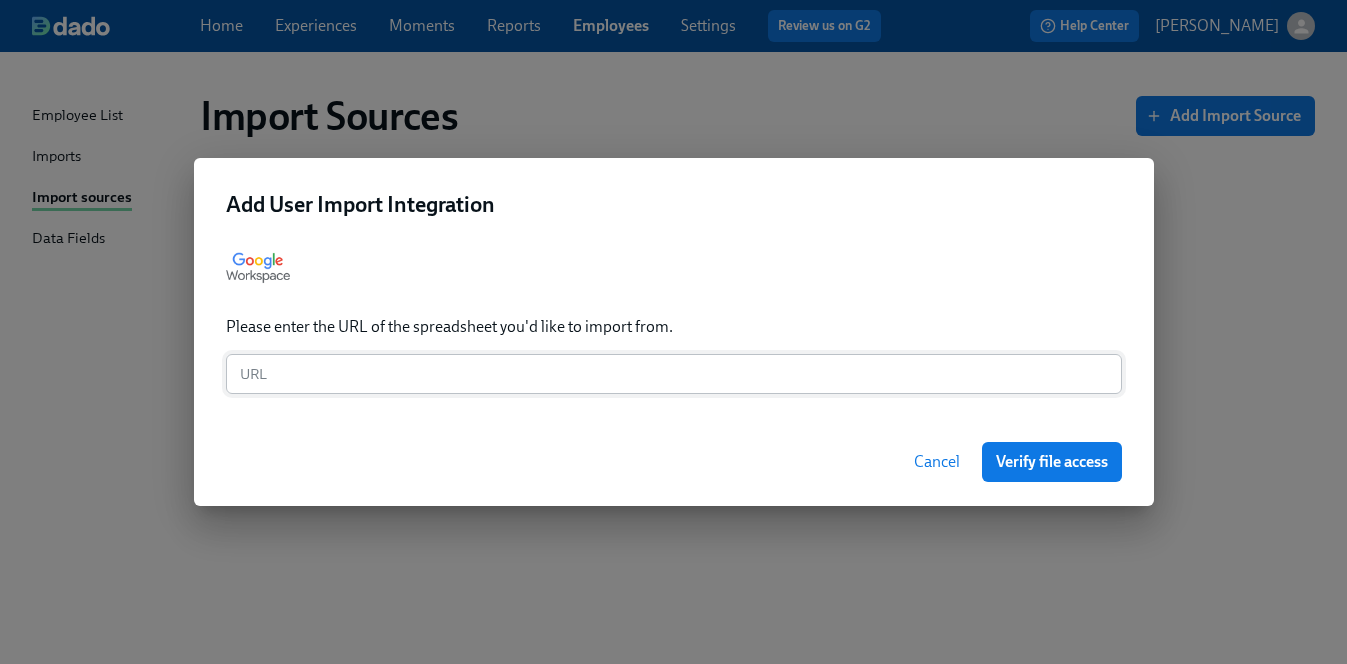 click at bounding box center (674, 374) 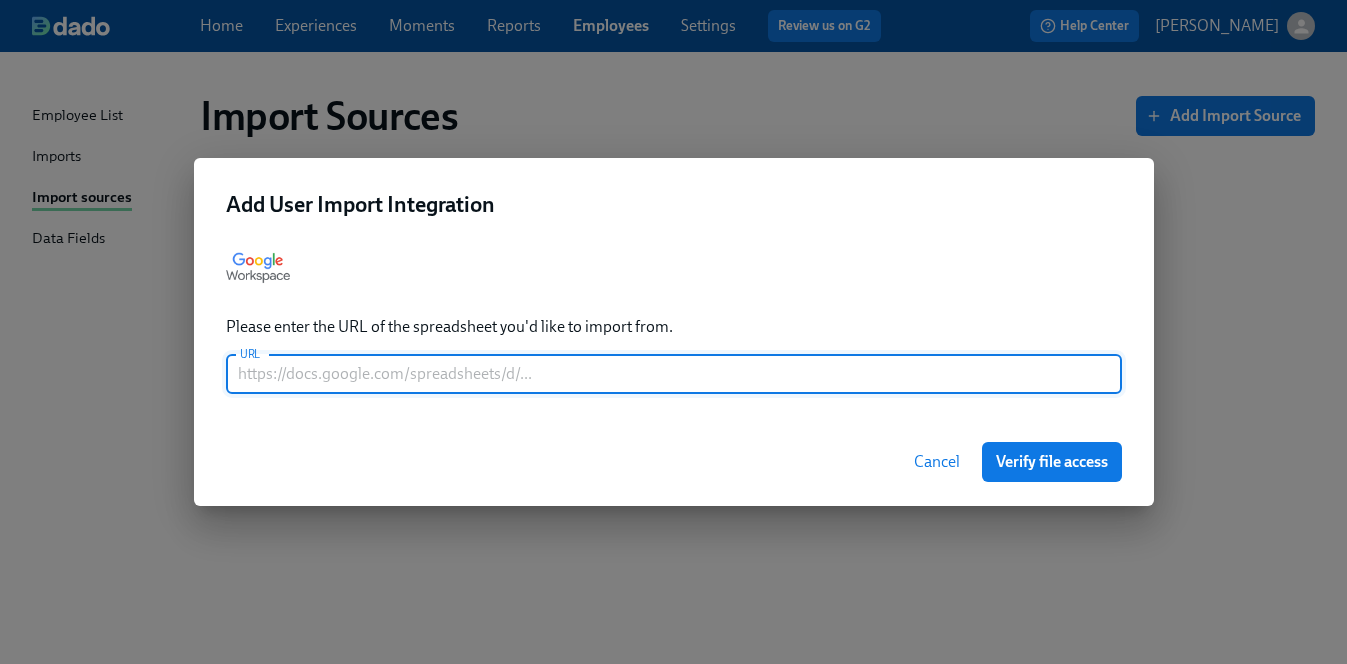 paste on "https://docs.google.com/spreadsheets/d/1V-xPCd7p44yrBGzmPvsQSfOw_y23i2tQ9VRP5Kqd45Y/edit?gid=1329650731#gid=1329650731" 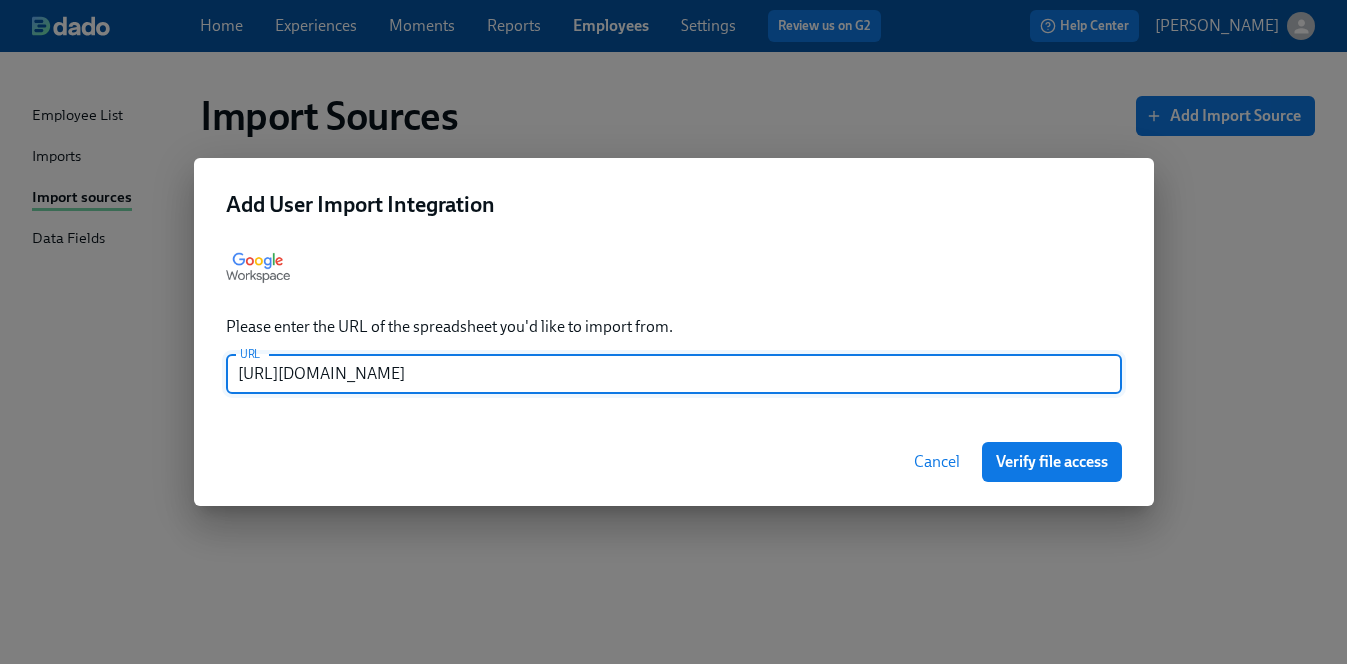 scroll, scrollTop: 0, scrollLeft: 88, axis: horizontal 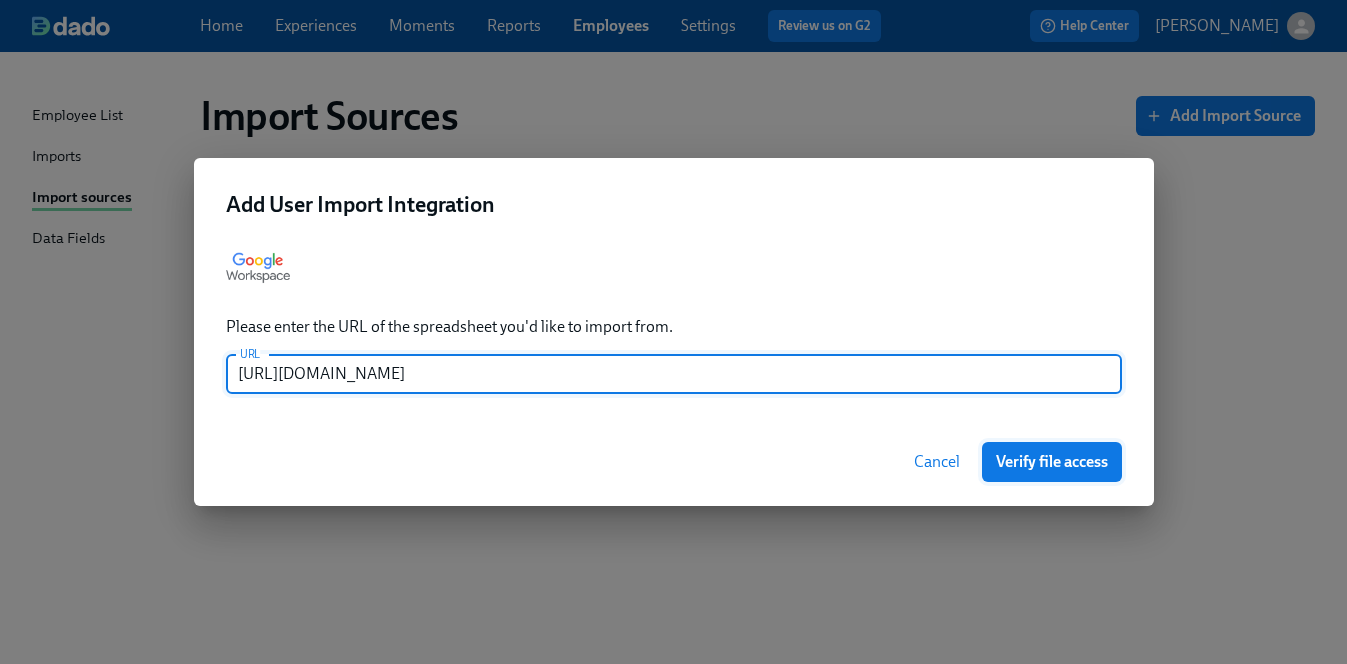 type on "https://docs.google.com/spreadsheets/d/1V-xPCd7p44yrBGzmPvsQSfOw_y23i2tQ9VRP5Kqd45Y/edit?gid=1329650731#gid=1329650731" 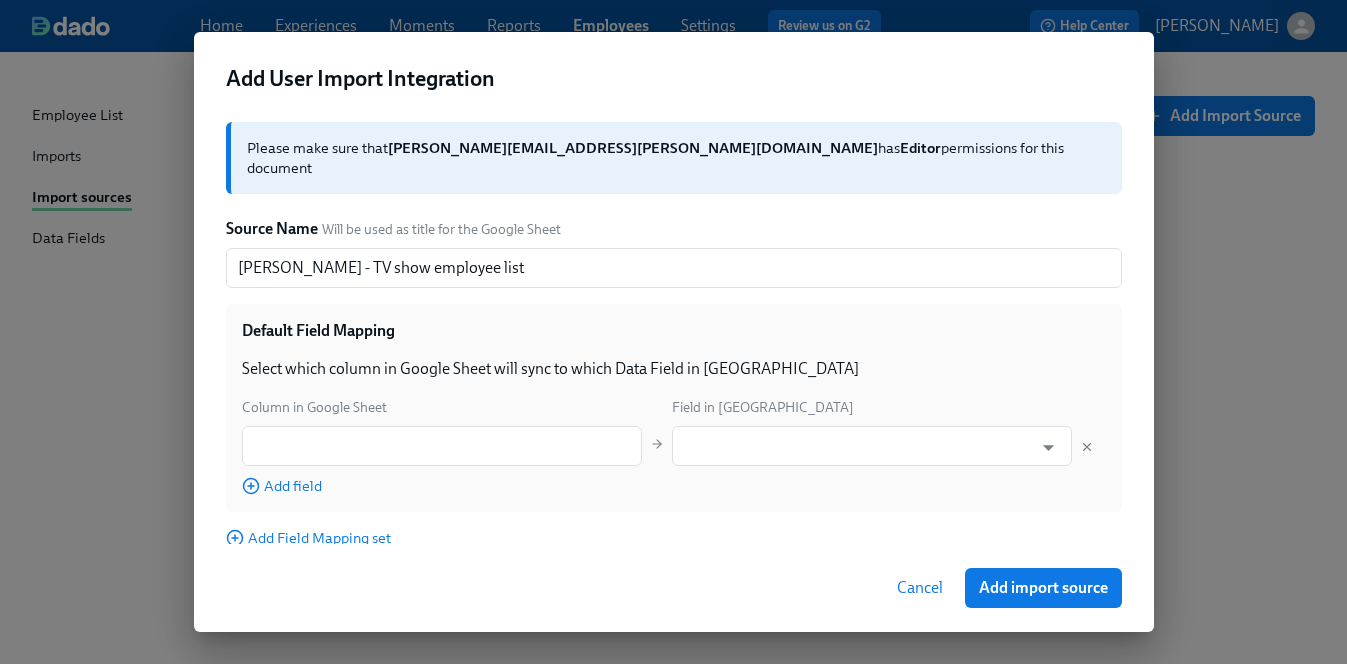 scroll, scrollTop: 84, scrollLeft: 0, axis: vertical 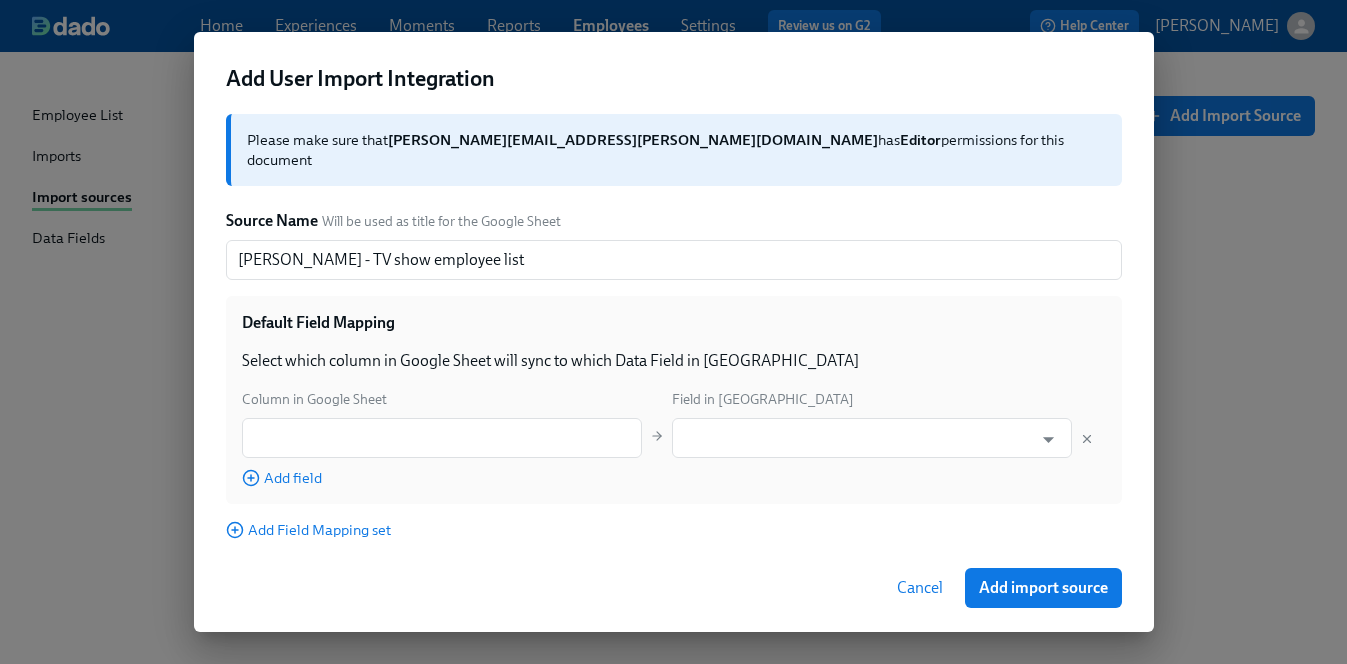 click on "Please make sure that  erica.horowitz@dadohr.com  has  Editor  permissions for this document Source Name Will be used as title for the Google Sheet Erica Copy - TV show employee list ​ Default Field Mapping Select which column in Google Sheet will sync to which Data Field in Dado Column in Google Sheet   Field in Dado   ​ ​ Add field Add Field Mapping set" at bounding box center (674, 327) 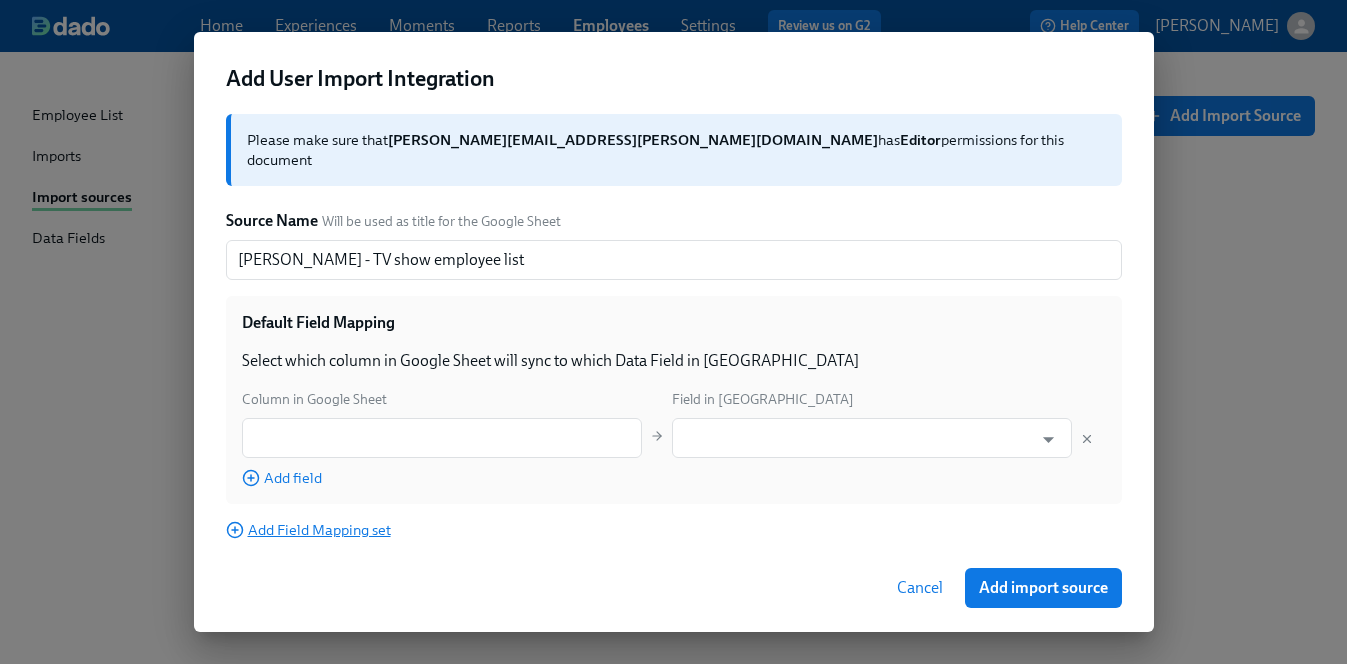 click on "Add Field Mapping set" at bounding box center (308, 530) 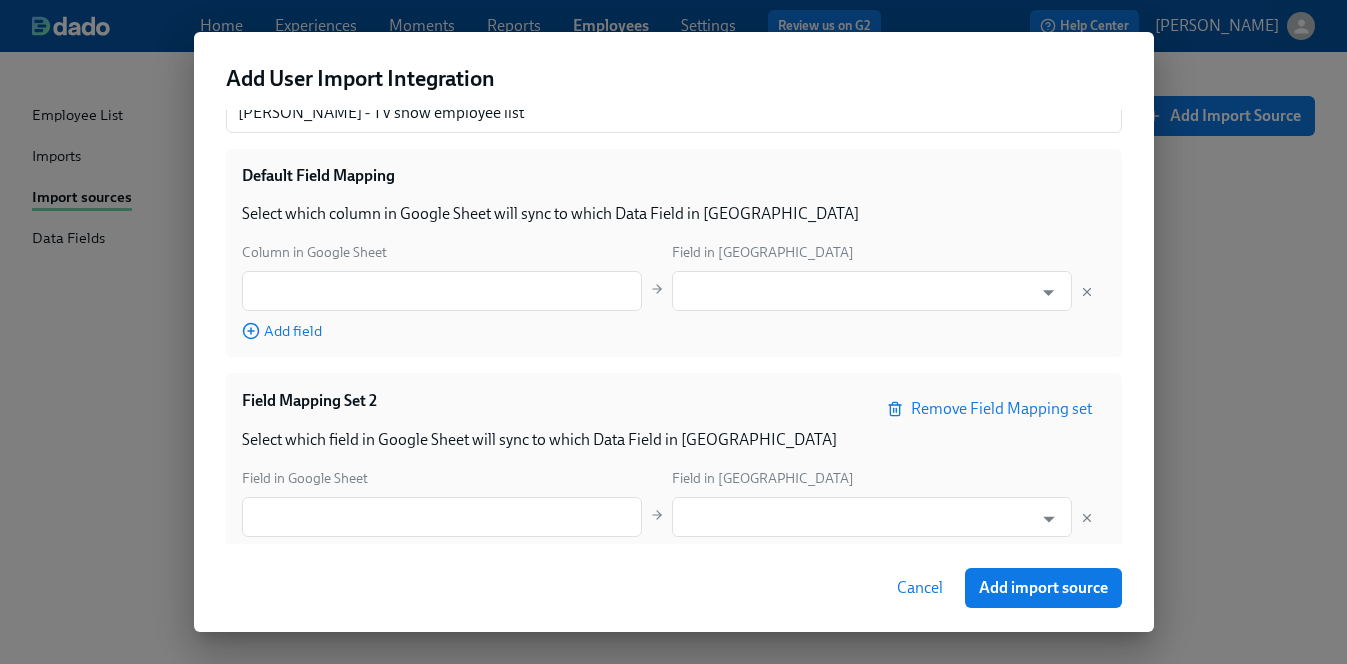 click on "Remove Field Mapping set" at bounding box center [991, 409] 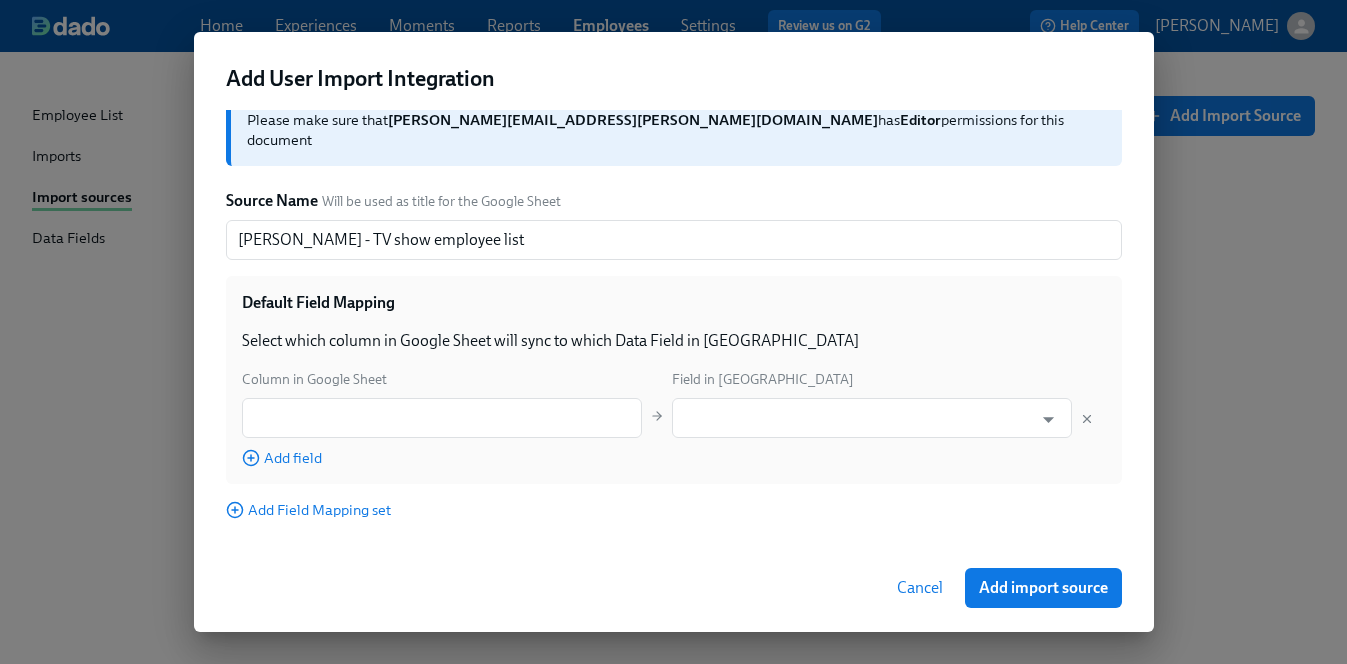 scroll, scrollTop: 84, scrollLeft: 0, axis: vertical 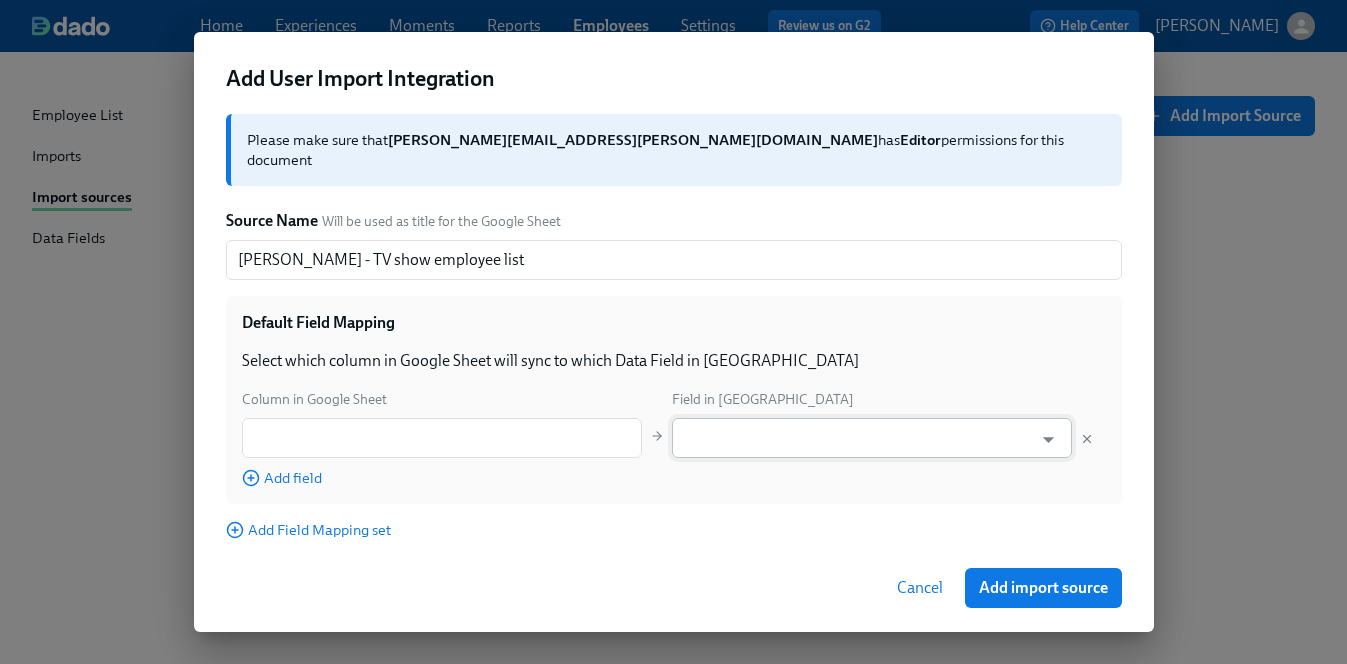 click at bounding box center [857, 438] 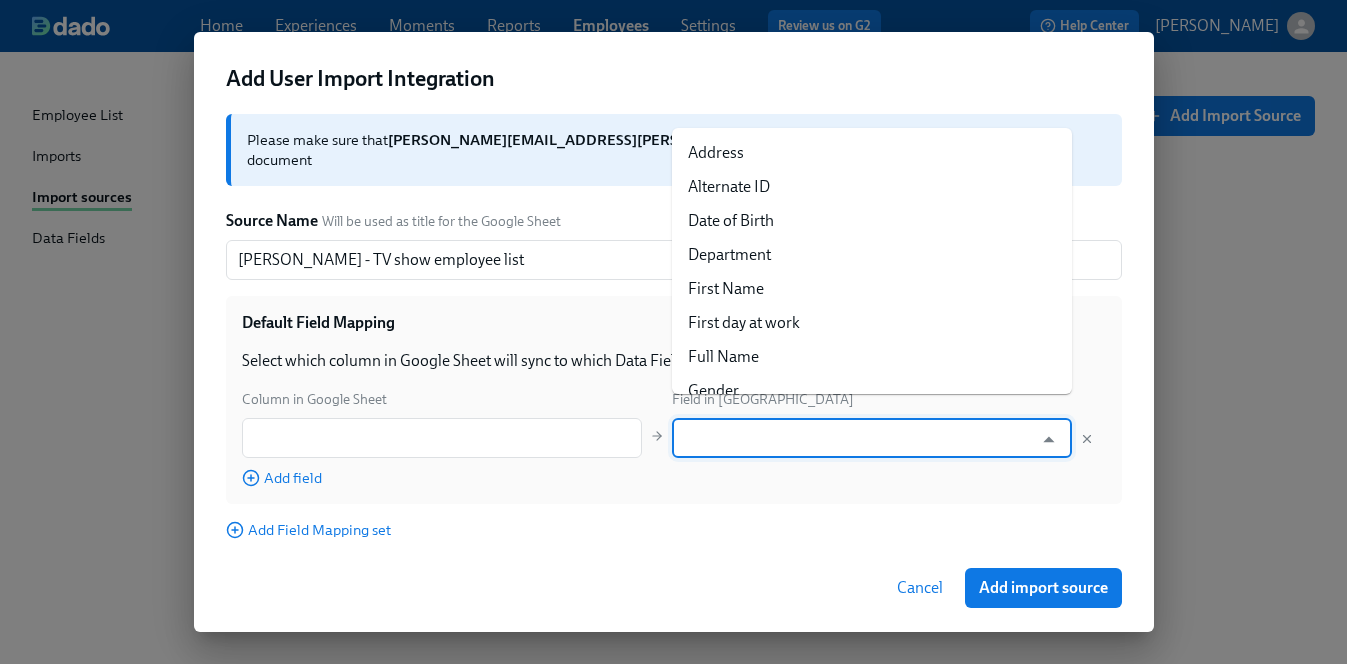 scroll, scrollTop: 1, scrollLeft: 0, axis: vertical 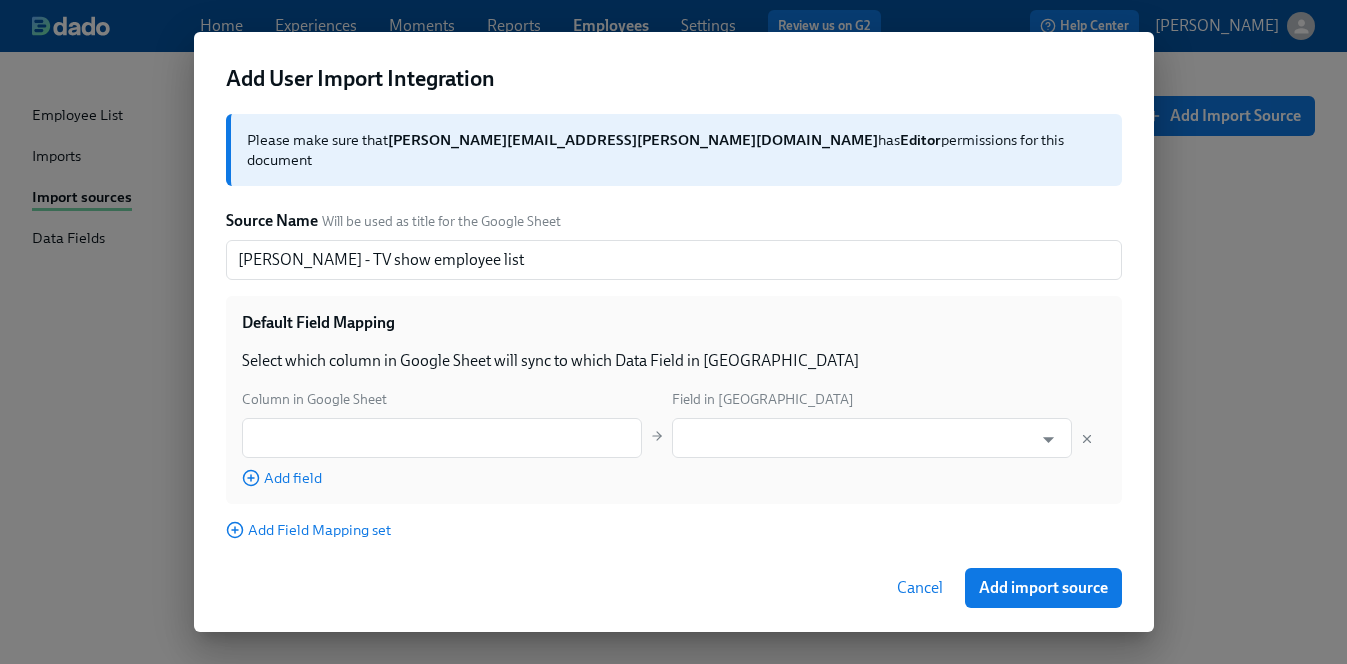 click on "Add Field Mapping set" at bounding box center [674, 530] 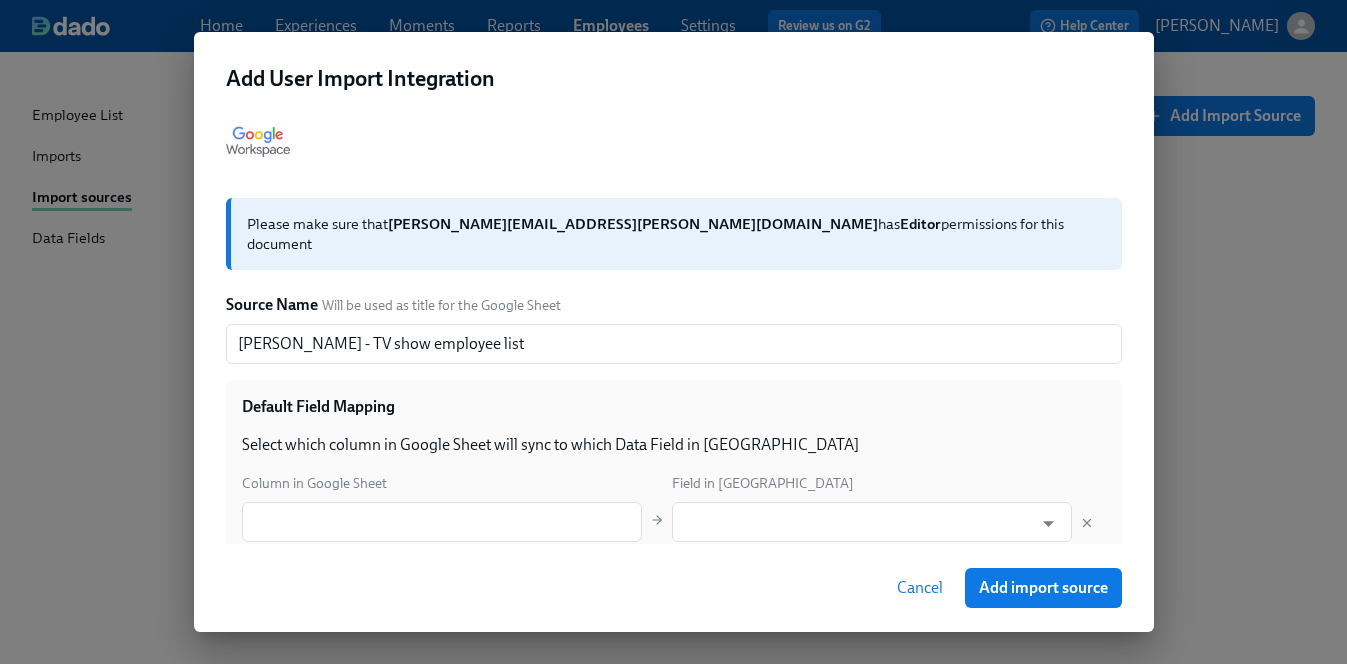 scroll, scrollTop: 84, scrollLeft: 0, axis: vertical 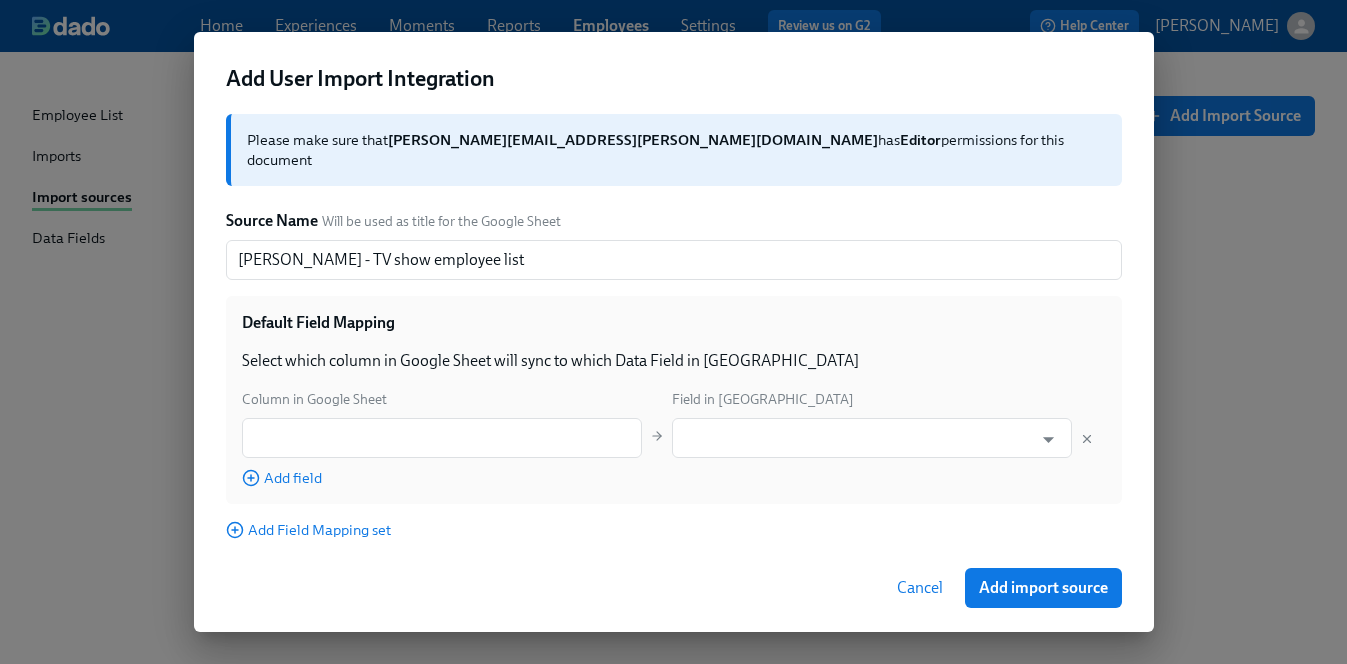click on "Cancel" at bounding box center (920, 588) 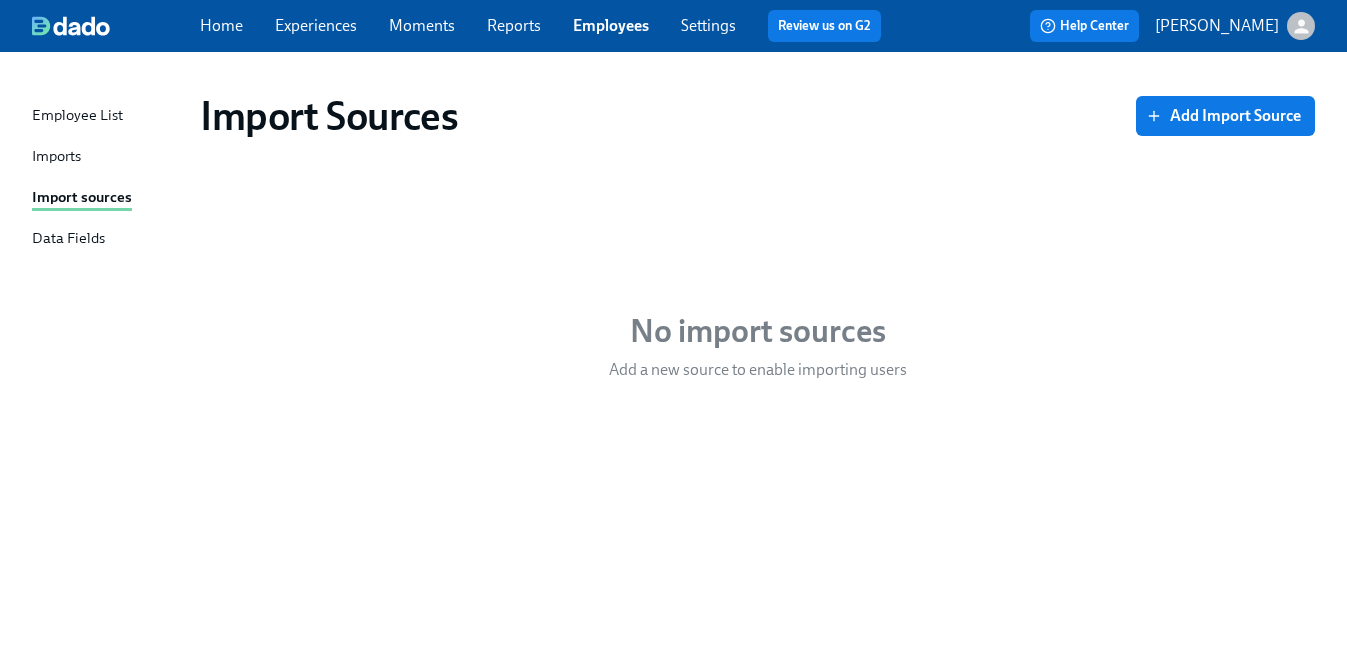 click on "Employee List" at bounding box center [77, 116] 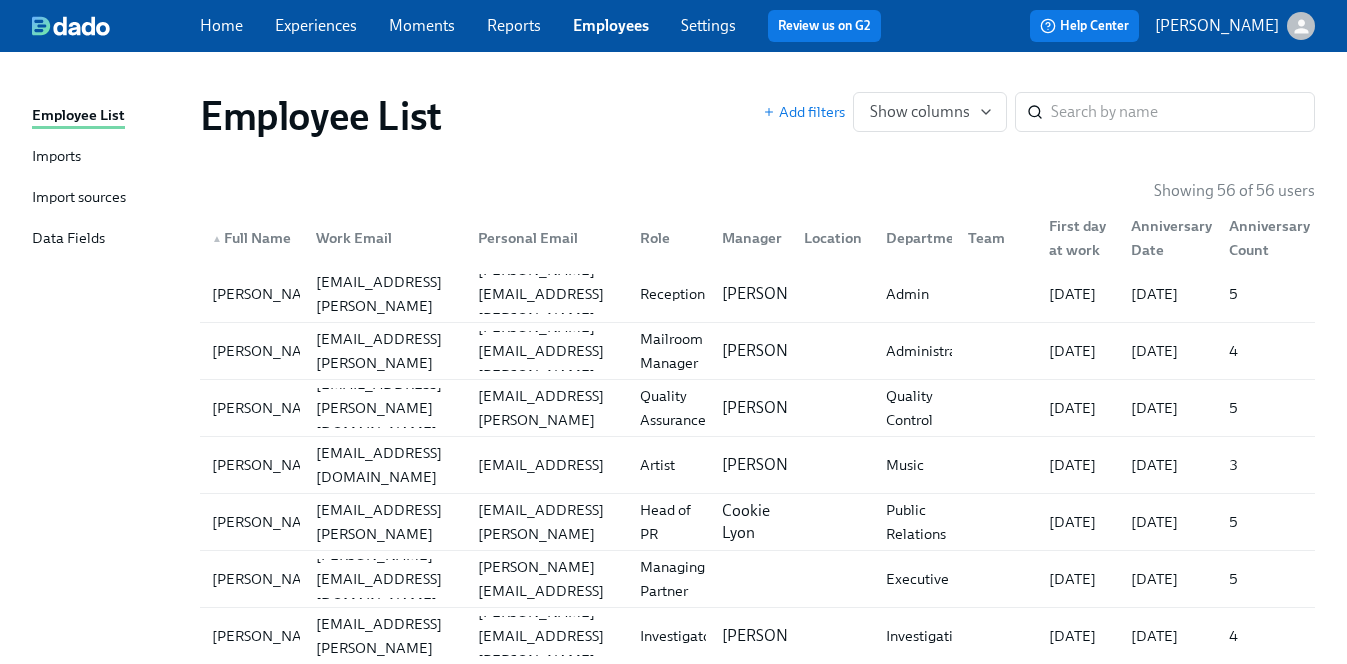 click on "Import sources" at bounding box center (79, 198) 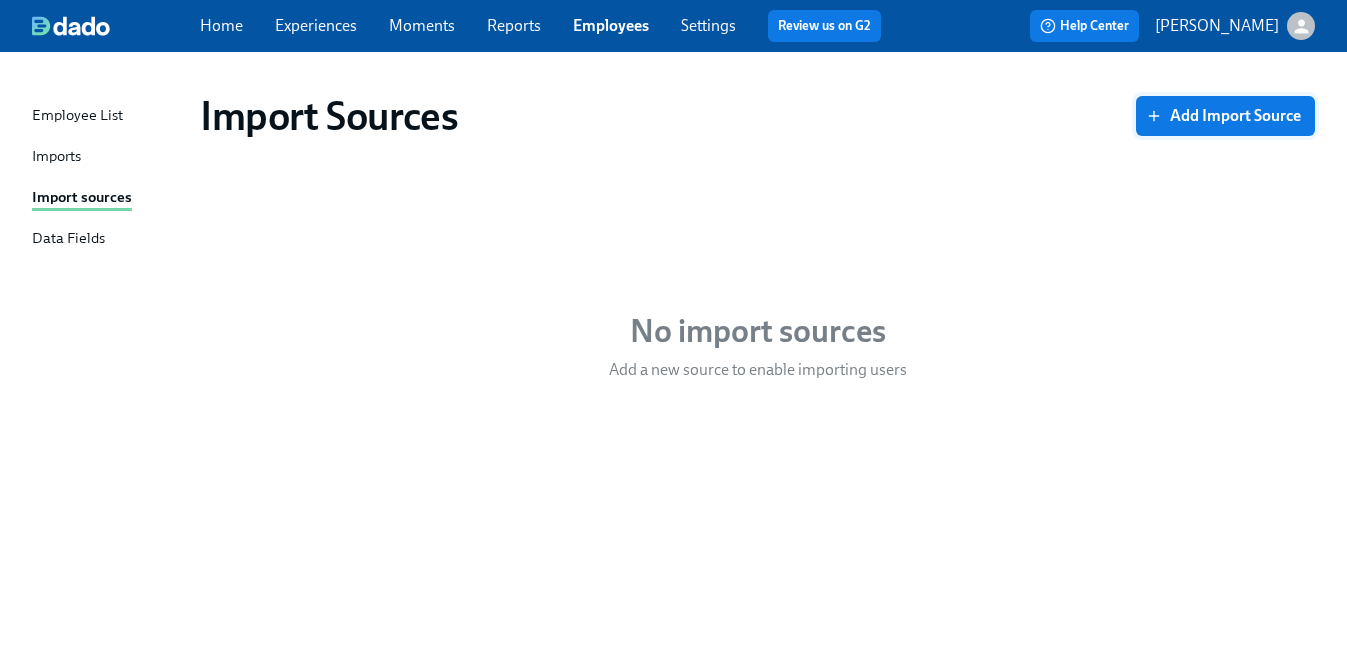 click on "Add Import Source" at bounding box center (1225, 116) 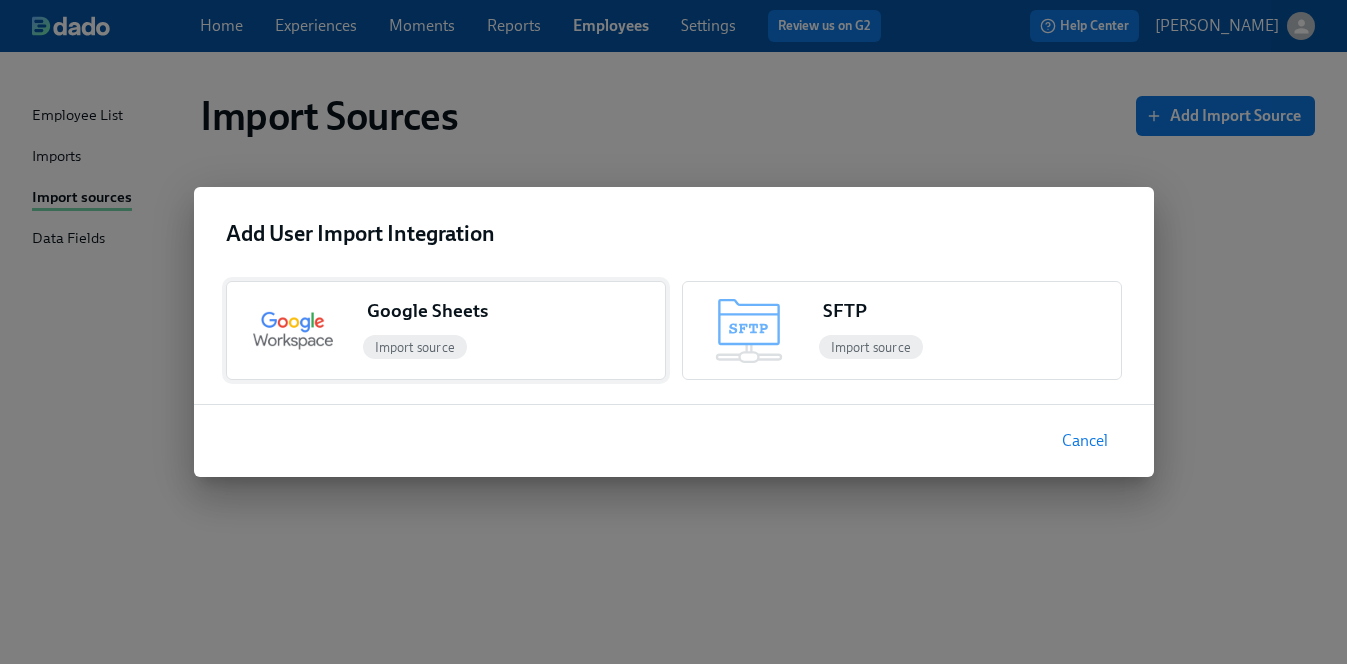 click on "Import source" at bounding box center (415, 347) 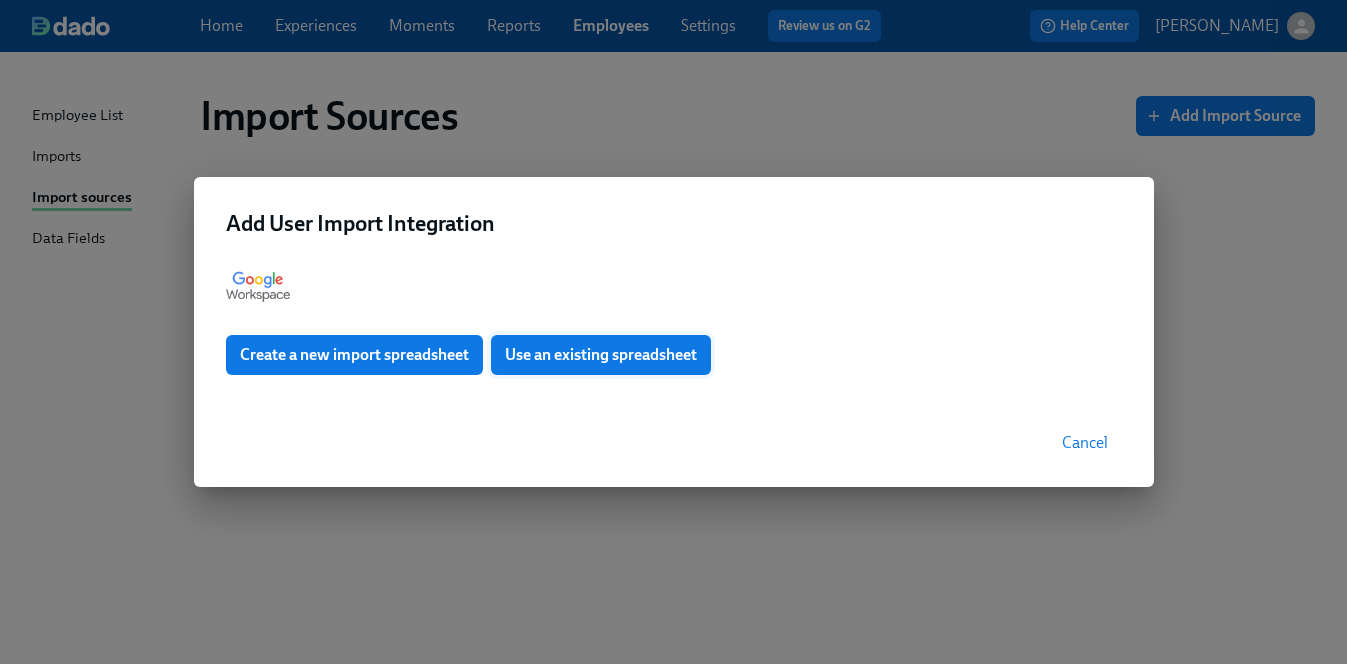 click on "Use an existing spreadsheet" at bounding box center [601, 355] 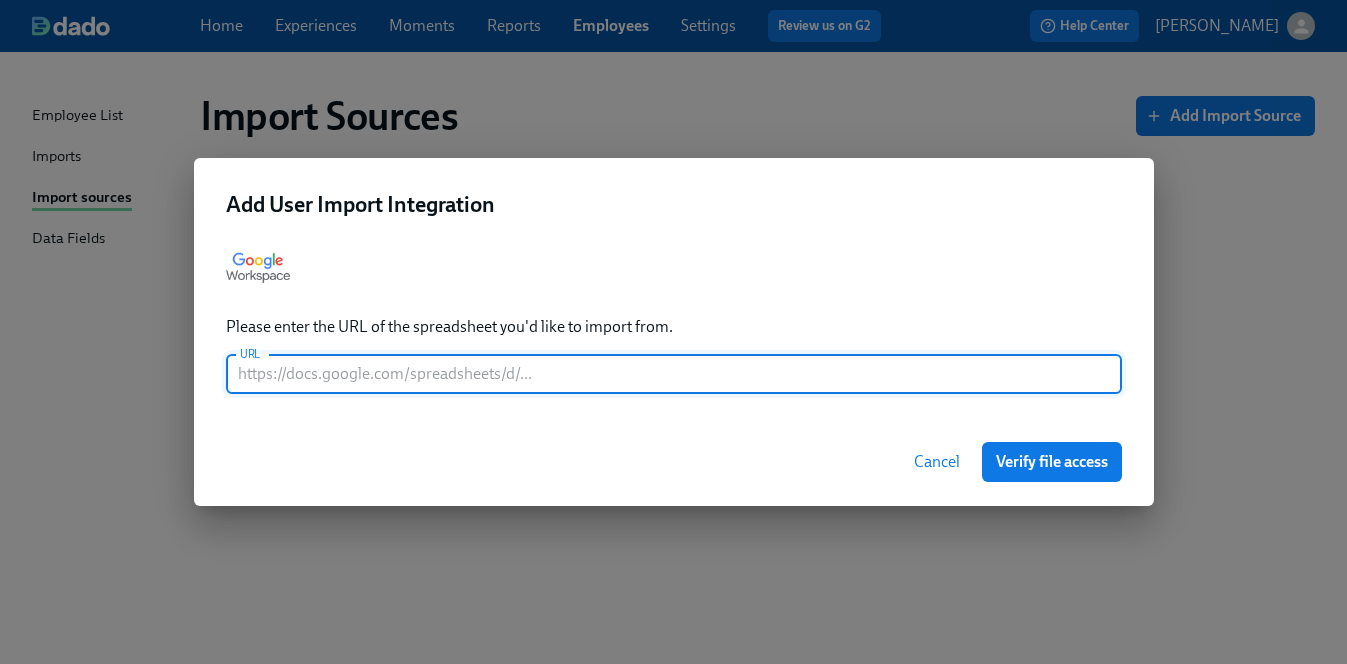 click at bounding box center [674, 374] 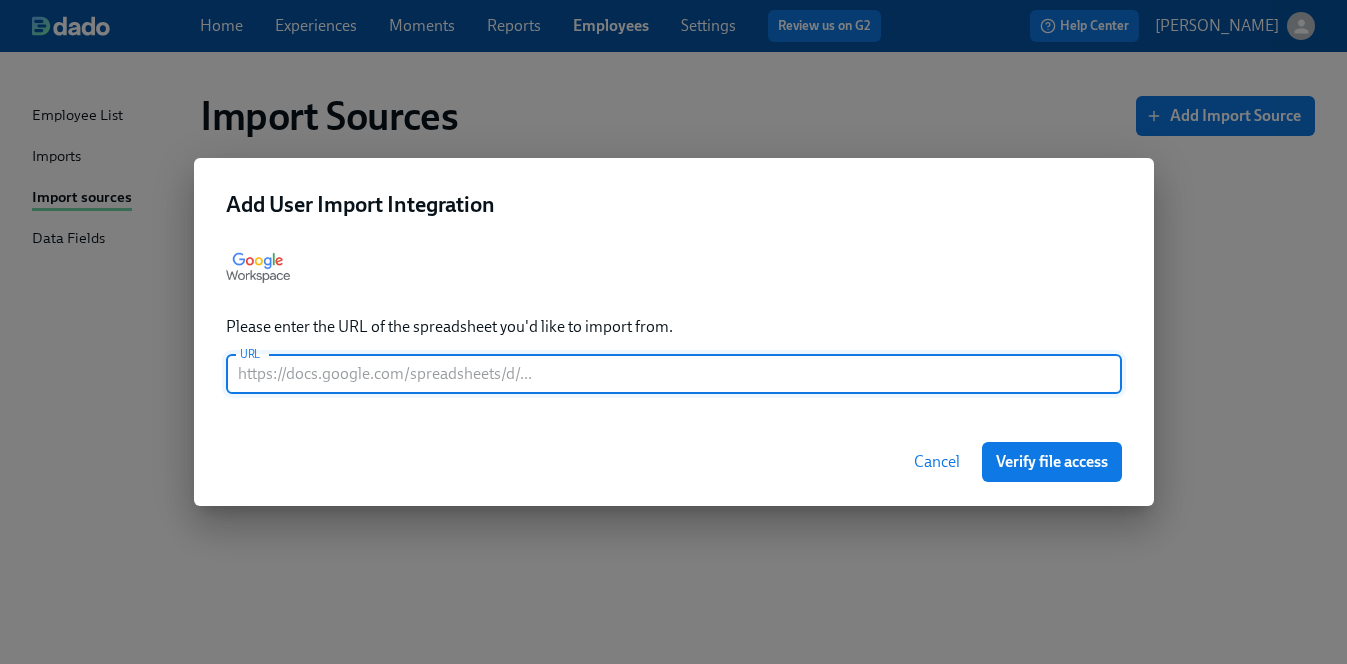 paste on "https://docs.google.com/spreadsheets/d/1V-xPCd7p44yrBGzmPvsQSfOw_y23i2tQ9VRP5Kqd45Y/edit?gid=1329650731#gid=1329650731" 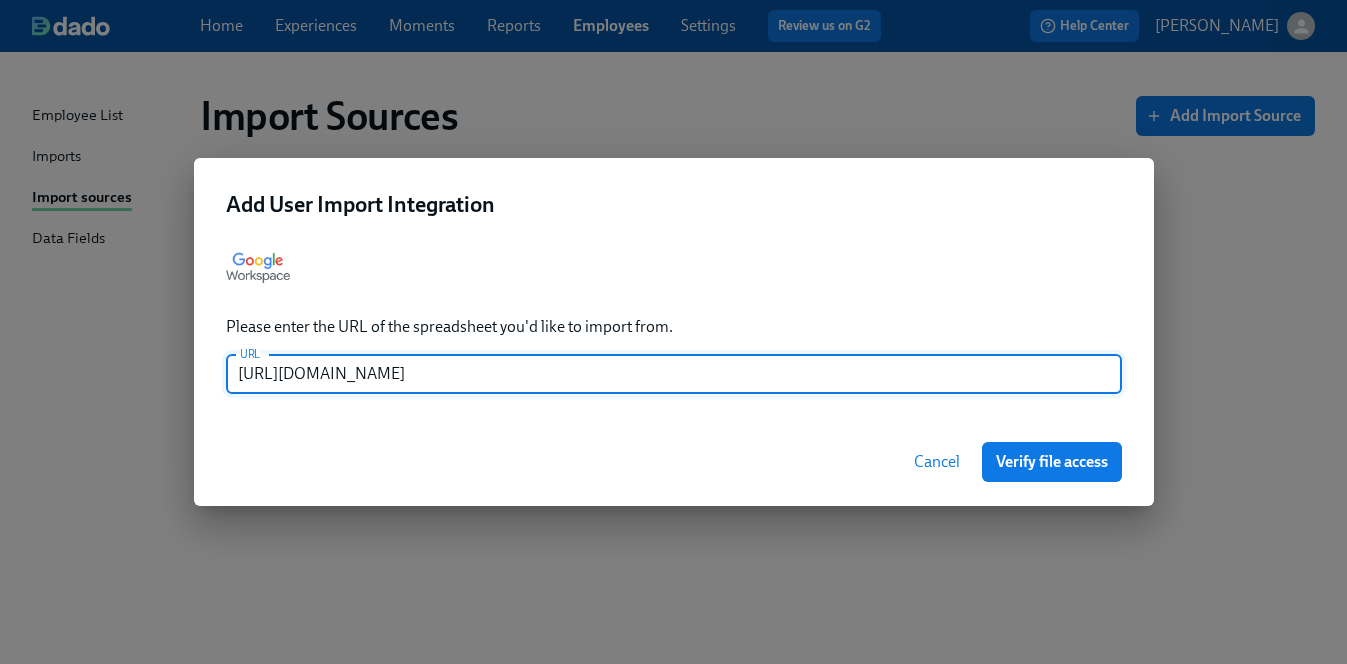 scroll, scrollTop: 0, scrollLeft: 88, axis: horizontal 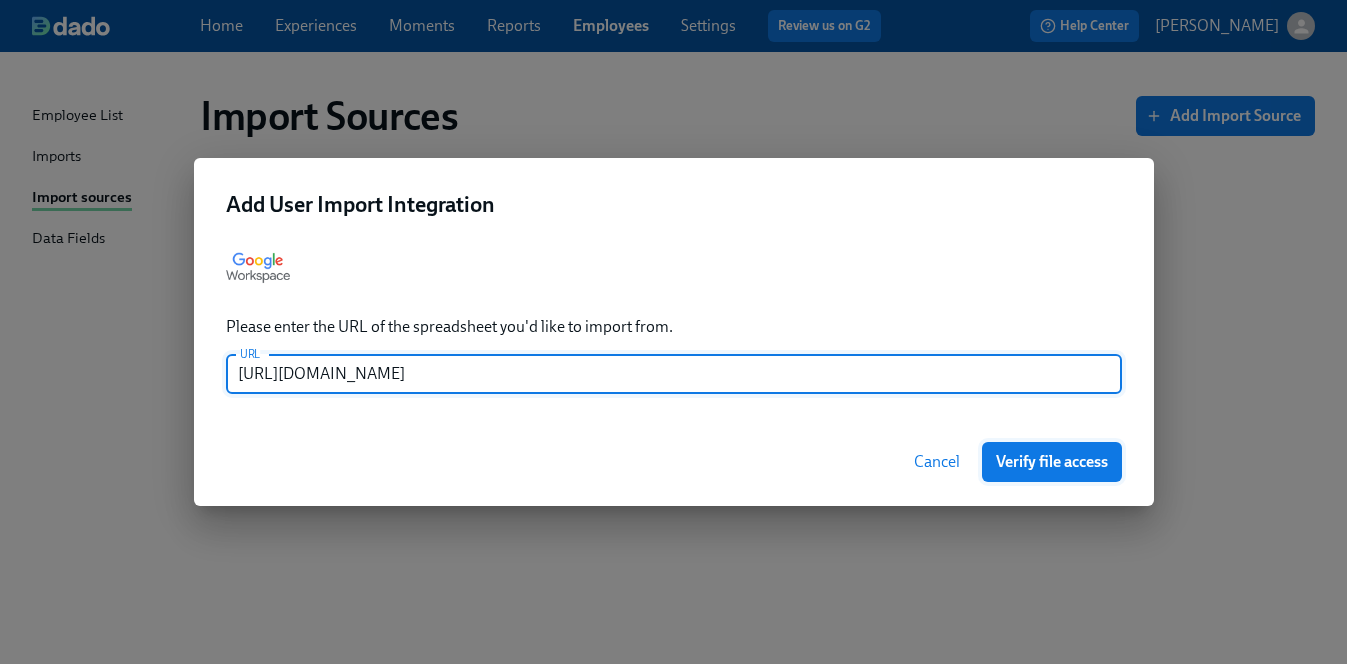 type on "https://docs.google.com/spreadsheets/d/1V-xPCd7p44yrBGzmPvsQSfOw_y23i2tQ9VRP5Kqd45Y/edit?gid=1329650731#gid=1329650731" 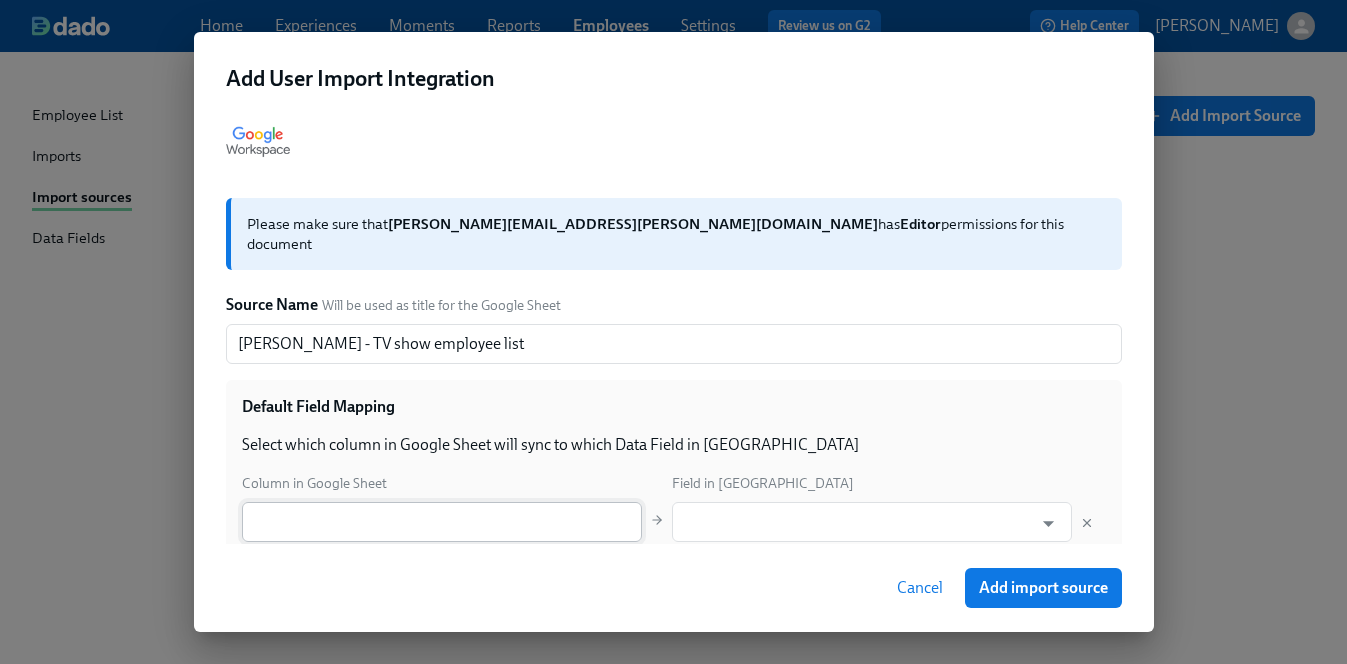 click at bounding box center [442, 522] 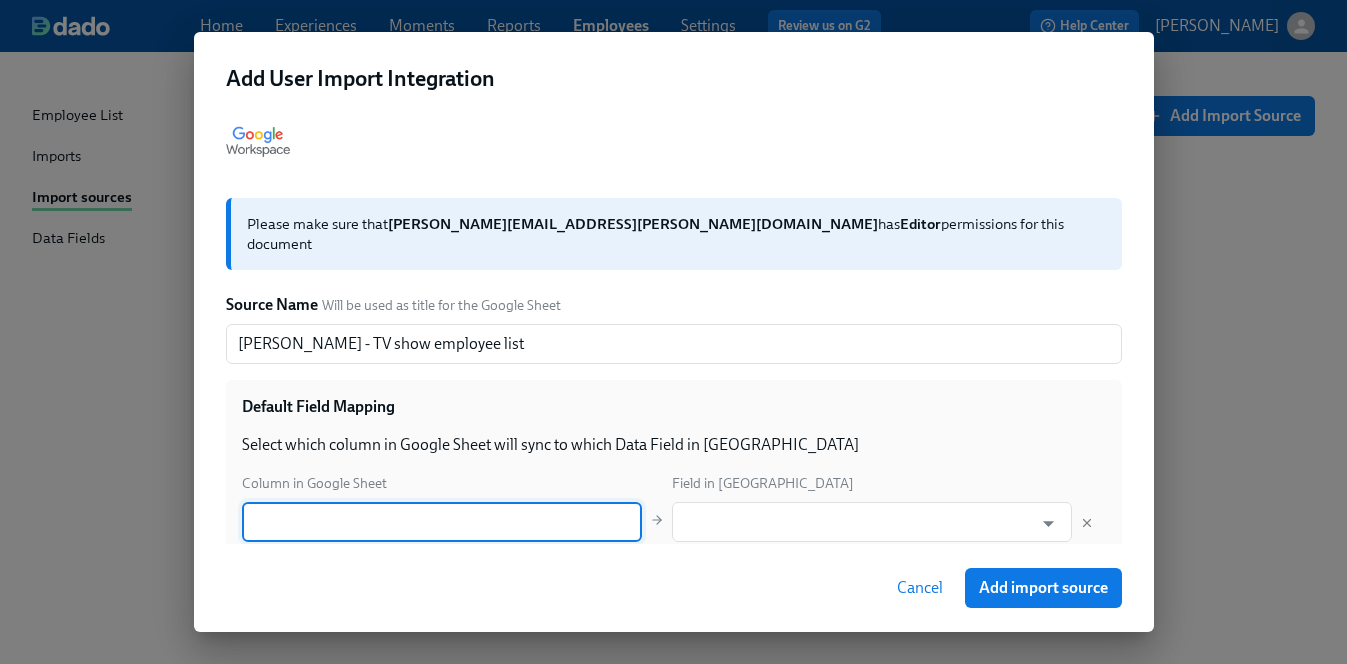 paste on "first name" 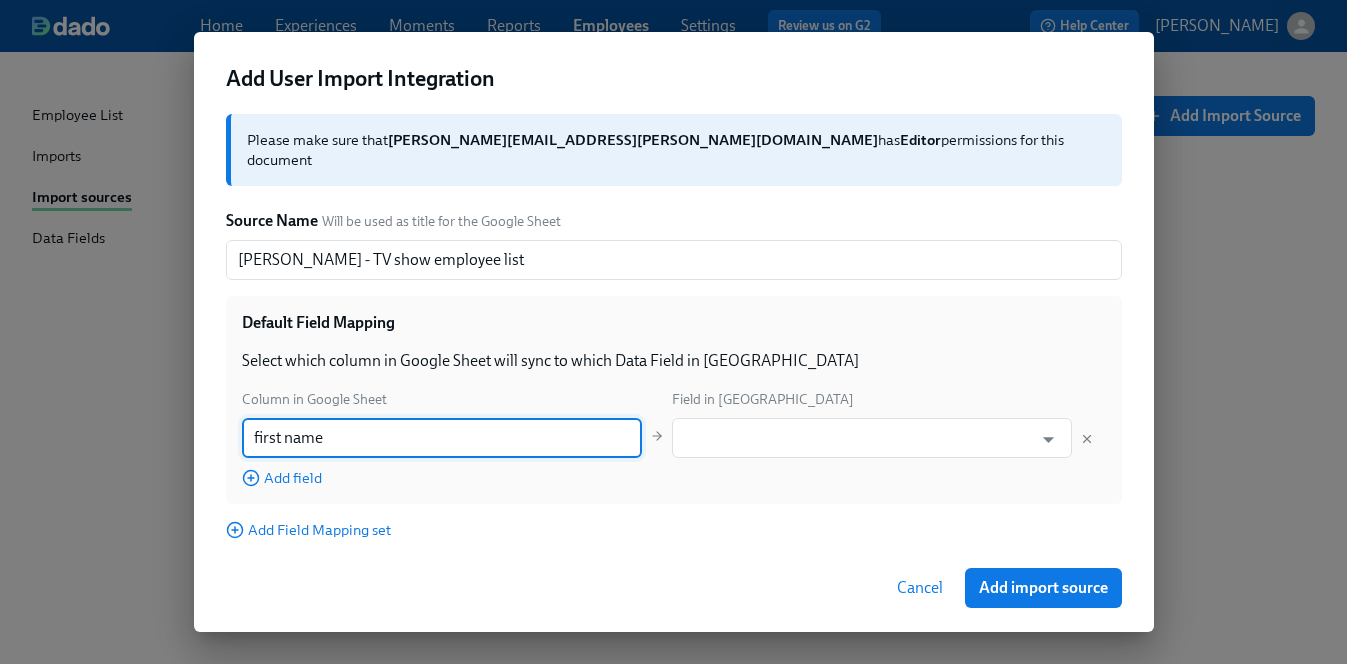 scroll, scrollTop: 84, scrollLeft: 0, axis: vertical 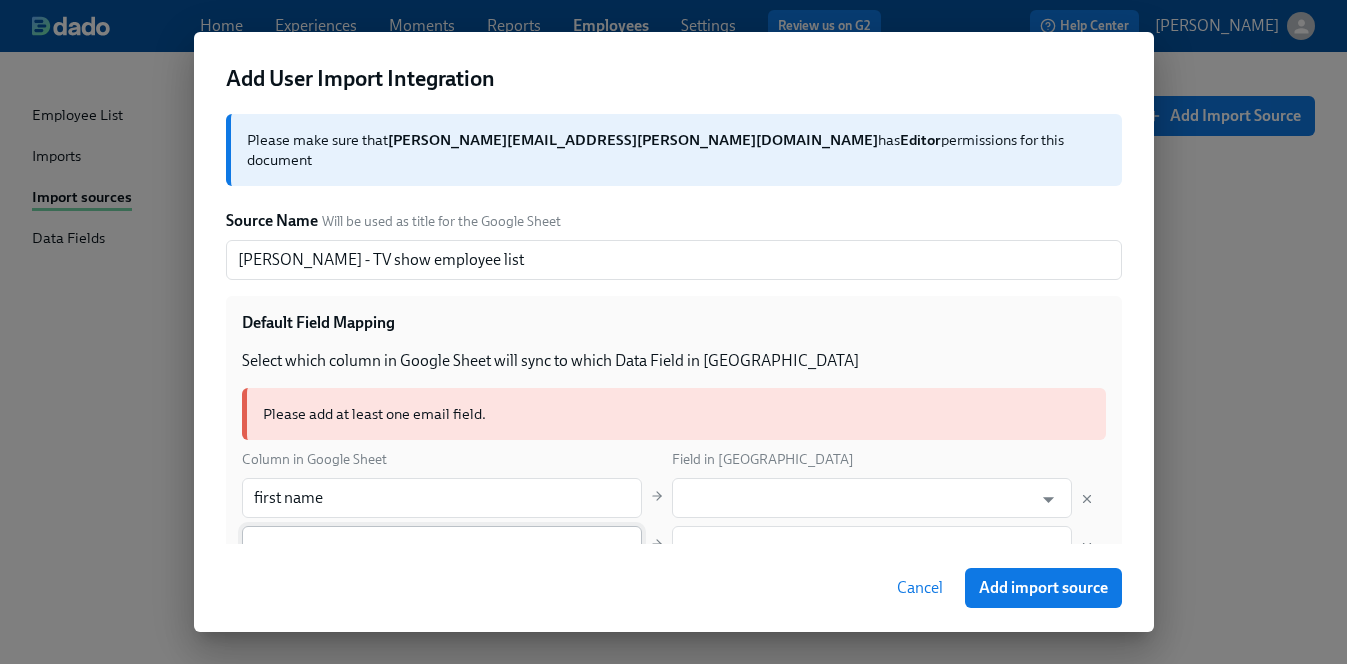 click at bounding box center (442, 546) 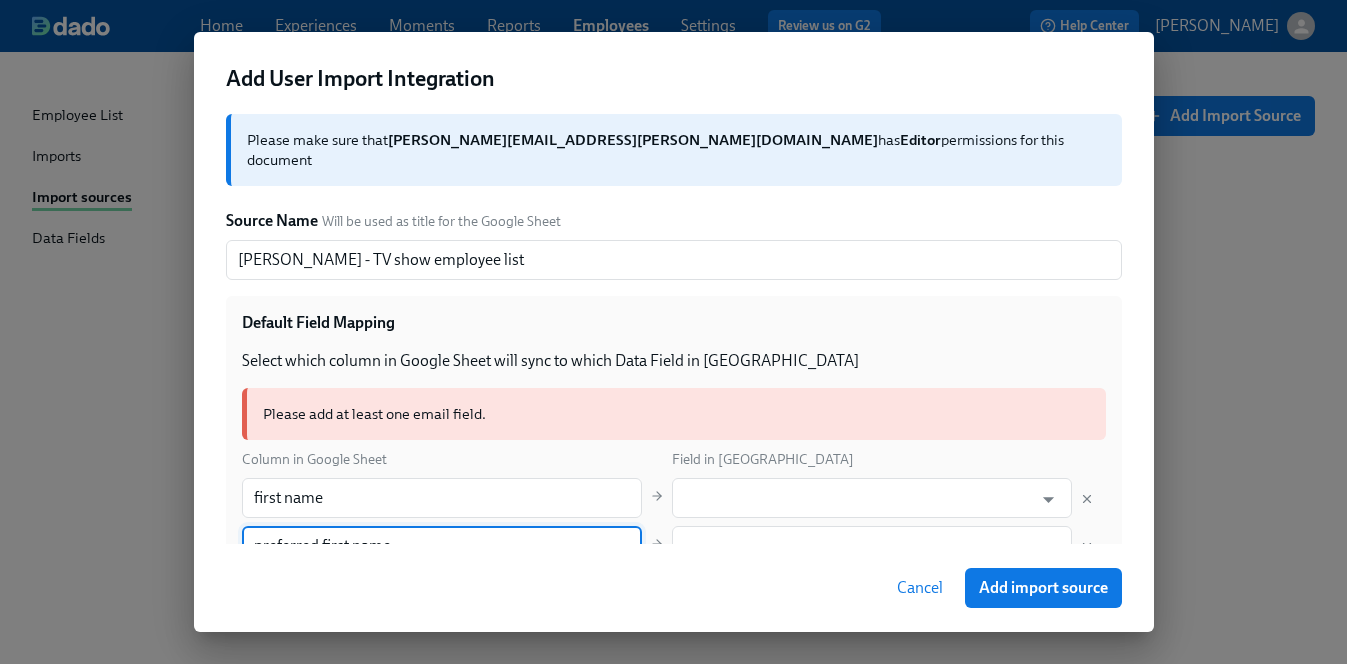 scroll, scrollTop: 192, scrollLeft: 0, axis: vertical 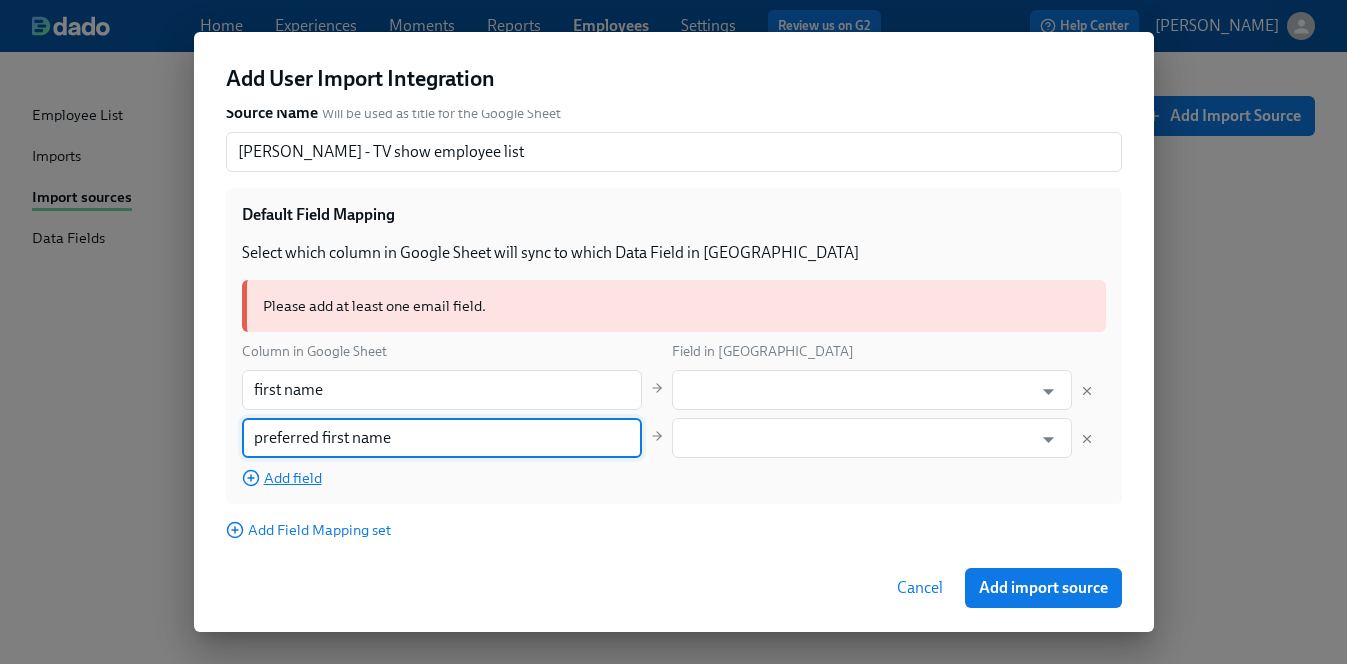 type on "preferred first name" 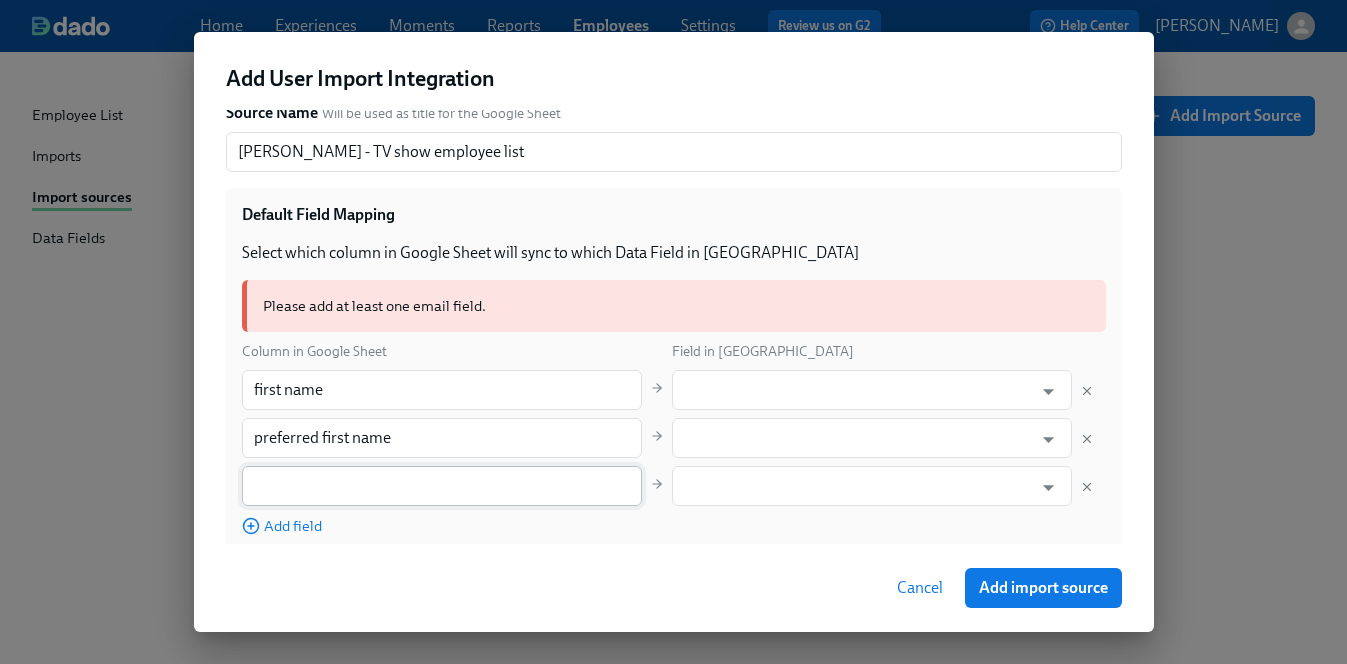 click at bounding box center [442, 486] 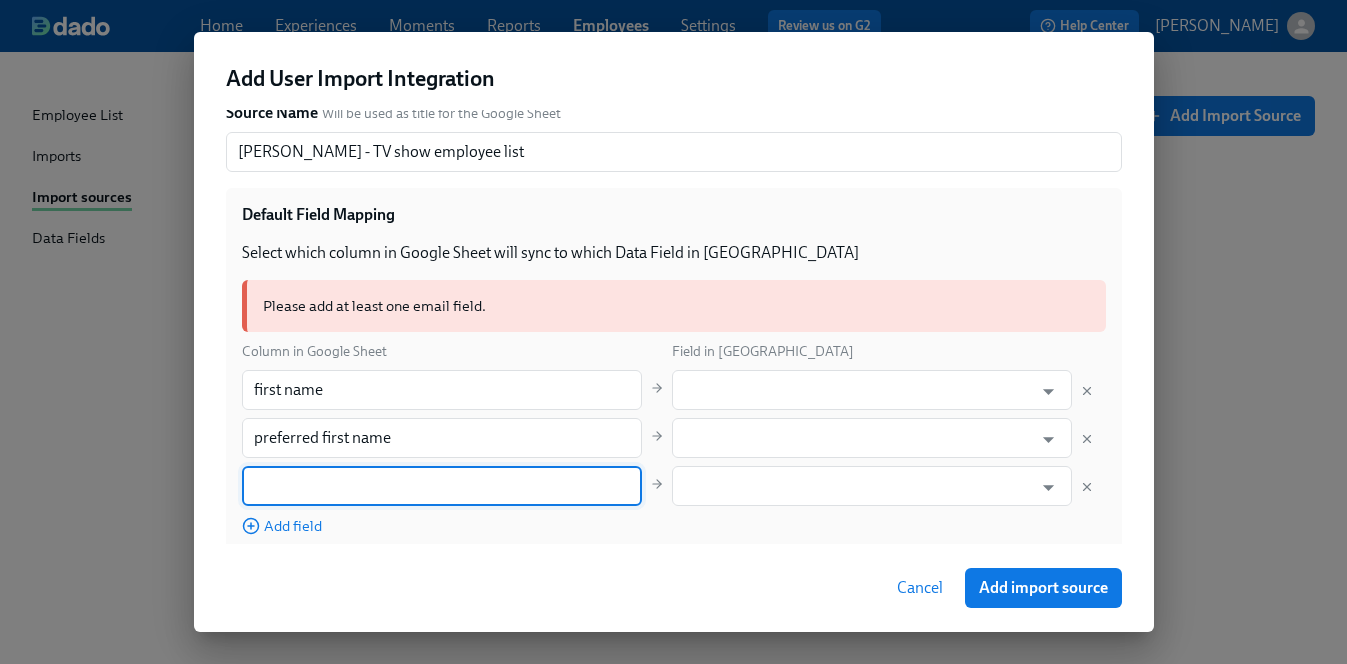 paste on "last name" 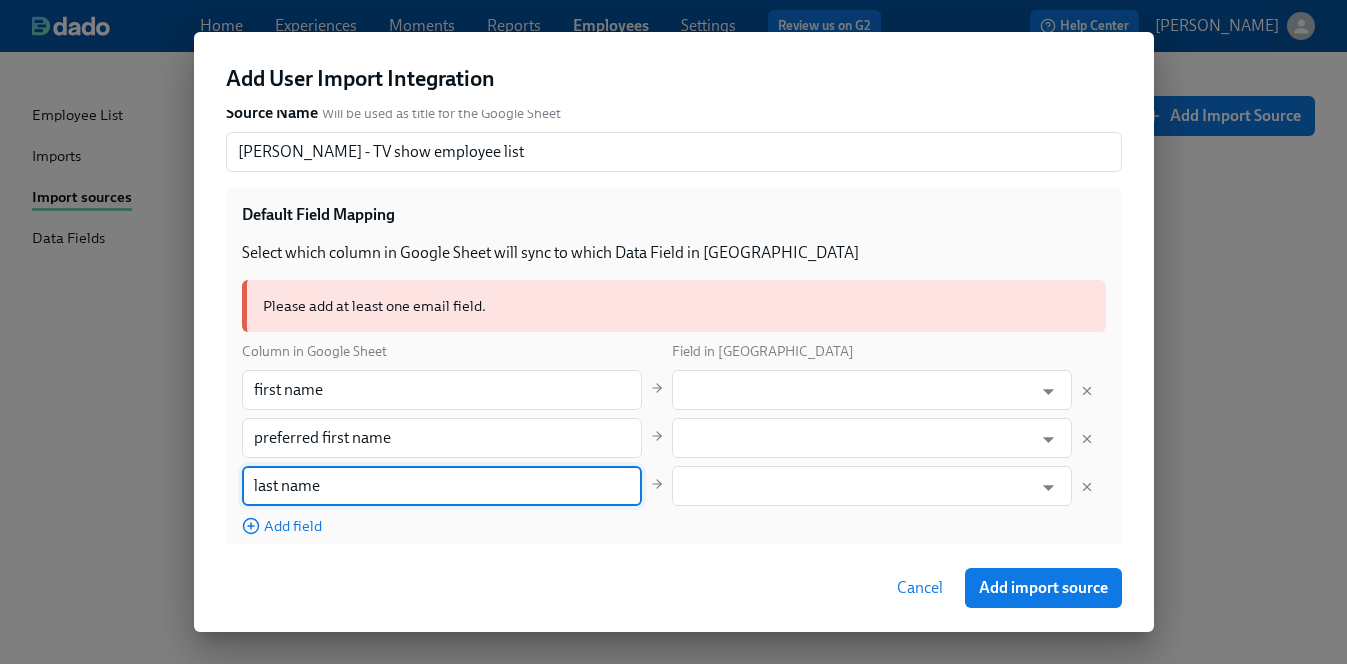 type on "last name" 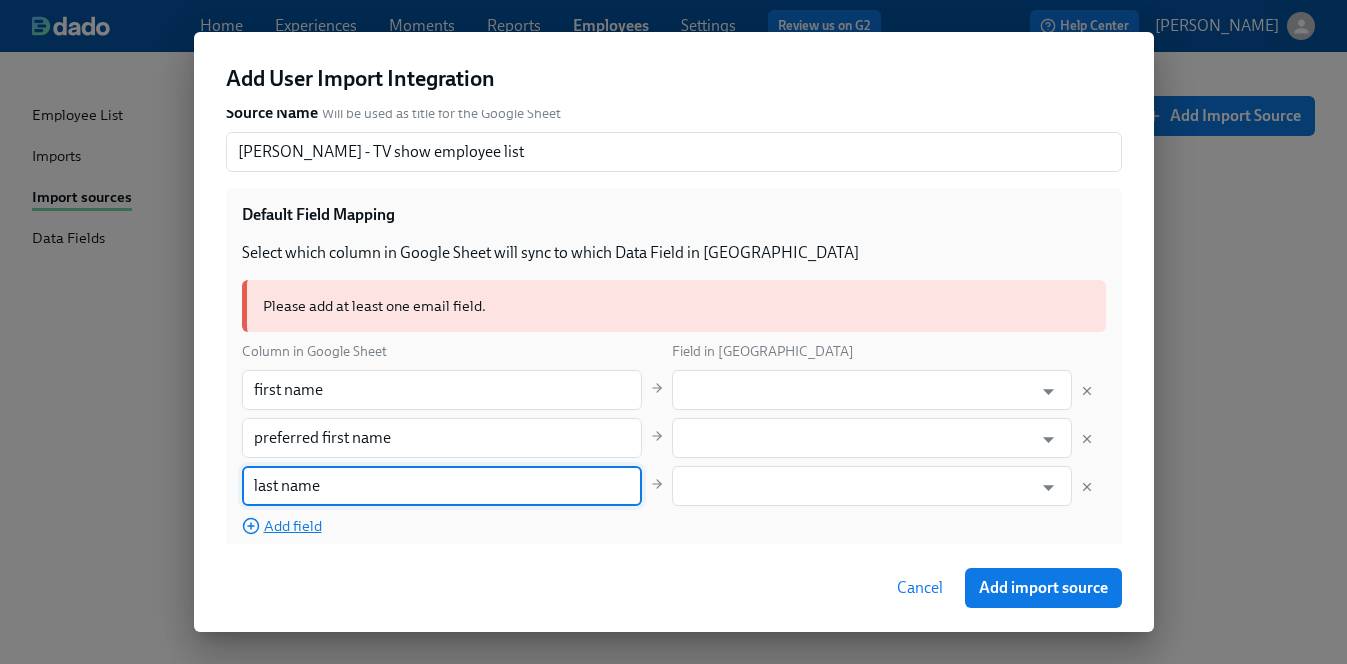 click on "Add field" at bounding box center [282, 526] 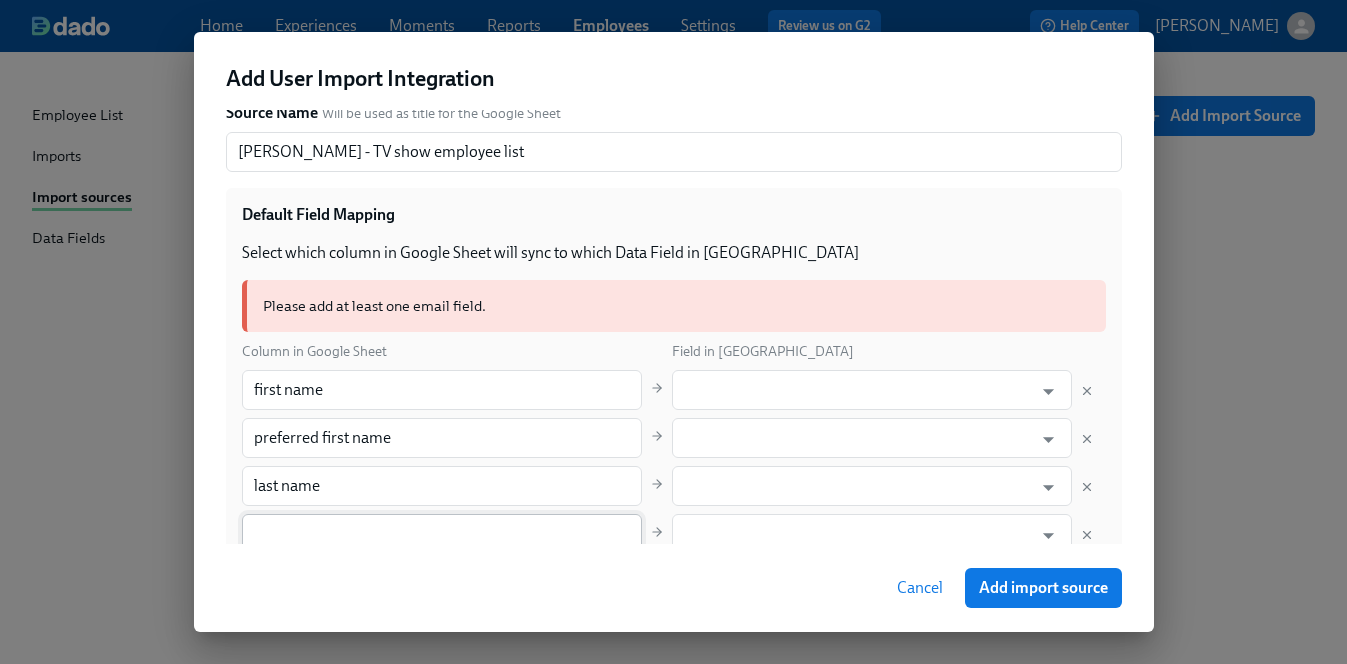 click at bounding box center [442, 534] 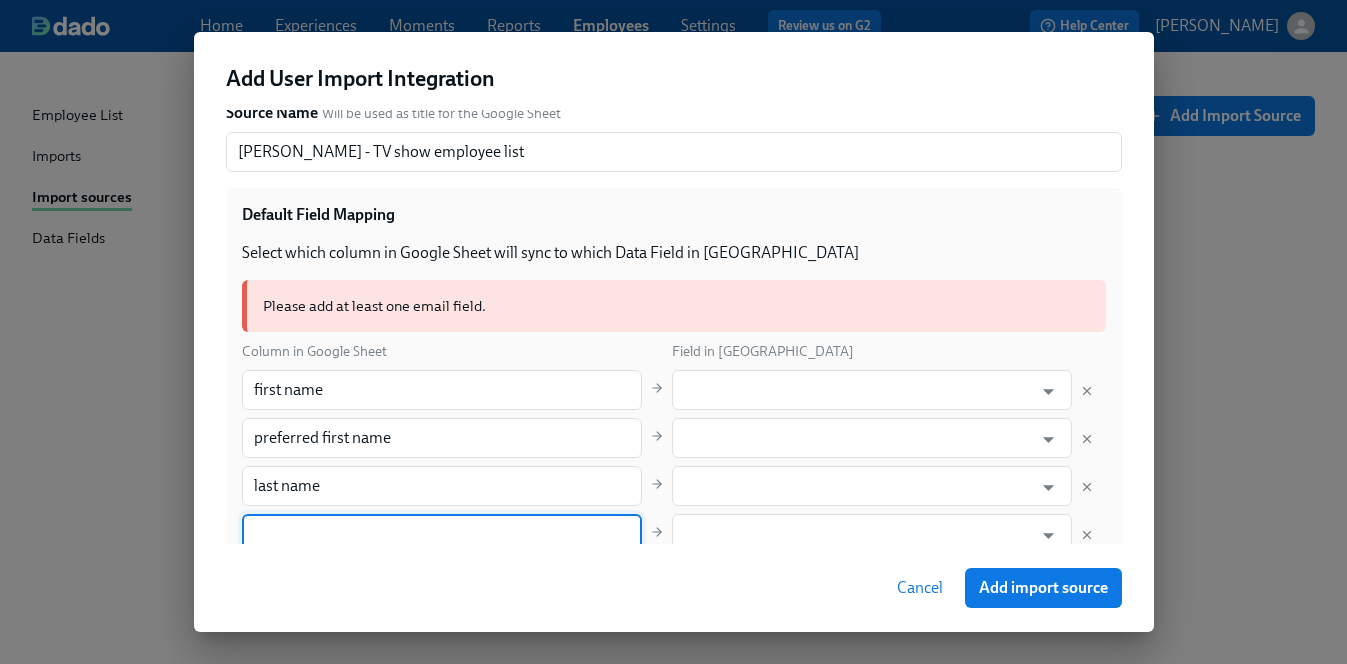 paste on "work email address" 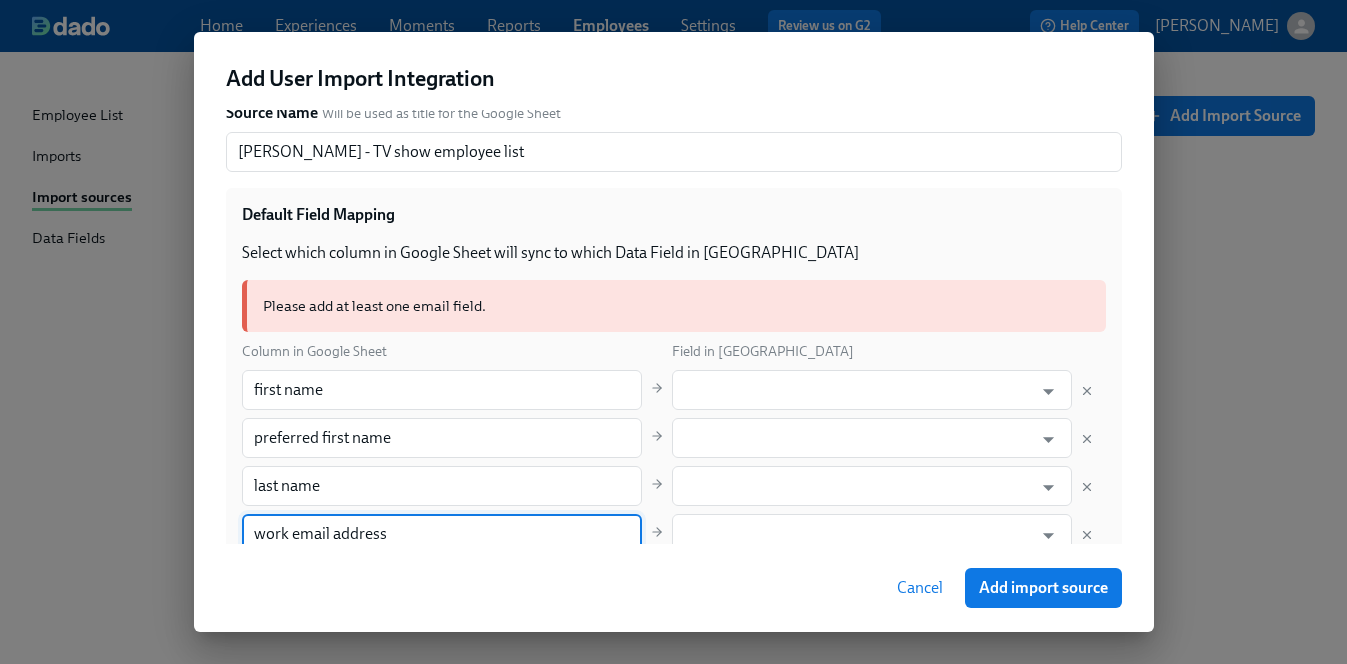 scroll, scrollTop: 288, scrollLeft: 0, axis: vertical 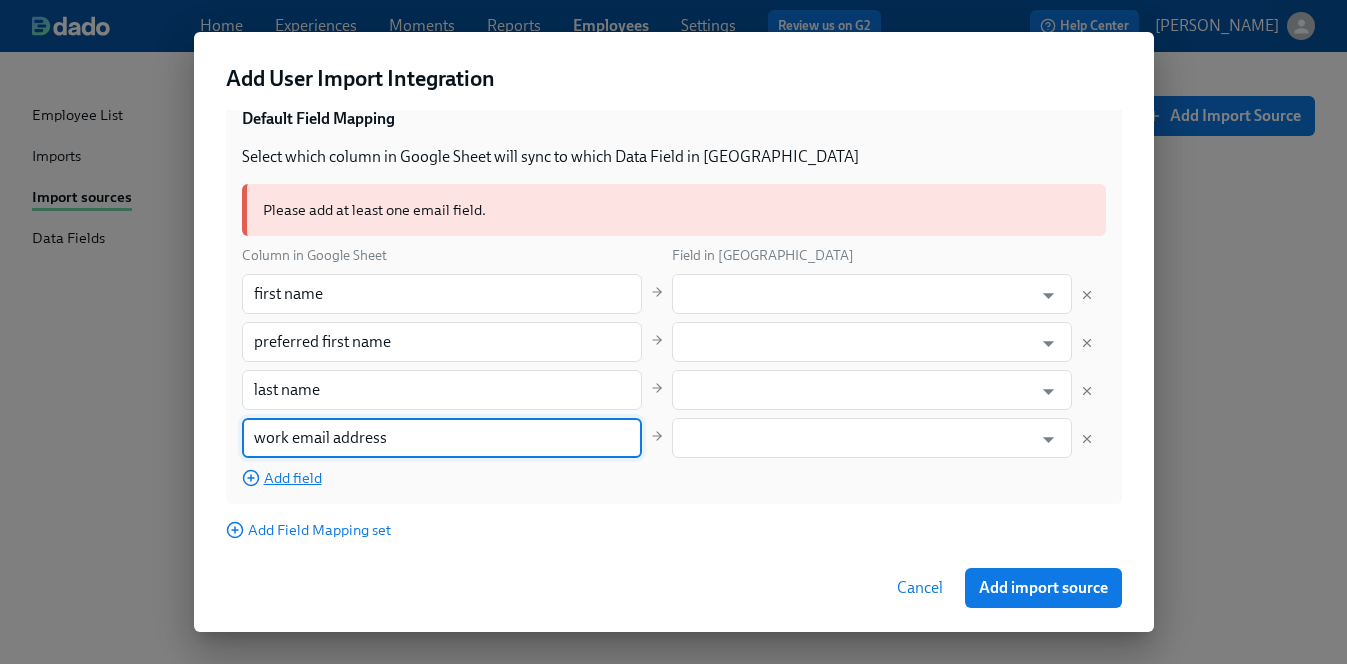 type on "work email address" 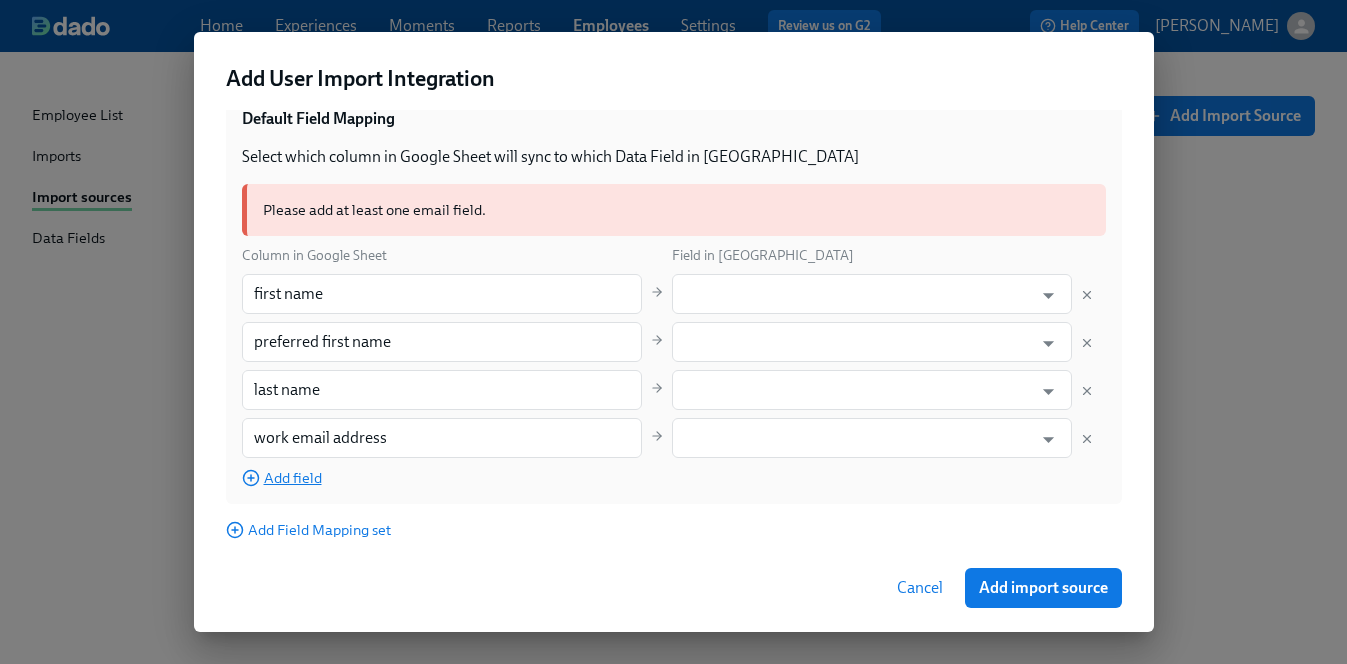 click on "Add field" at bounding box center (282, 478) 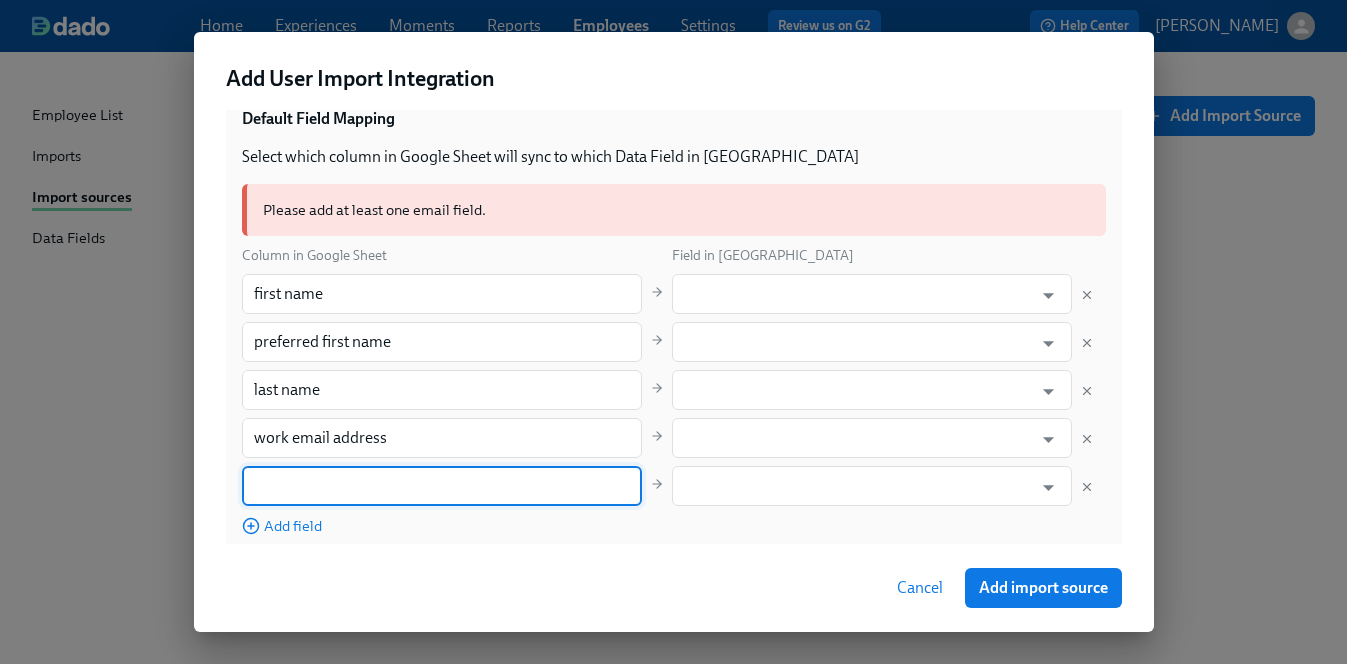 click at bounding box center [442, 486] 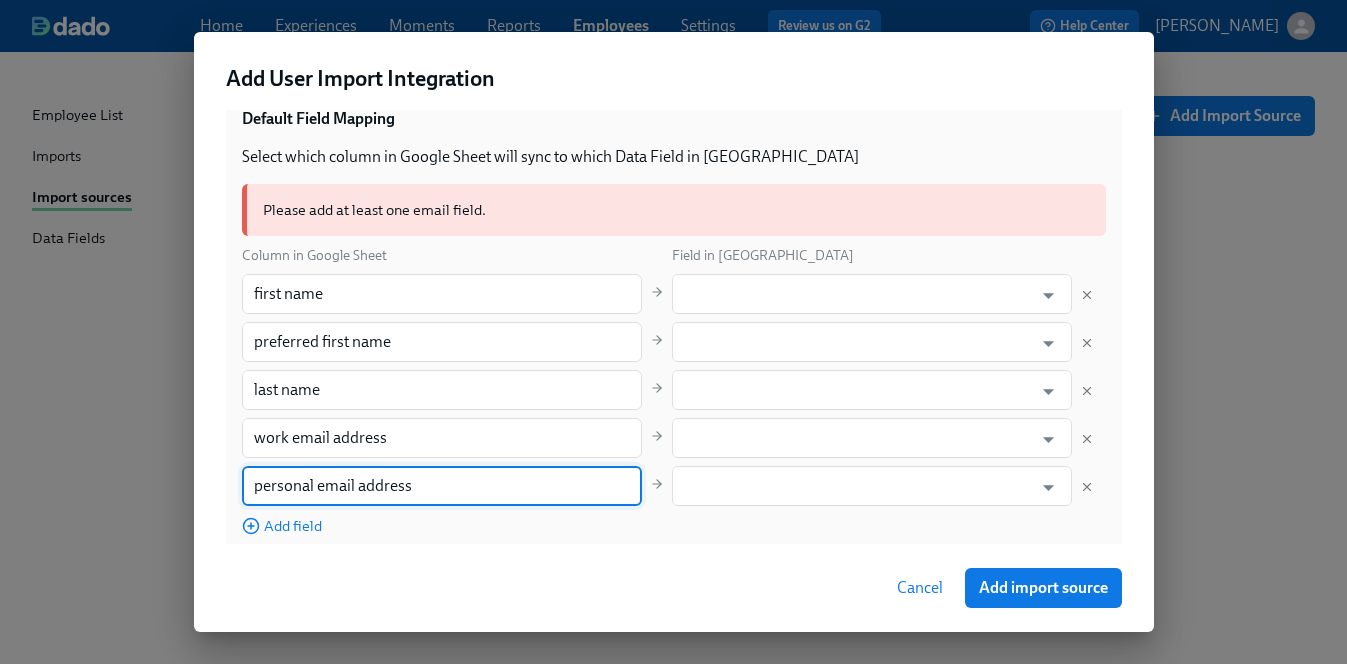 type on "personal email address" 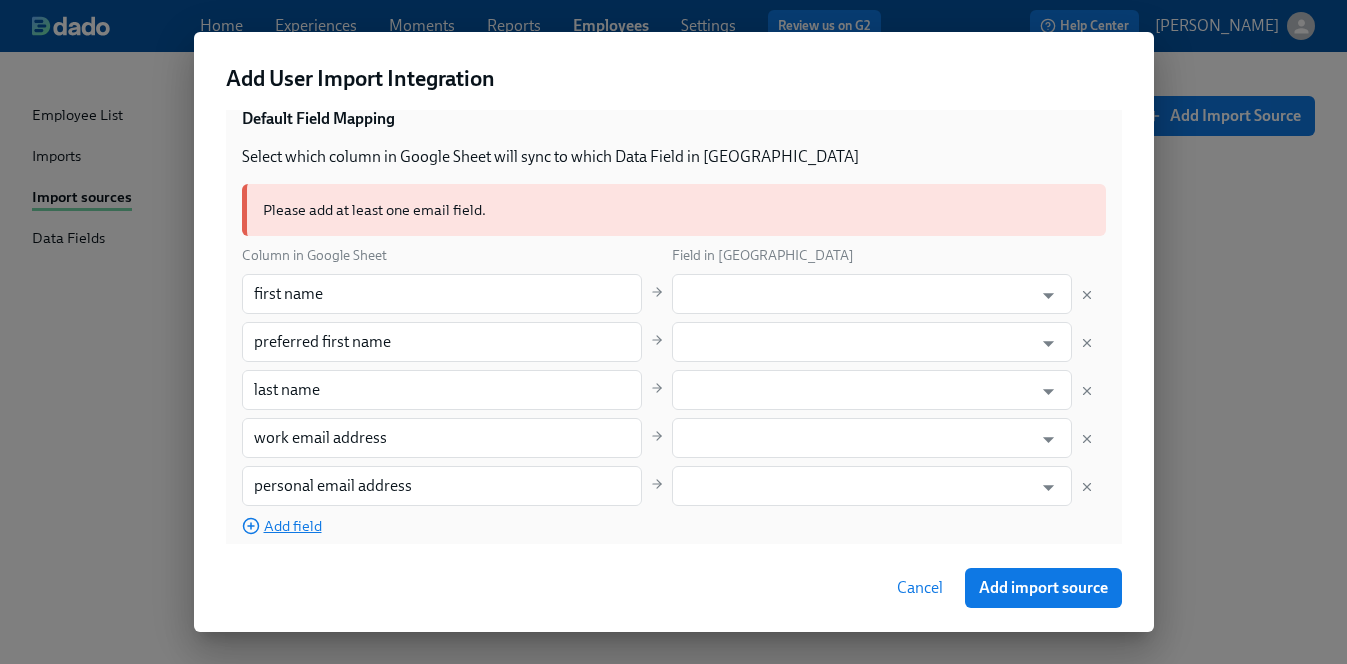 click on "Add field" at bounding box center [282, 526] 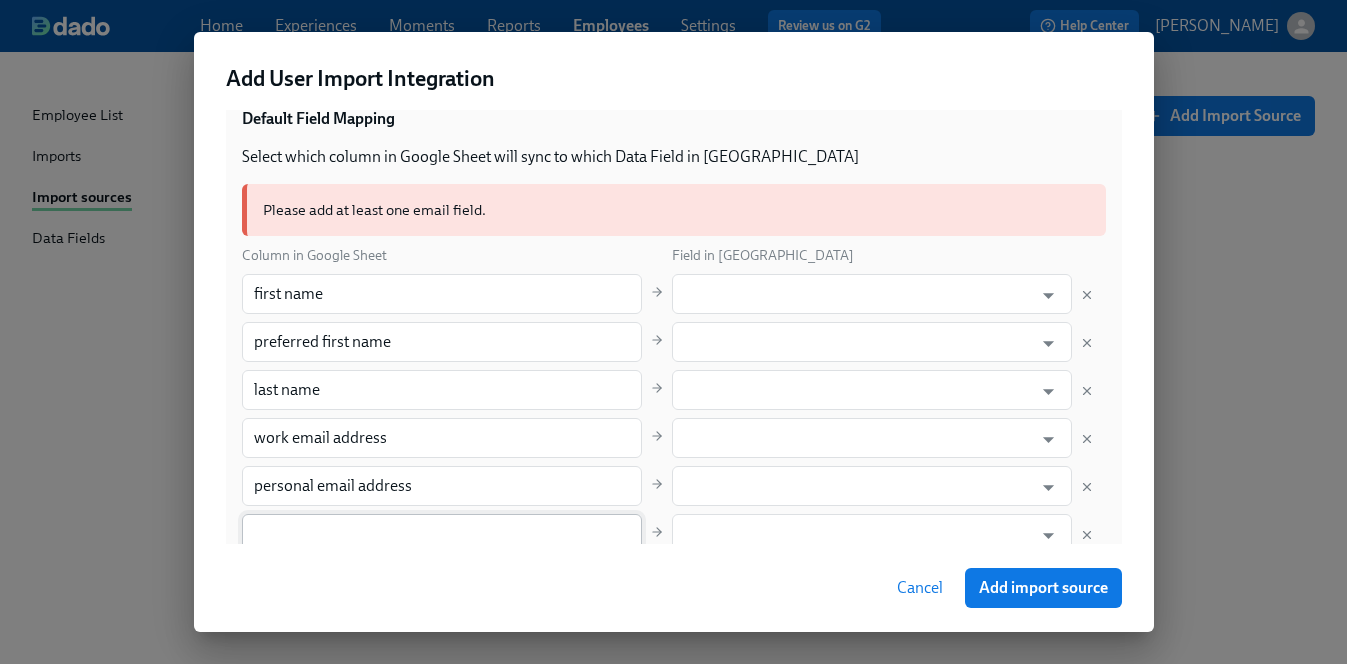 click at bounding box center (442, 534) 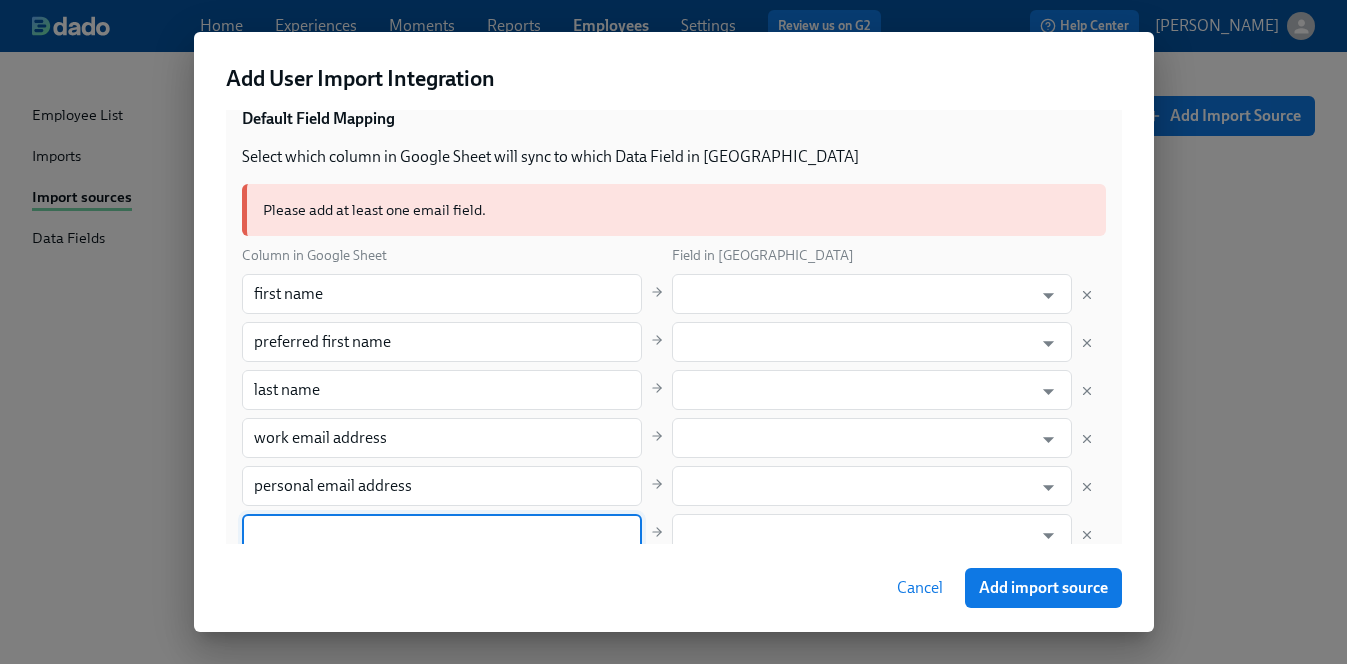 paste on "job title" 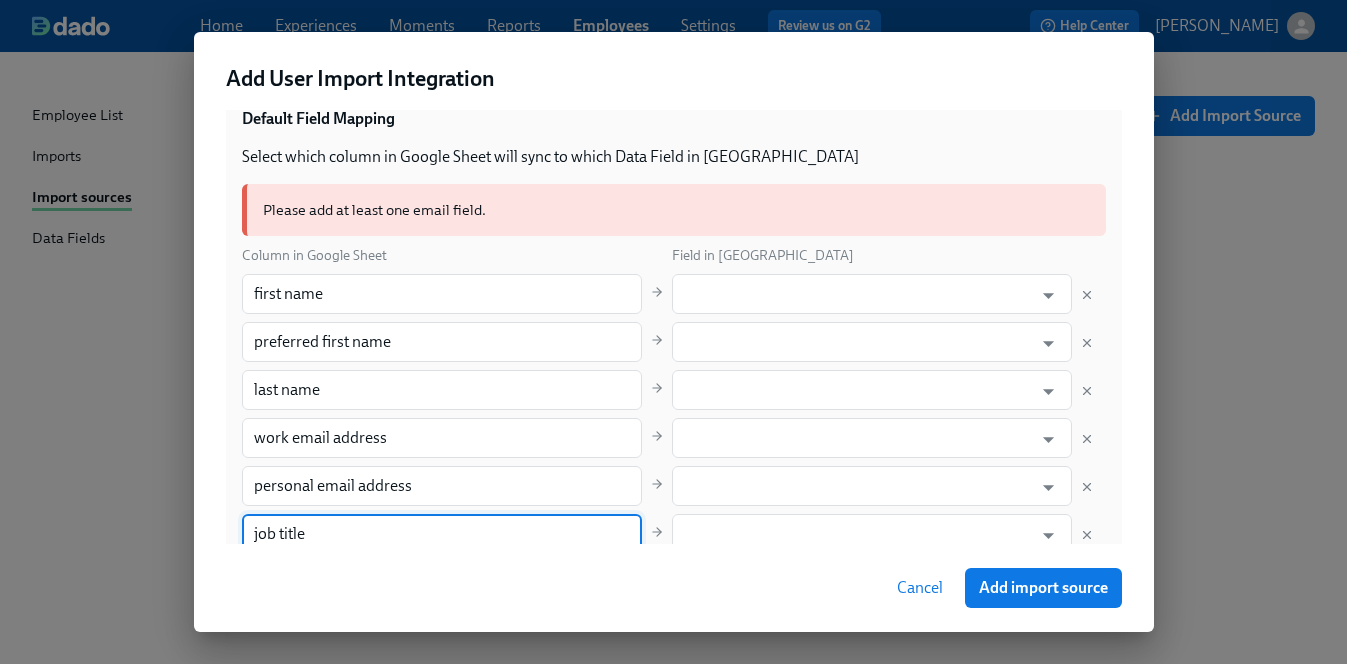 type on "job title" 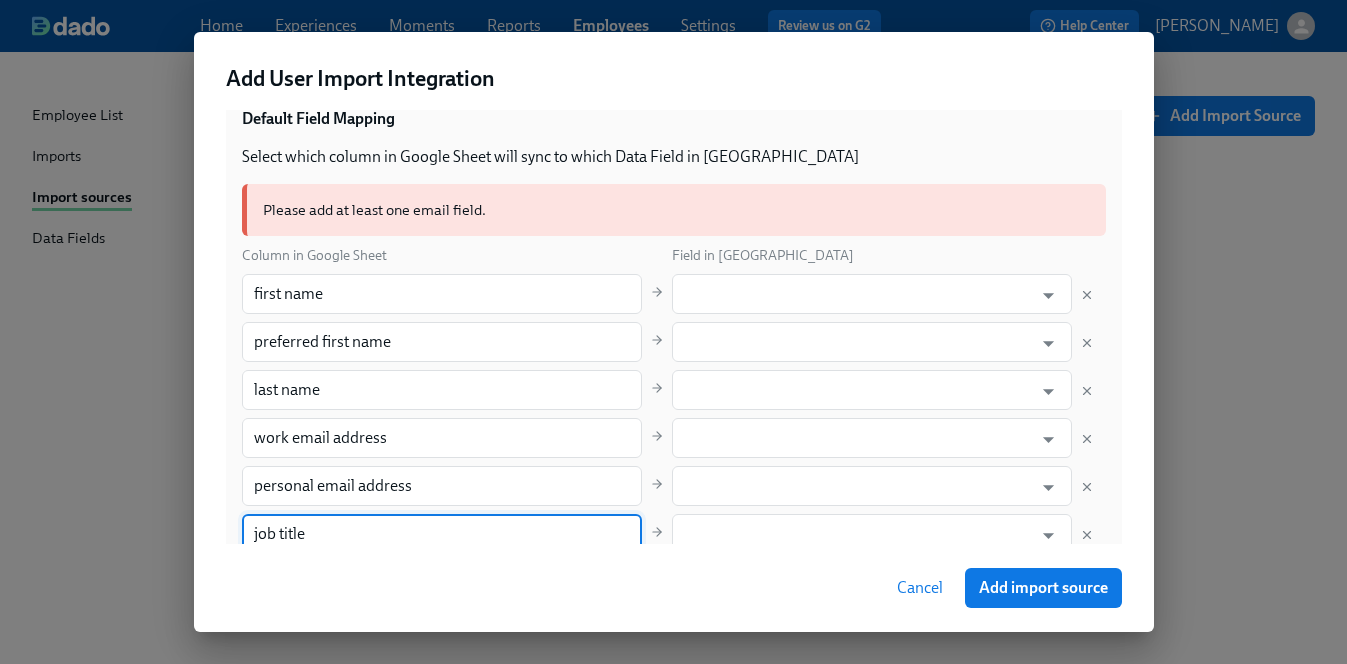 scroll, scrollTop: 384, scrollLeft: 0, axis: vertical 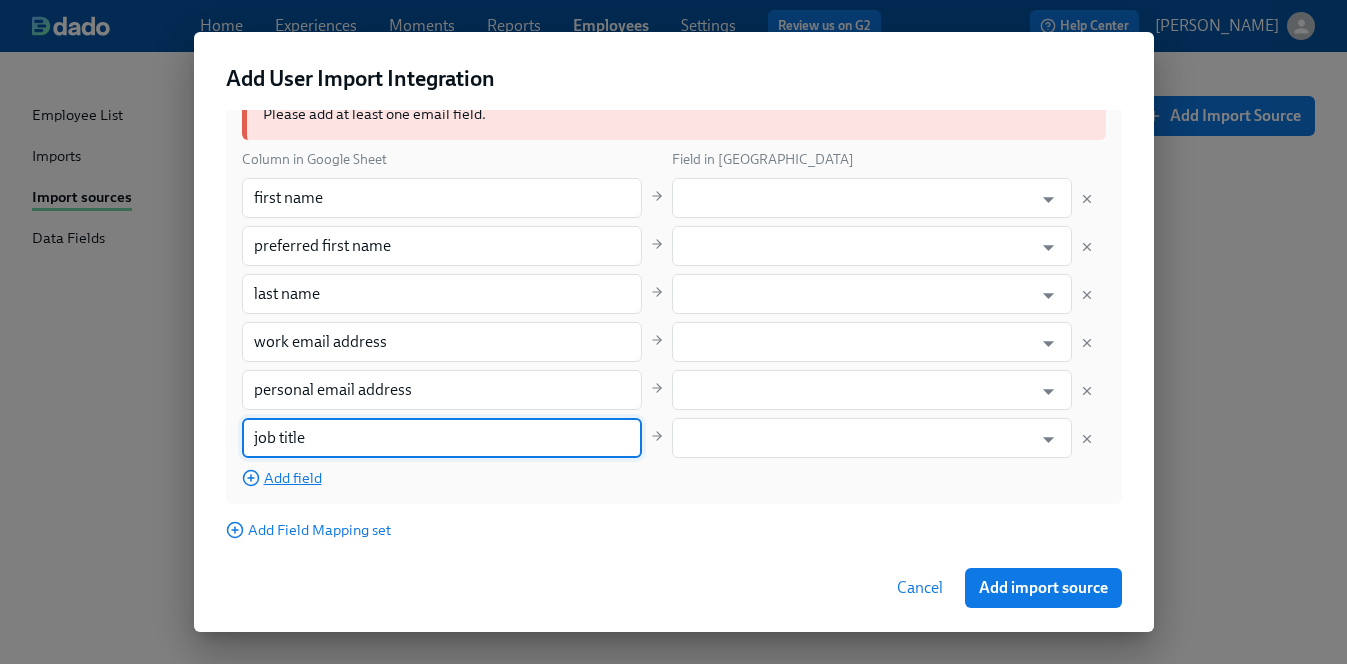 click on "Add field" at bounding box center [282, 478] 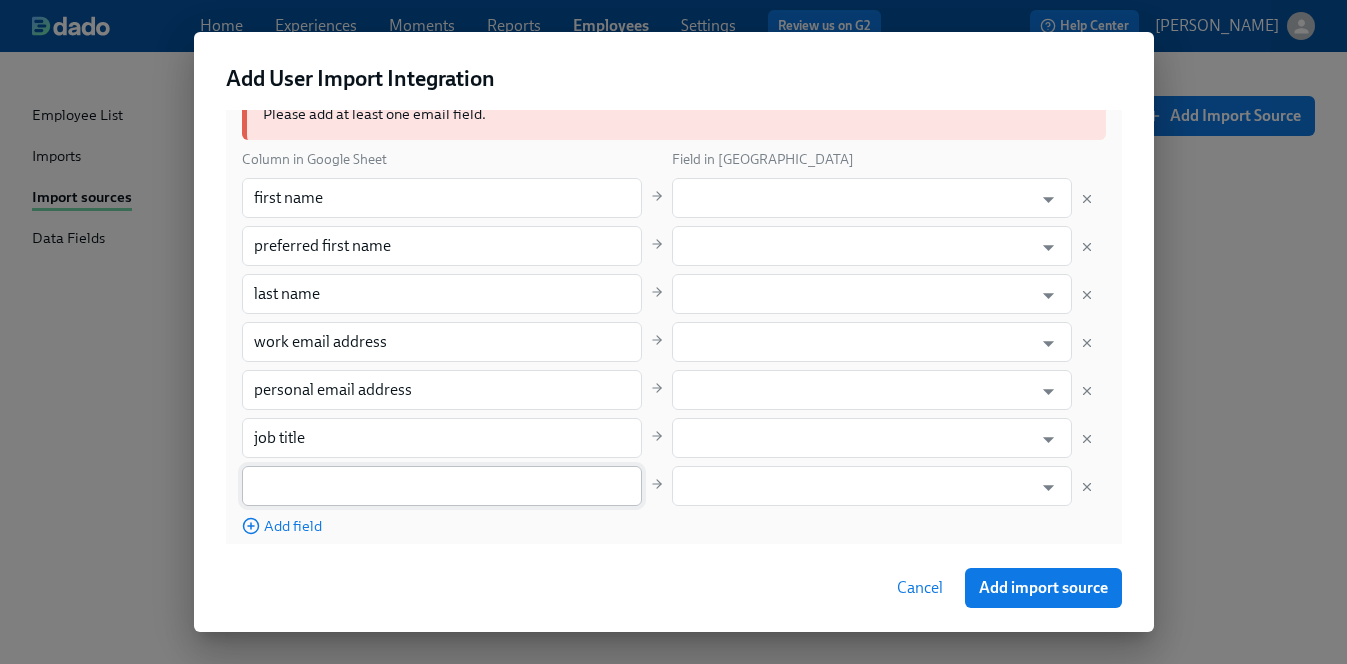 type 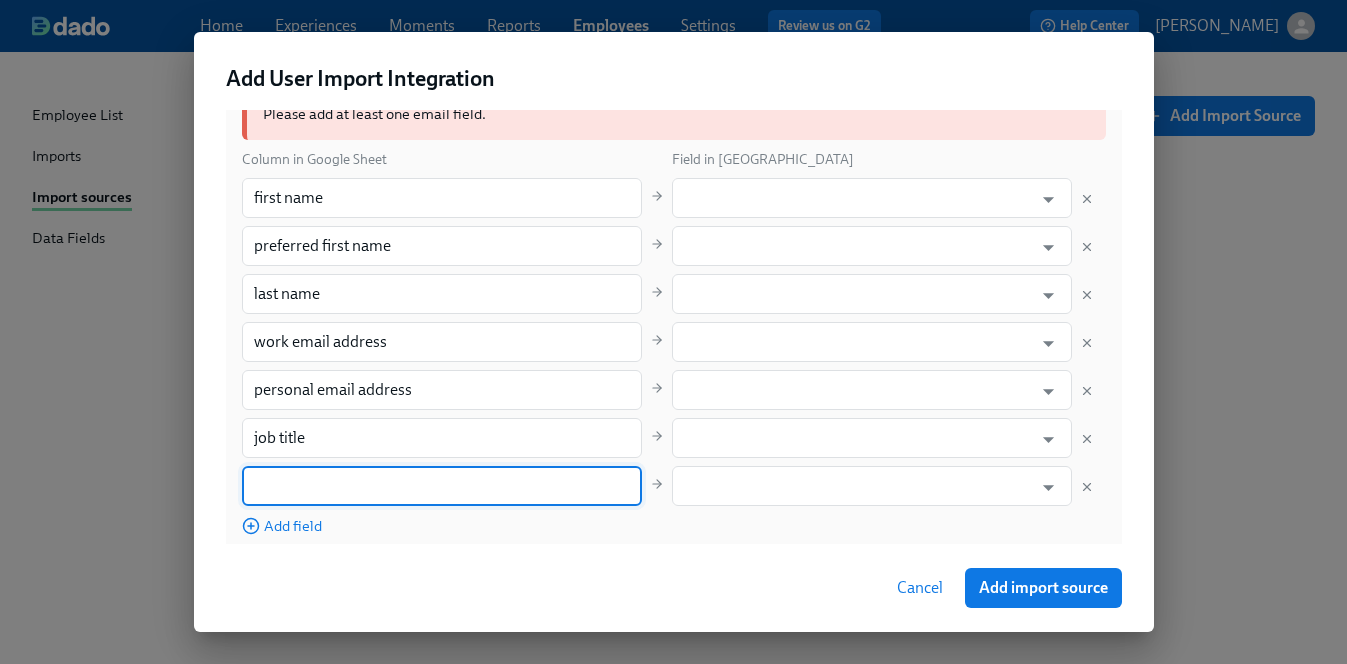 click at bounding box center (442, 486) 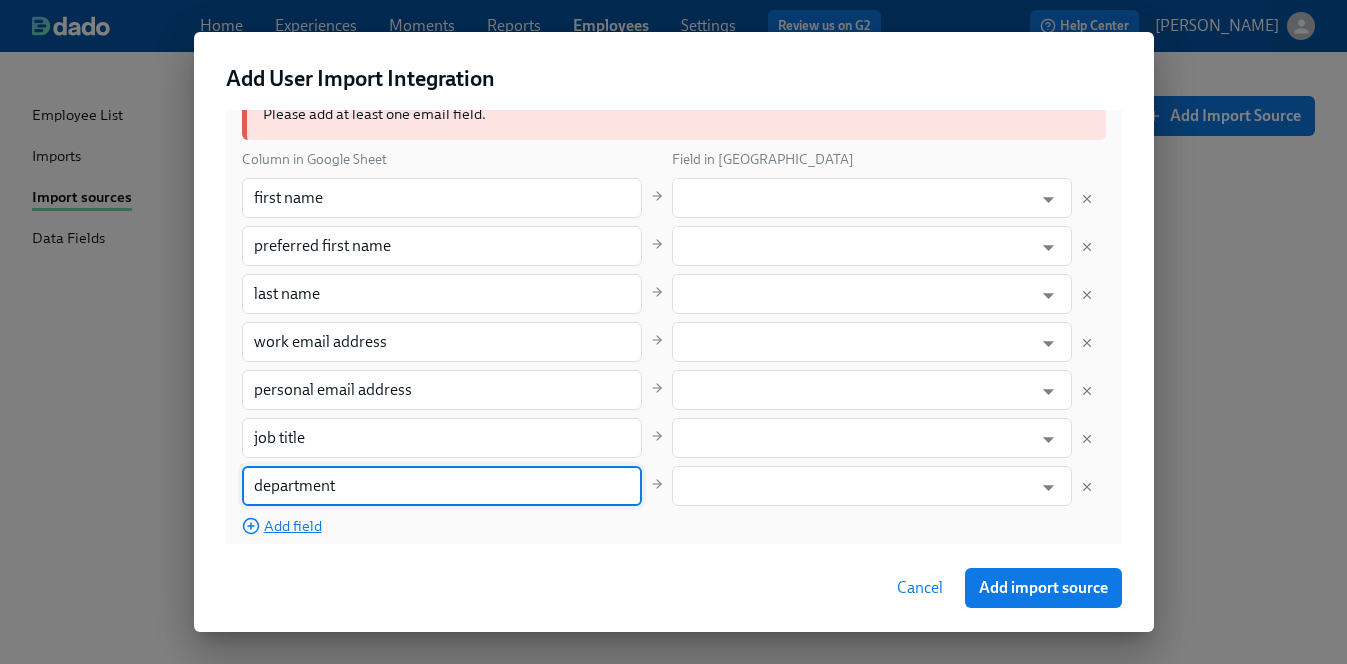type on "department" 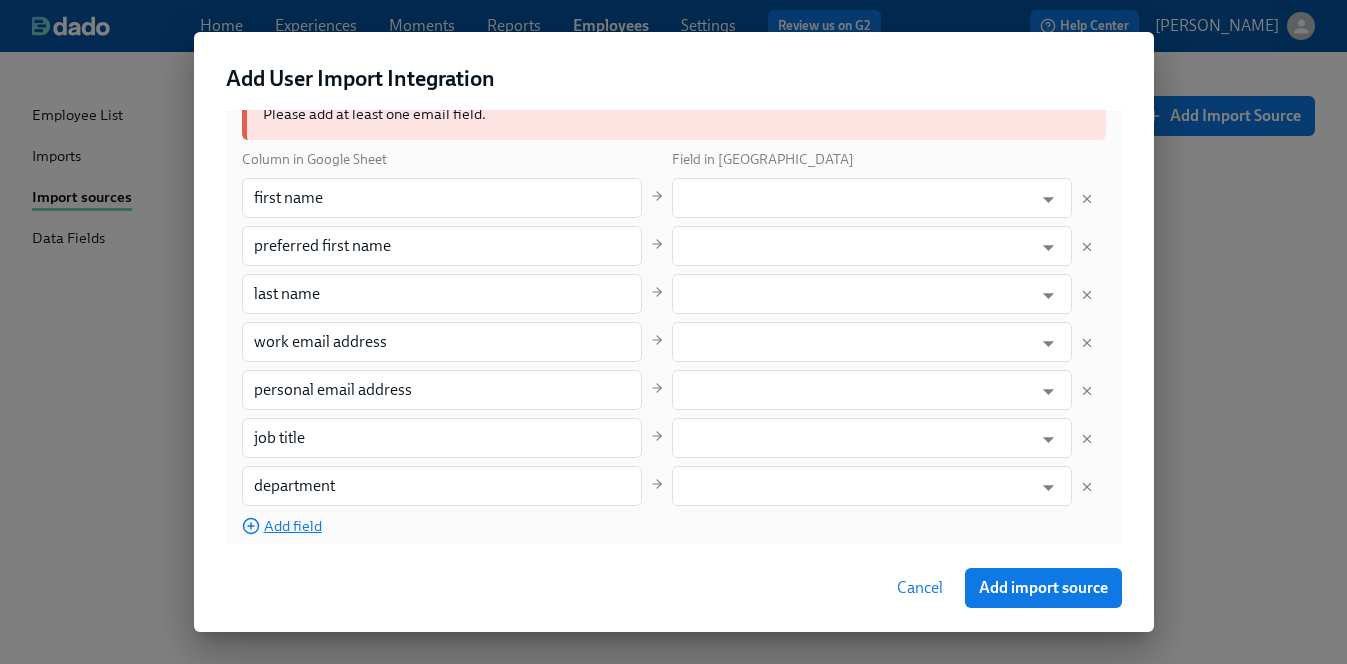 click on "Add field" at bounding box center (282, 526) 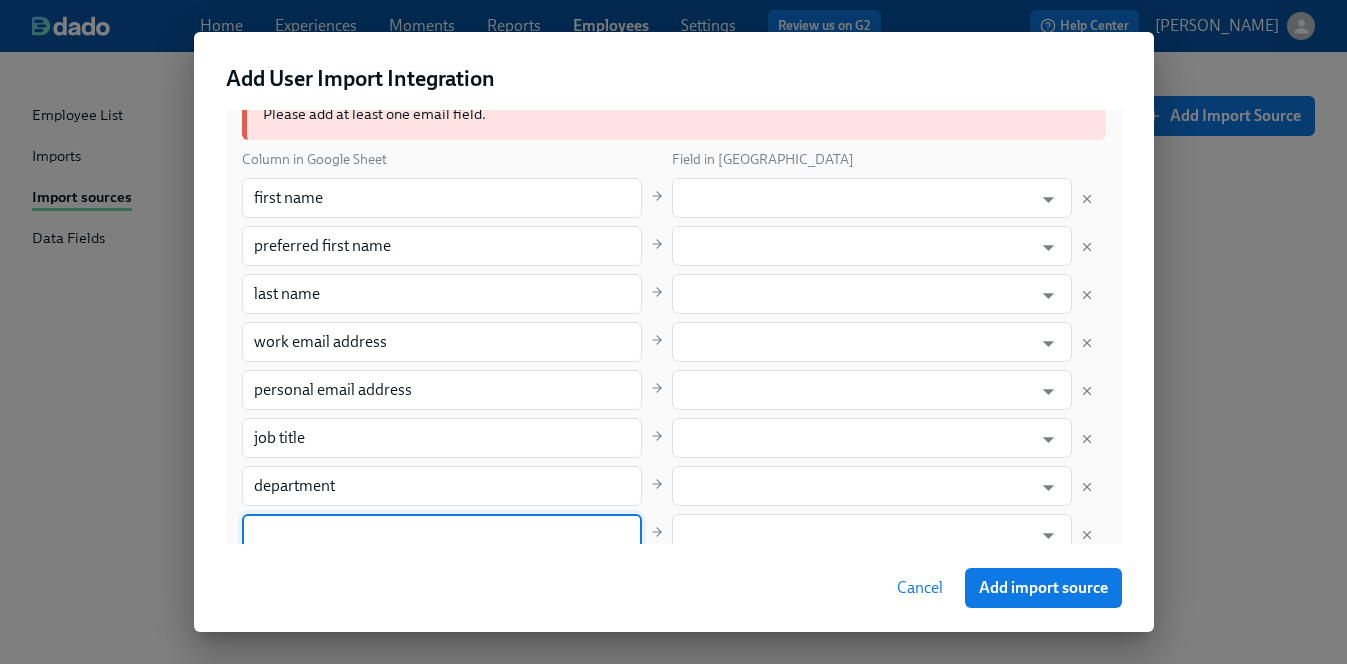 click at bounding box center (442, 534) 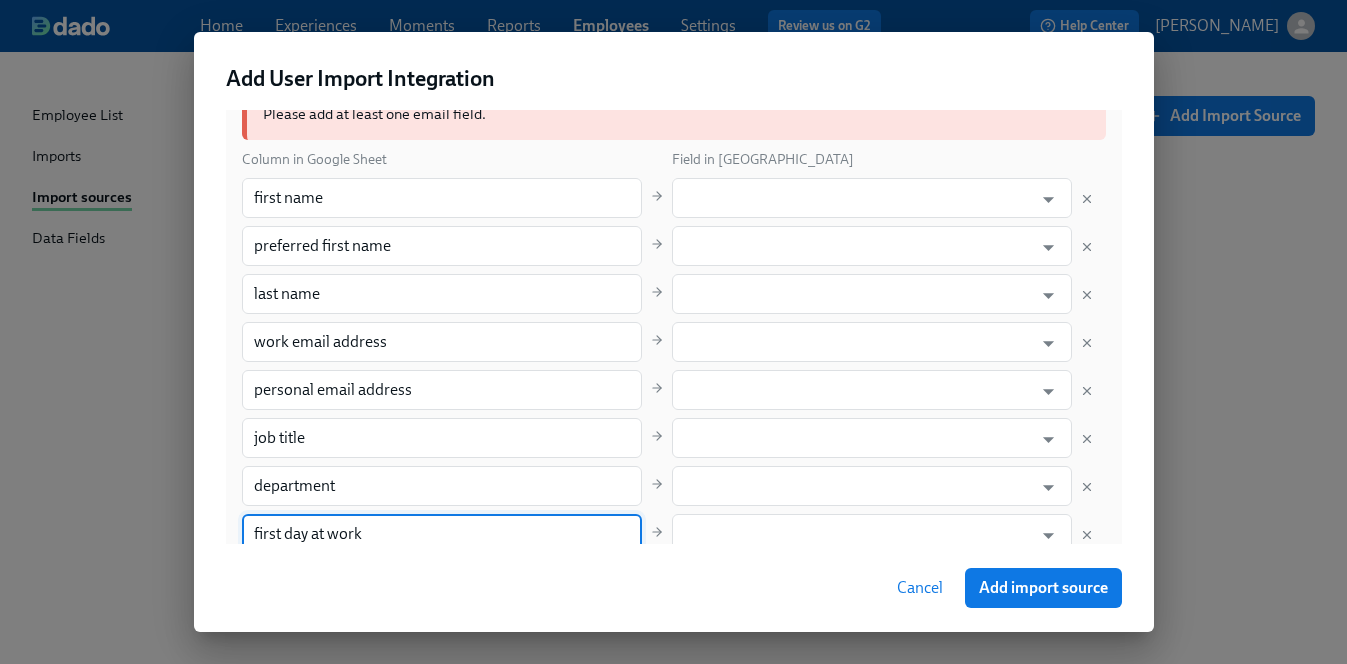 type on "first day at work" 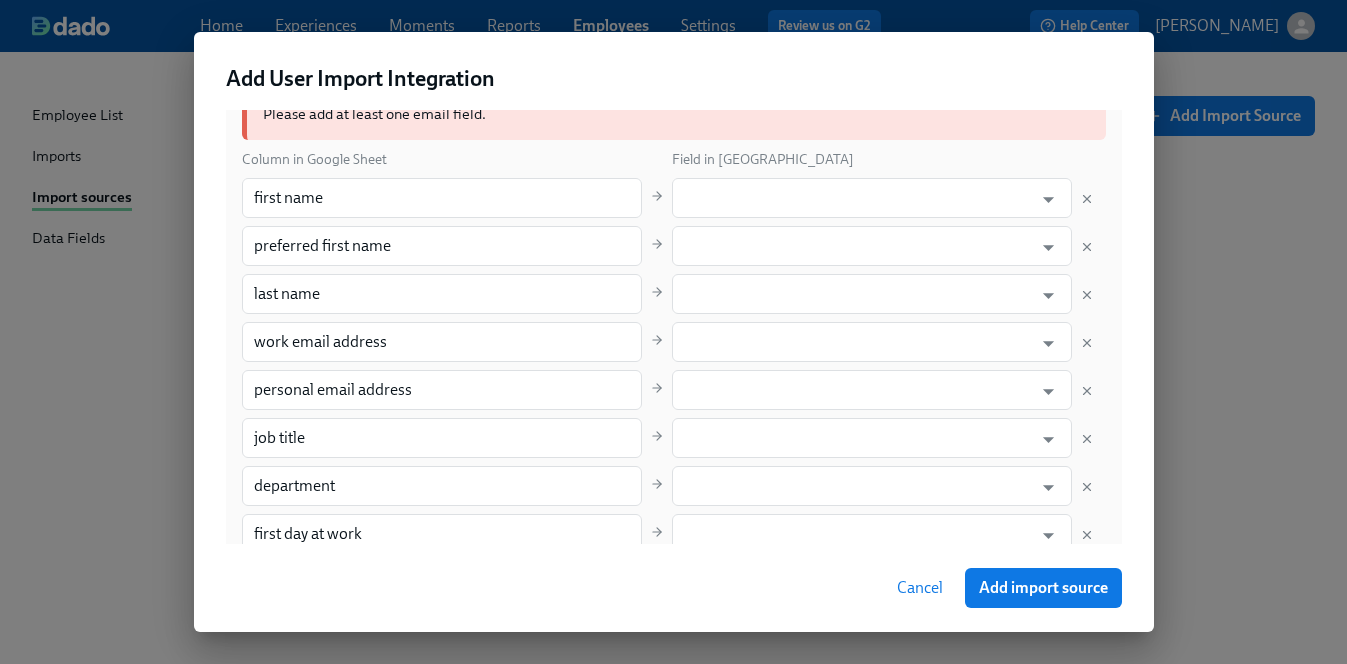 scroll, scrollTop: 480, scrollLeft: 0, axis: vertical 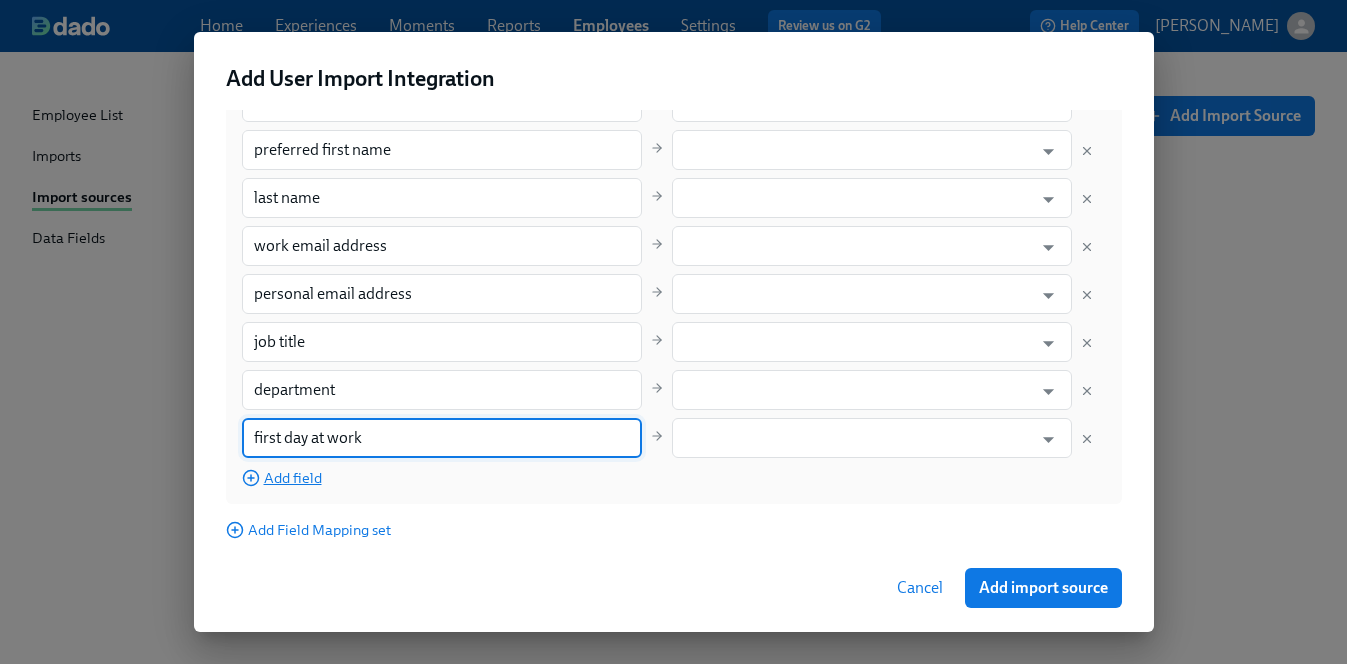 click on "Add field" at bounding box center (282, 478) 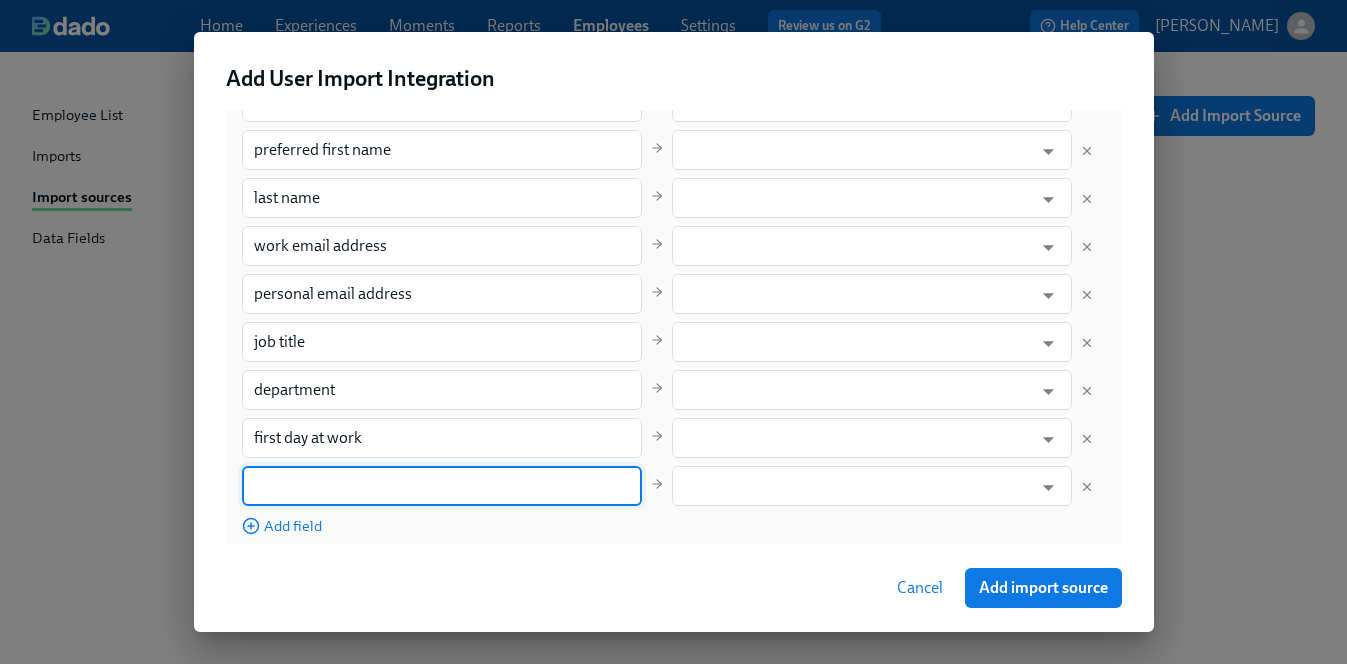 click at bounding box center [442, 486] 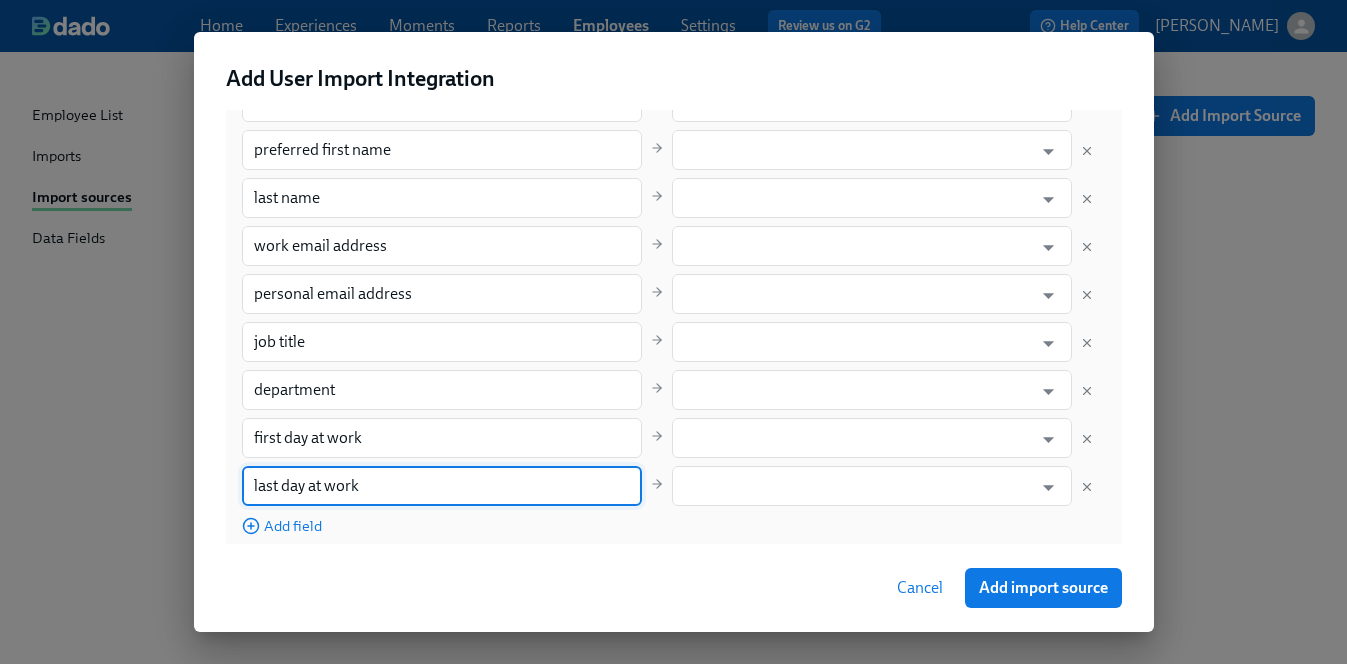 click on "last day at work" at bounding box center [442, 486] 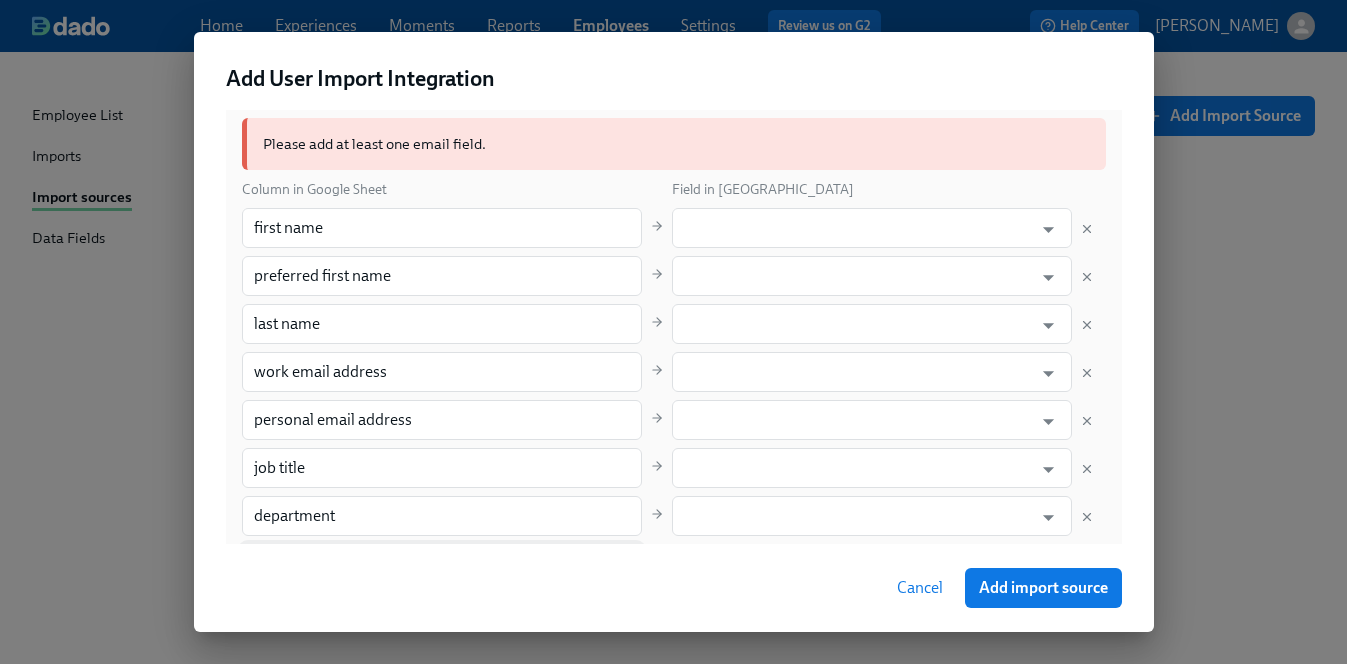 scroll, scrollTop: 333, scrollLeft: 0, axis: vertical 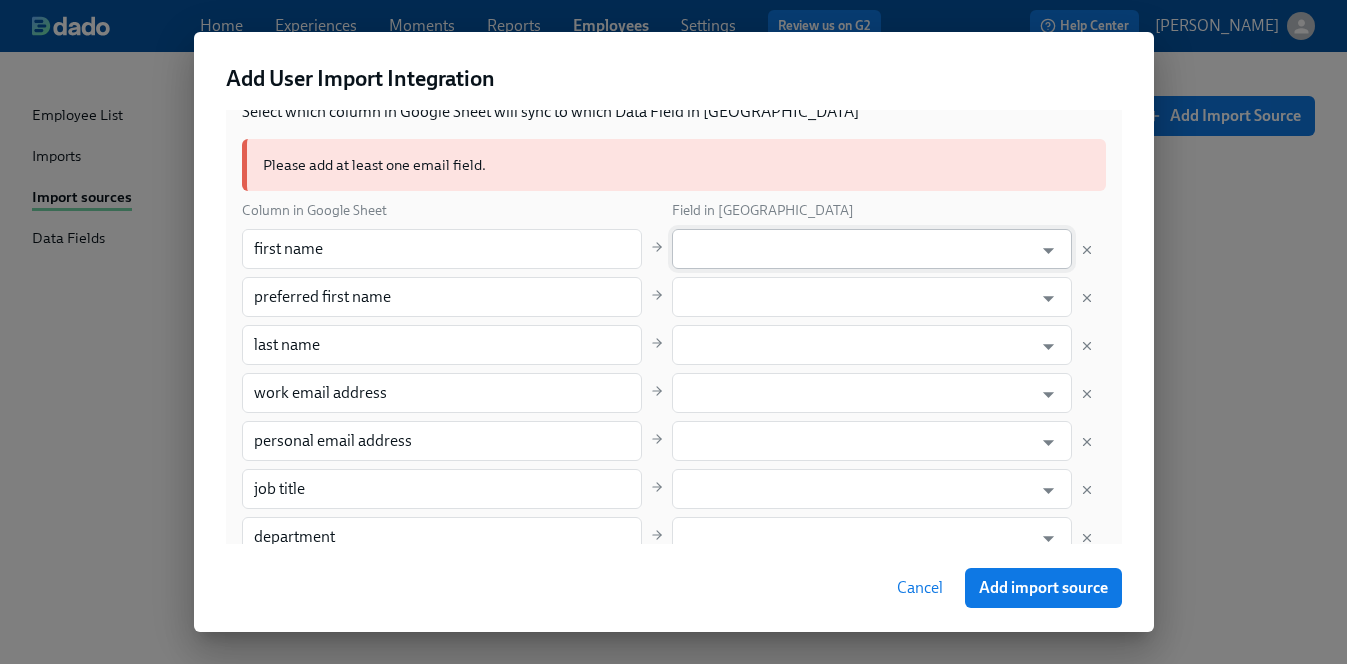 type on "manager's email address" 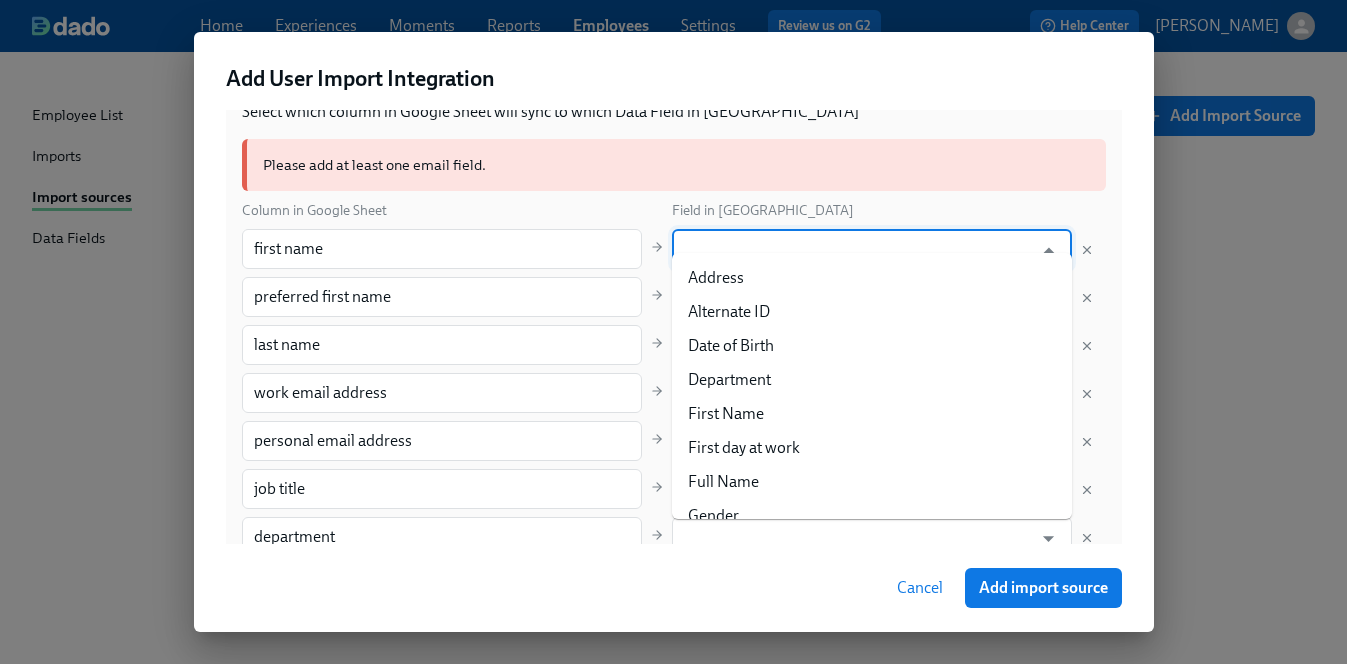 click at bounding box center (857, 249) 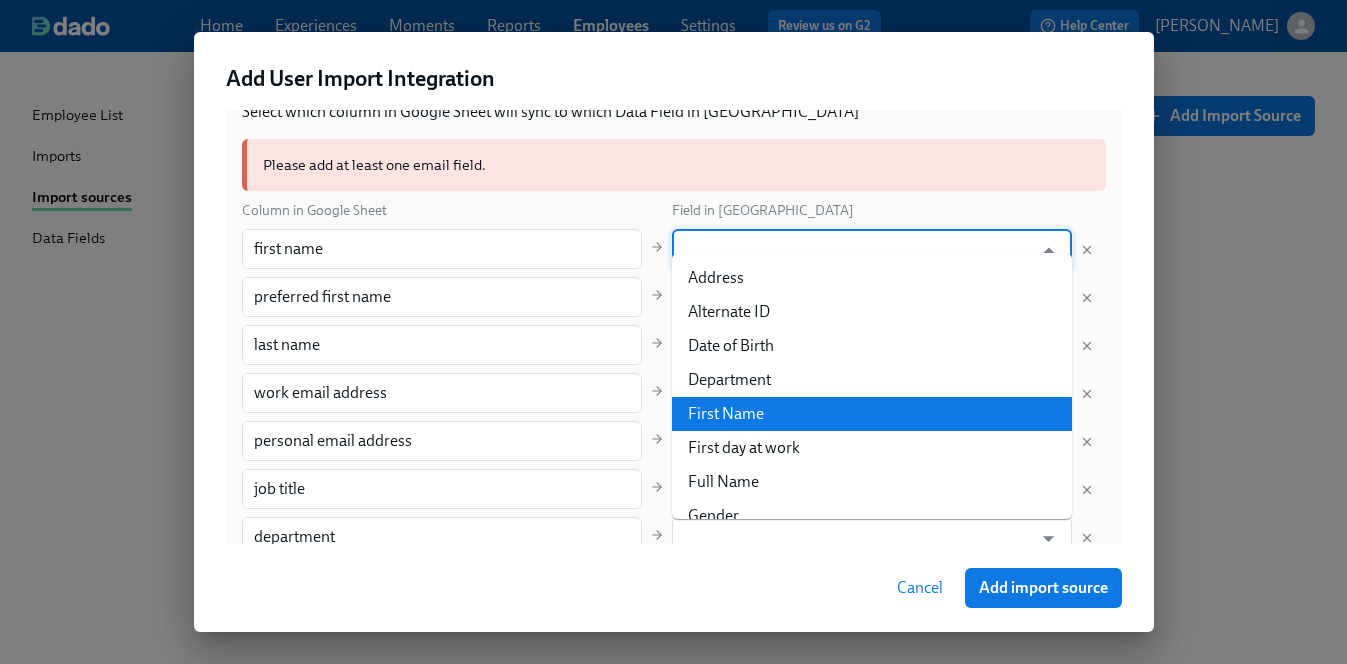 click on "First Name" at bounding box center (872, 414) 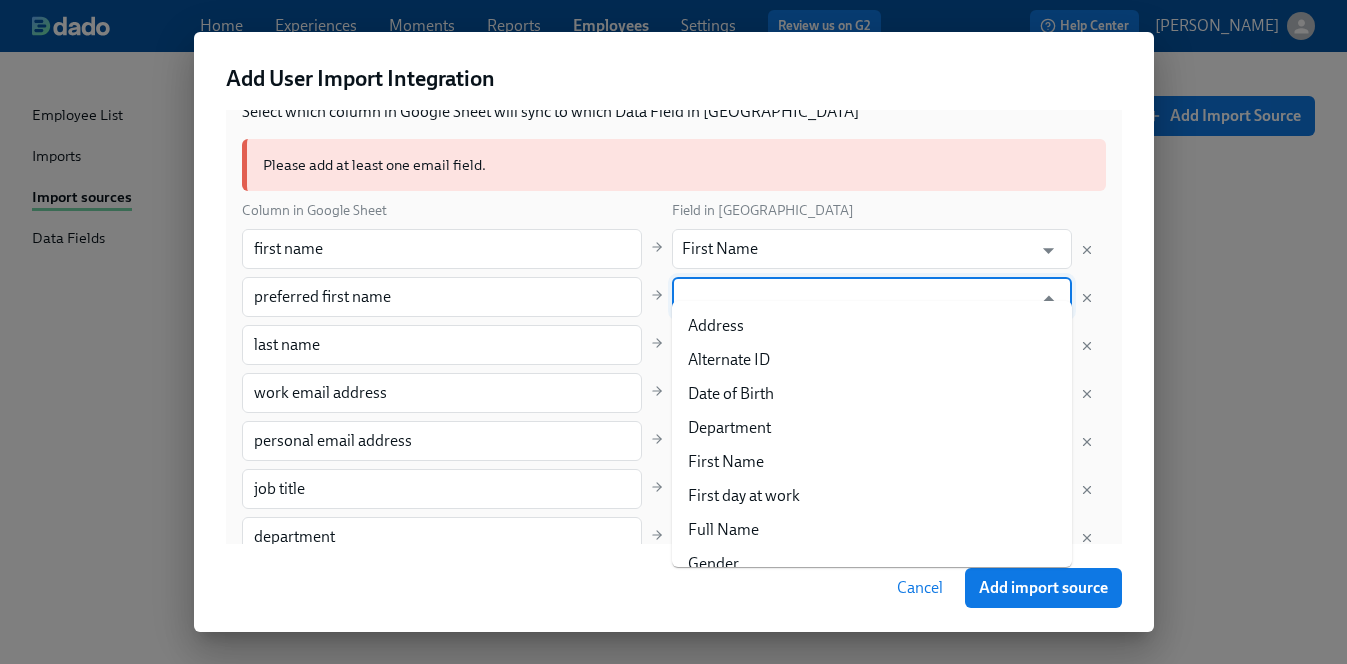 click at bounding box center [857, 297] 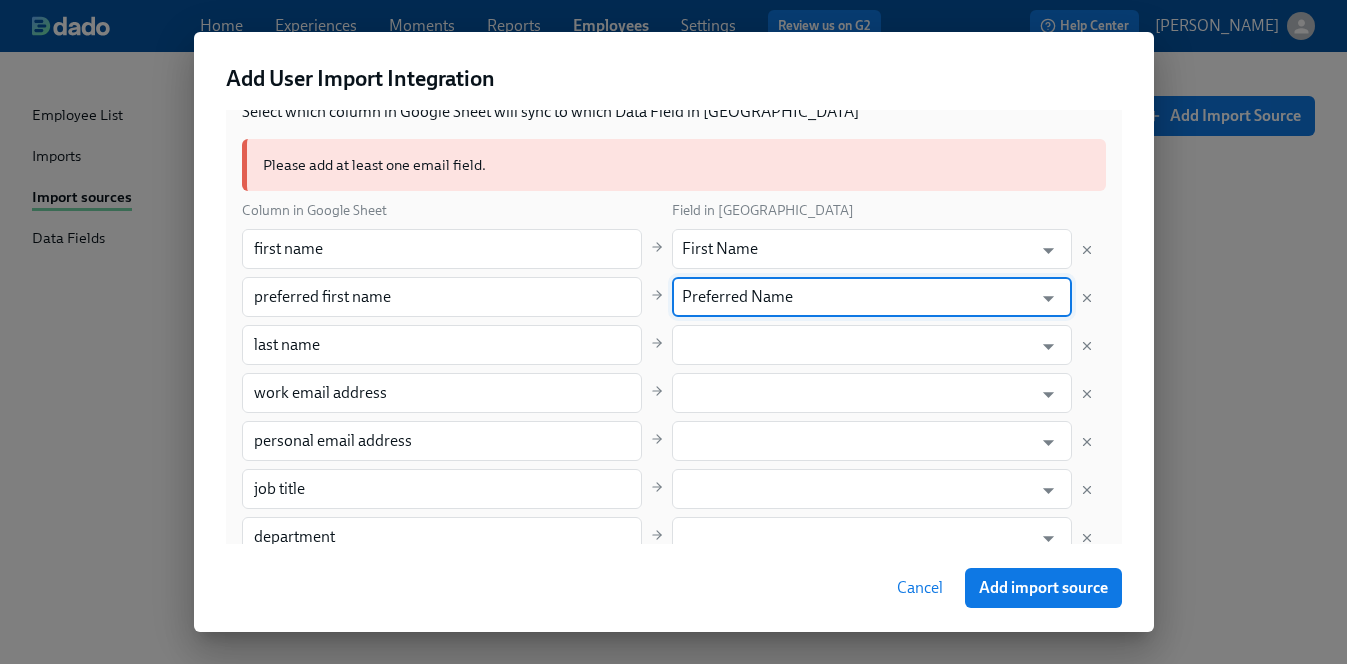 type on "Preferred Name" 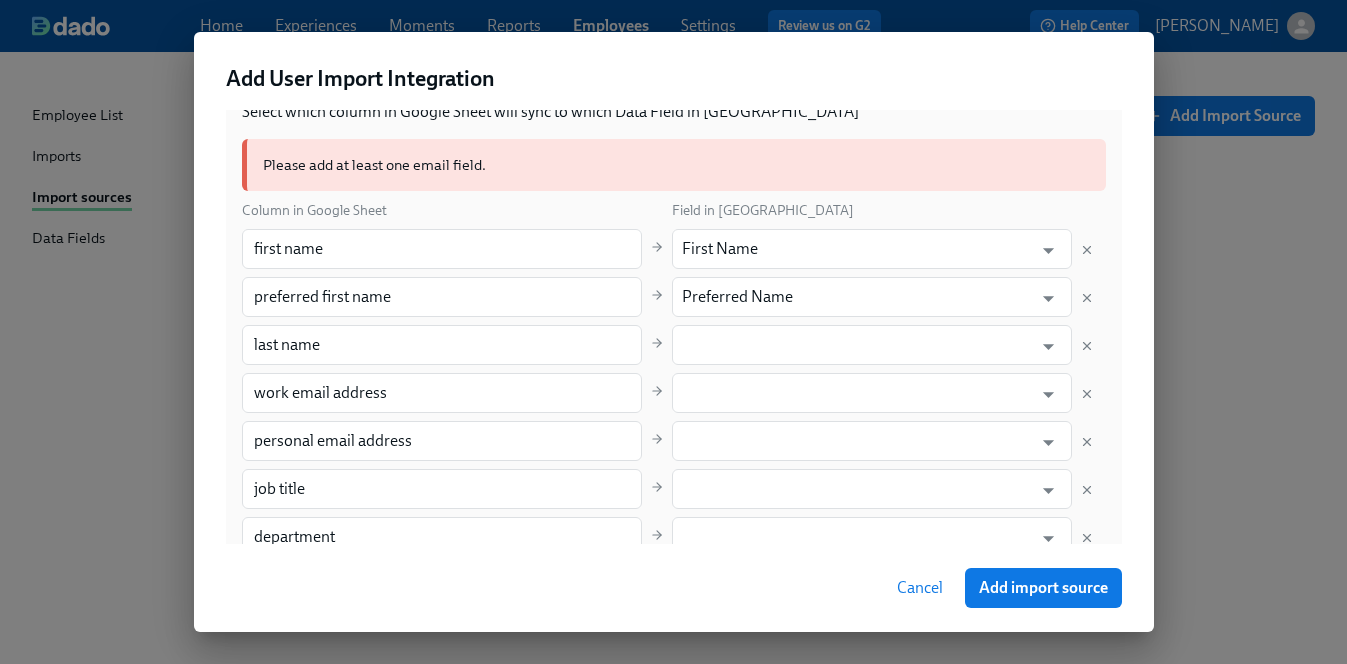 type 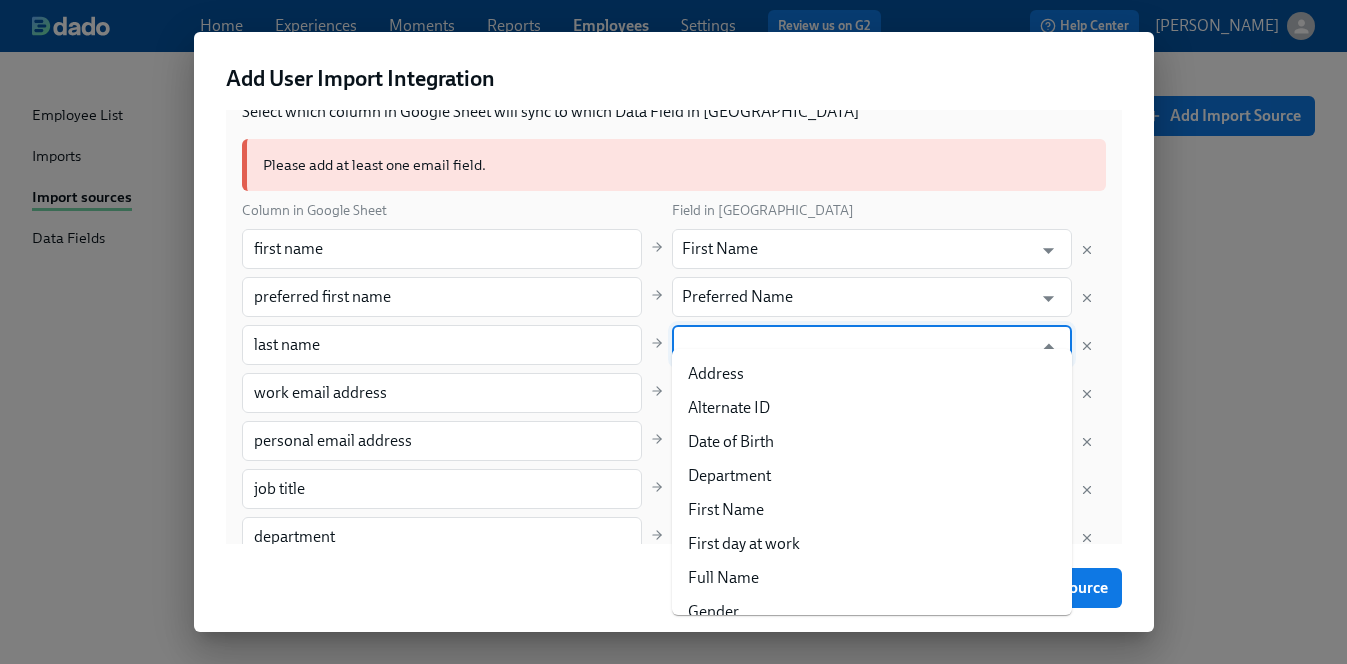 click at bounding box center (857, 345) 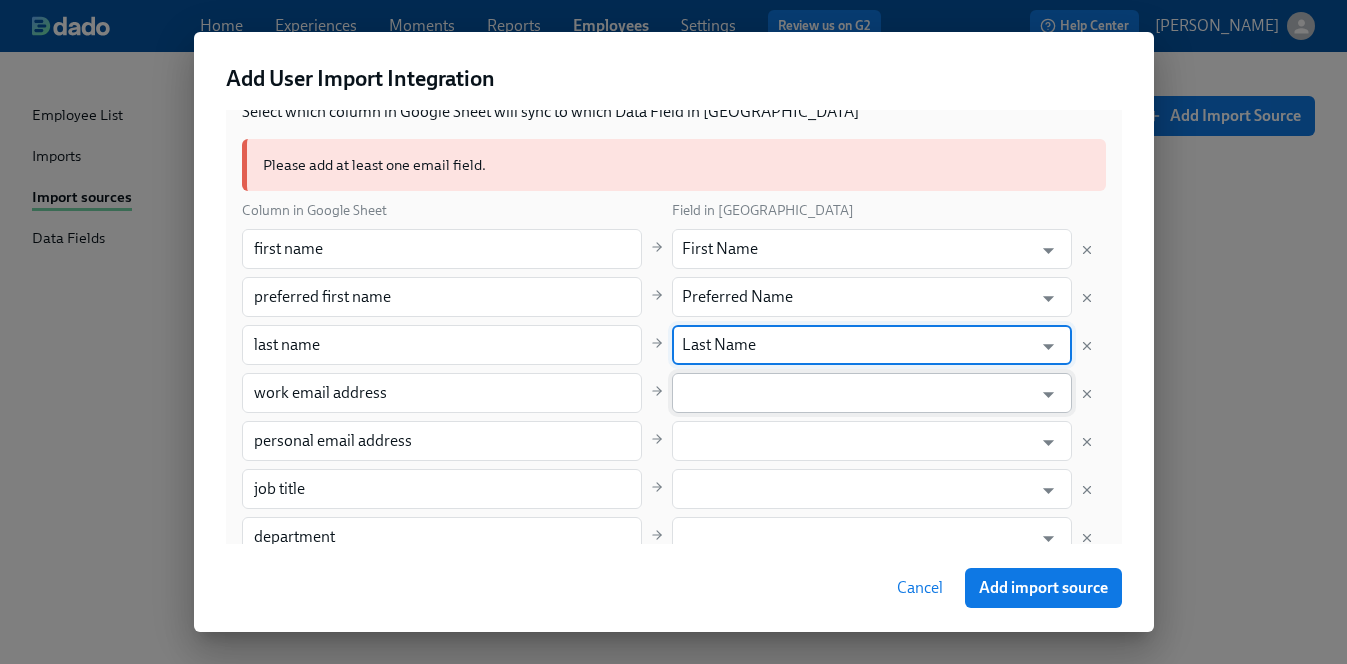 type on "Last Name" 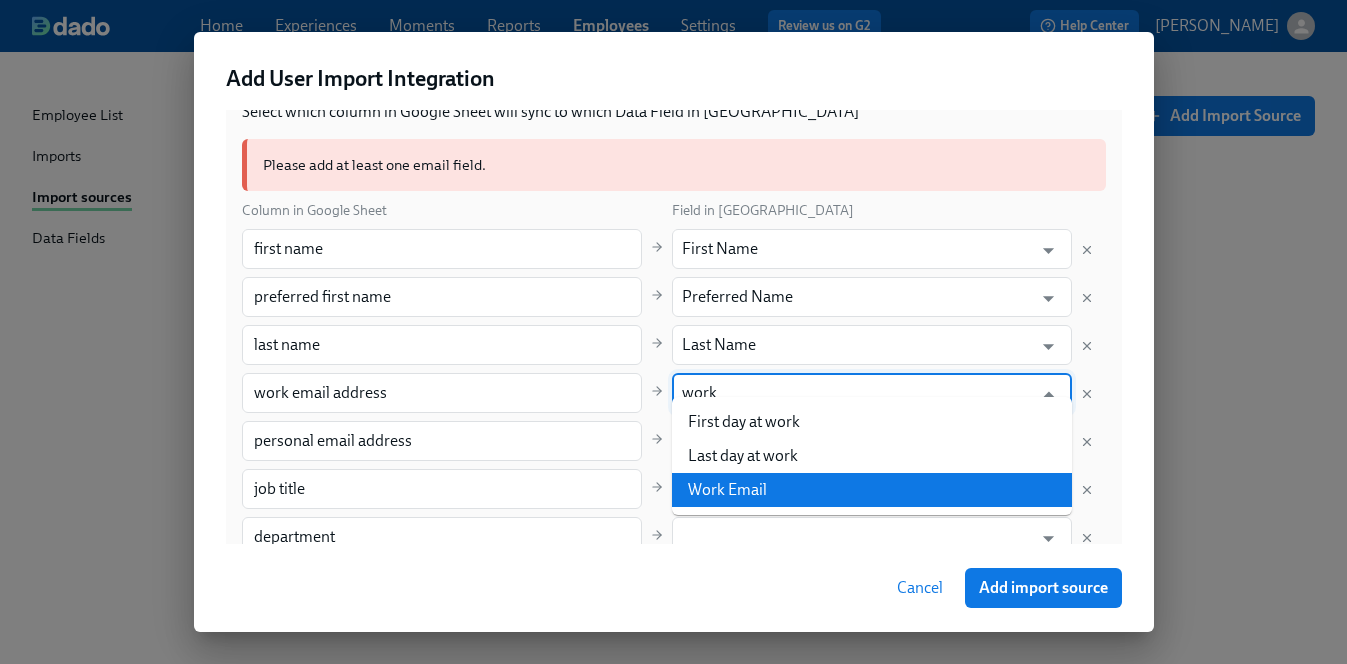 click on "Work Email" at bounding box center (872, 490) 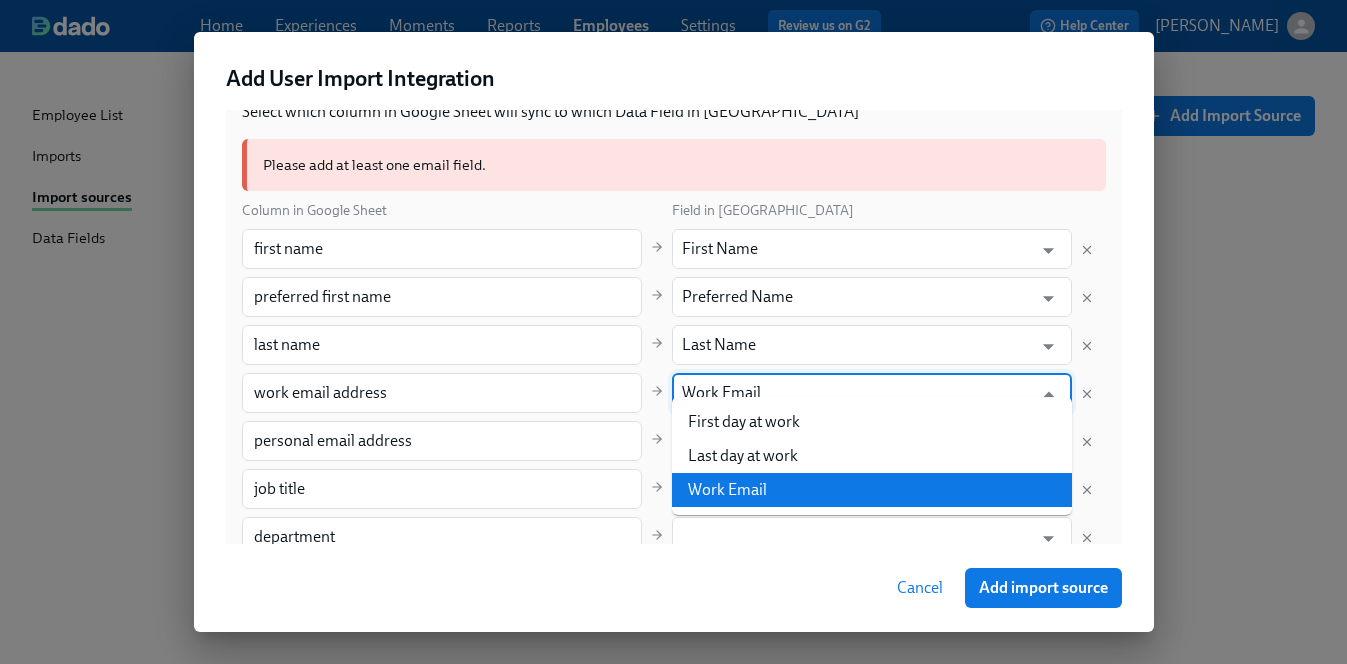 scroll, scrollTop: 273, scrollLeft: 0, axis: vertical 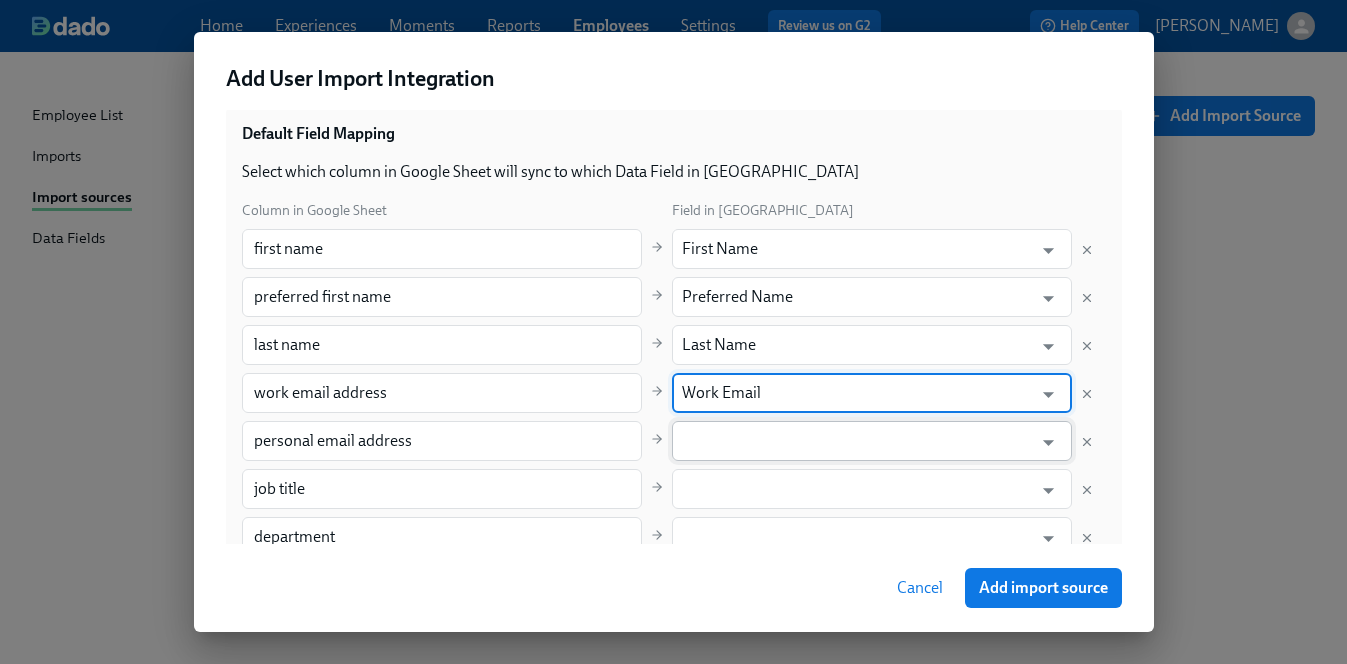 type on "Work Email" 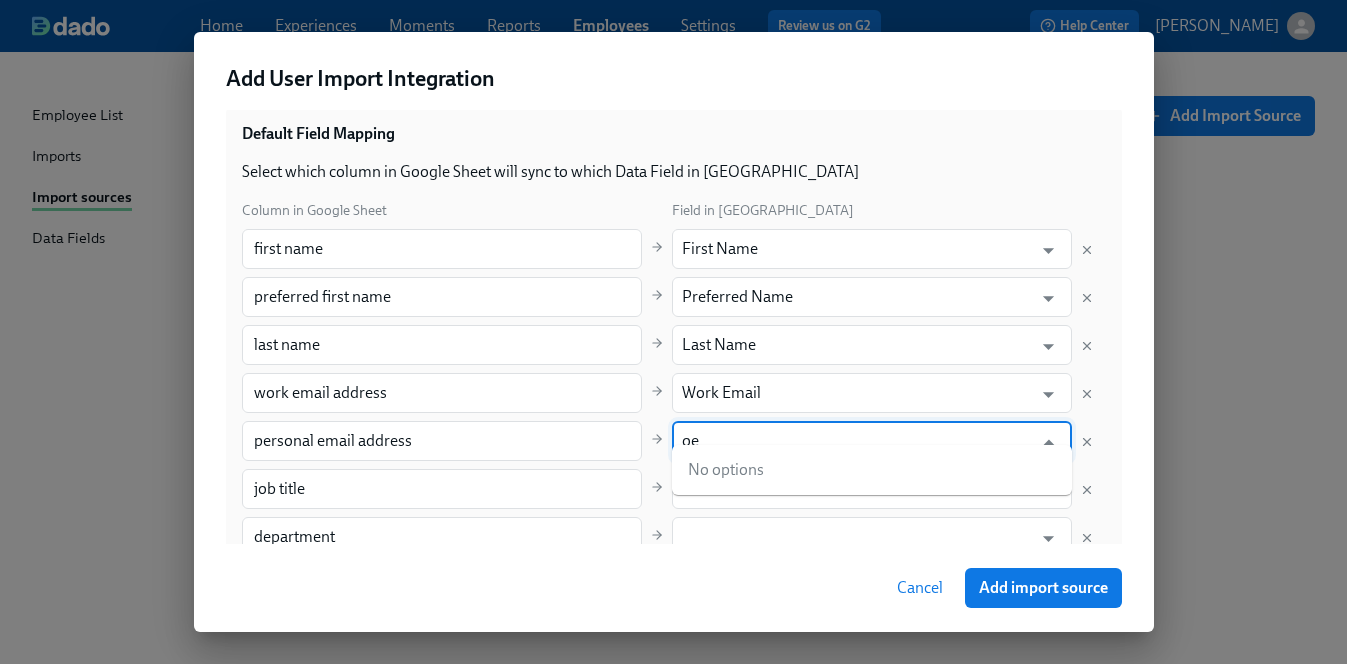 type on "o" 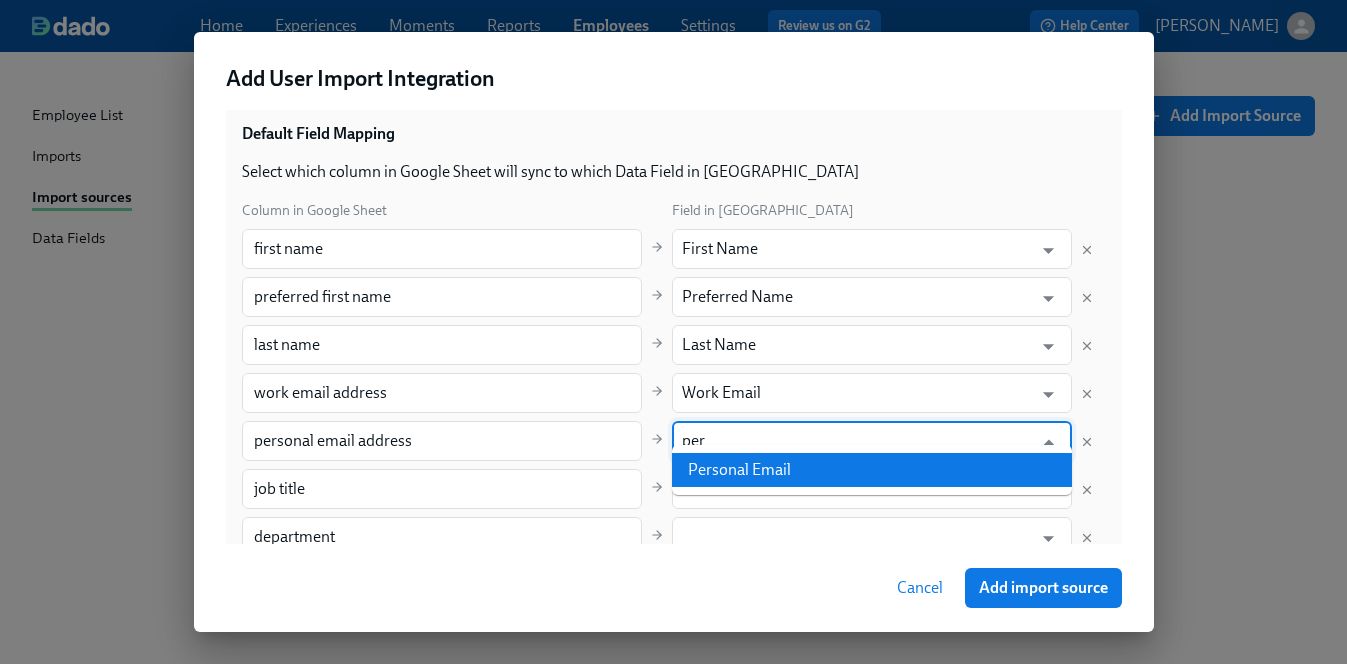 click on "Personal Email" at bounding box center (872, 470) 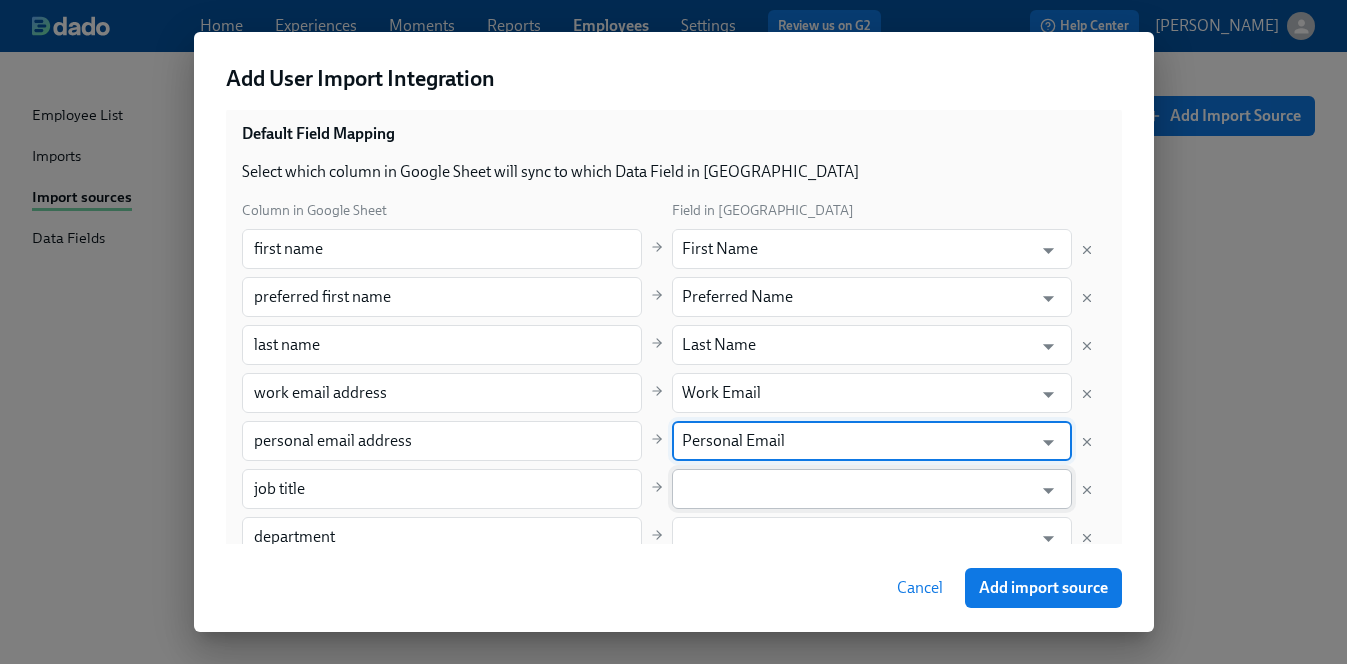 type on "Personal Email" 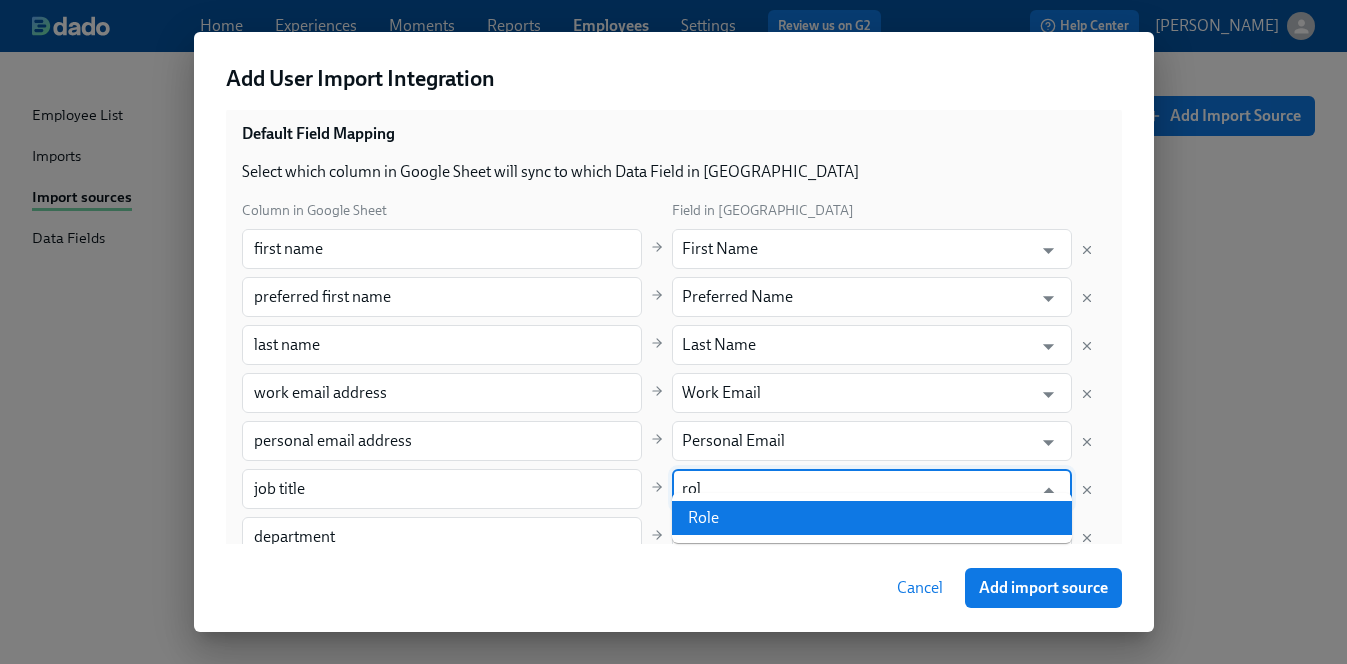 click on "Role" at bounding box center [872, 518] 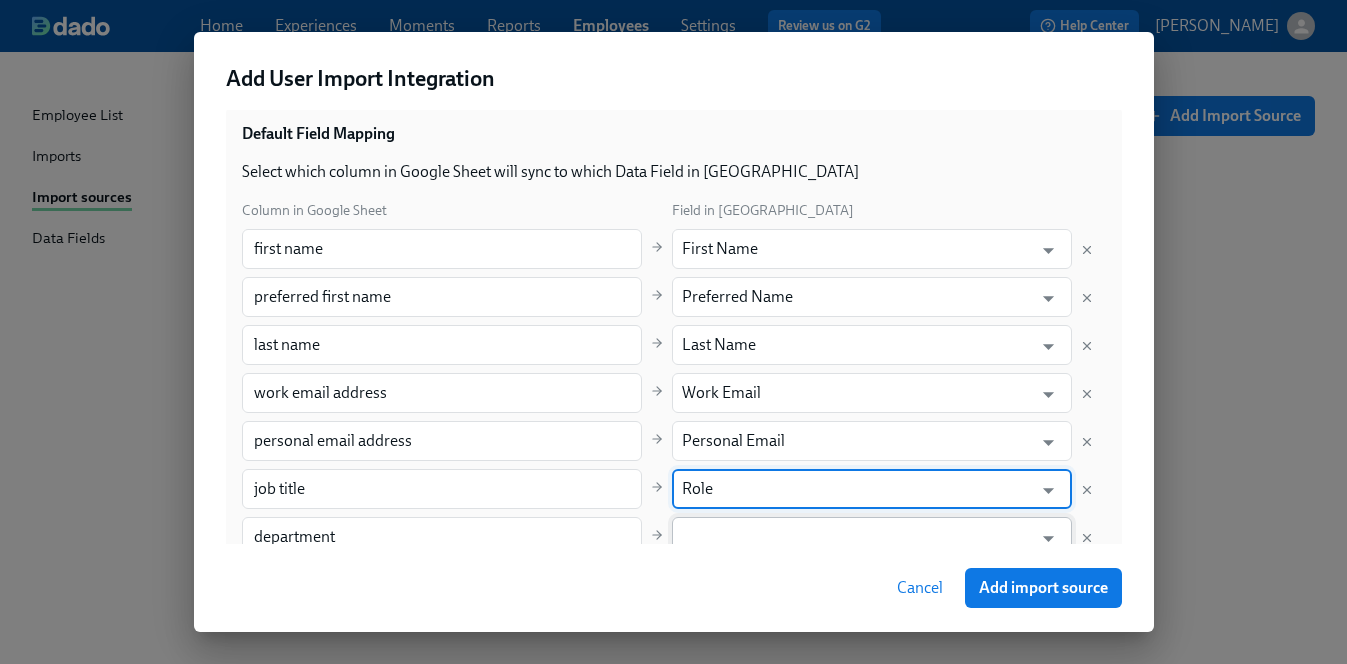 type on "Role" 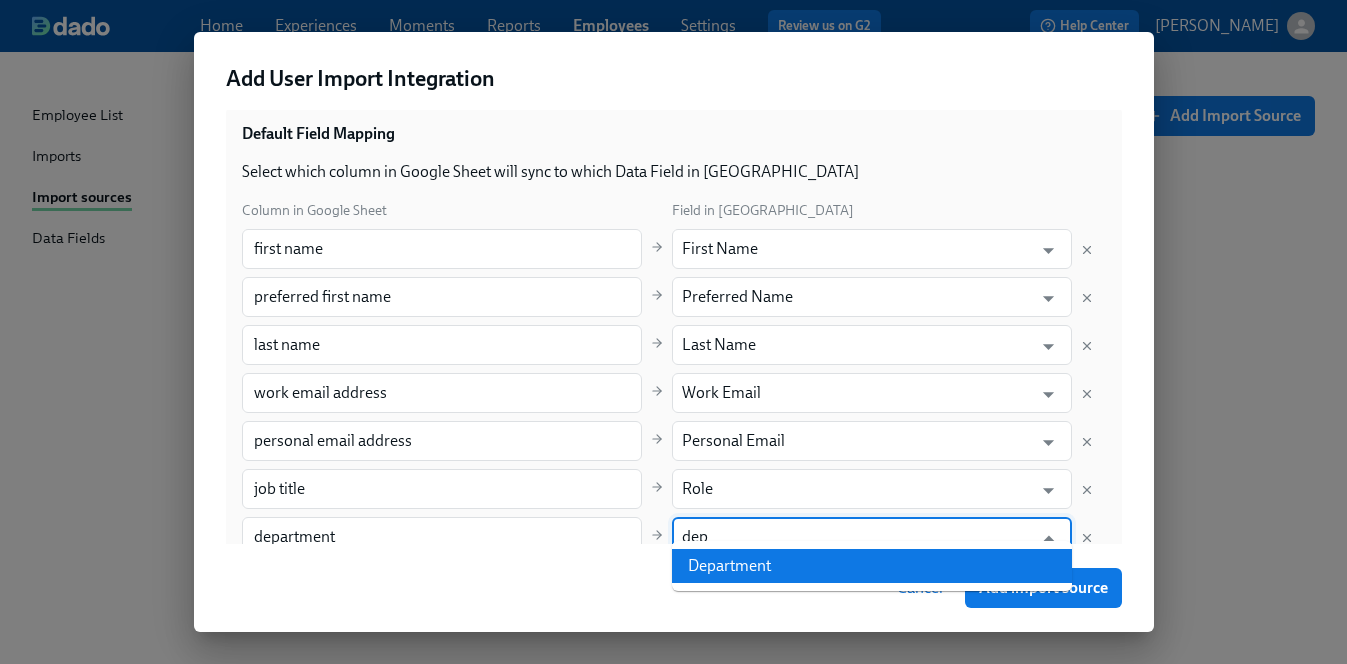 click on "Department" at bounding box center (872, 566) 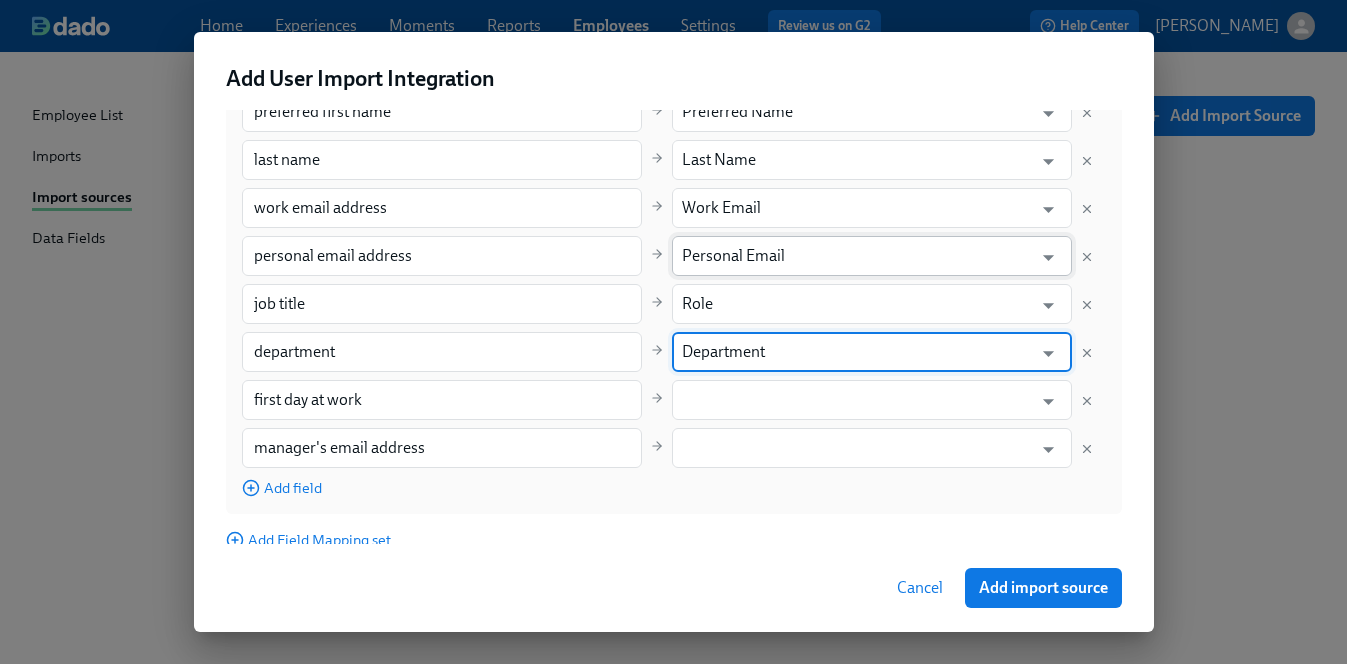 scroll, scrollTop: 468, scrollLeft: 0, axis: vertical 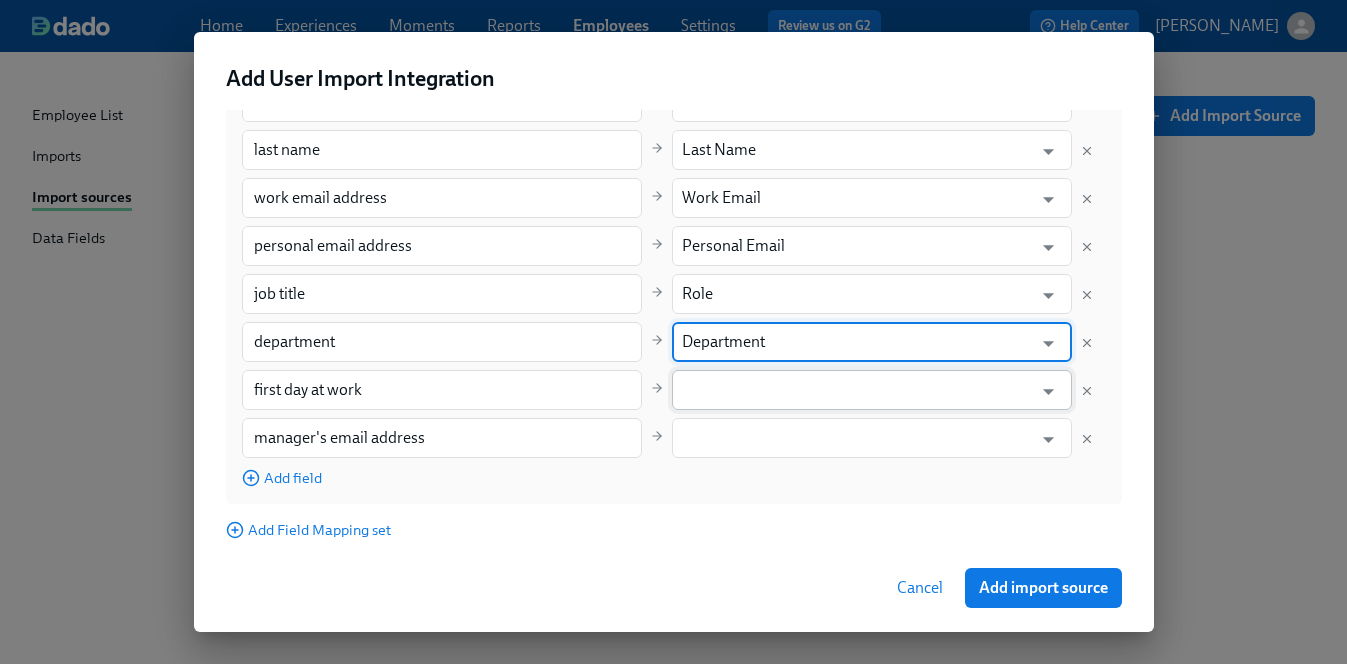 type on "Department" 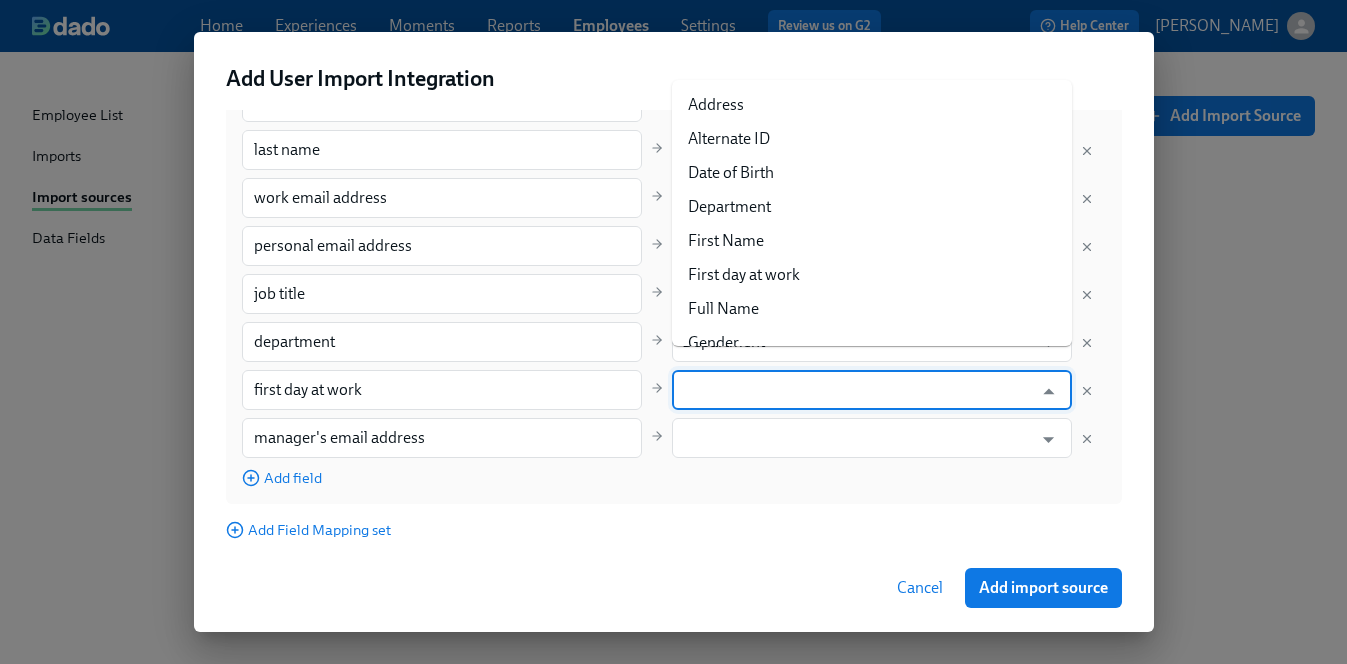click at bounding box center [857, 390] 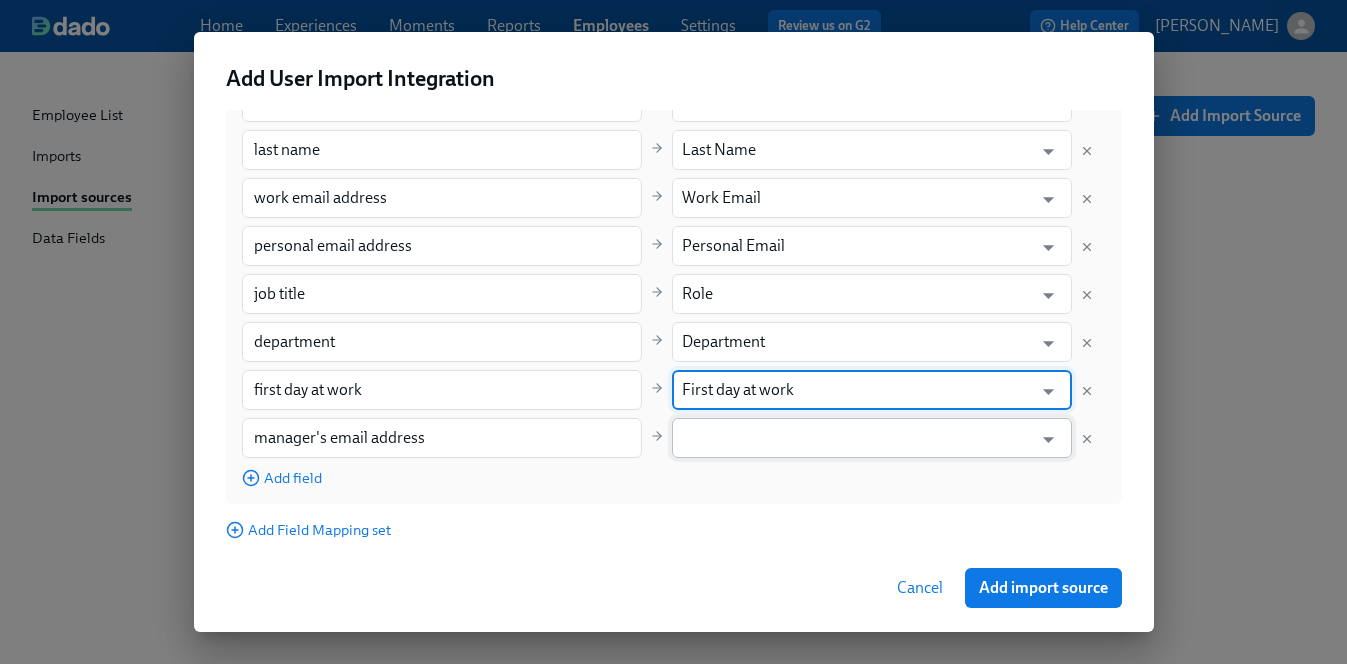 type on "First day at work" 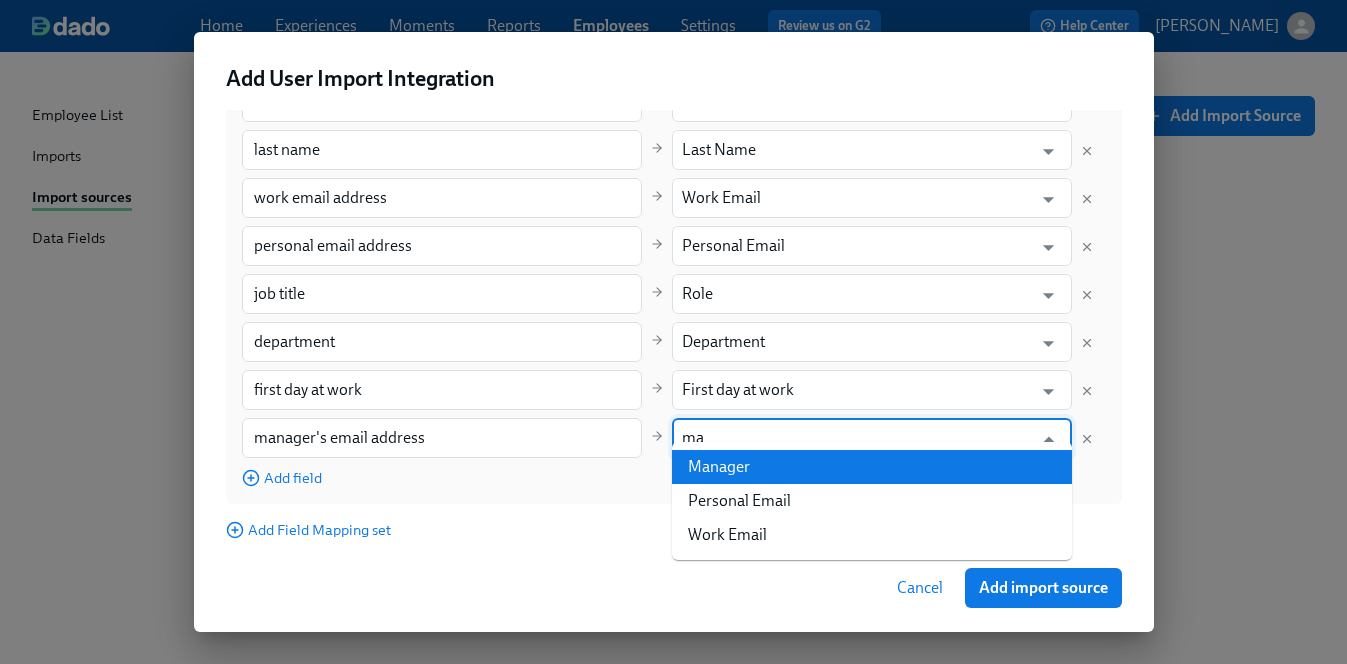 click on "Manager" at bounding box center [872, 467] 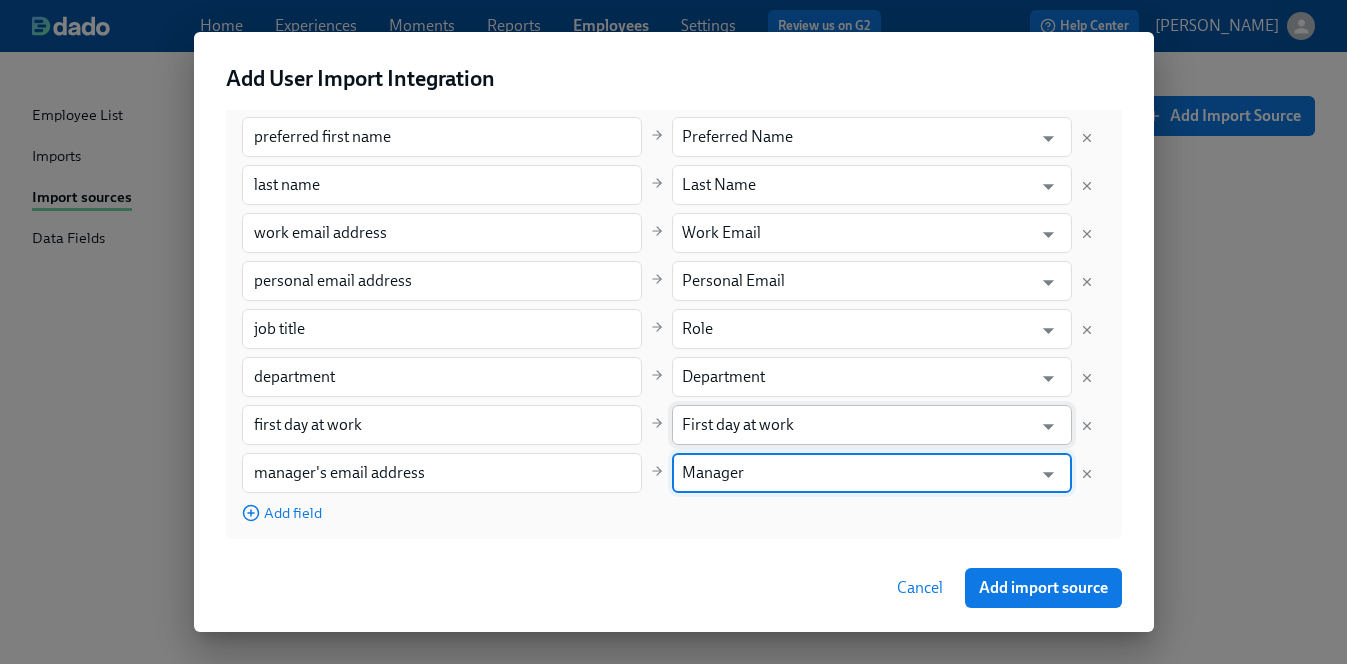 scroll, scrollTop: 468, scrollLeft: 0, axis: vertical 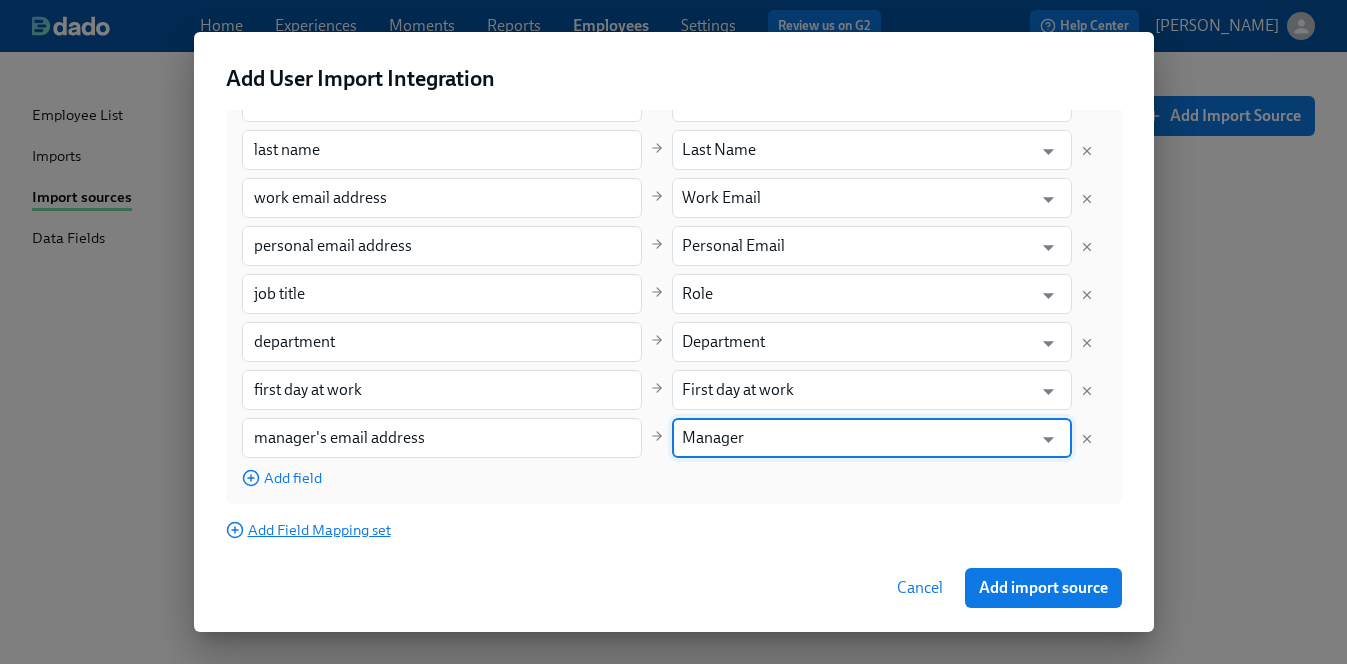 type on "Manager" 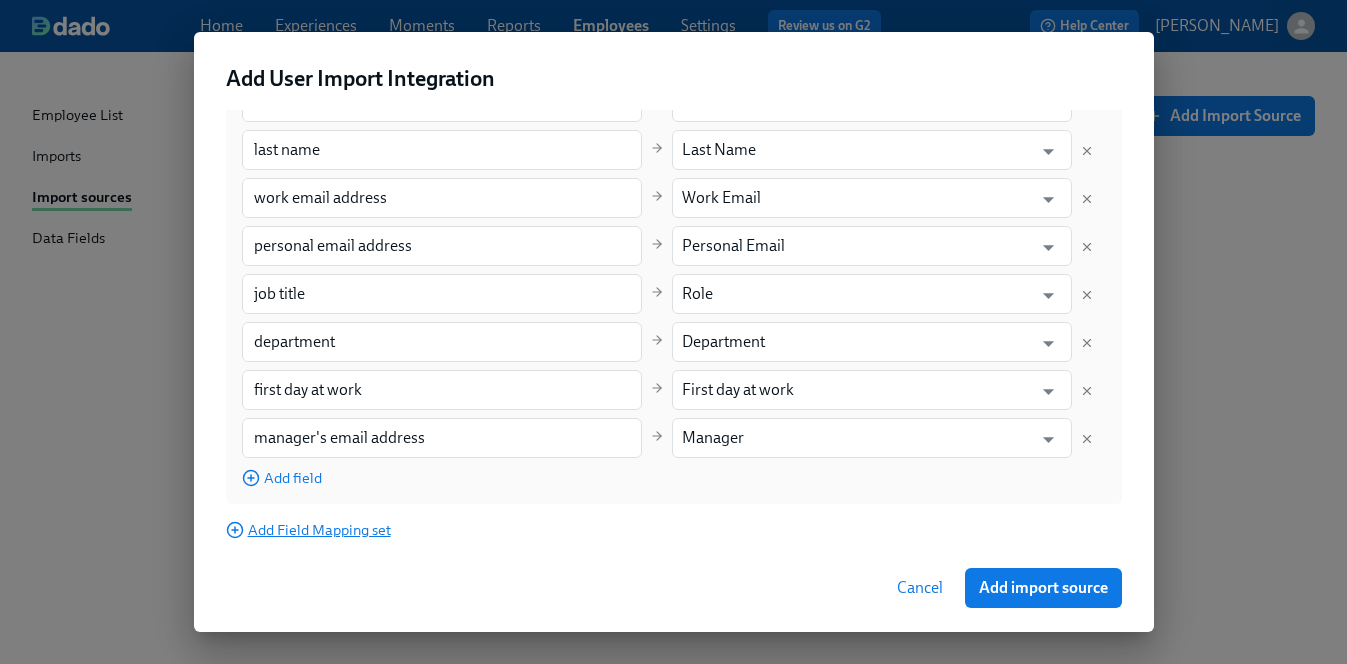 click on "Add Field Mapping set" at bounding box center (308, 530) 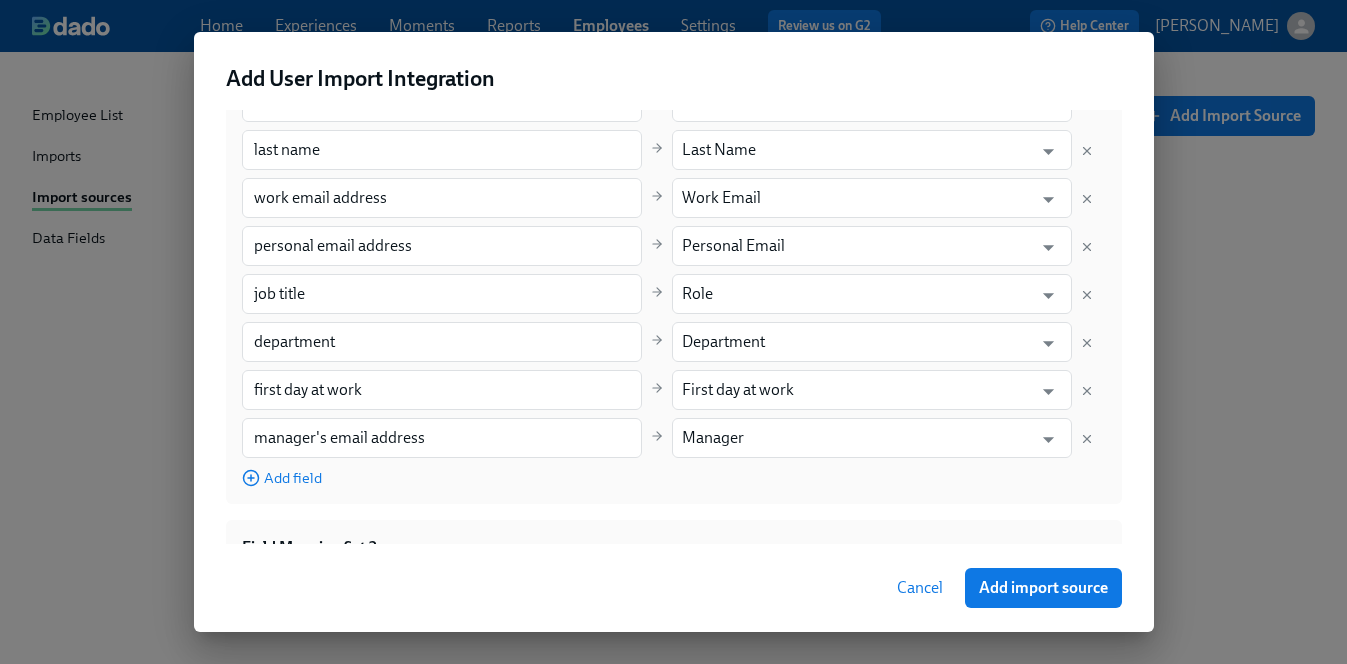 scroll, scrollTop: 625, scrollLeft: 0, axis: vertical 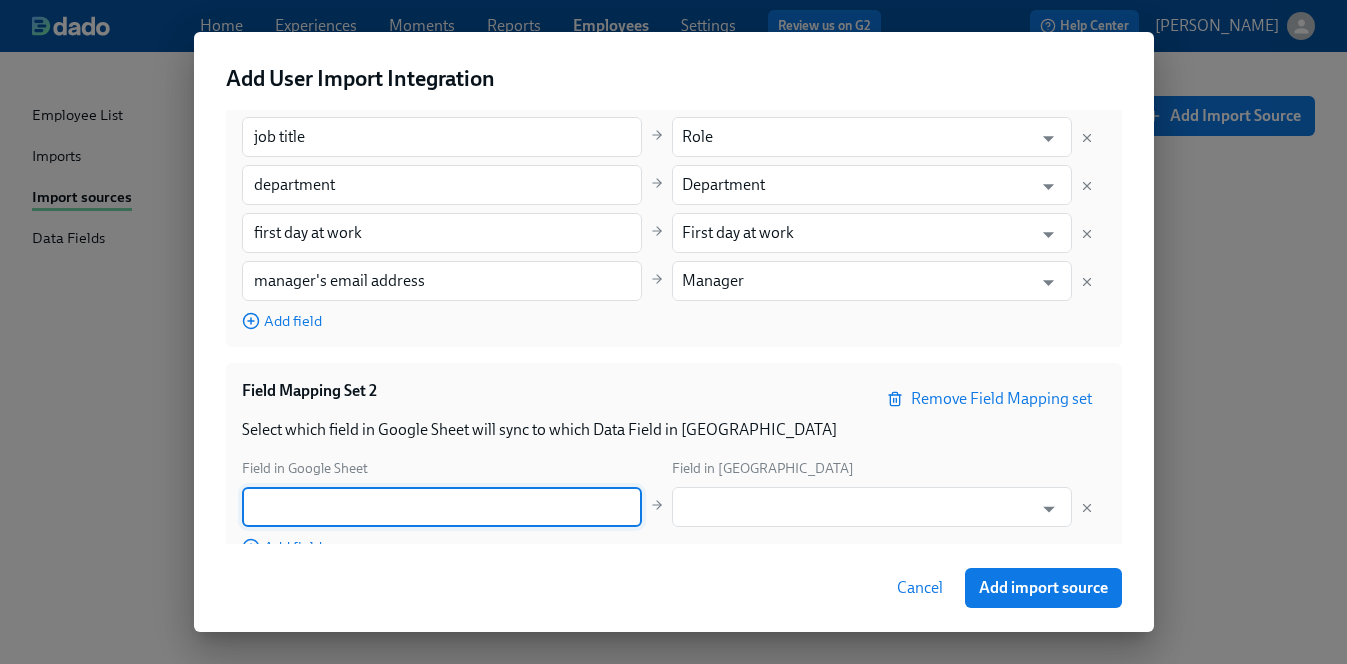 click at bounding box center [442, 507] 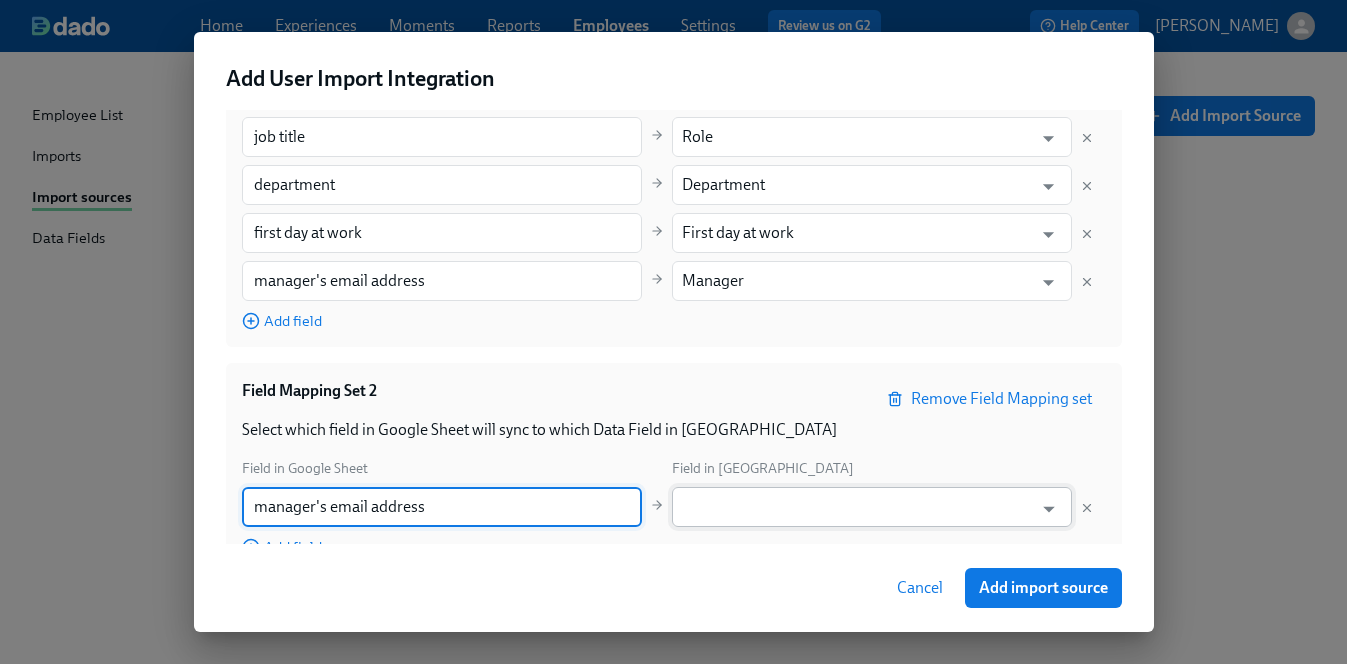 type on "manager's email address" 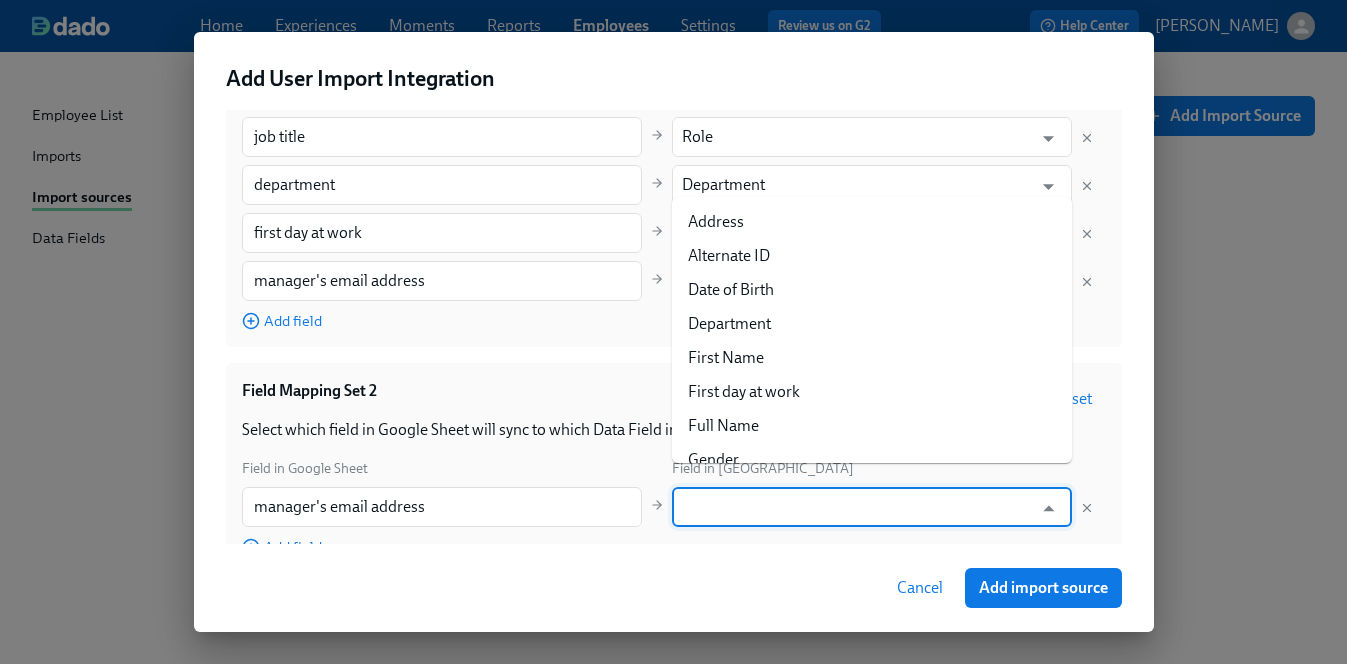 click at bounding box center (857, 507) 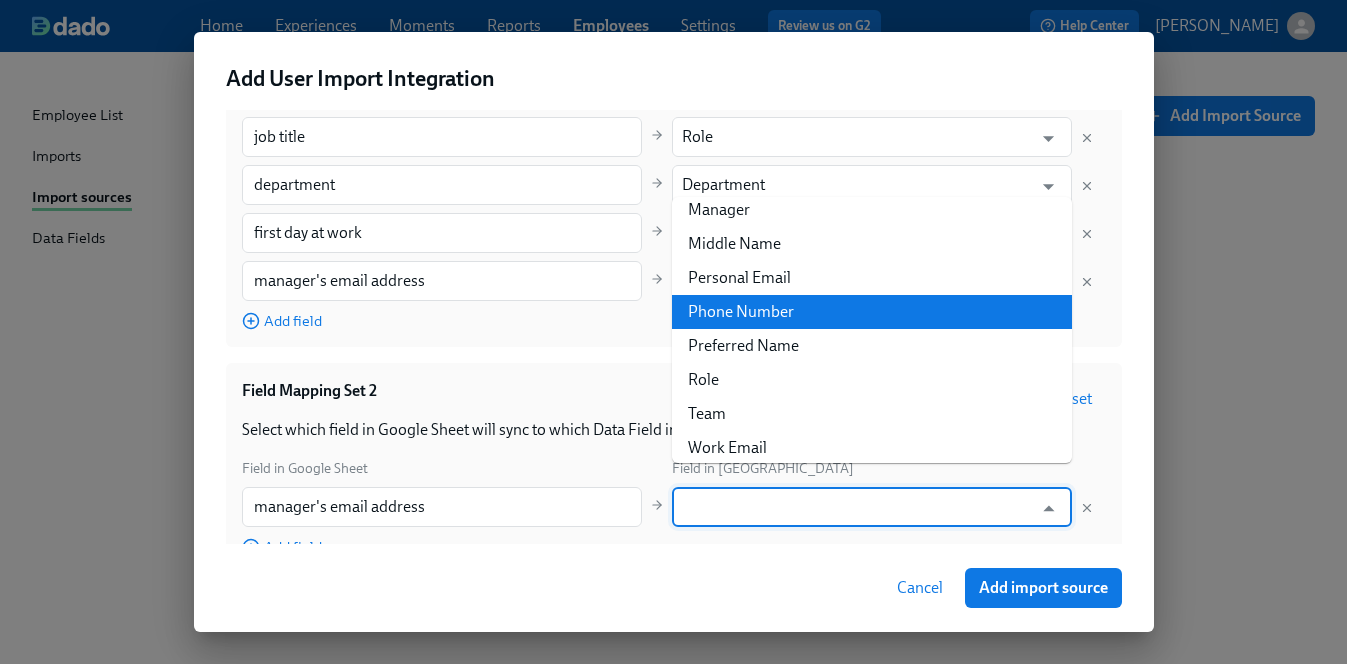 scroll, scrollTop: 396, scrollLeft: 0, axis: vertical 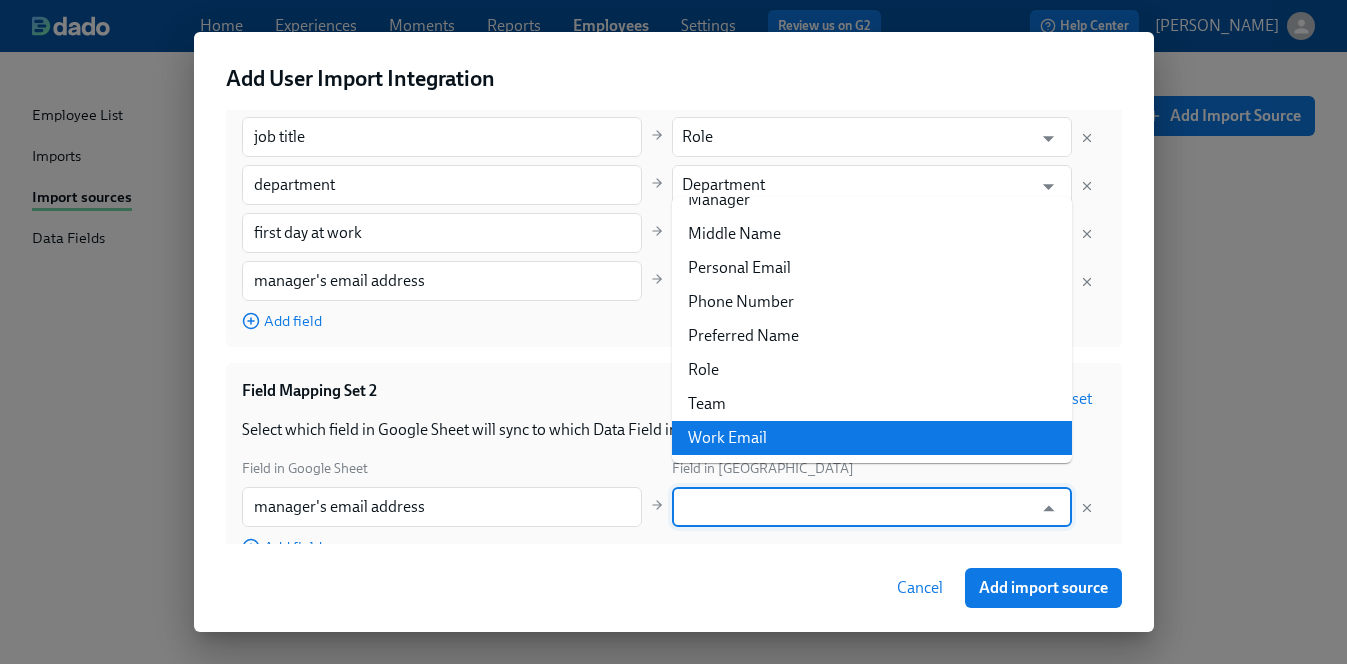 click on "Address Alternate ID Date of Birth Department First Name First day at work Full Name Gender Last Name Last day at work Location Manager Middle Name Personal Email Phone Number Preferred Name Role Team Work Email" at bounding box center [872, 330] 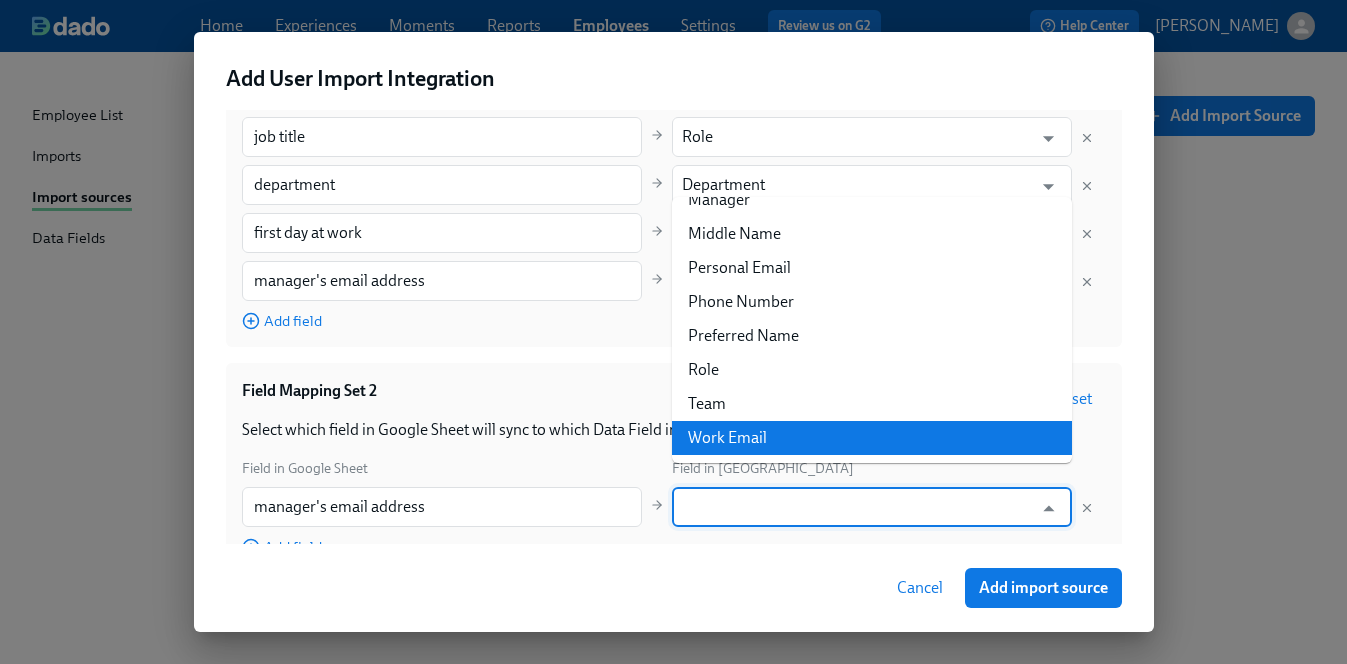 click on "Work Email" at bounding box center [872, 438] 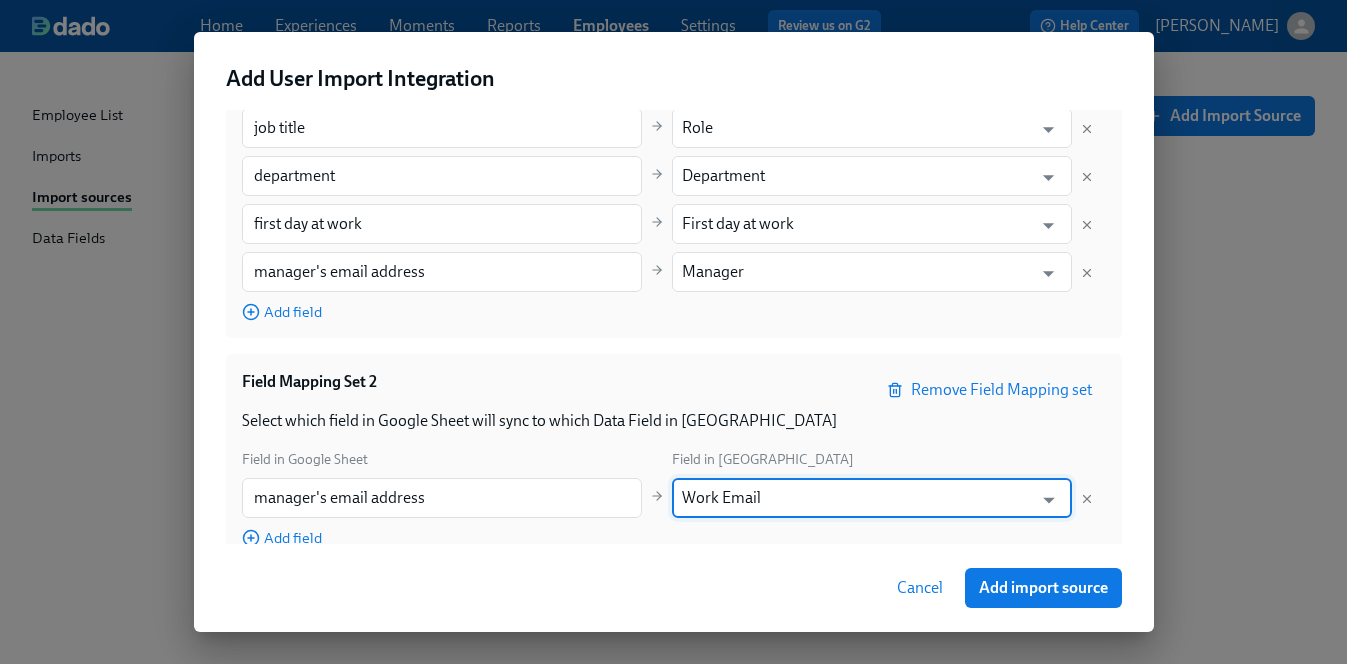 scroll, scrollTop: 695, scrollLeft: 0, axis: vertical 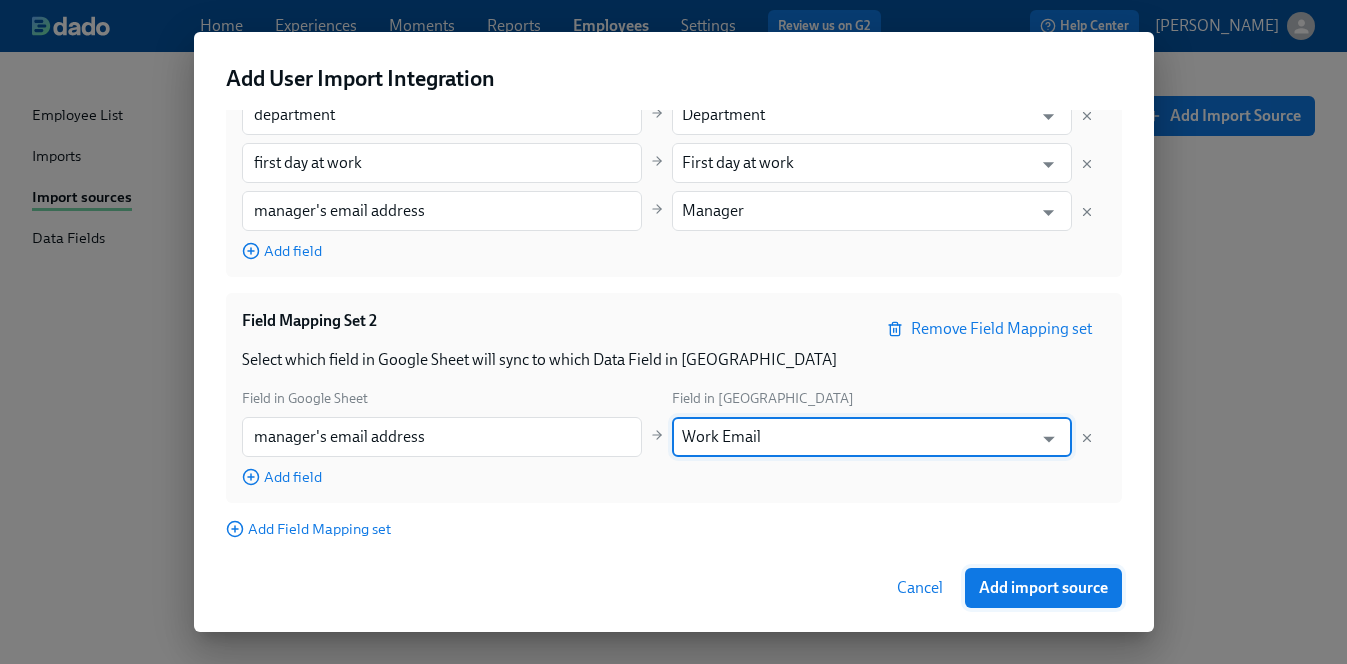 click on "Add import source" at bounding box center (1043, 588) 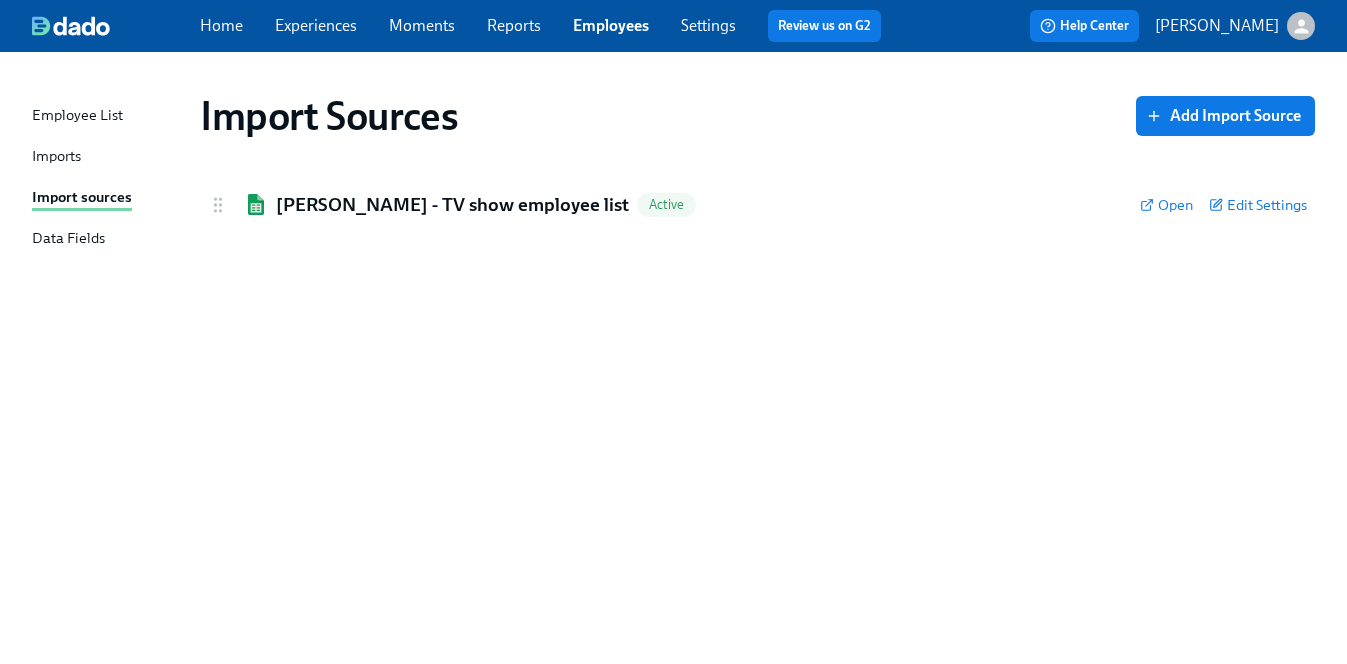 click on "Imports" at bounding box center (56, 157) 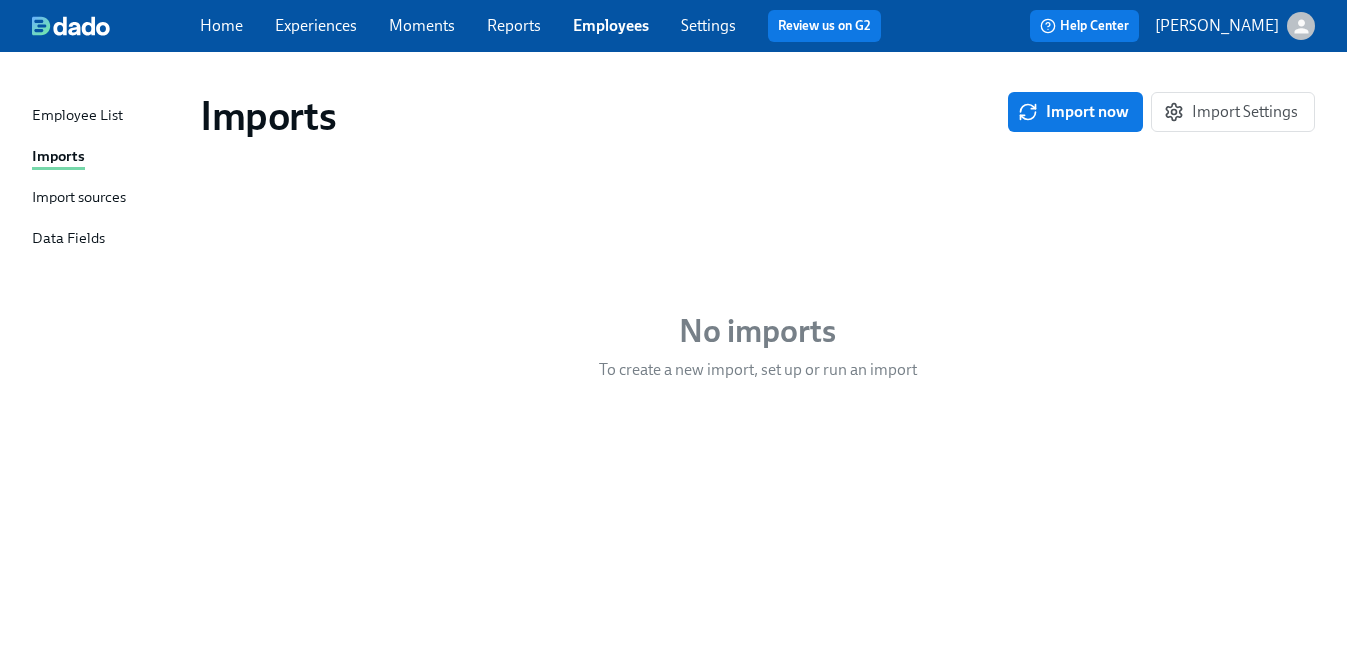 click on "Data Fields" at bounding box center (68, 239) 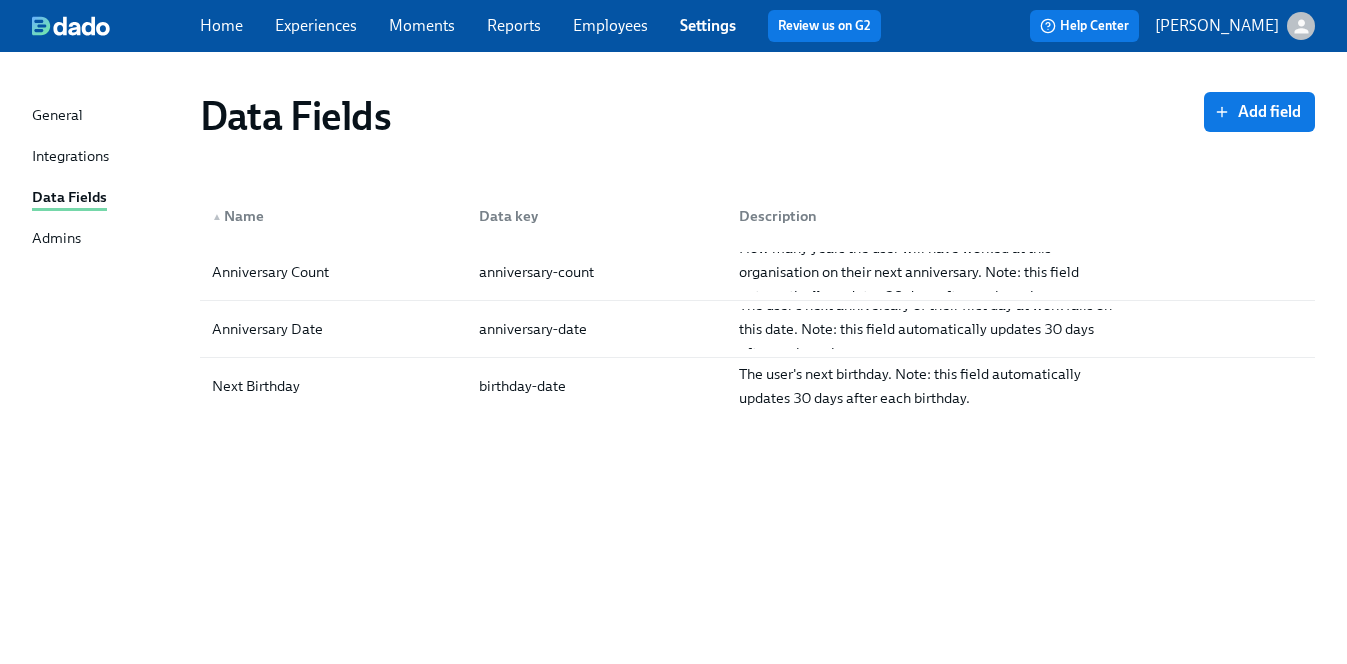 click on "General" at bounding box center [57, 116] 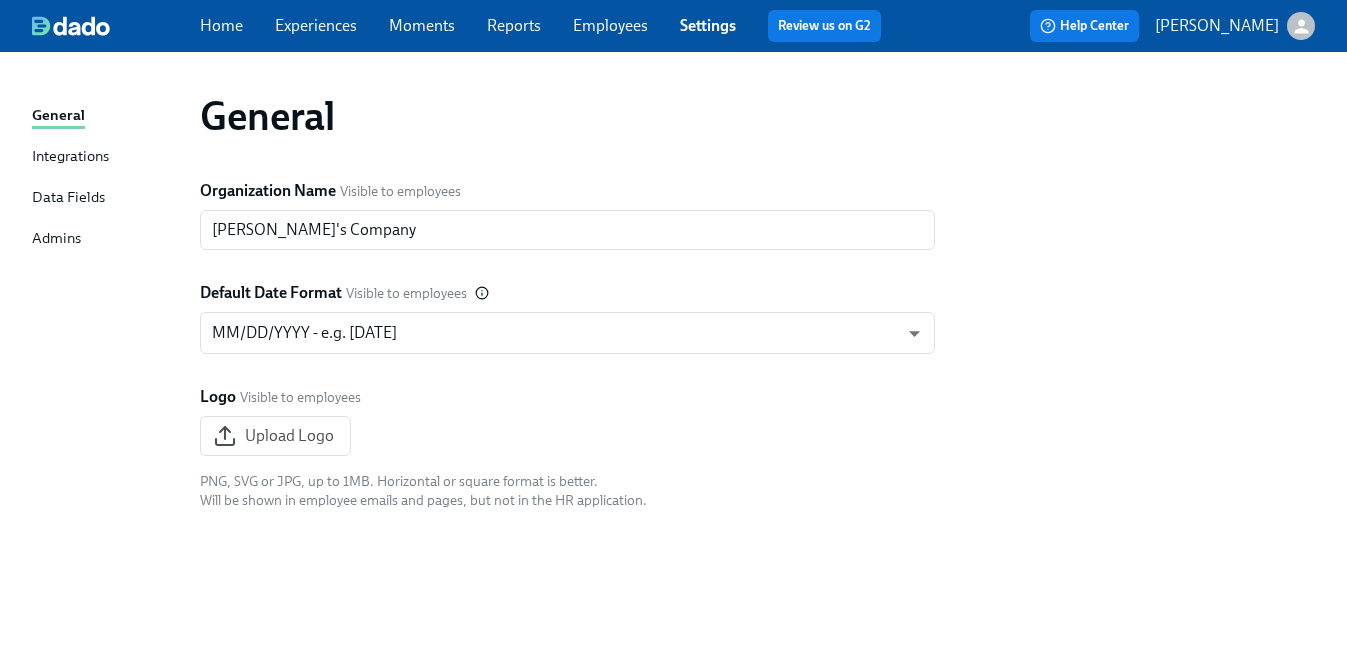 click on "General Integrations Data Fields Admins" at bounding box center [116, 186] 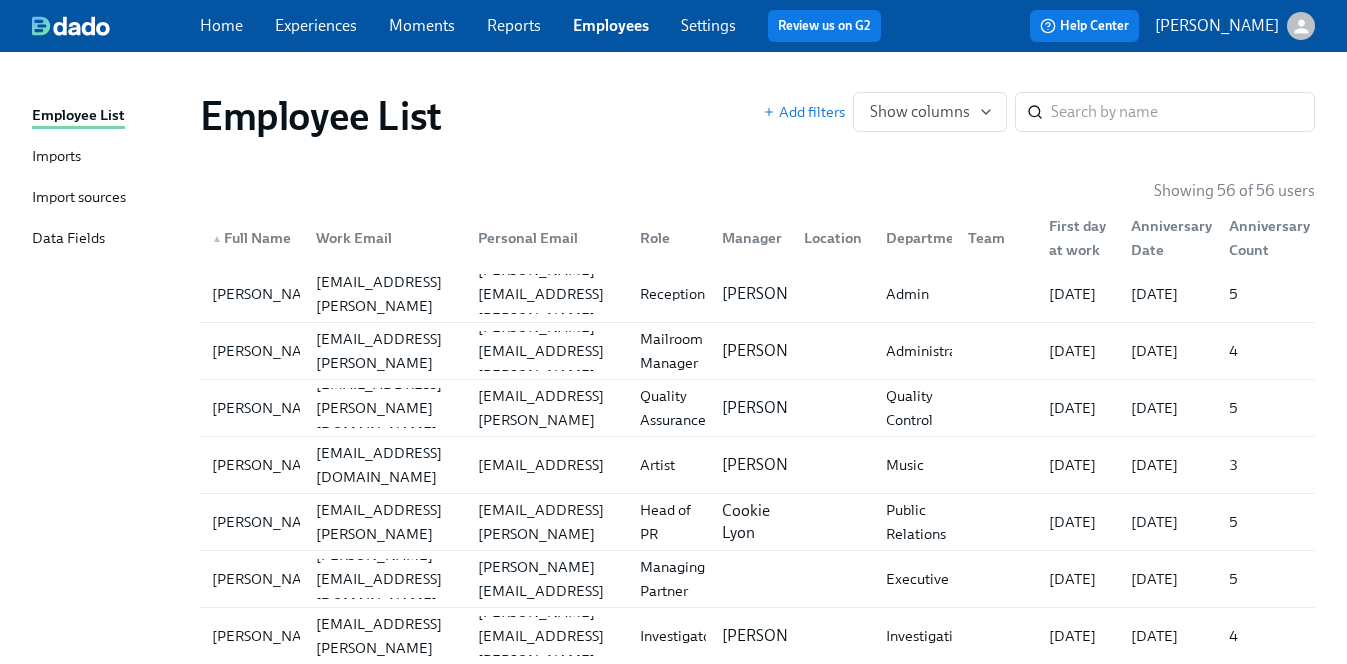click on "Import sources" at bounding box center (79, 198) 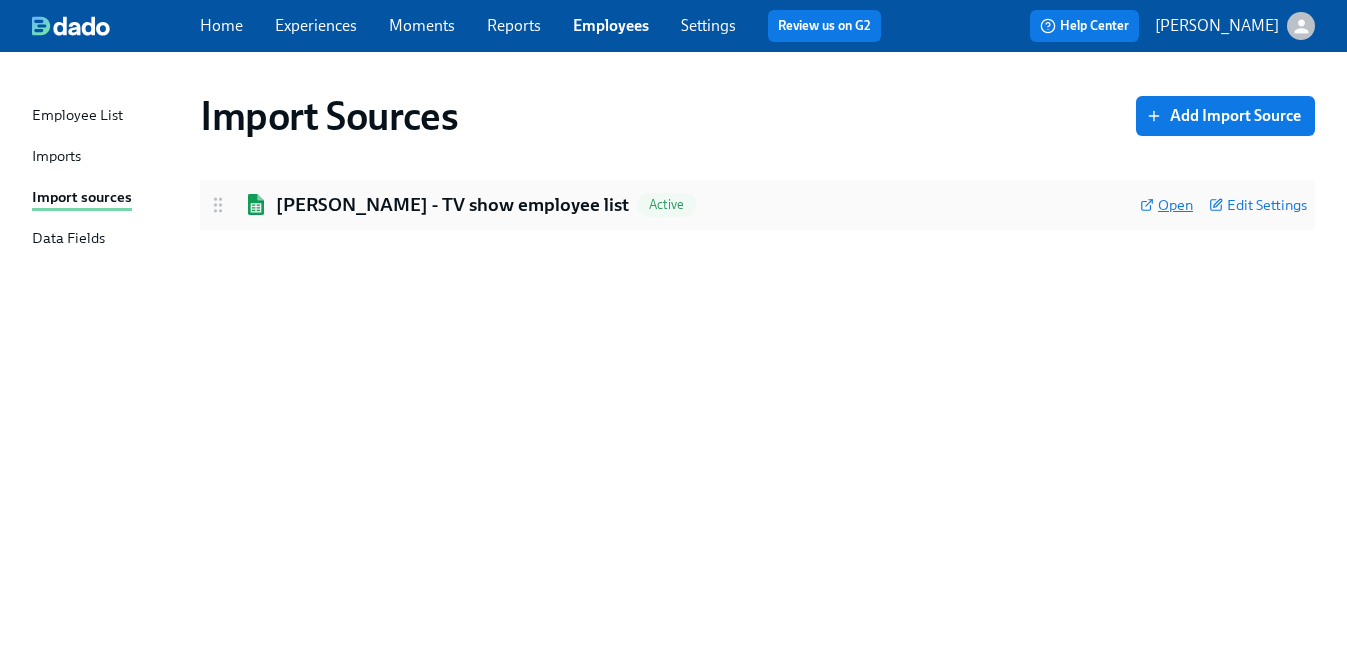 click on "Open" at bounding box center (1166, 205) 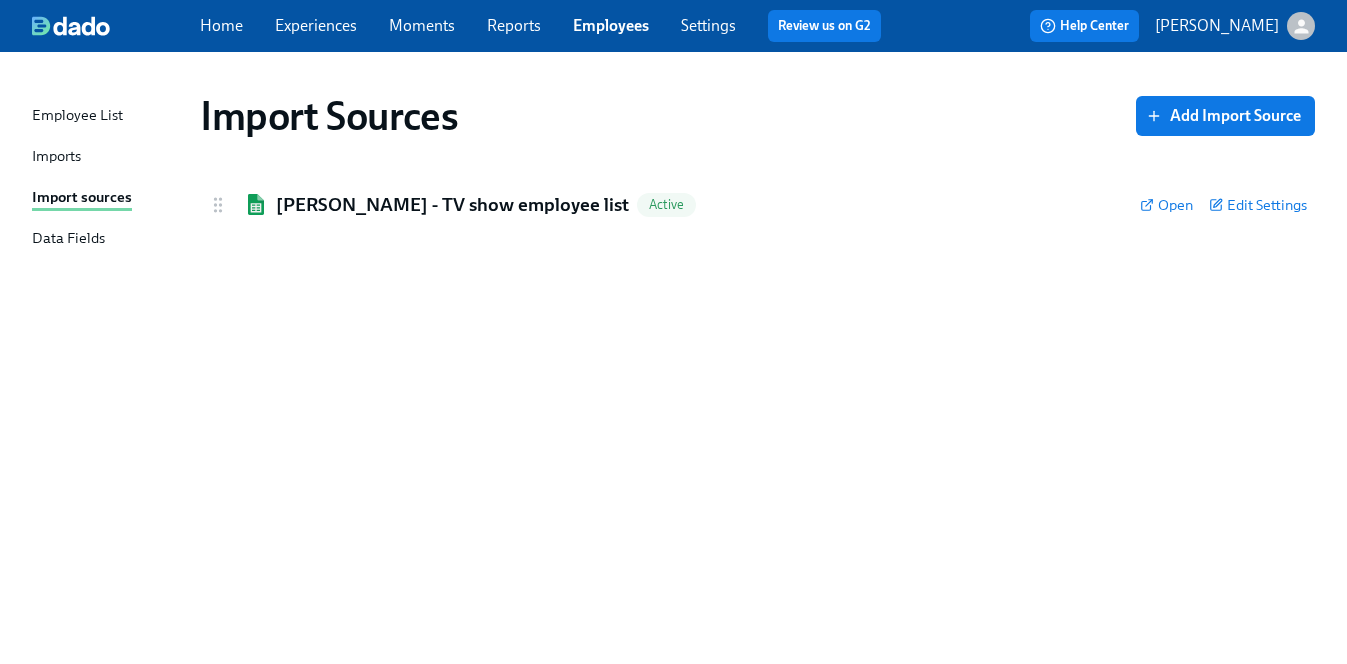 click on "Employee List" at bounding box center [77, 116] 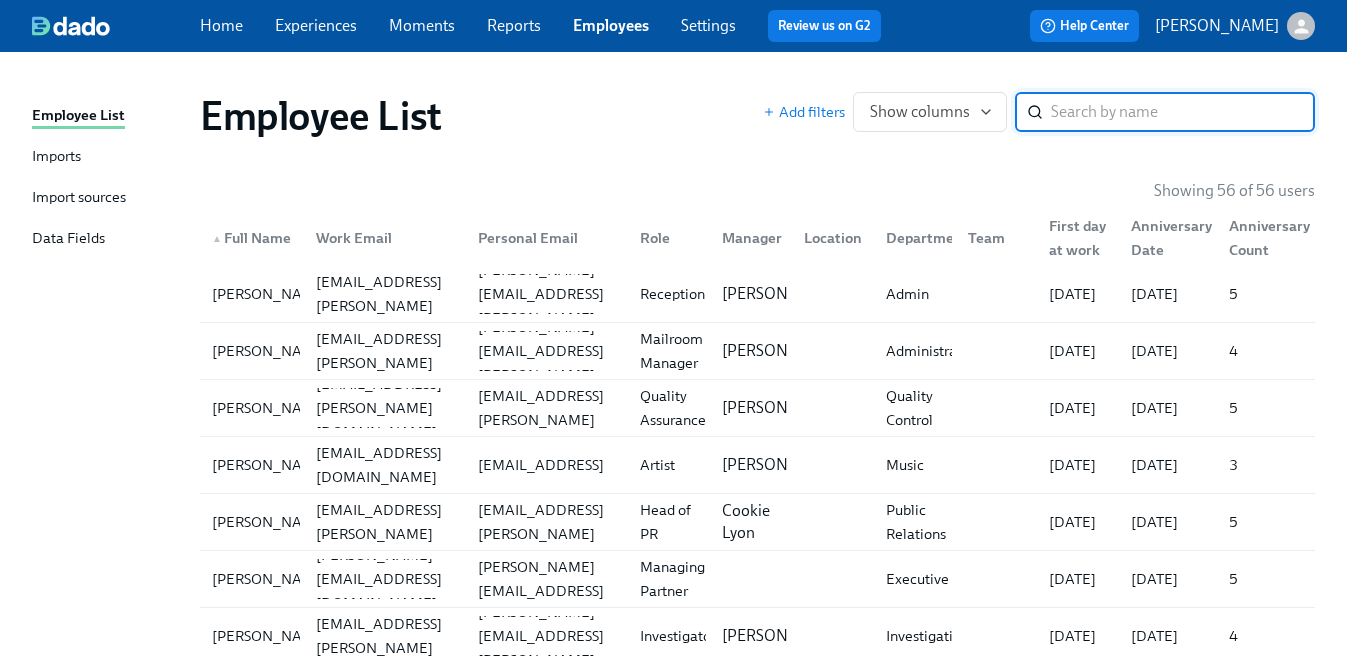 click on "Imports" at bounding box center [56, 157] 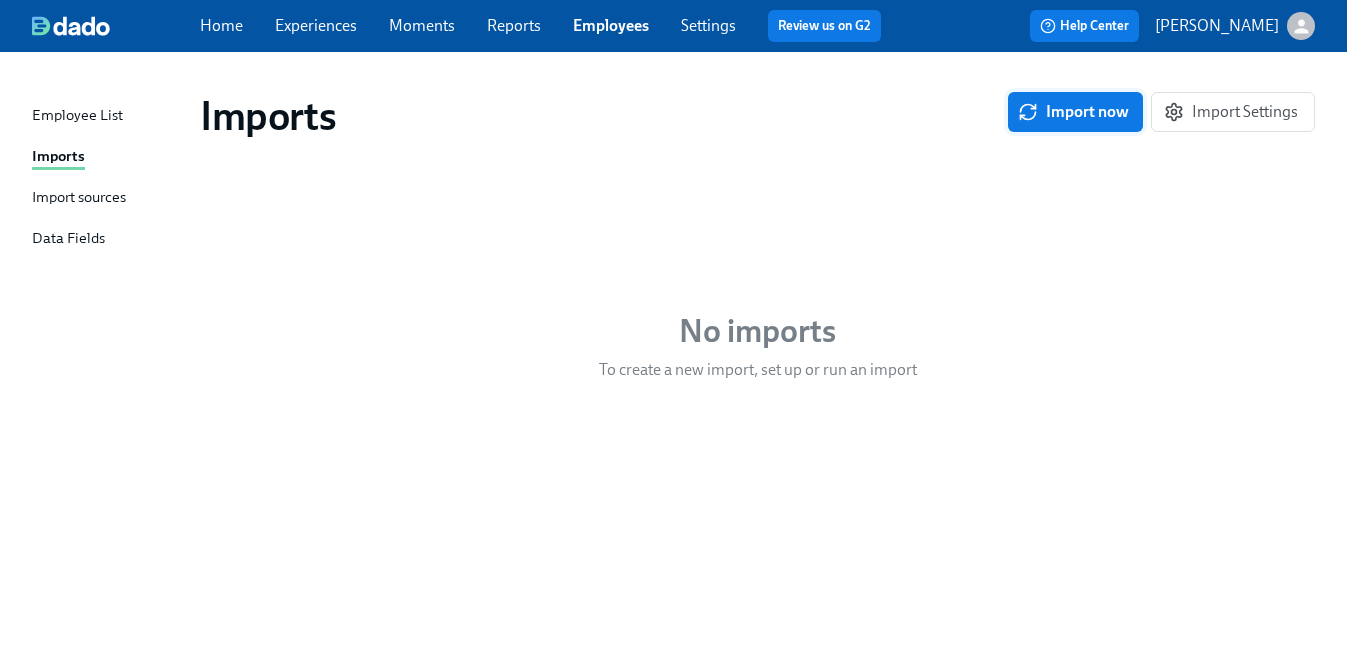click on "Import now" at bounding box center (1075, 112) 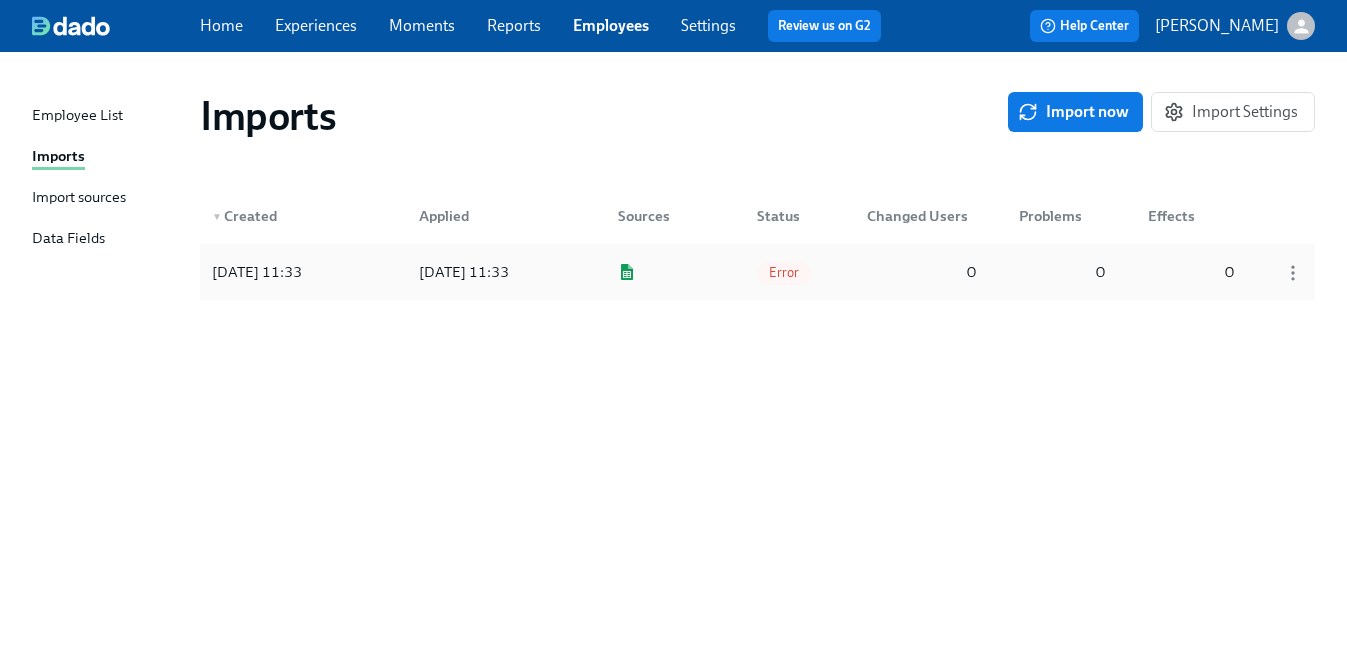 click on "Error" at bounding box center (784, 272) 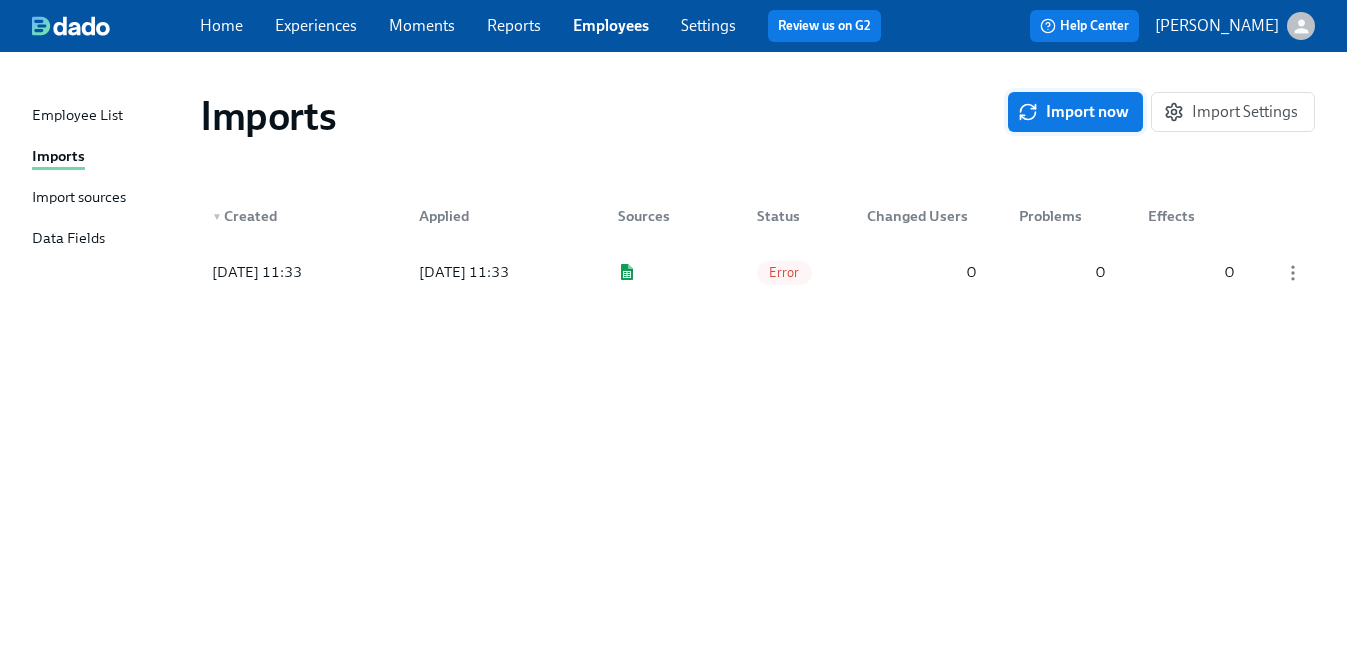 click on "Import now" at bounding box center [1075, 112] 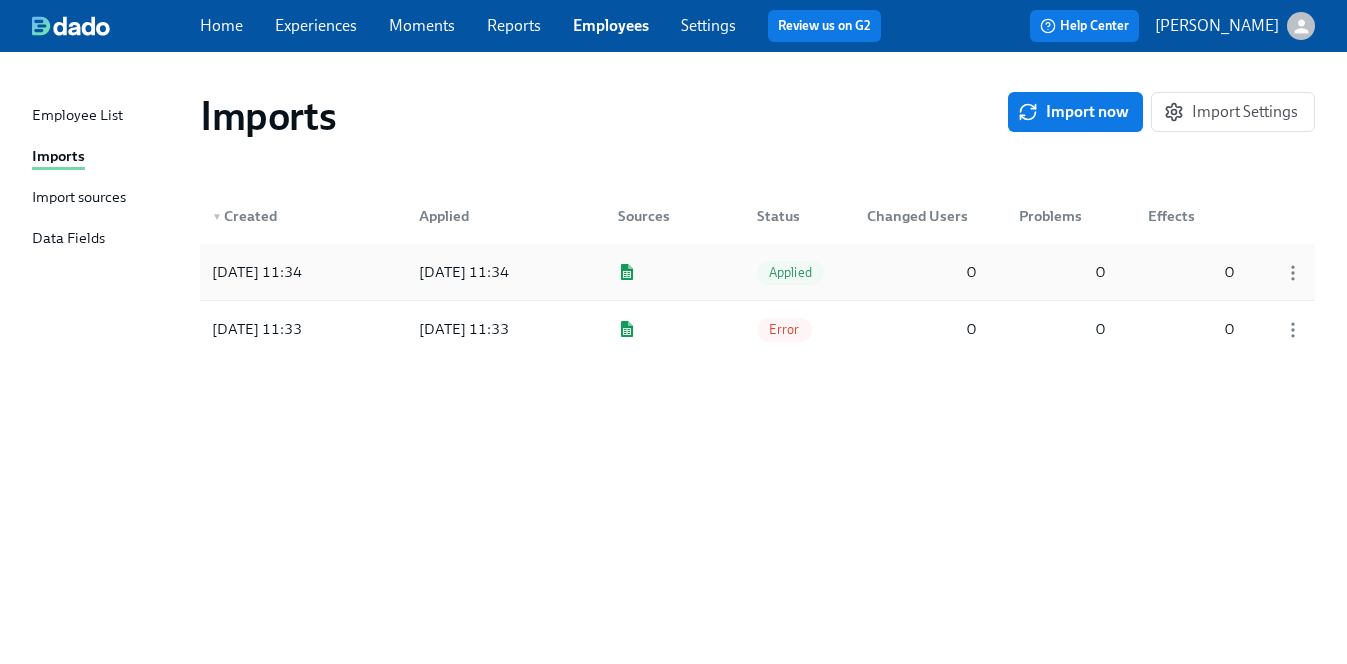 click on "Applied" at bounding box center [791, 272] 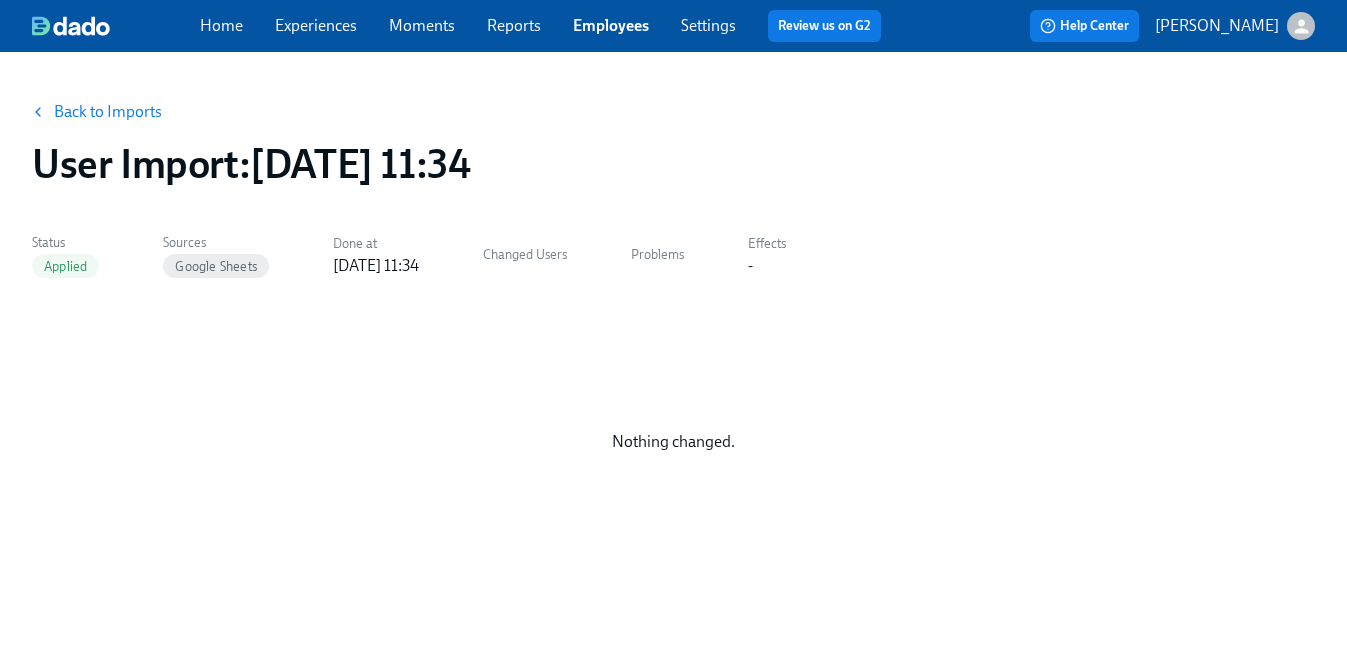 click on "Back to Imports" at bounding box center [108, 112] 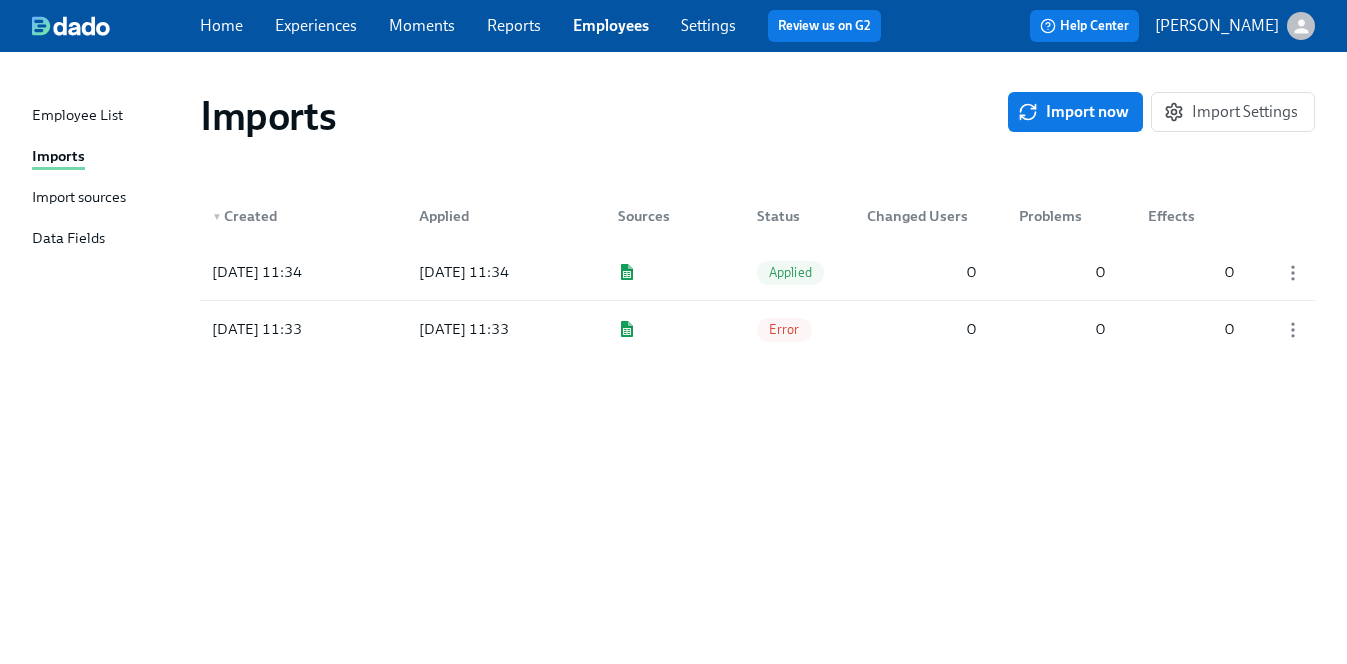 click on "Import sources" at bounding box center (79, 198) 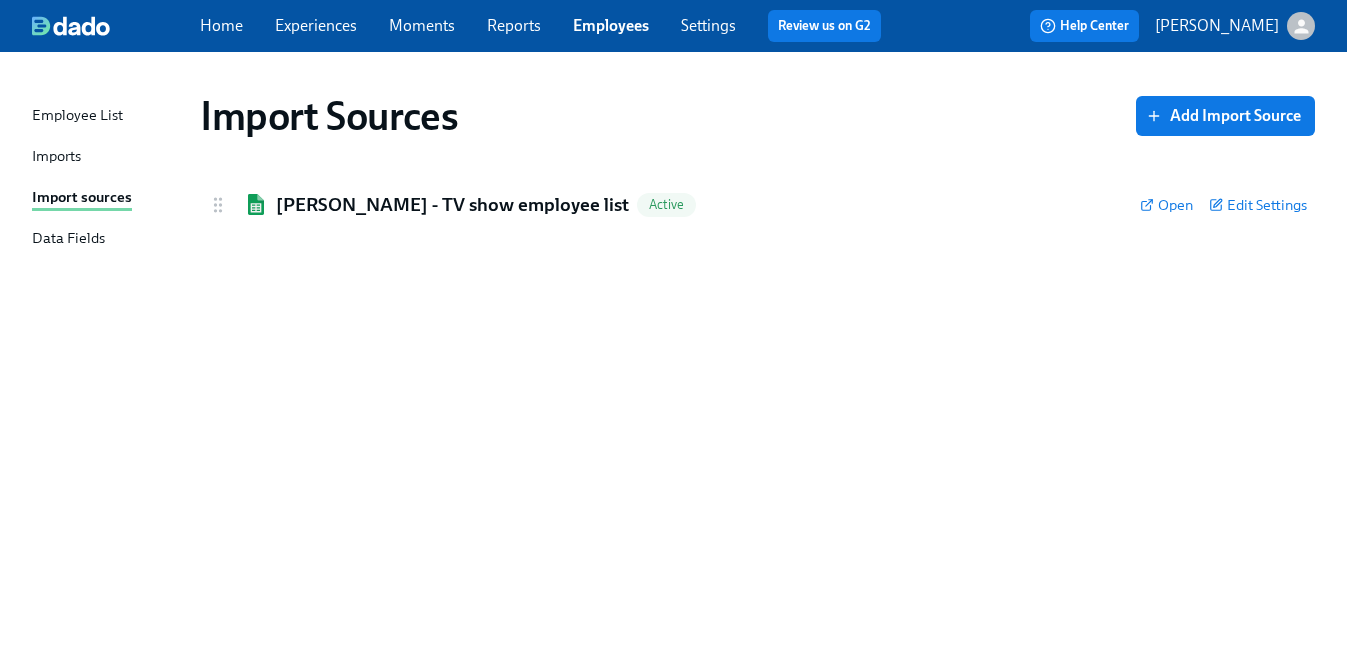 click on "Imports" at bounding box center (56, 157) 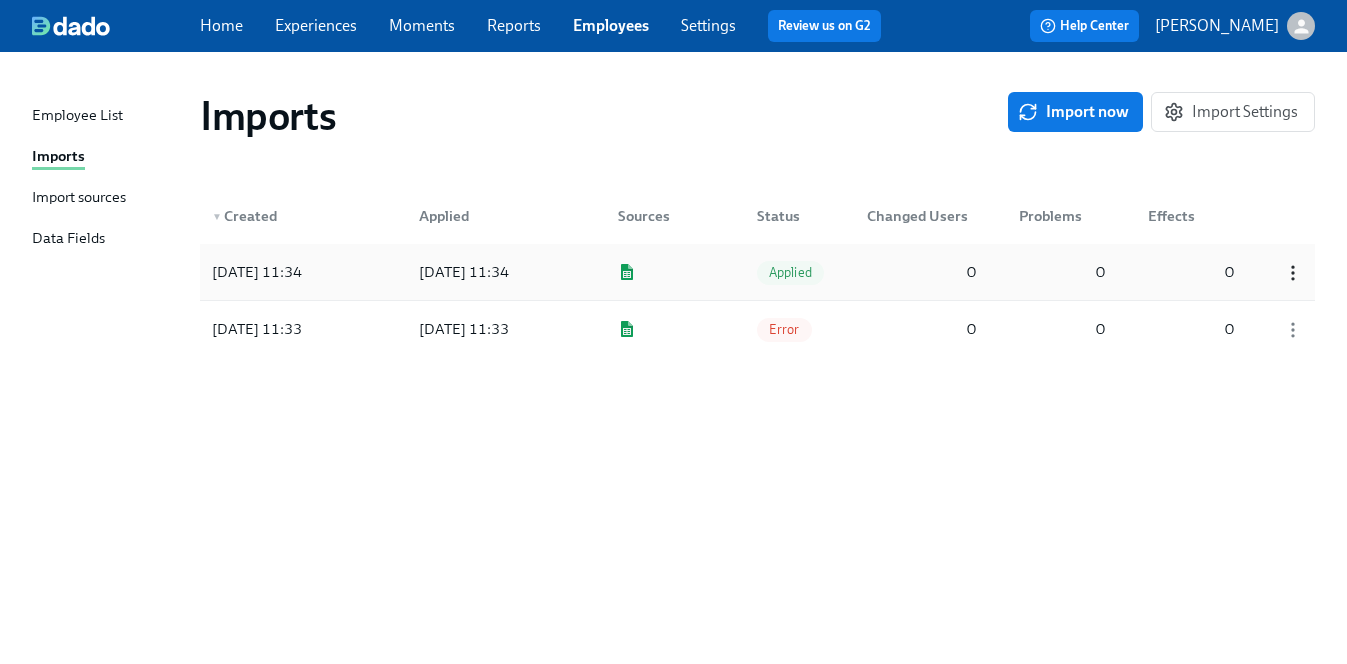 click 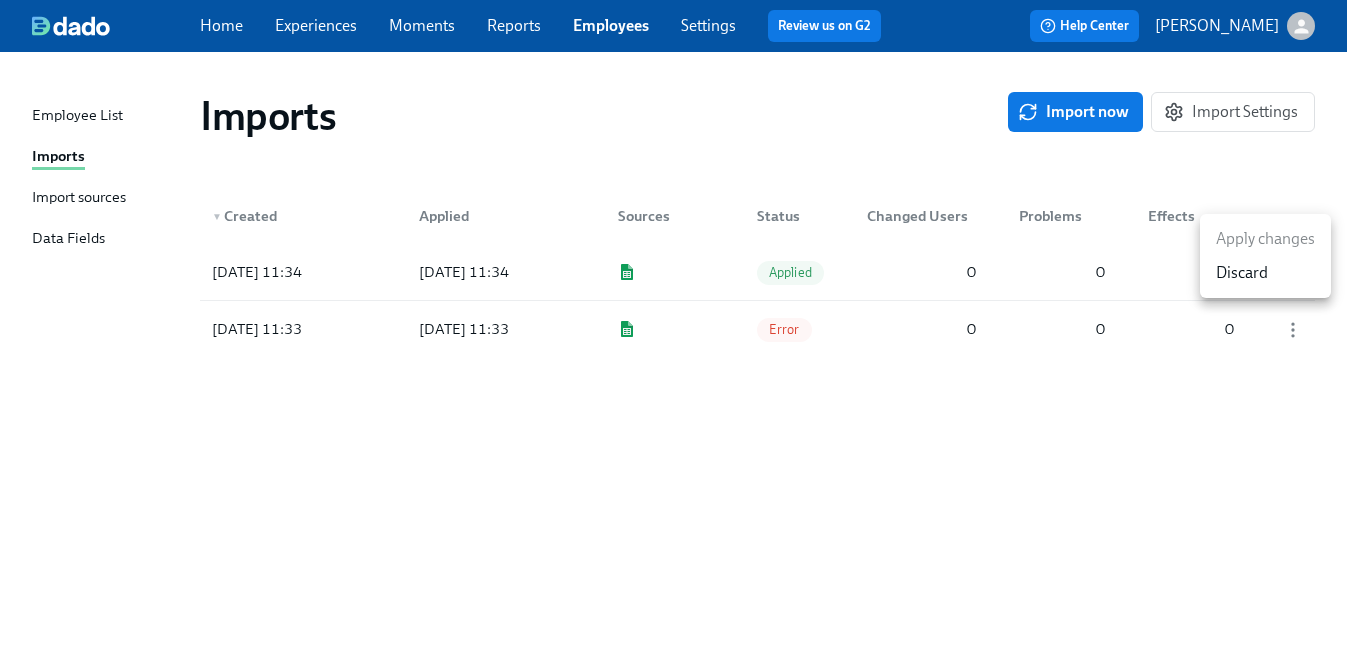 click at bounding box center [673, 332] 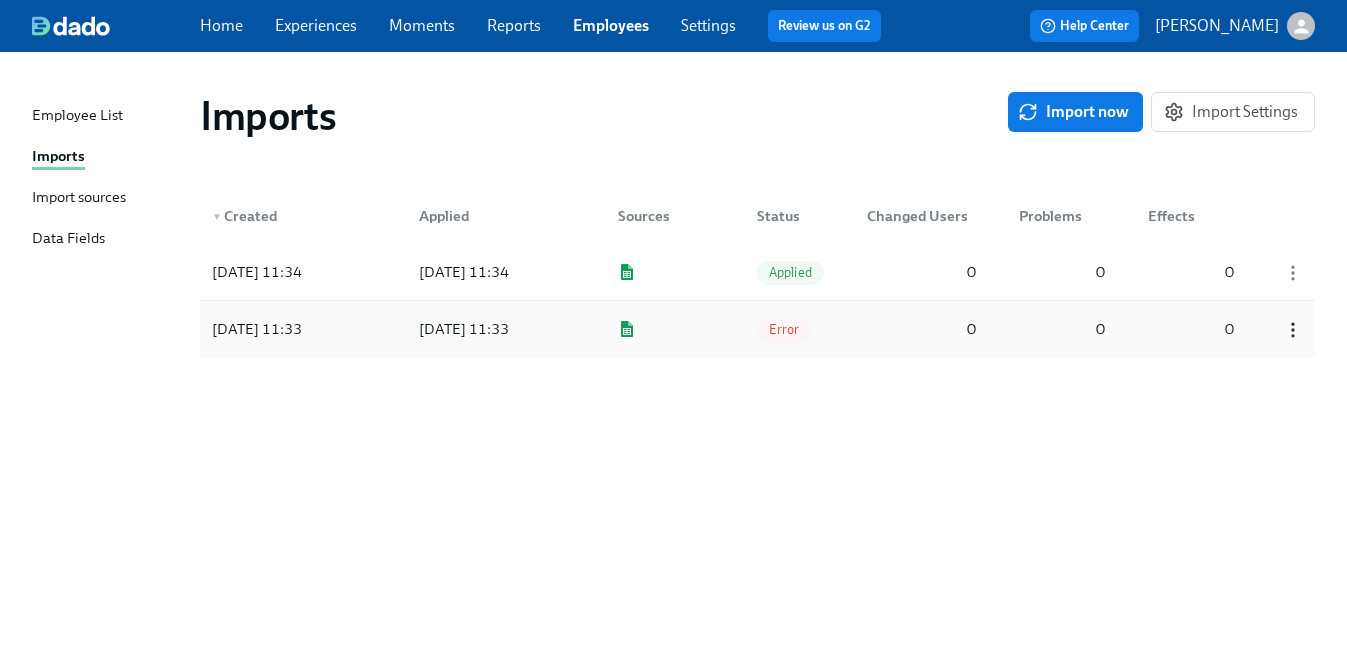 click 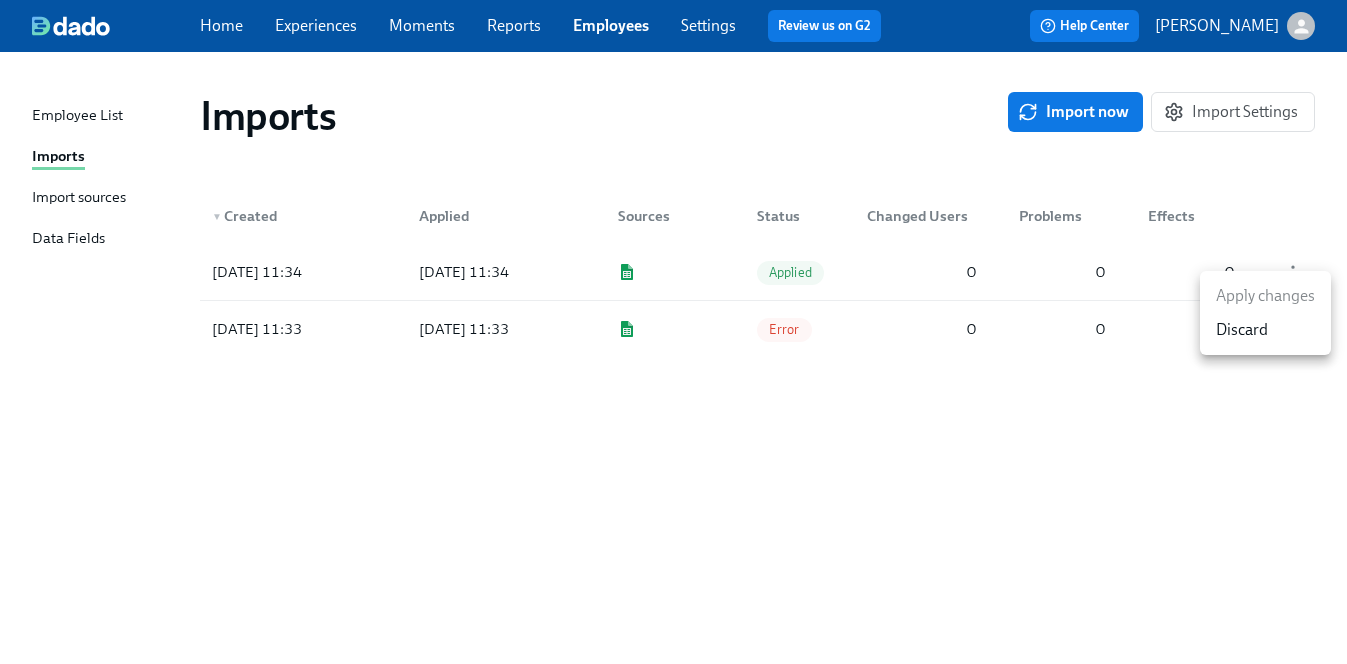 click on "Discard" at bounding box center (1265, 330) 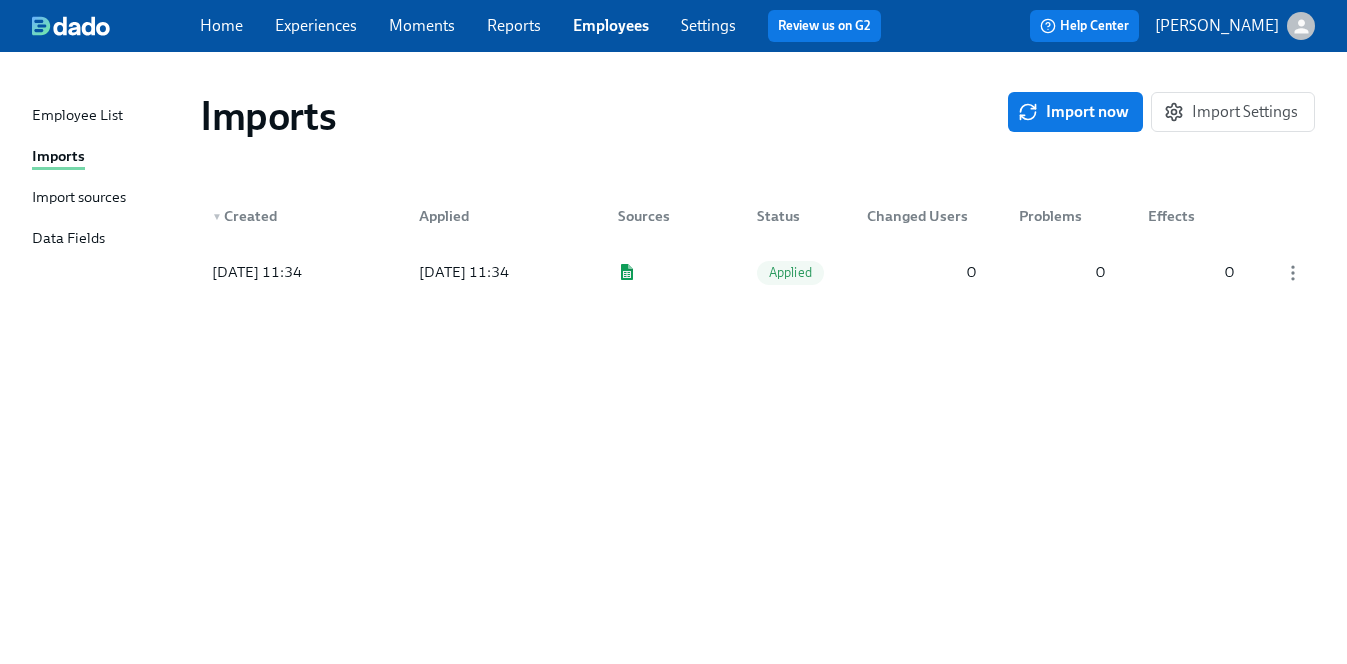 click on "Employee List" at bounding box center (77, 116) 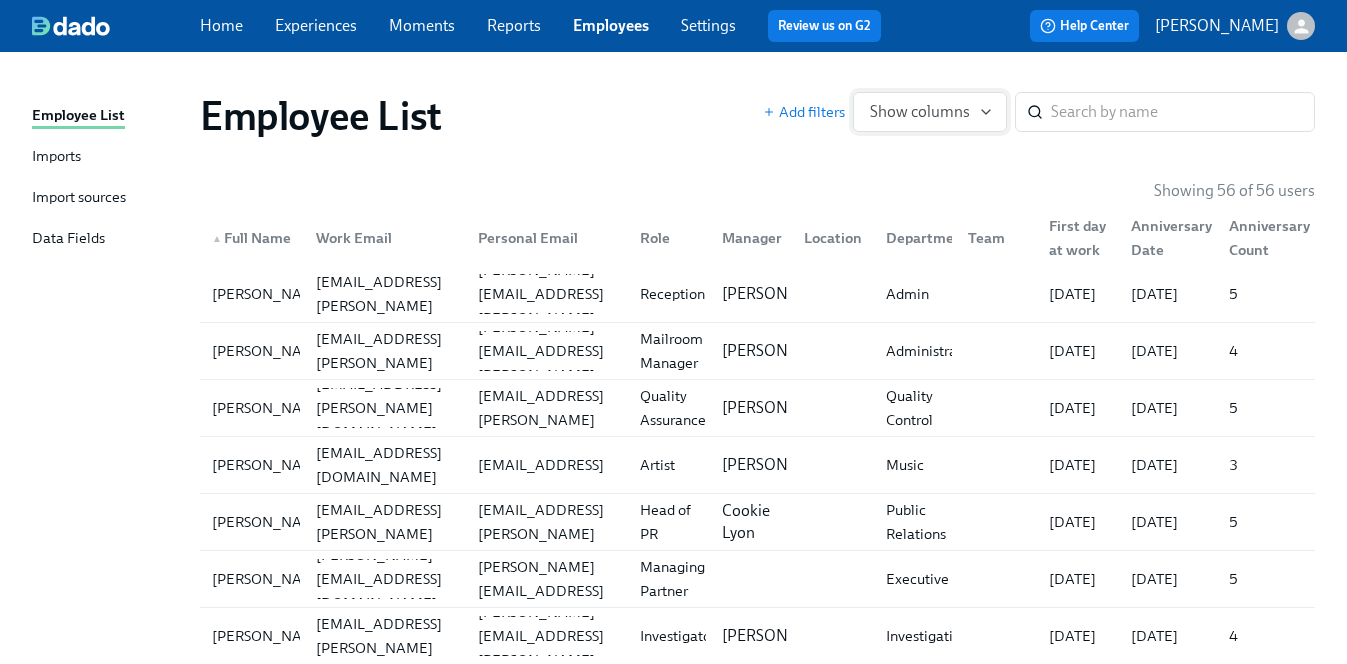 click 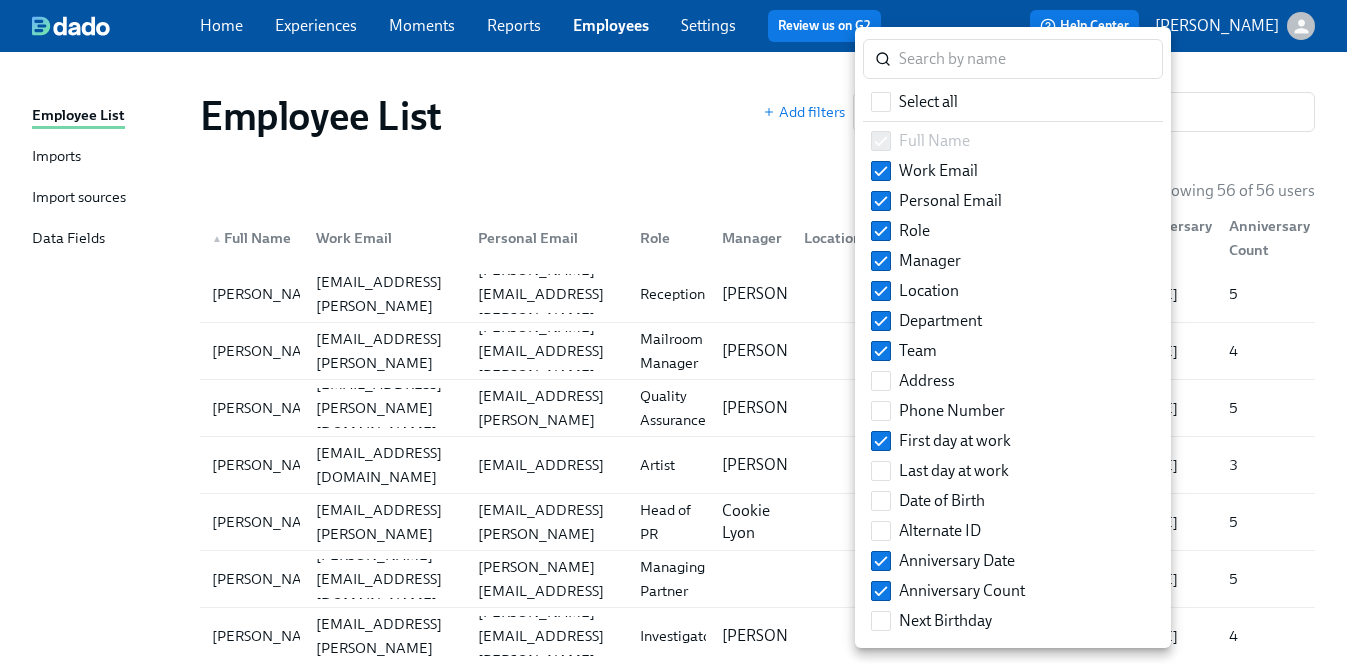 click at bounding box center (673, 332) 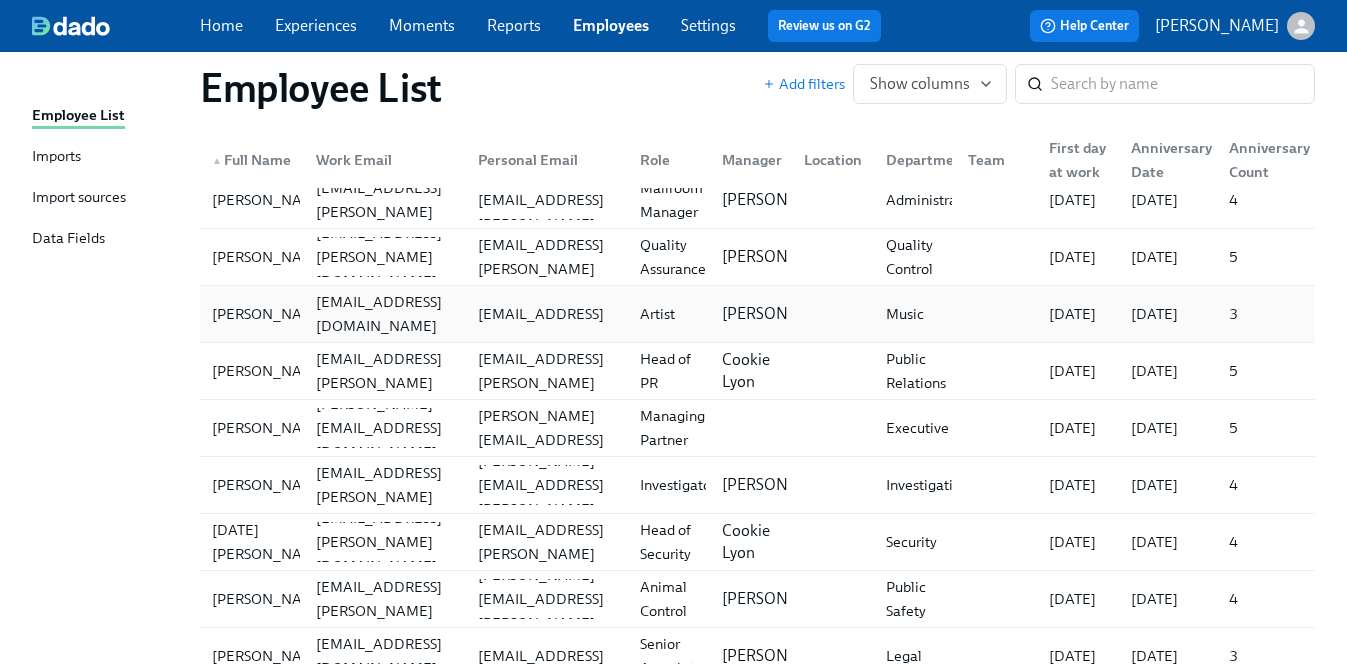 scroll, scrollTop: 0, scrollLeft: 0, axis: both 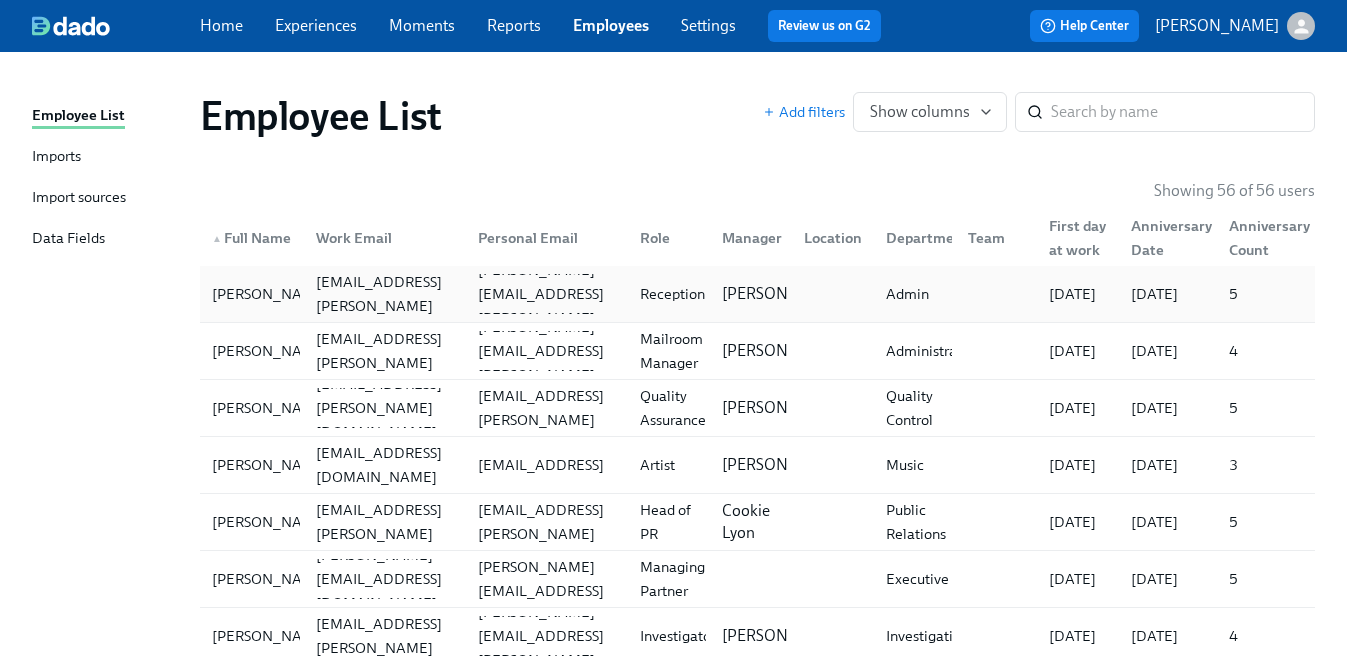 click on "10/05/2025" at bounding box center (1154, 294) 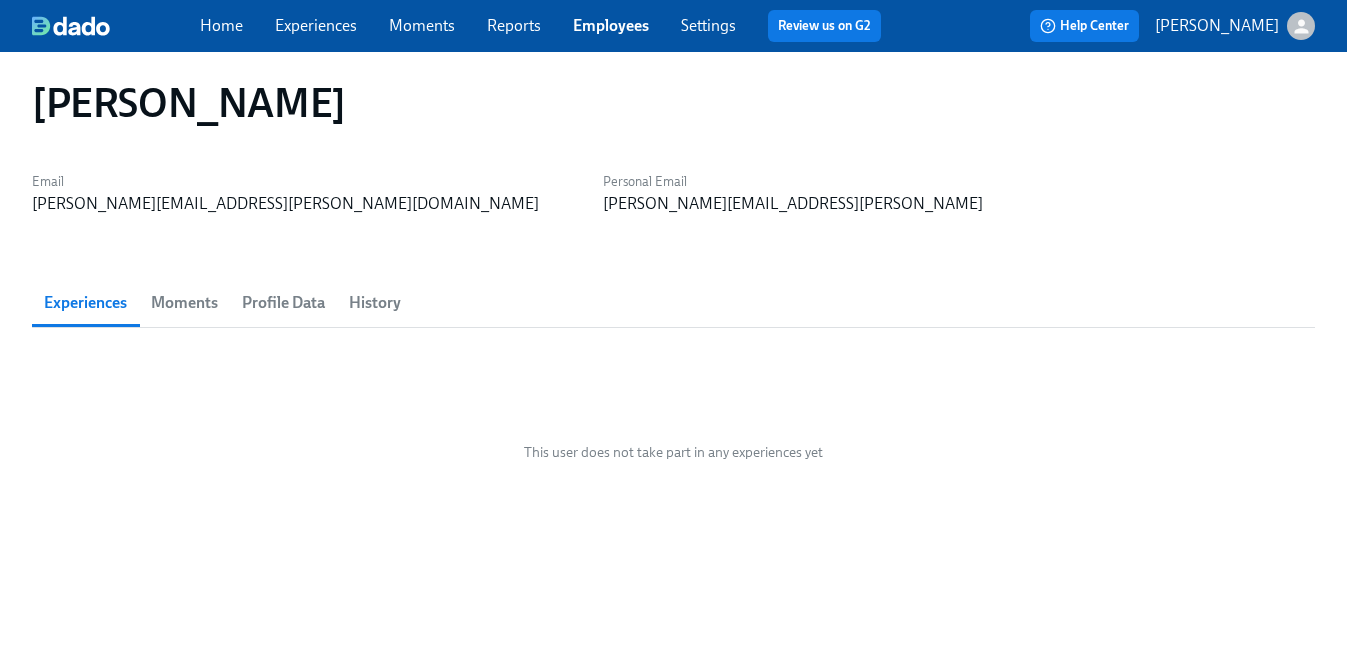 scroll, scrollTop: 0, scrollLeft: 0, axis: both 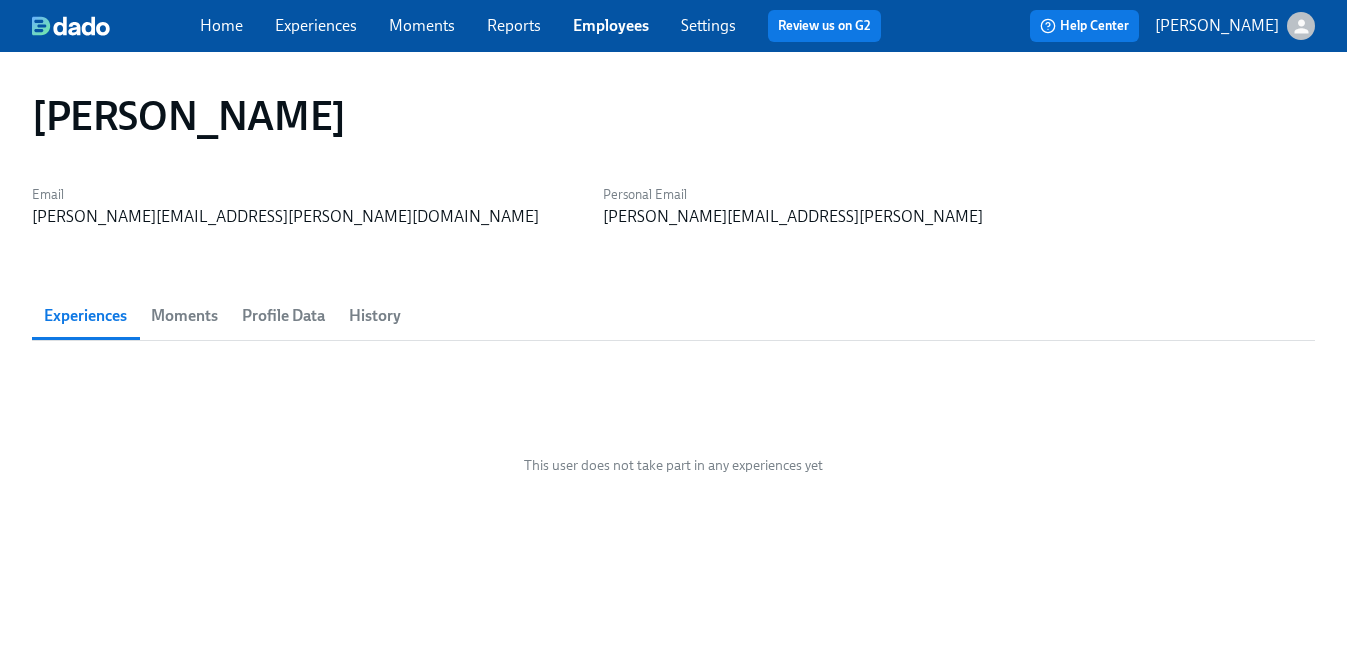 click on "Home Experiences Moments Reports Employees Settings Review us on G2" at bounding box center (548, 26) 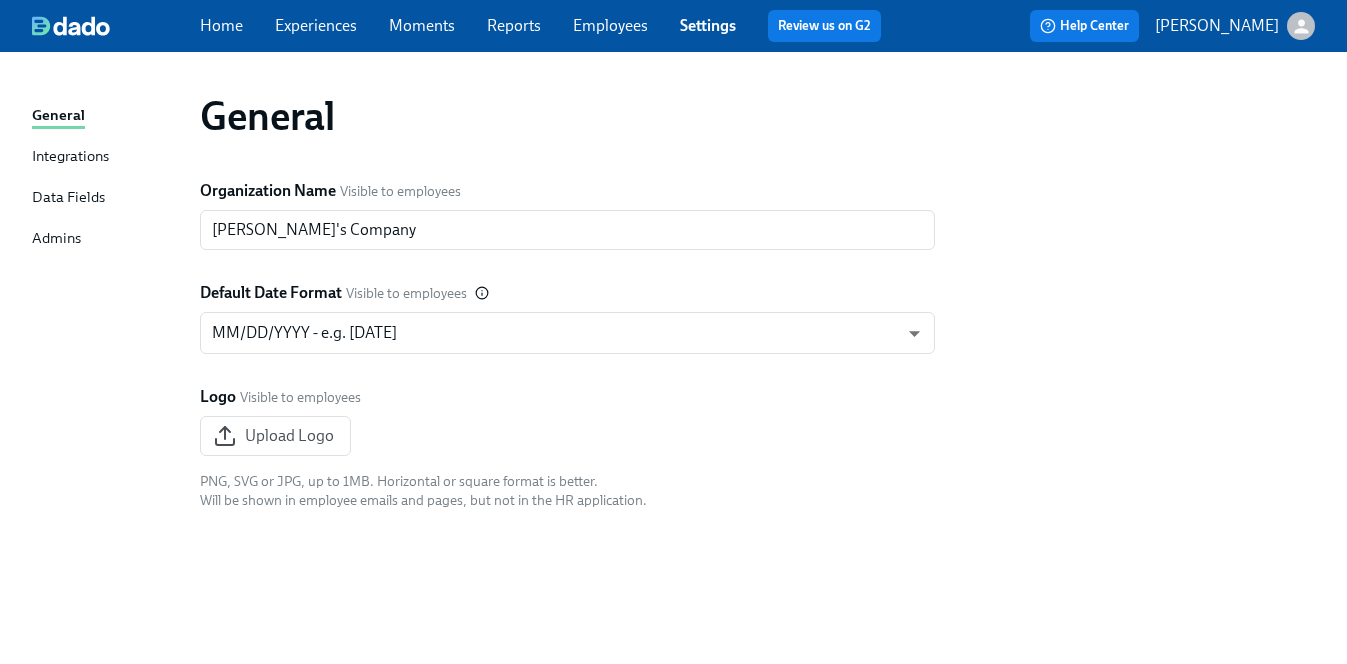 click on "Data Fields" at bounding box center (68, 198) 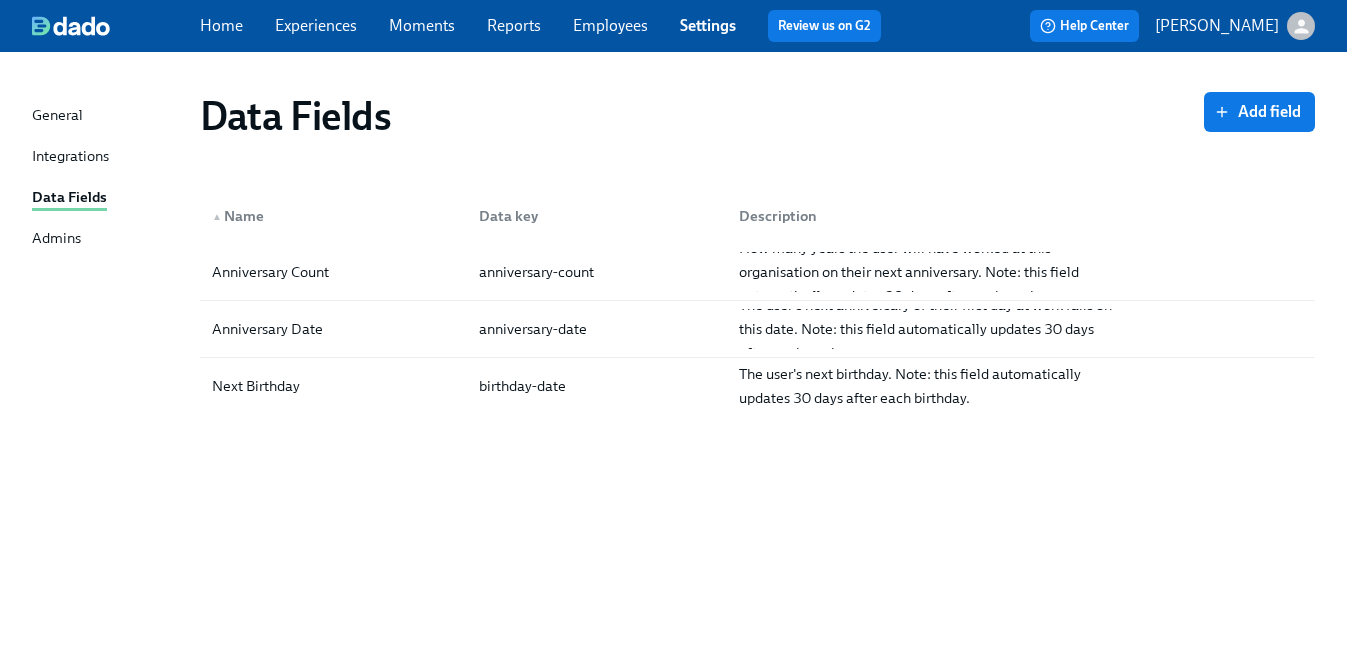 click on "Integrations" at bounding box center (70, 157) 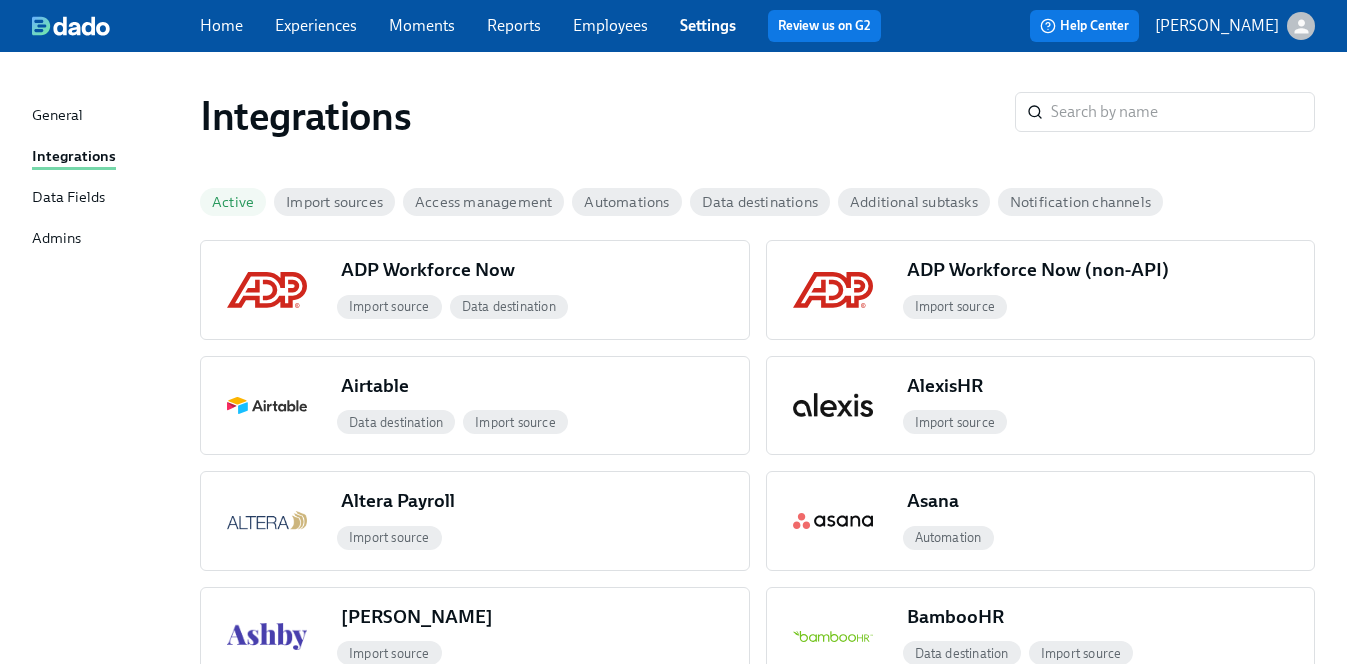 click on "Admins" at bounding box center [56, 239] 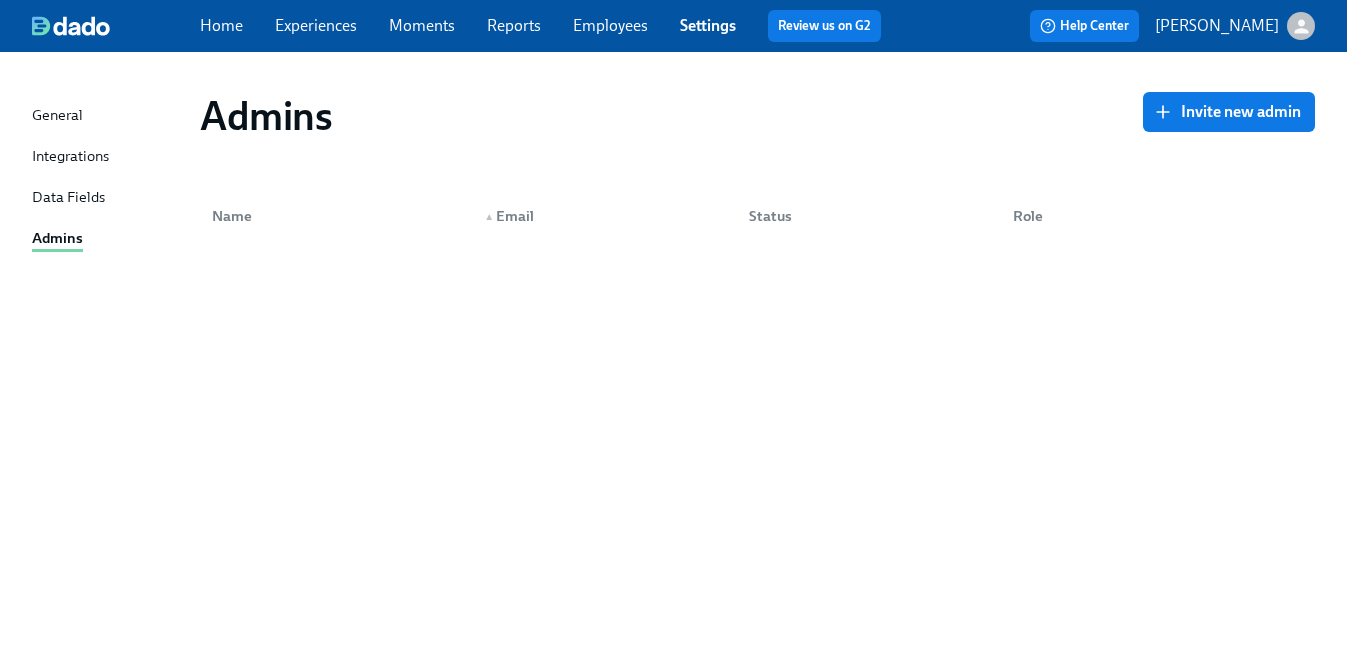 click on "Employees" at bounding box center [610, 25] 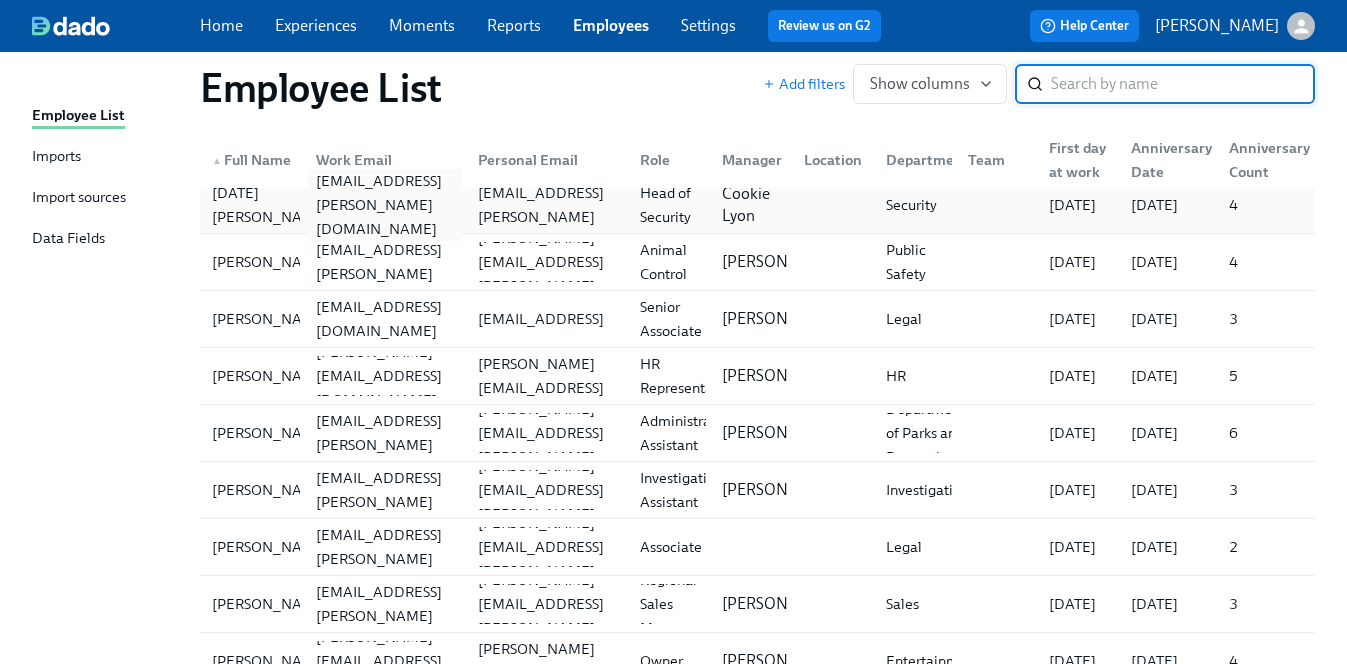 scroll, scrollTop: 501, scrollLeft: 0, axis: vertical 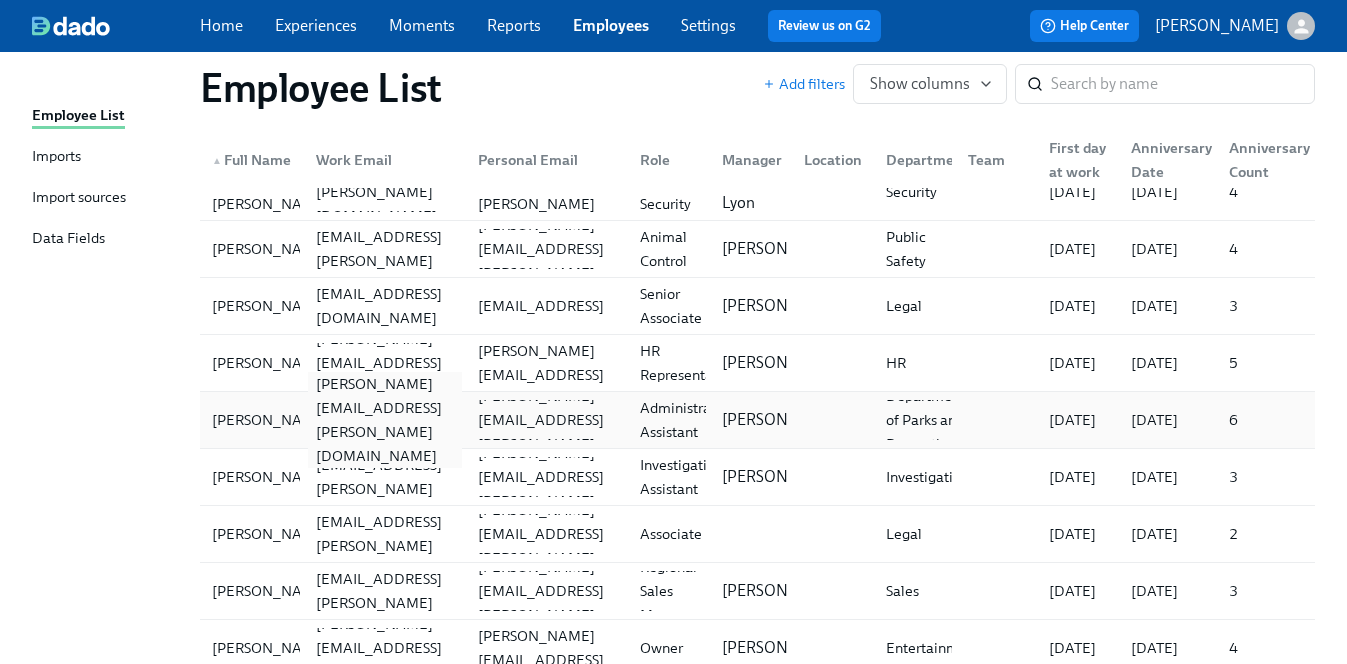 click on "jerry.gergich@pawnee.gov" at bounding box center [381, 420] 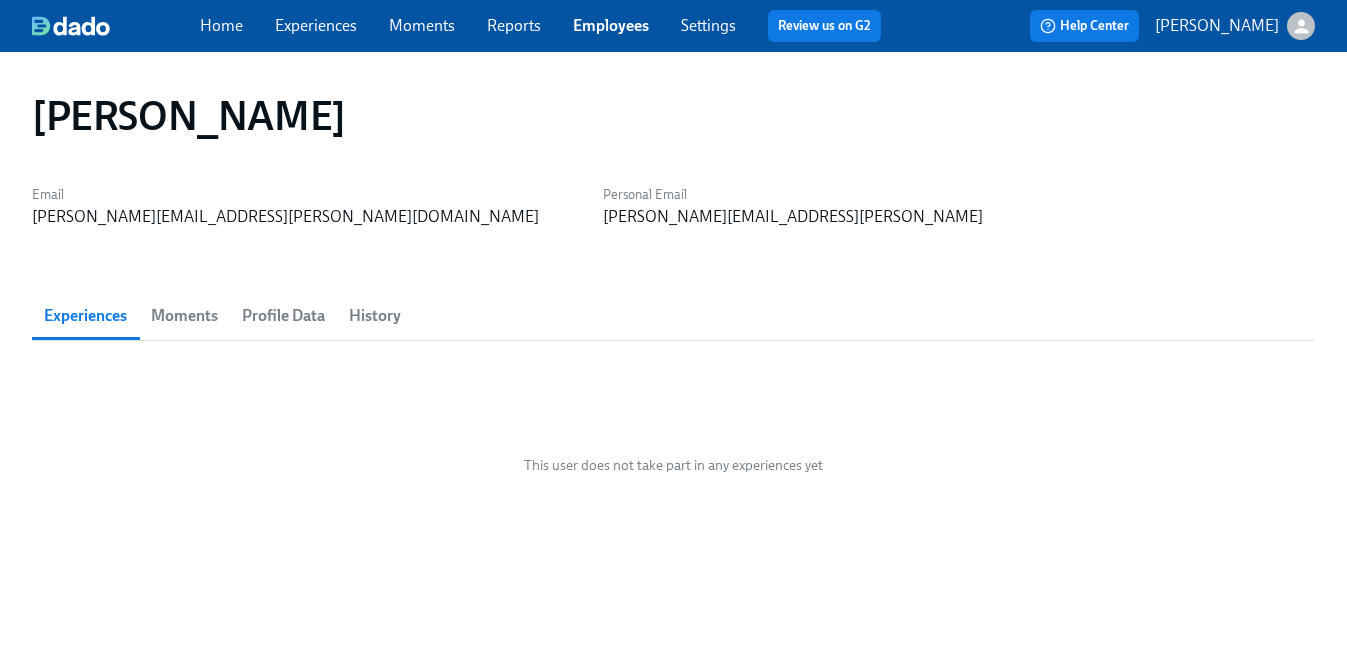 click on "Profile Data" at bounding box center (283, 316) 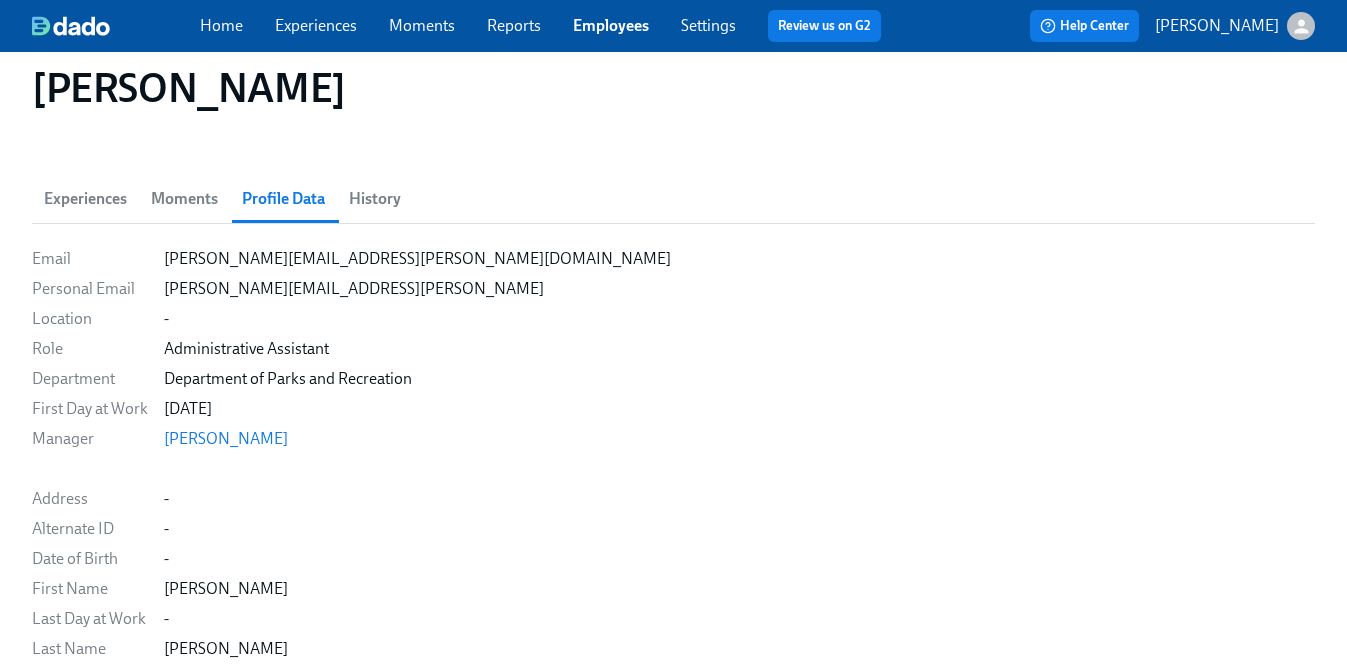 scroll, scrollTop: 107, scrollLeft: 0, axis: vertical 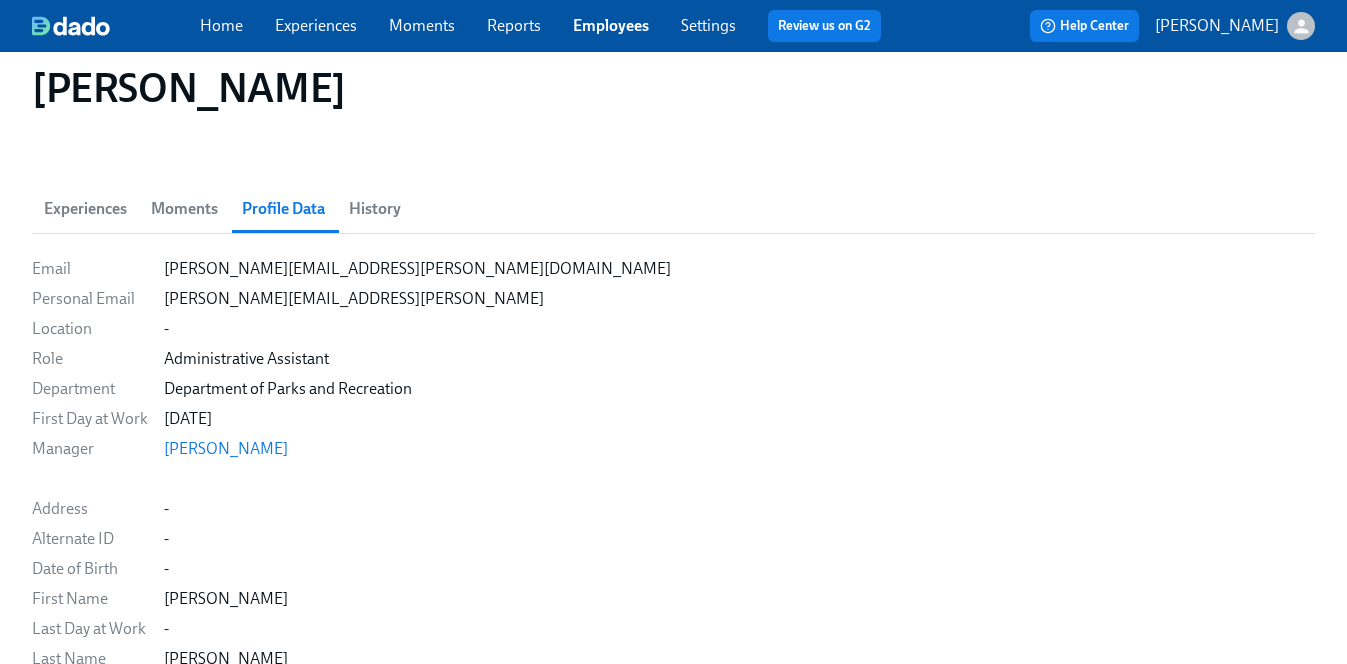 click on "History" at bounding box center [375, 209] 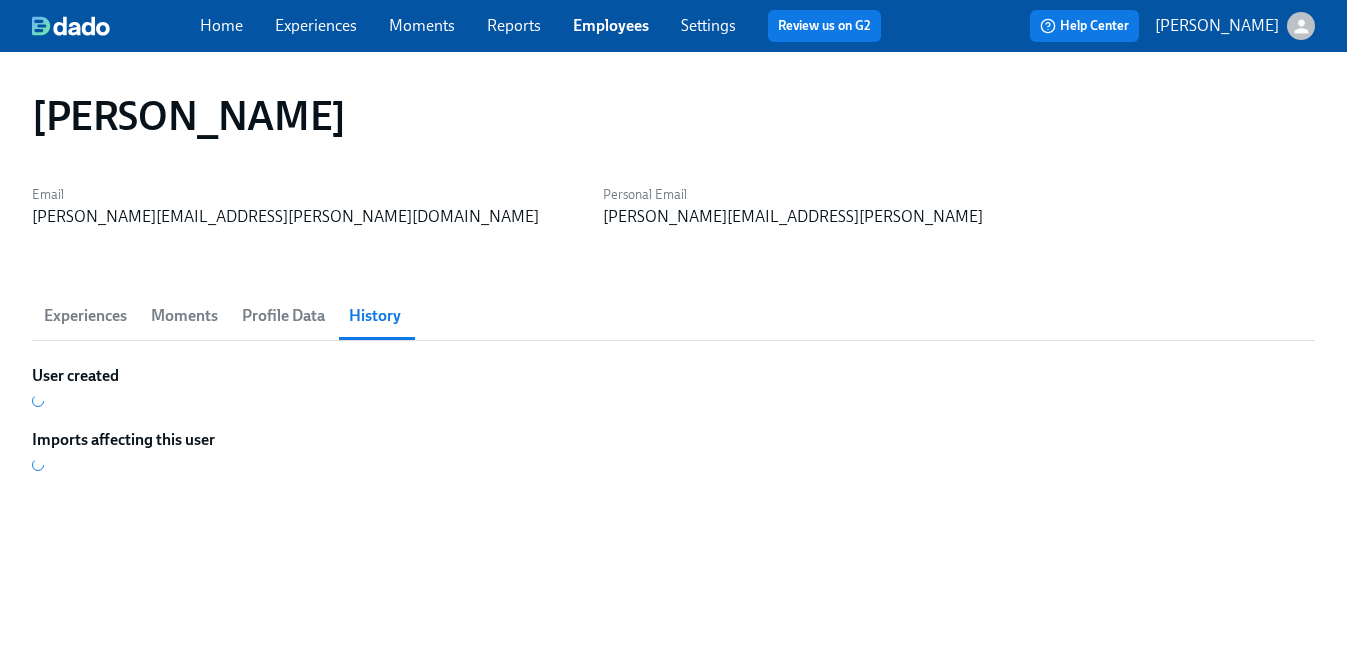 scroll, scrollTop: 0, scrollLeft: 0, axis: both 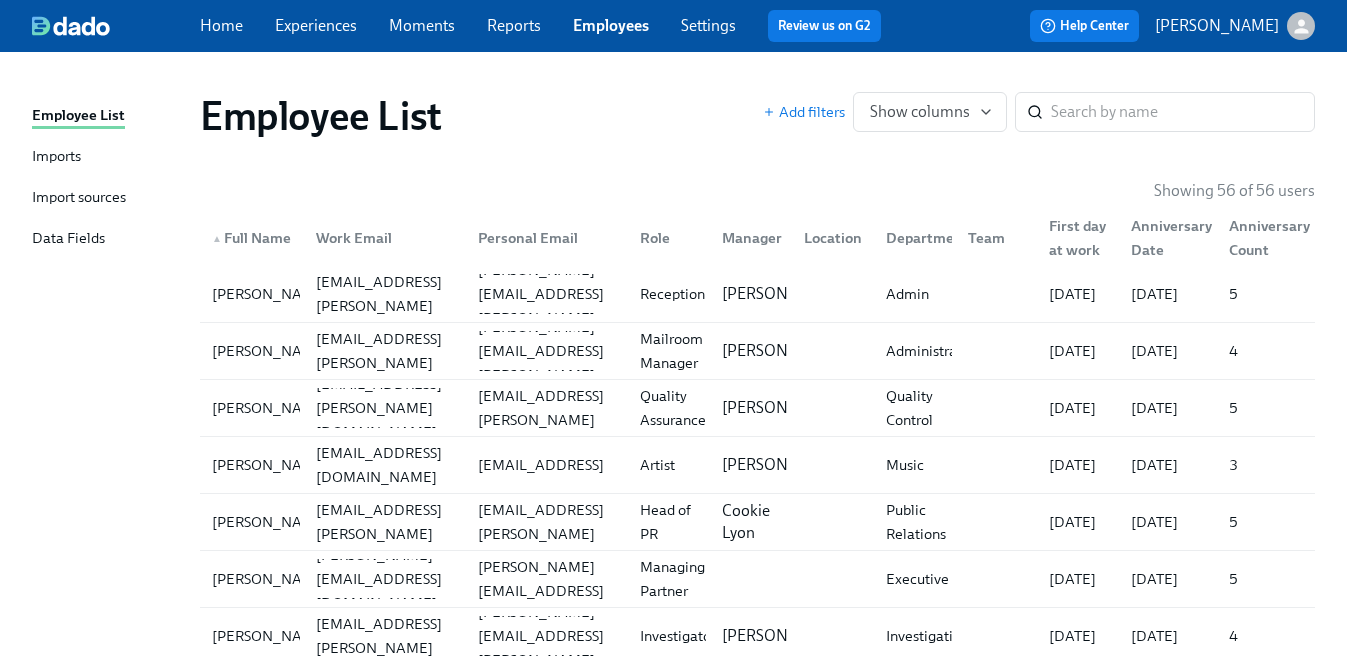 click on "Imports" at bounding box center [56, 157] 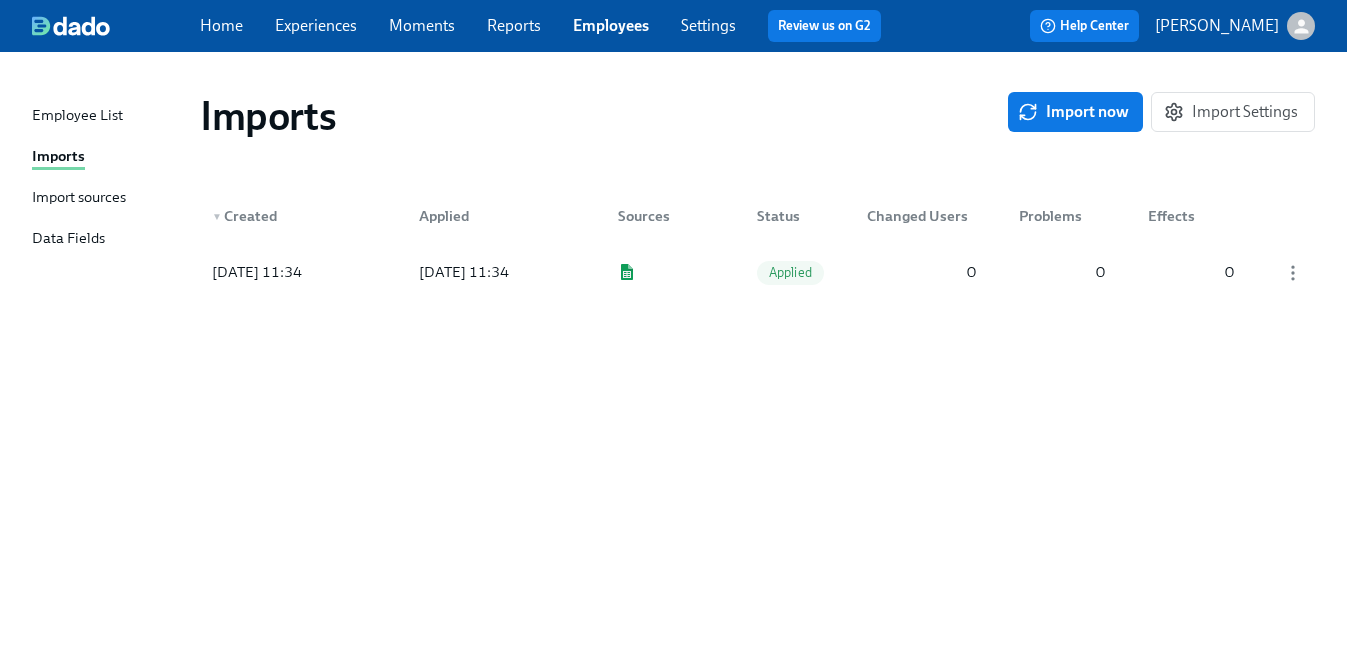 click on "Import sources" at bounding box center (108, 198) 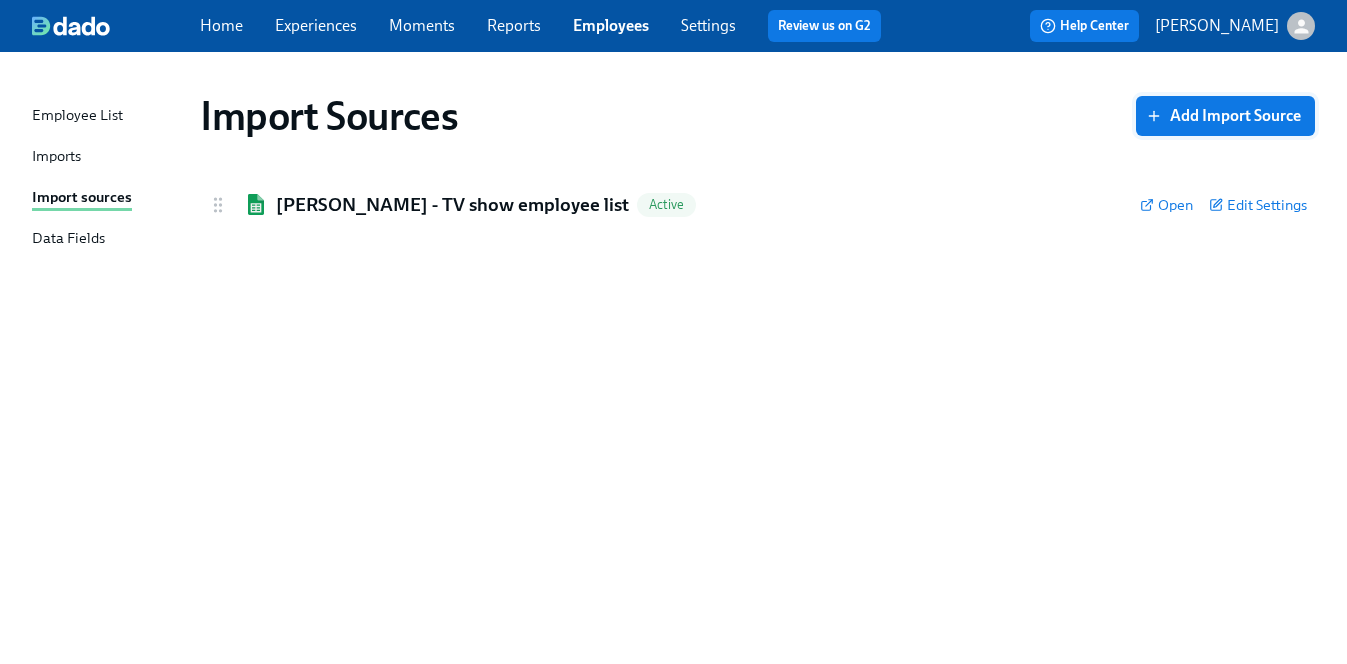 click on "Add Import Source" at bounding box center [1225, 116] 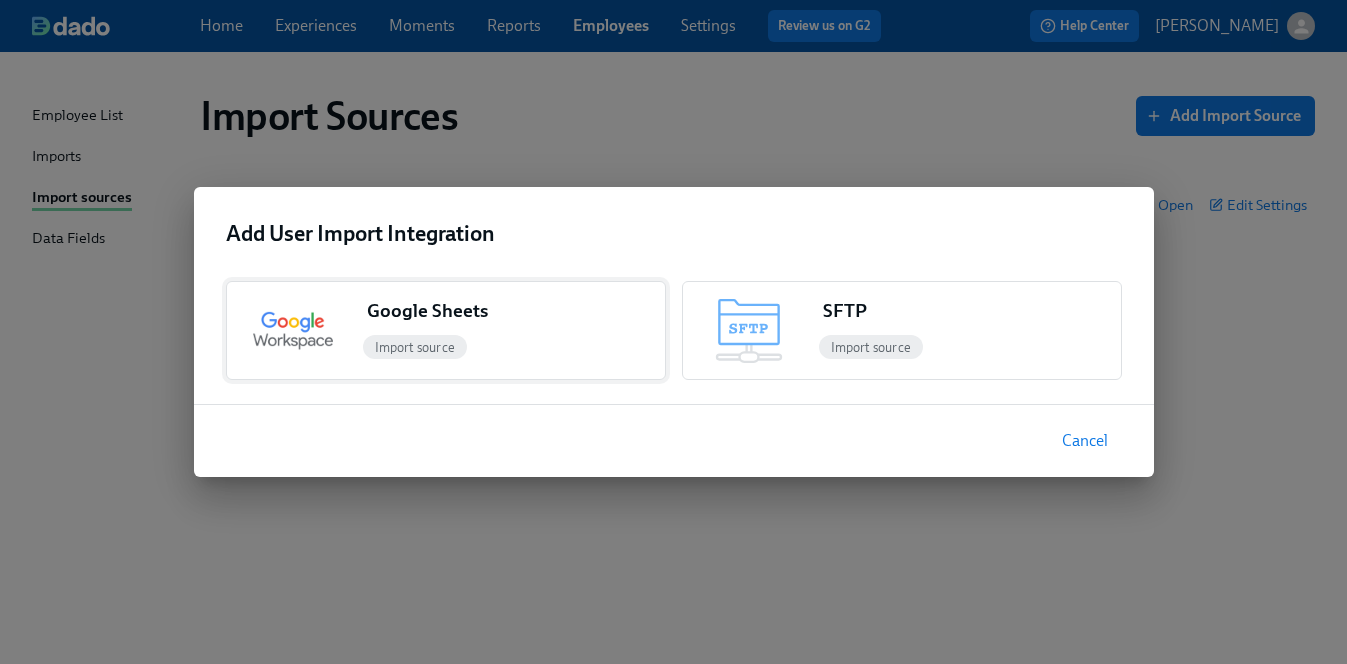 click on "Import source" at bounding box center [415, 347] 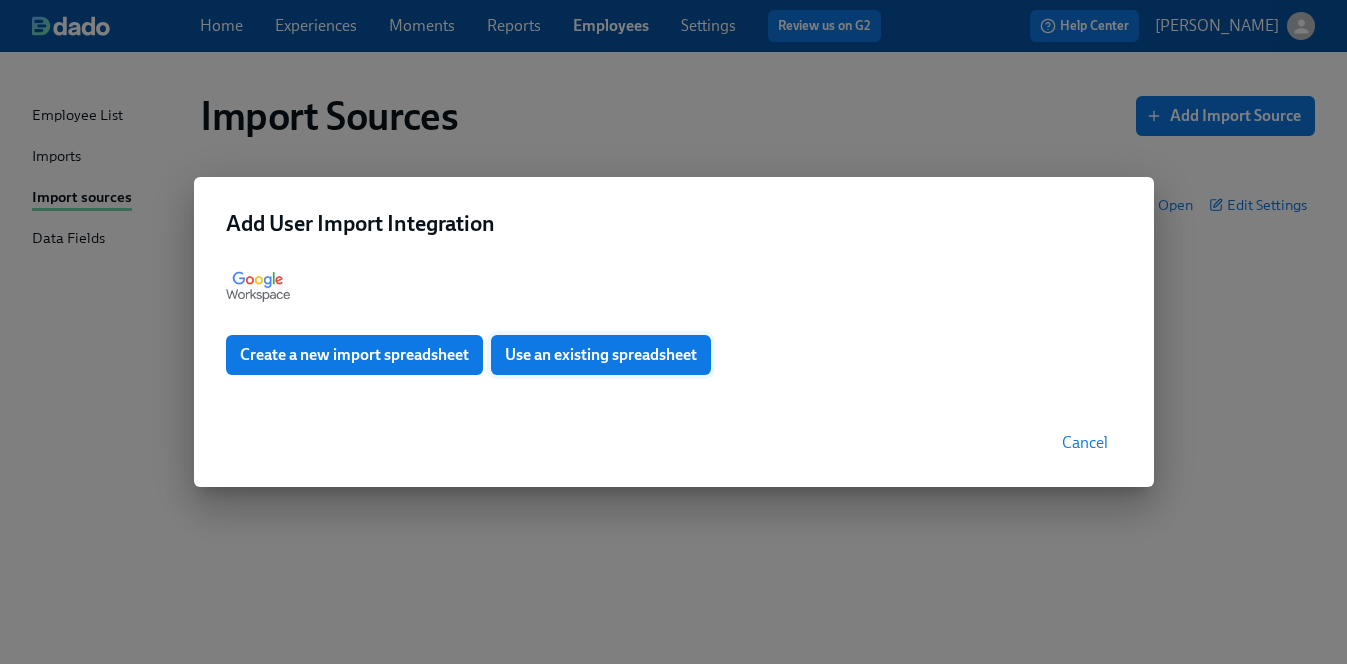click on "Use an existing spreadsheet" at bounding box center [601, 355] 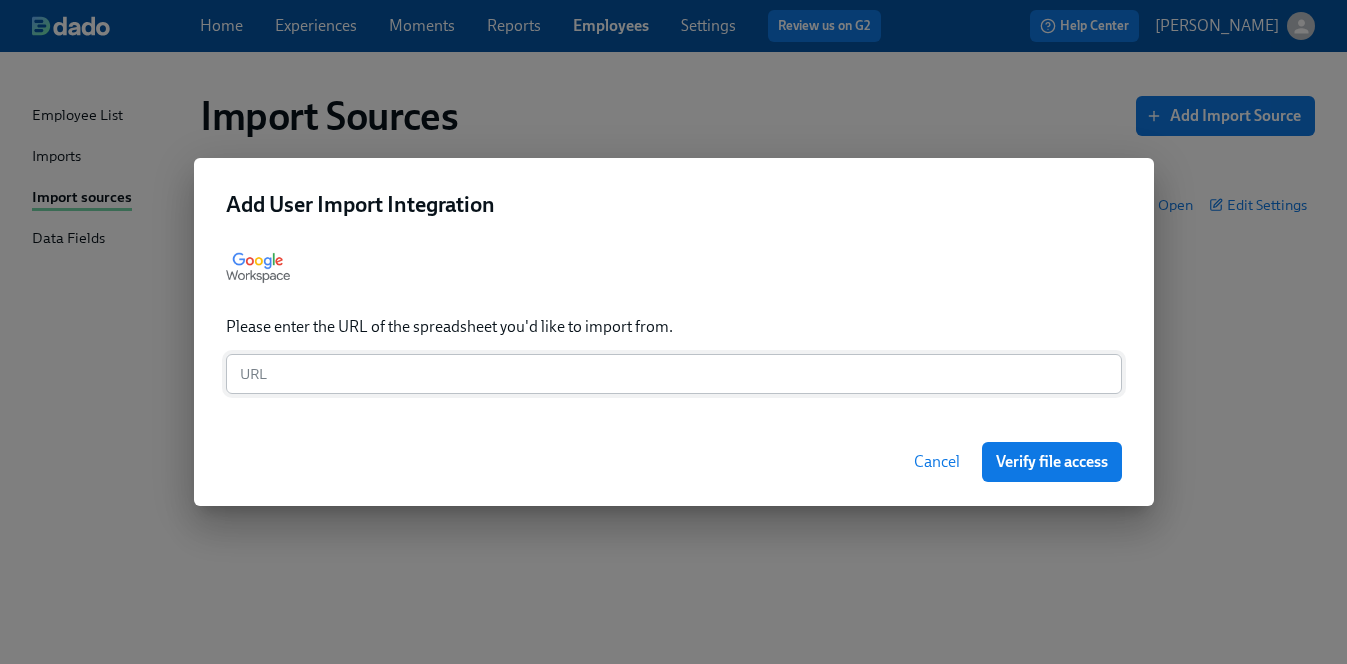 click at bounding box center [674, 374] 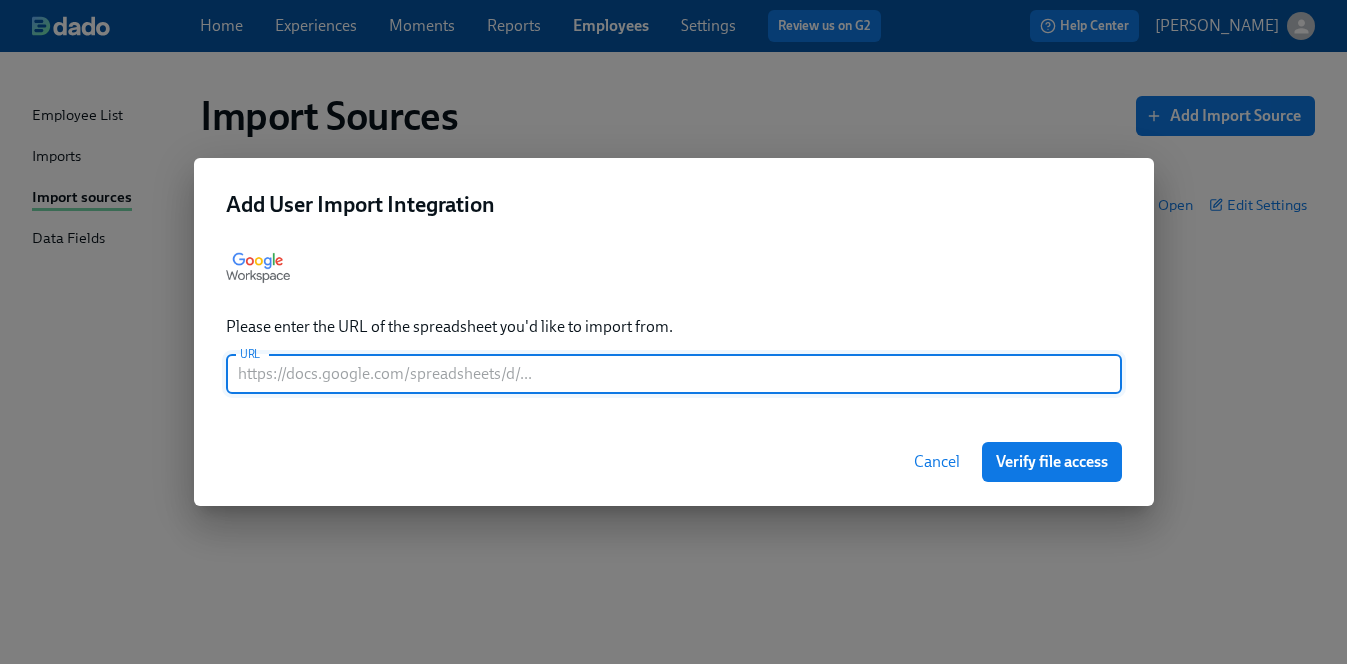 paste on "https://docs.google.com/spreadsheets/d/1V-xPCd7p44yrBGzmPvsQSfOw_y23i2tQ9VRP5Kqd45Y/edit?gid=0#gid=0" 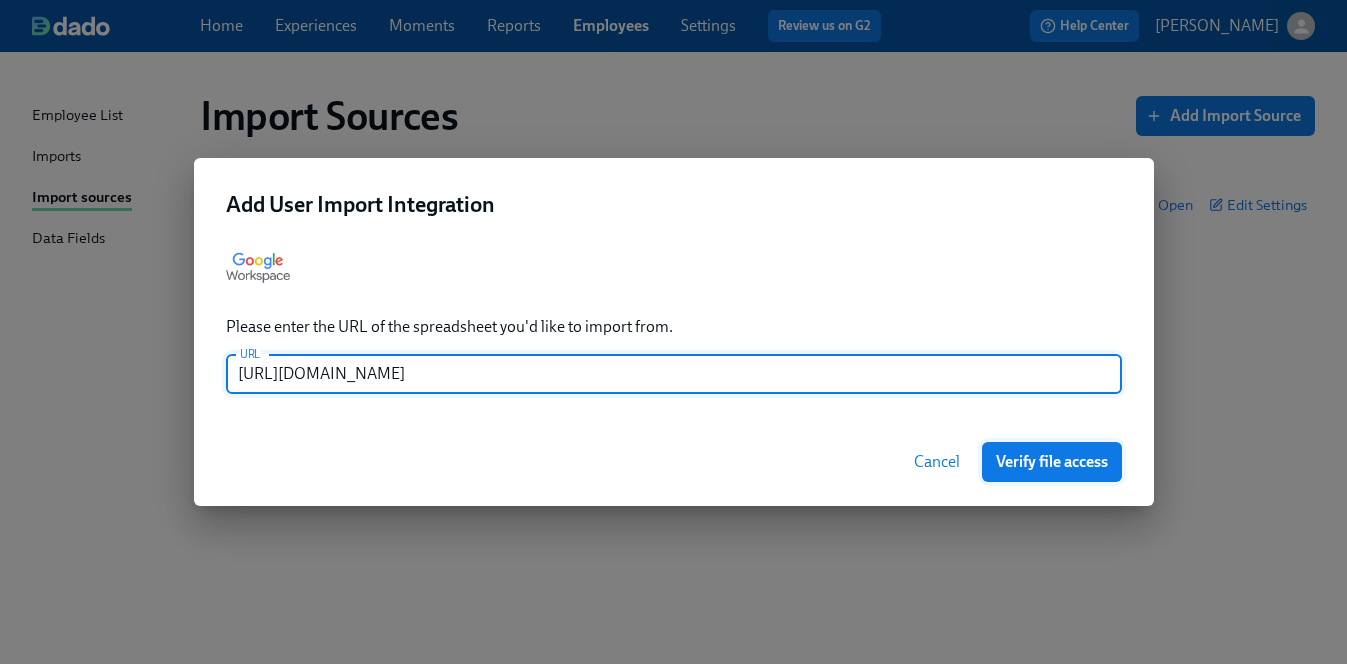 type on "https://docs.google.com/spreadsheets/d/1V-xPCd7p44yrBGzmPvsQSfOw_y23i2tQ9VRP5Kqd45Y/edit?gid=0#gid=0" 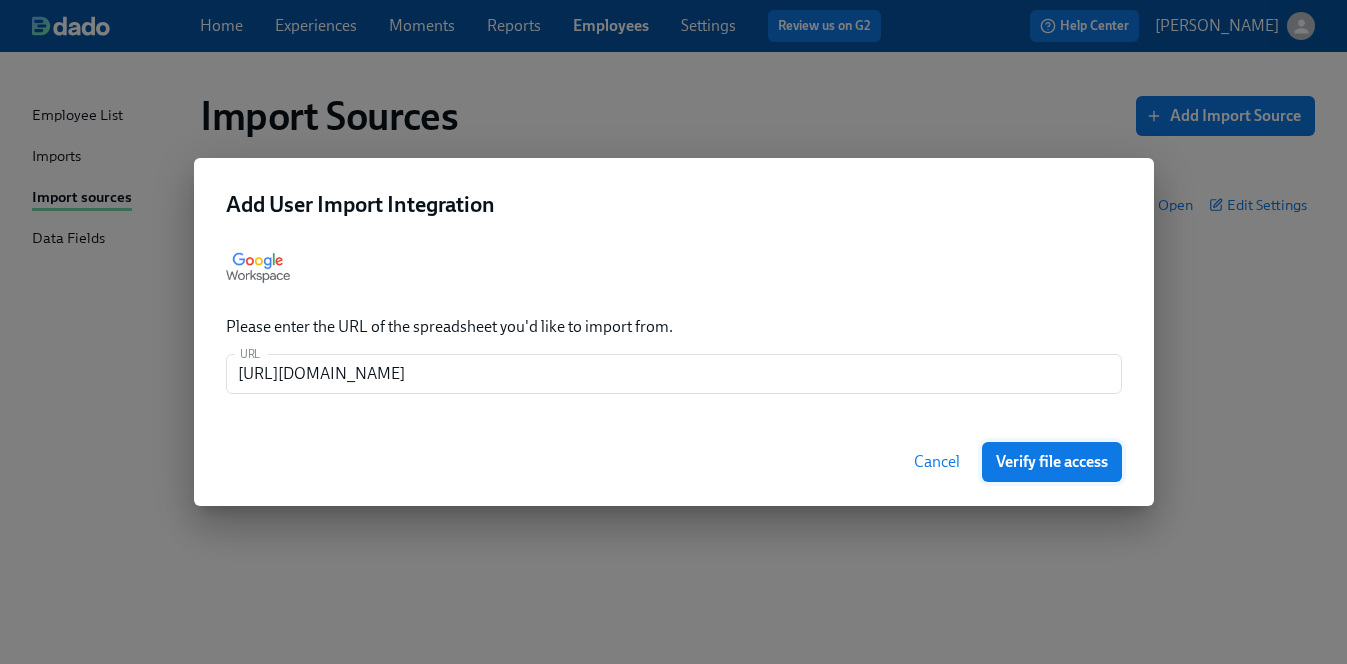 click on "Verify file access" at bounding box center (1052, 462) 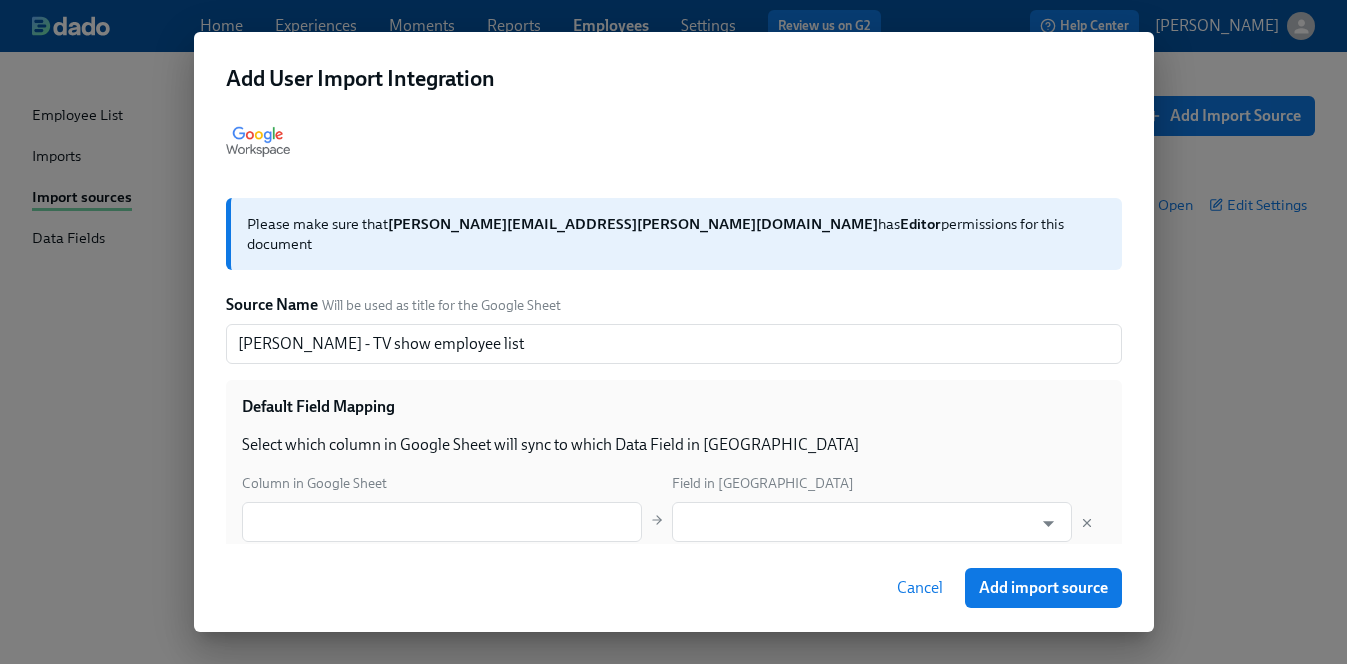 scroll, scrollTop: 84, scrollLeft: 0, axis: vertical 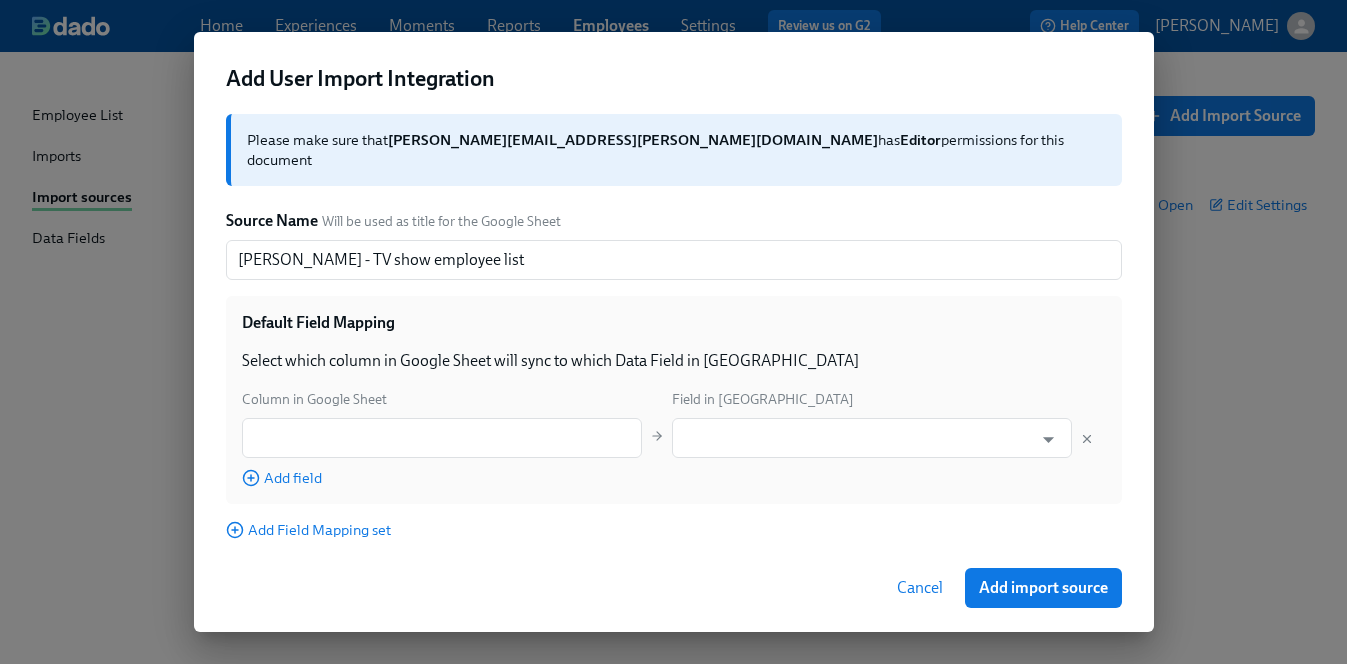 click on "Cancel" at bounding box center (920, 588) 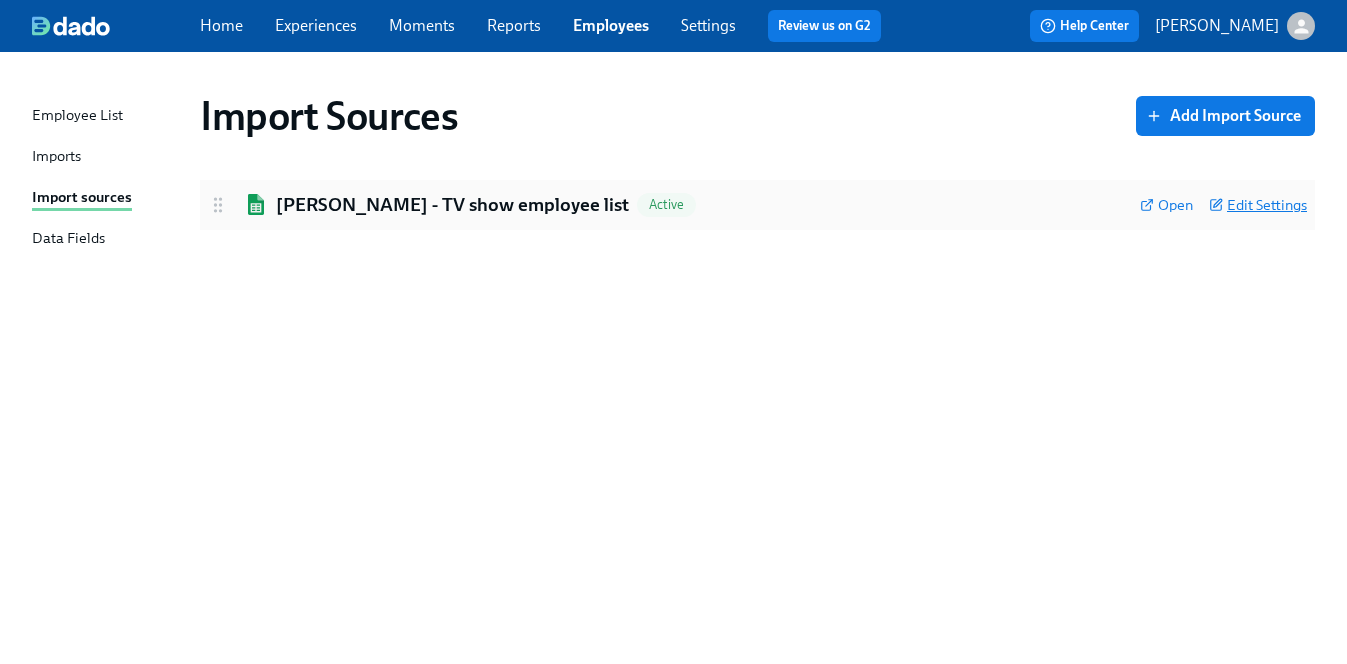 click on "Edit Settings" at bounding box center [1258, 205] 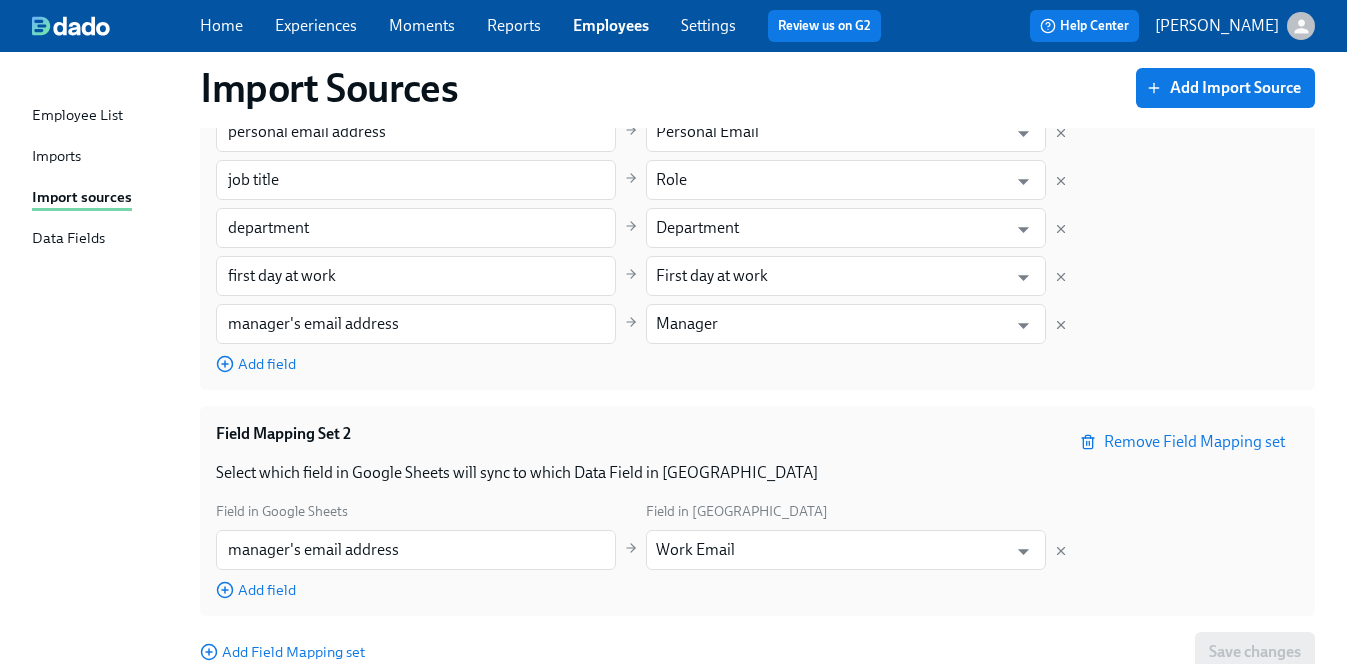 scroll, scrollTop: 549, scrollLeft: 0, axis: vertical 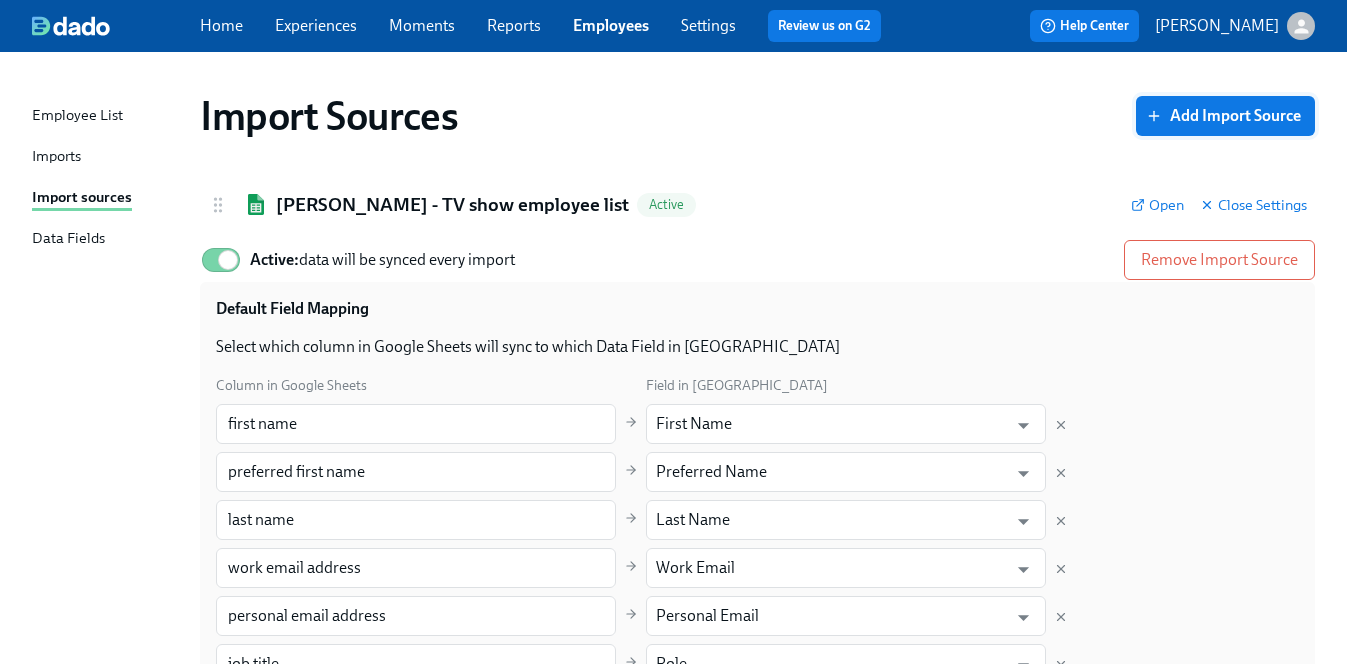 click on "Add Import Source" at bounding box center (1225, 116) 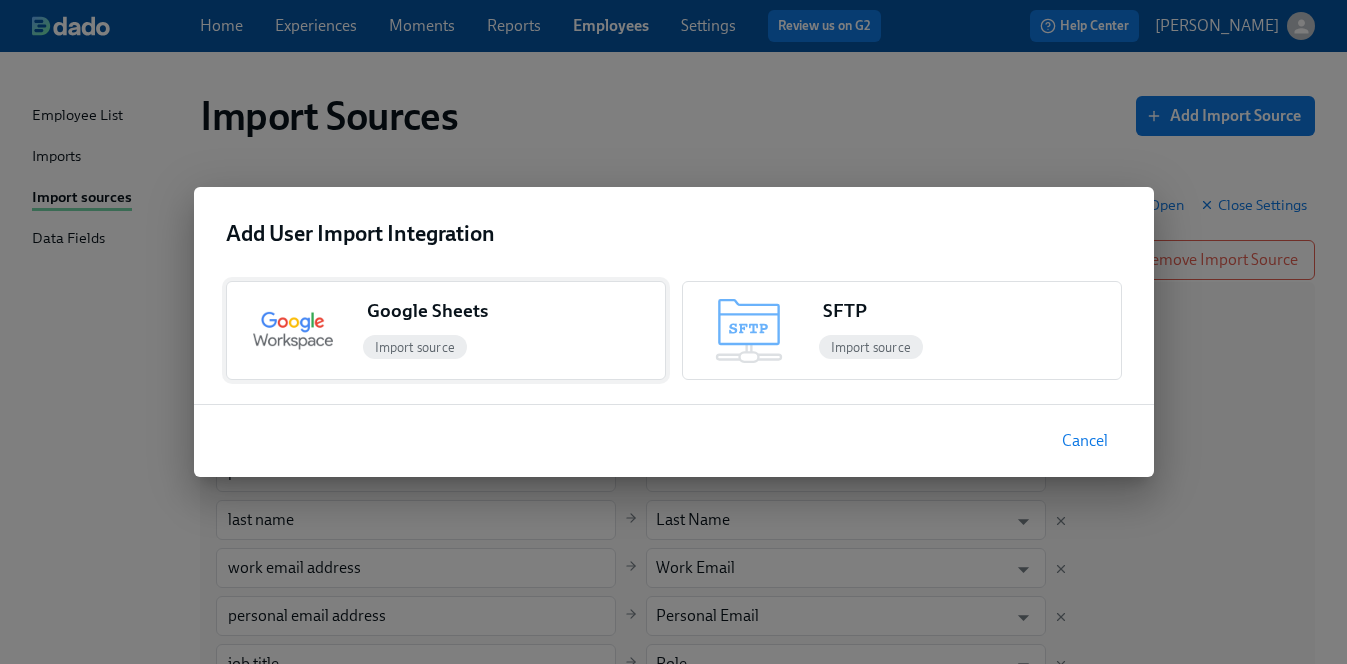 click on "Google Sheets" at bounding box center (427, 311) 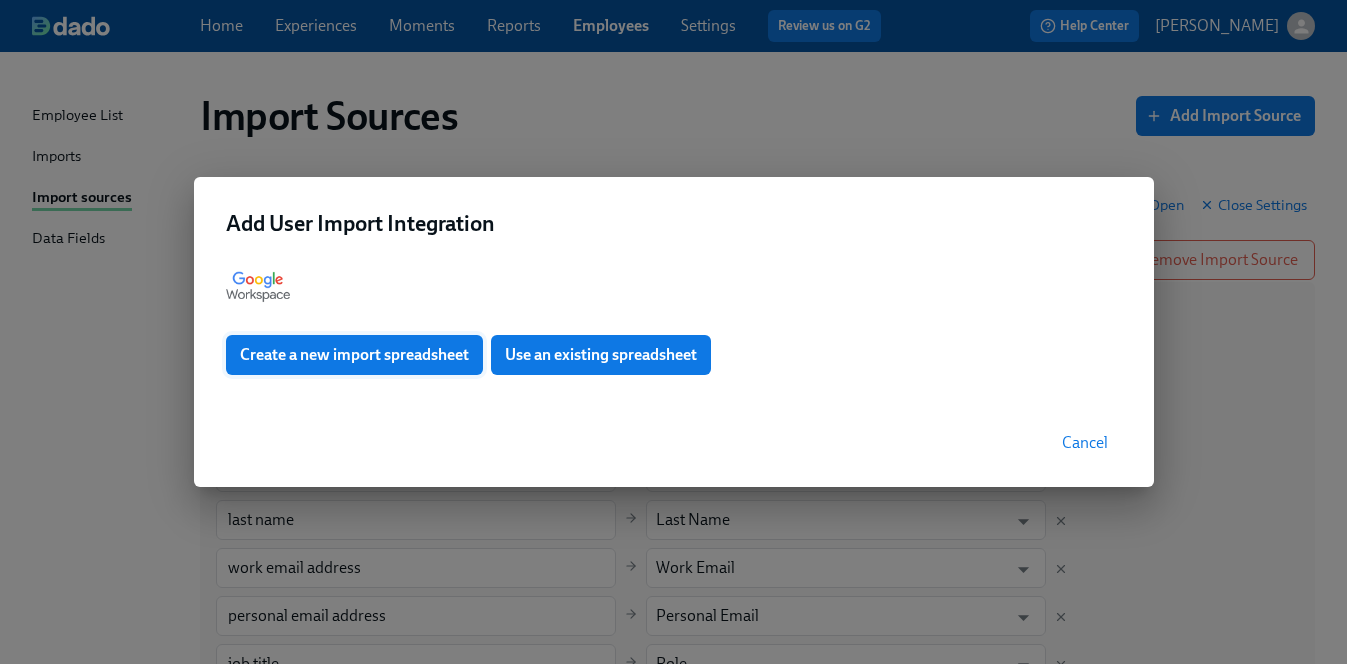 click on "Create a new import spreadsheet" at bounding box center (354, 355) 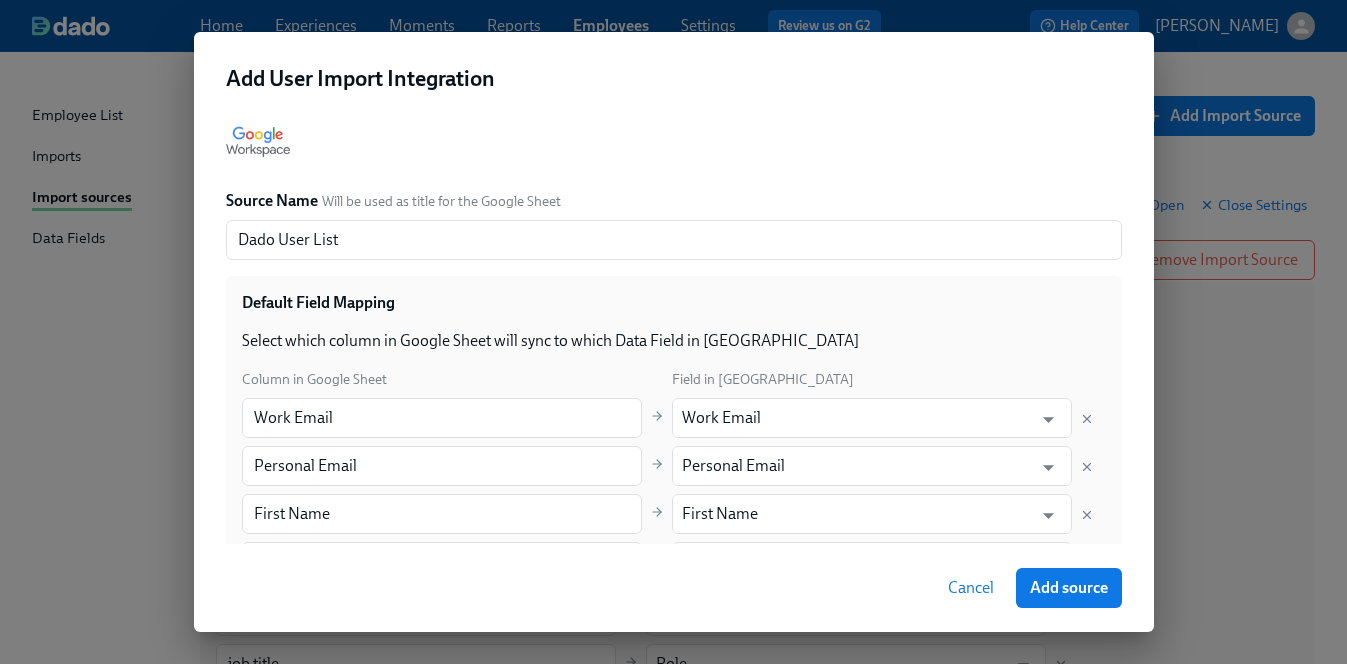 type 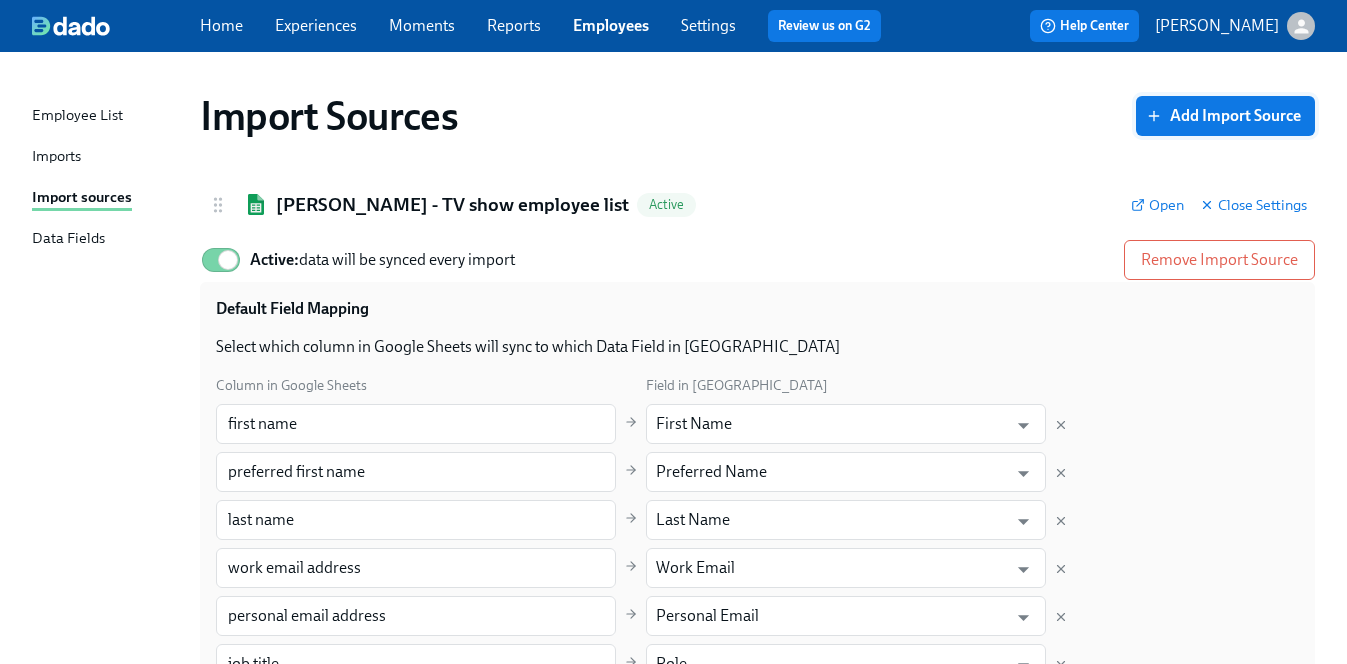 click on "Add Import Source" at bounding box center [1225, 116] 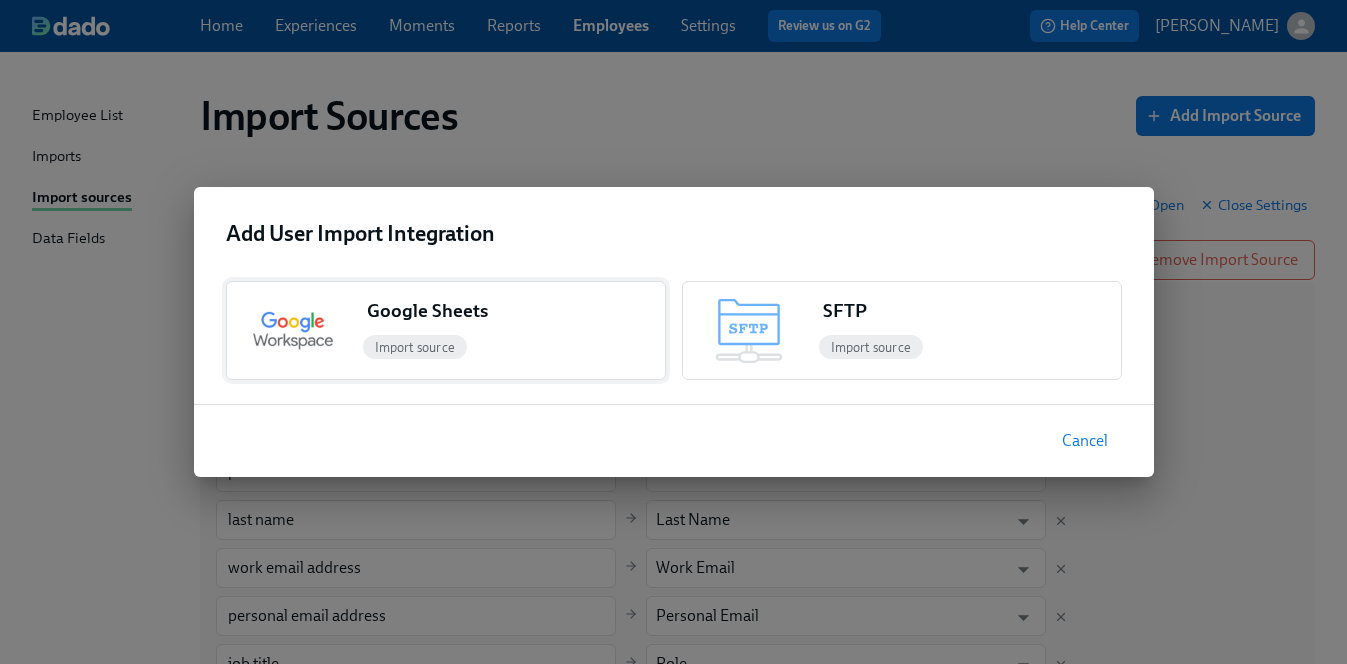 click on "Google Sheets" at bounding box center [512, 315] 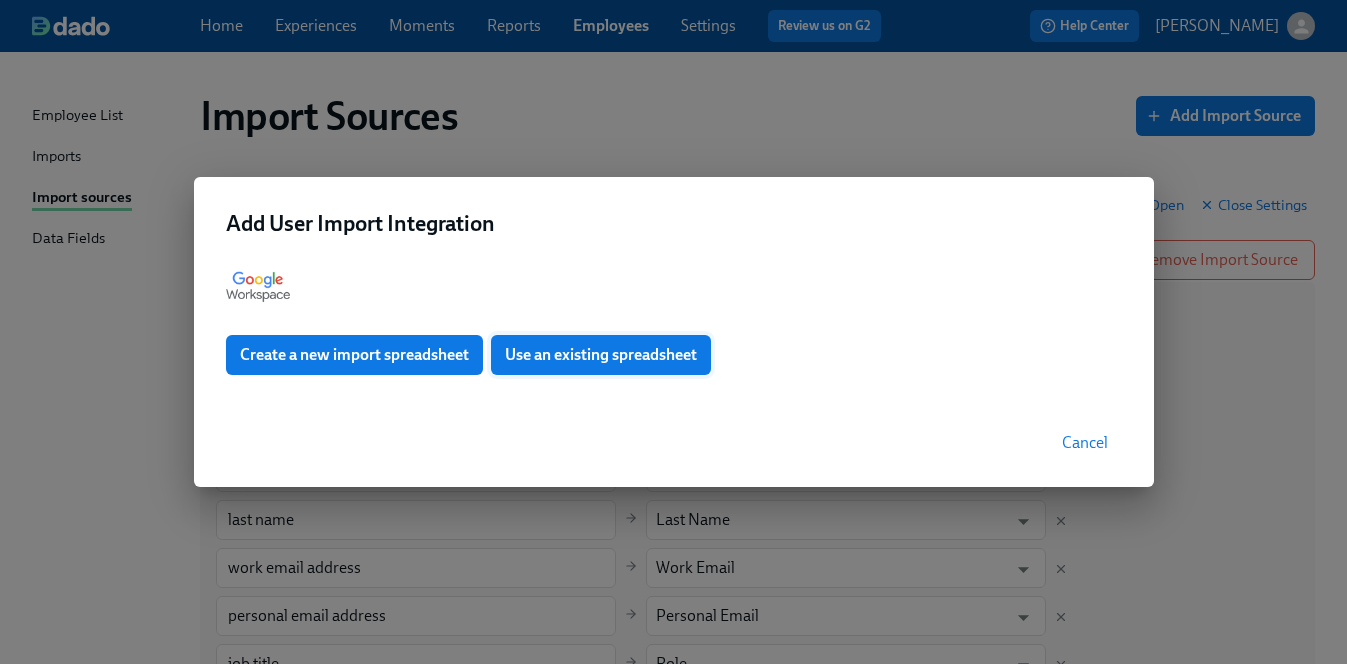 click on "Use an existing spreadsheet" at bounding box center [601, 355] 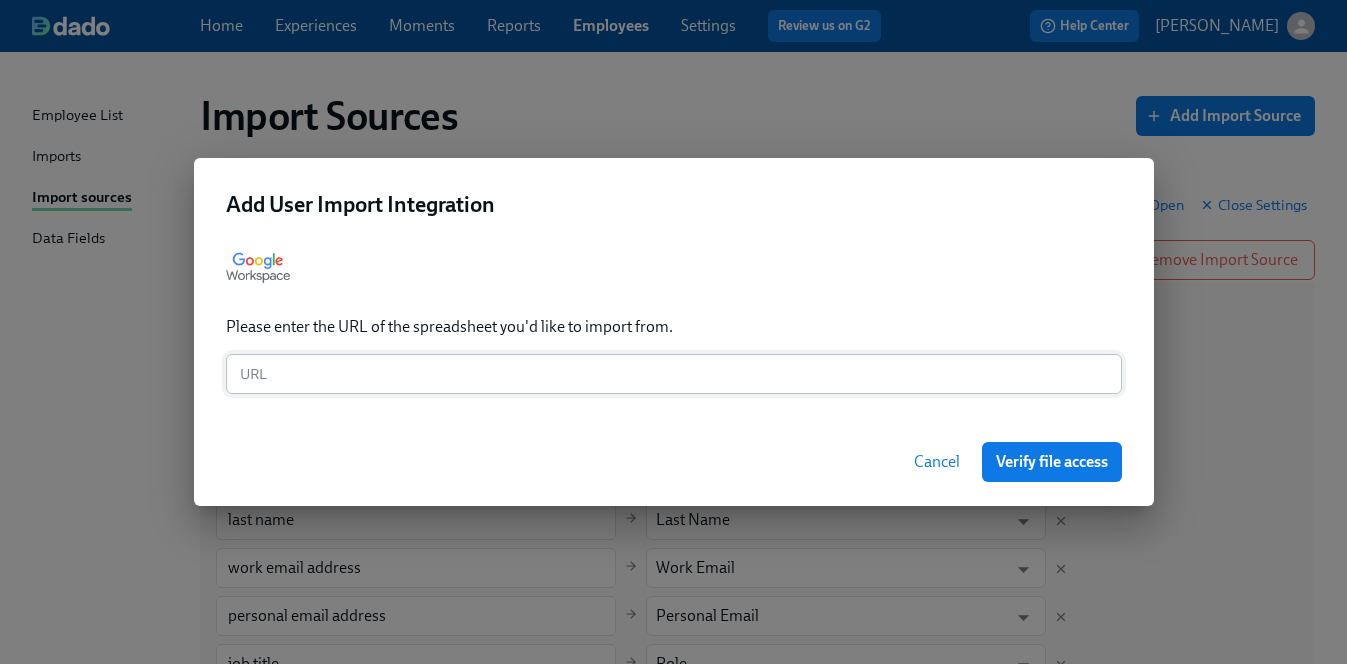 click at bounding box center (674, 374) 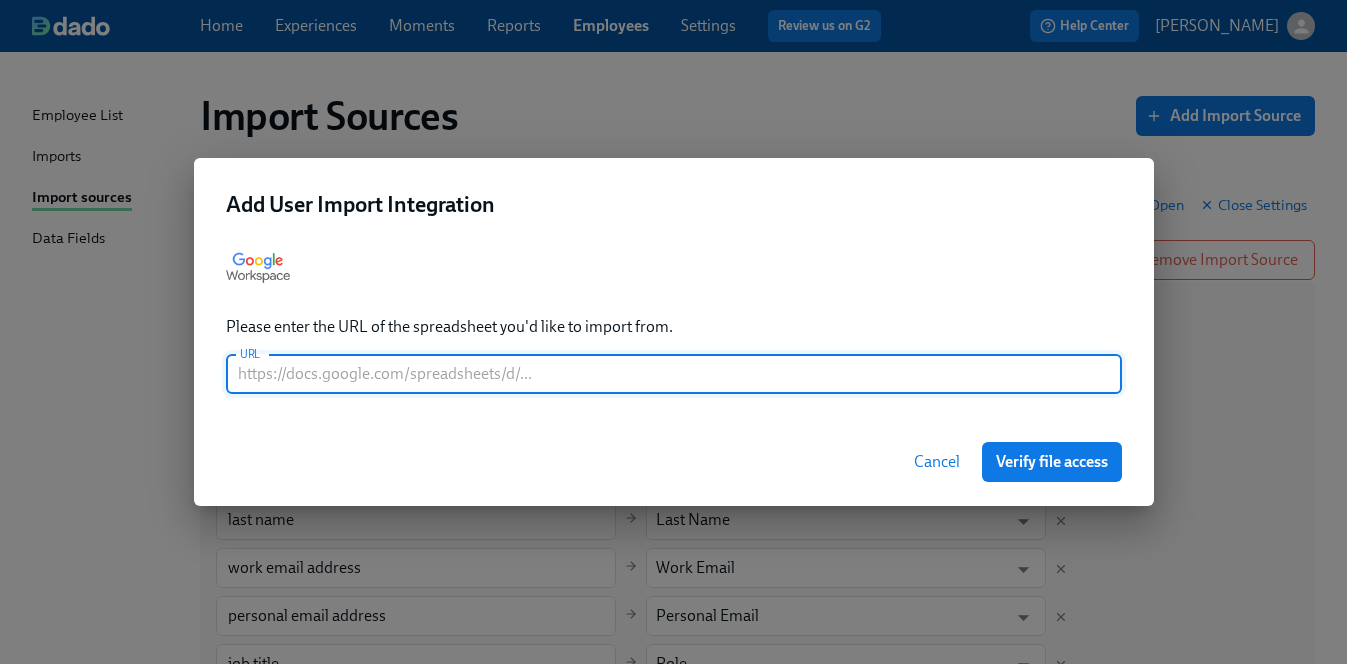 paste on "https://docs.google.com/spreadsheets/d/1V-xPCd7p44yrBGzmPvsQSfOw_y23i2tQ9VRP5Kqd45Y/edit?gid=0#gid=0" 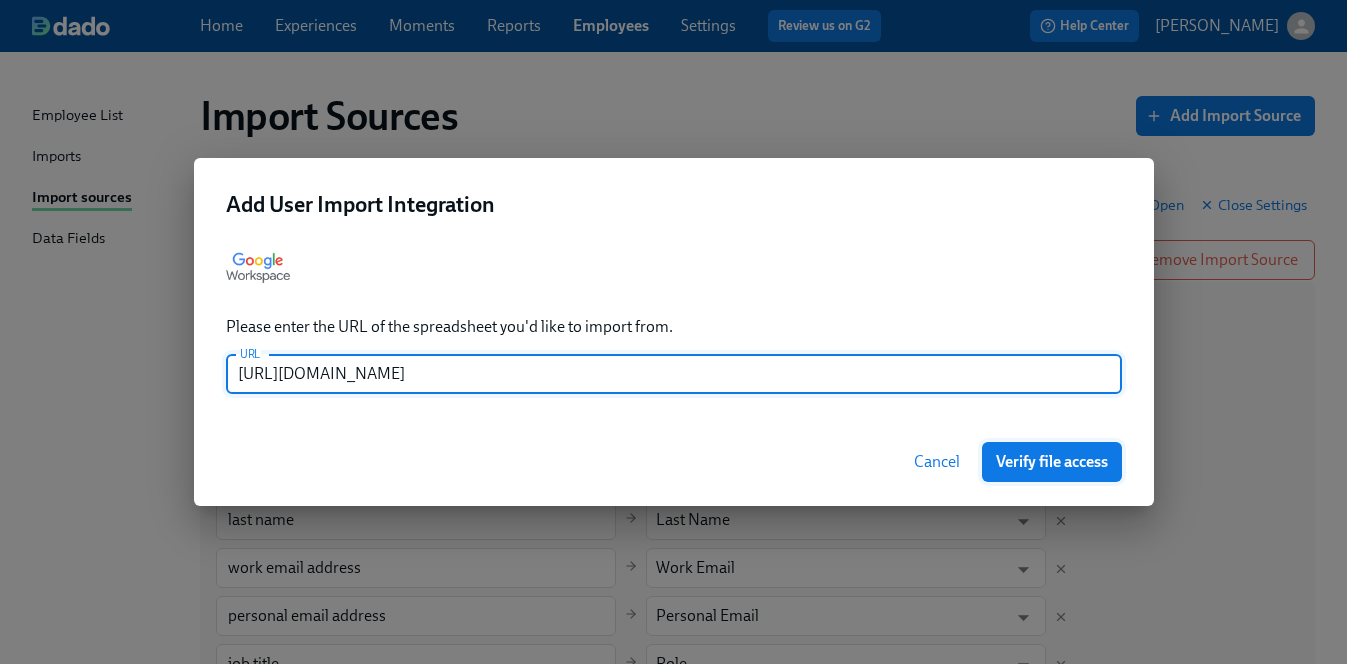 type on "https://docs.google.com/spreadsheets/d/1V-xPCd7p44yrBGzmPvsQSfOw_y23i2tQ9VRP5Kqd45Y/edit?gid=0#gid=0" 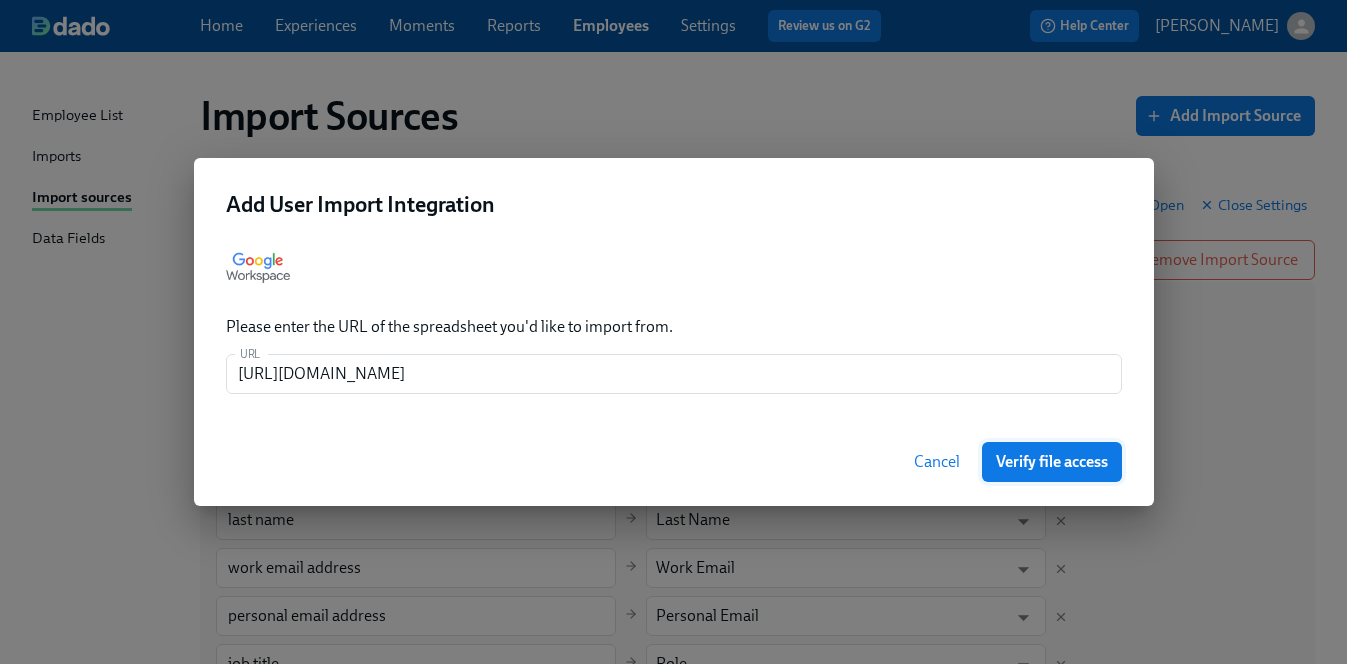 click on "Verify file access" at bounding box center [1052, 462] 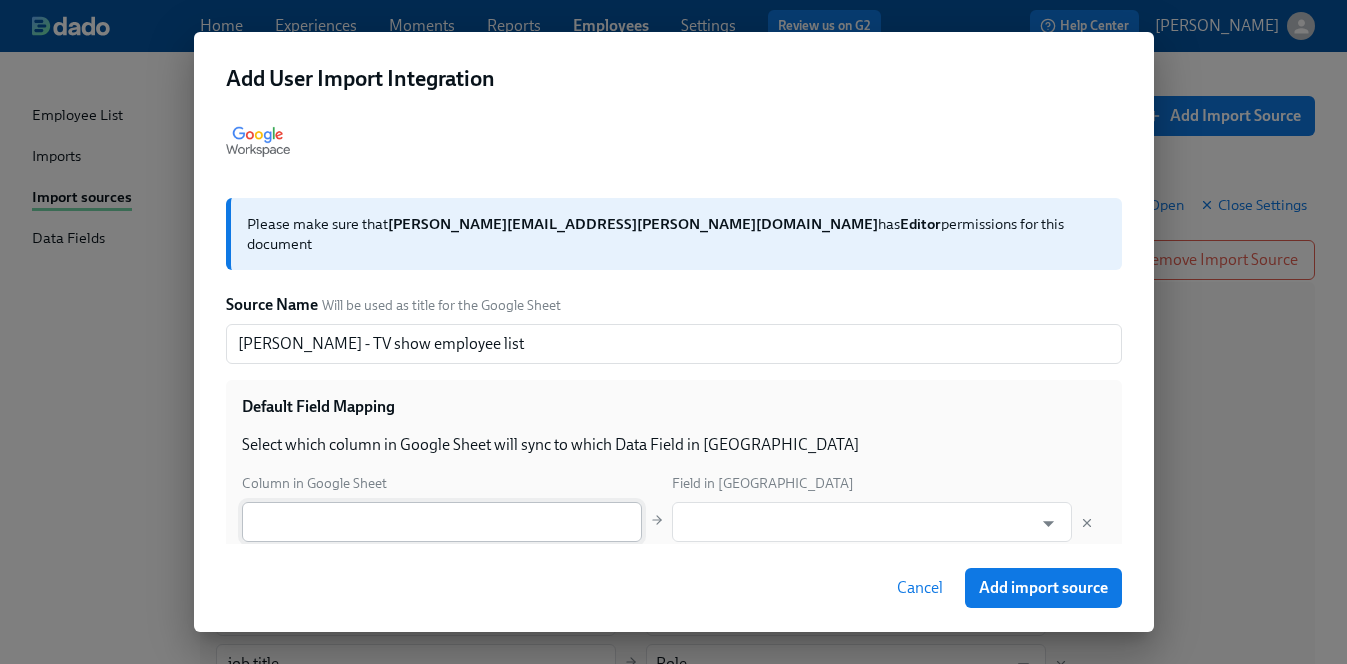 scroll, scrollTop: 84, scrollLeft: 0, axis: vertical 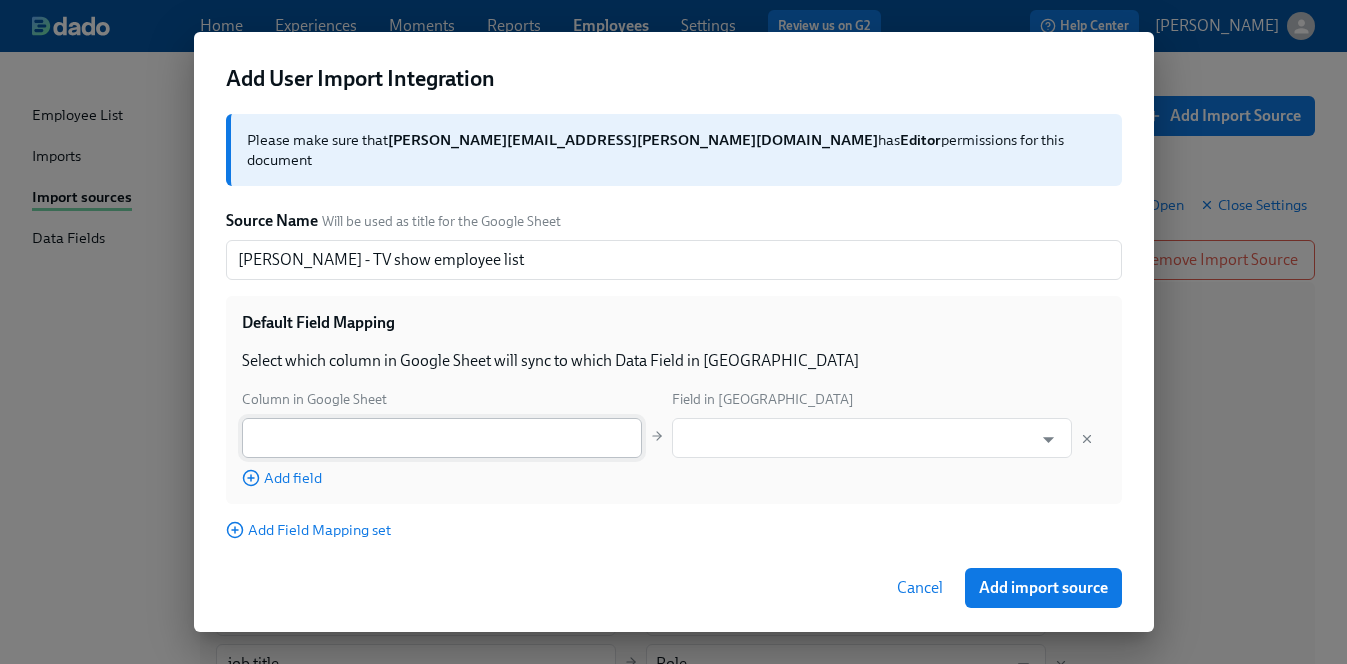 click at bounding box center [442, 438] 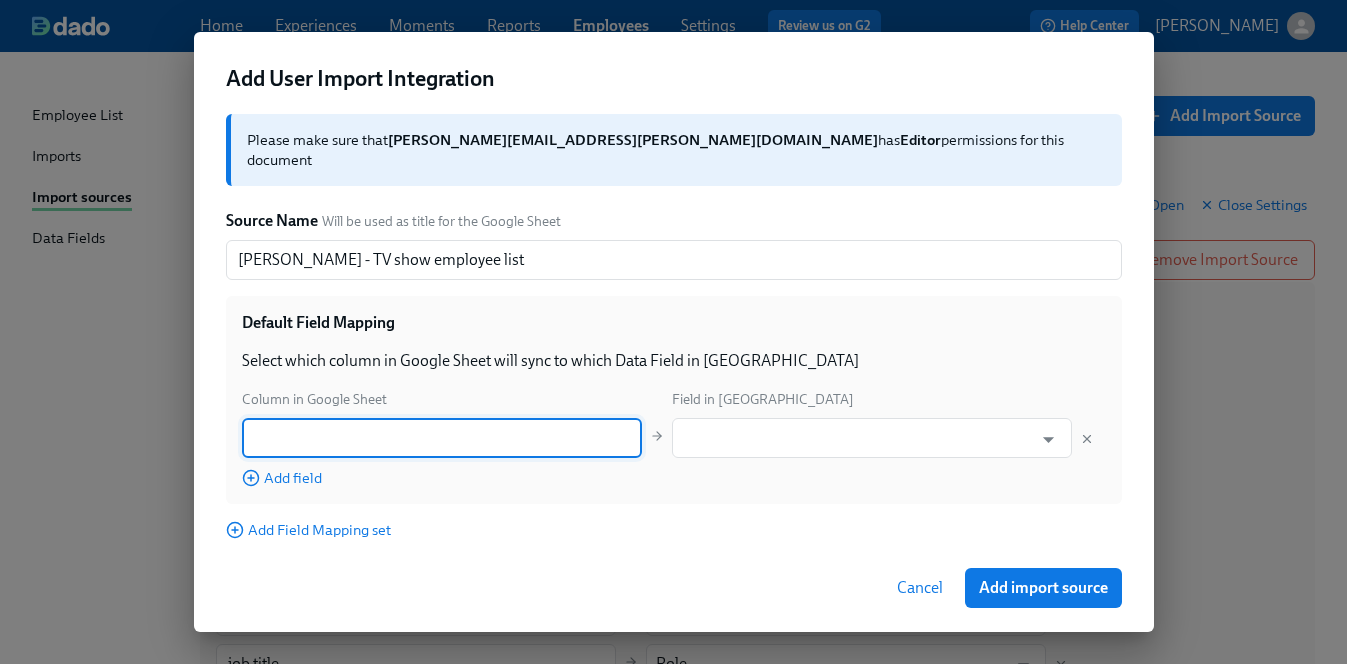 paste on "first name" 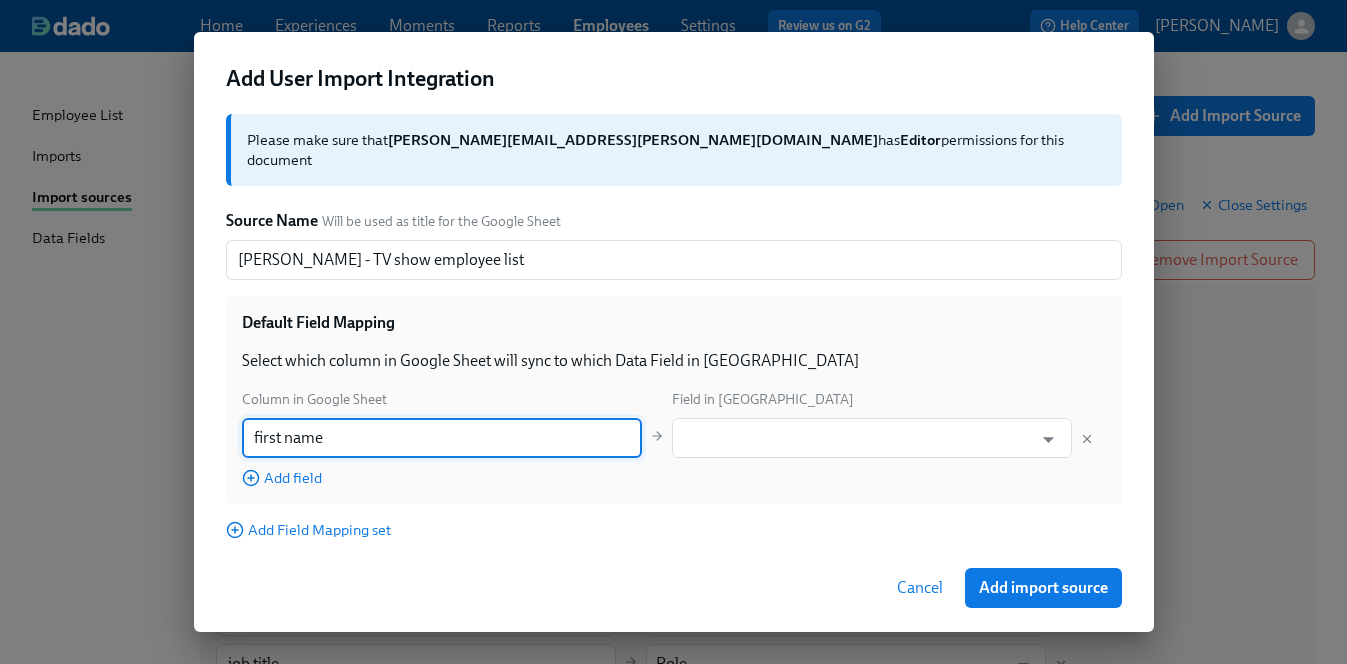type on "first name" 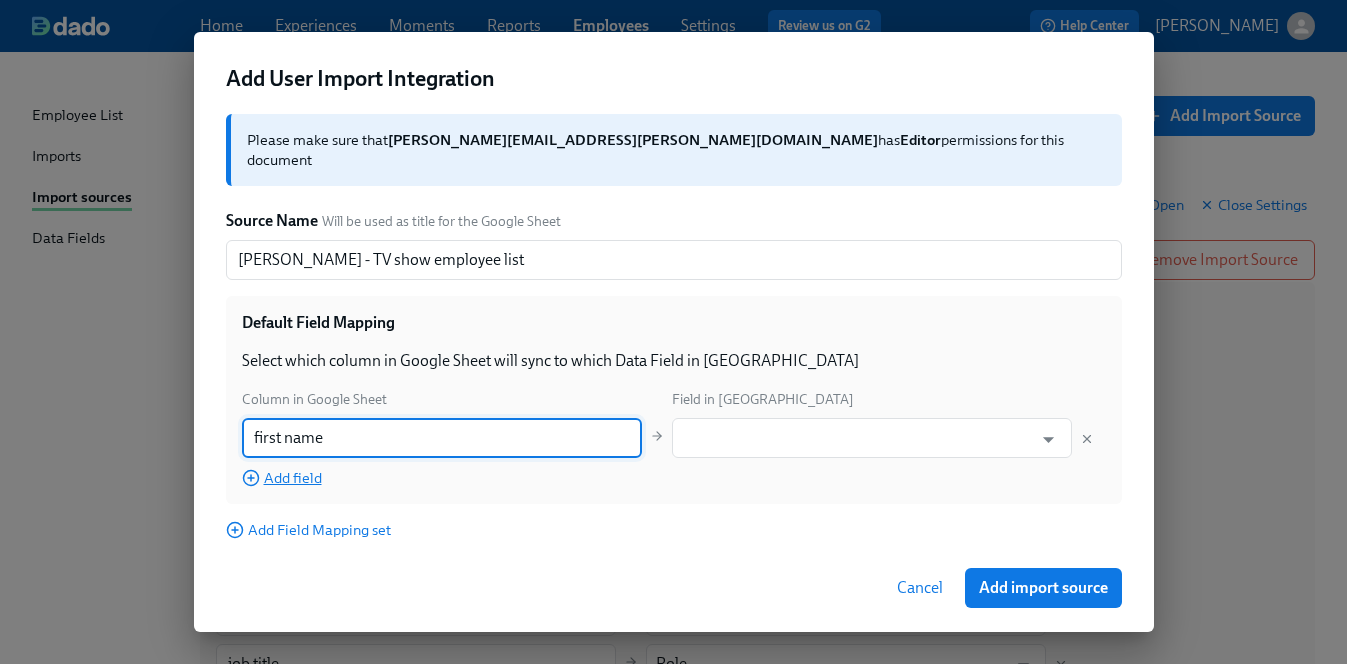 click on "Add field" at bounding box center [282, 478] 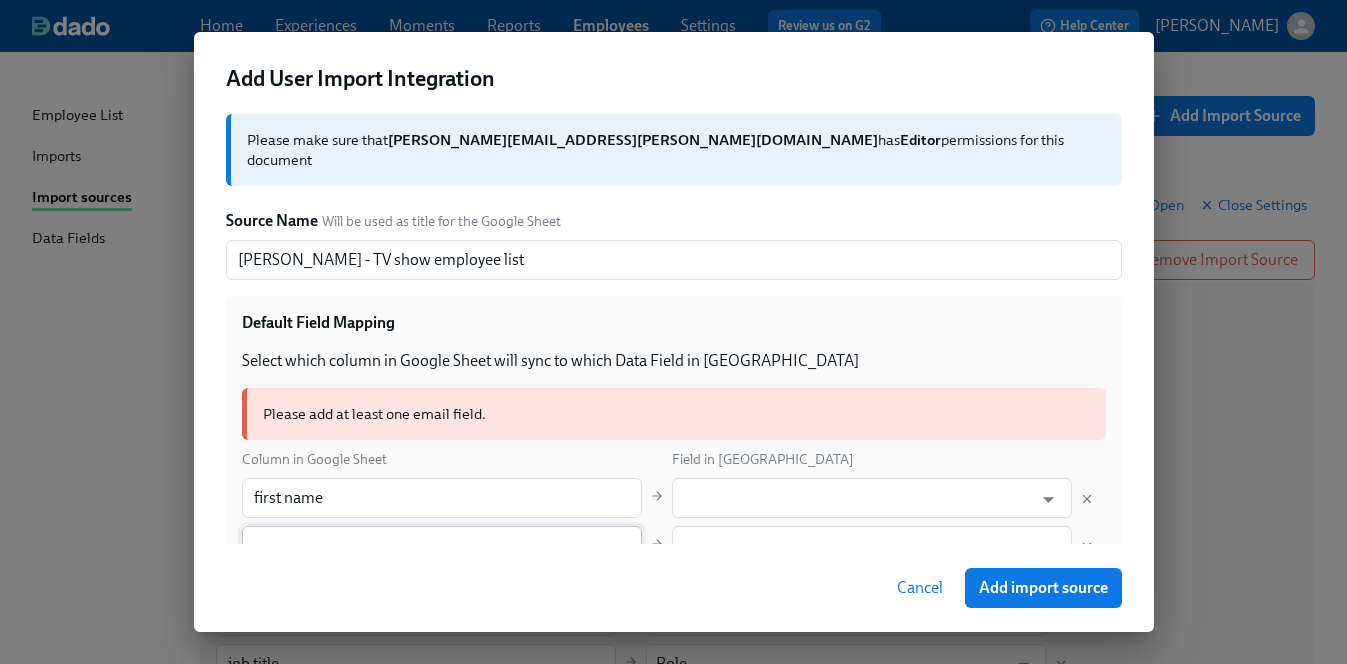 click at bounding box center [442, 546] 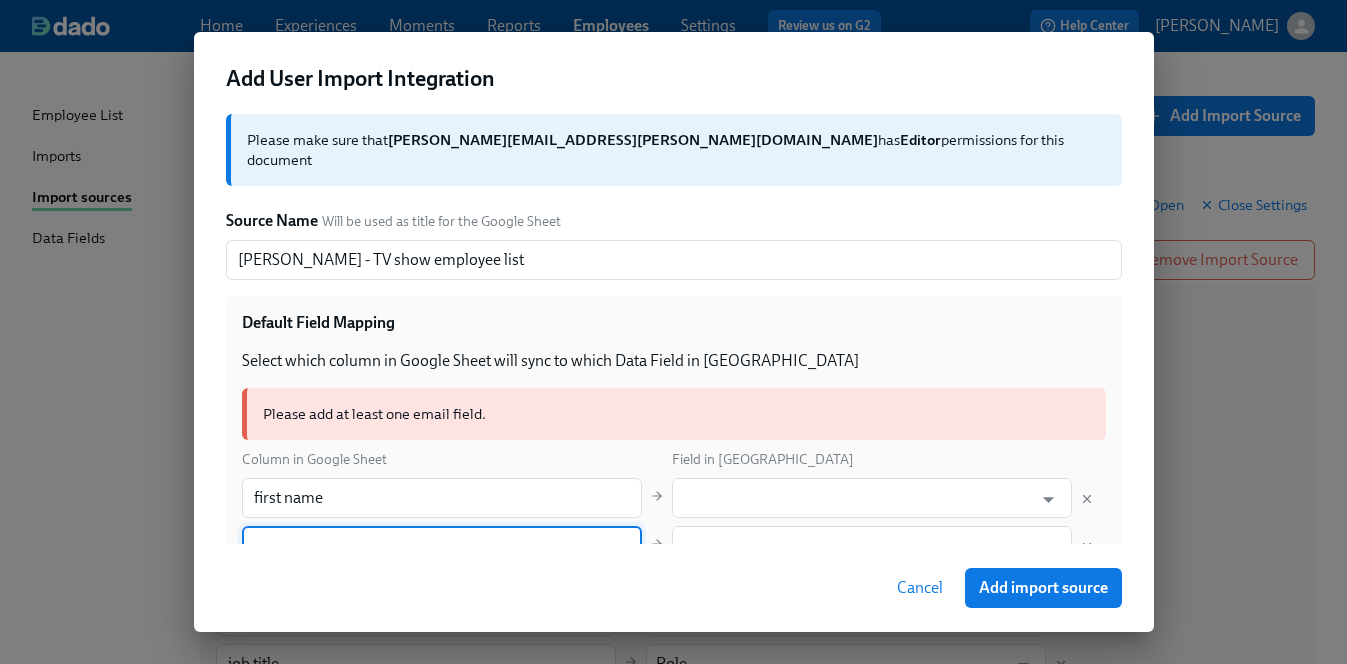 paste on "preferred first name" 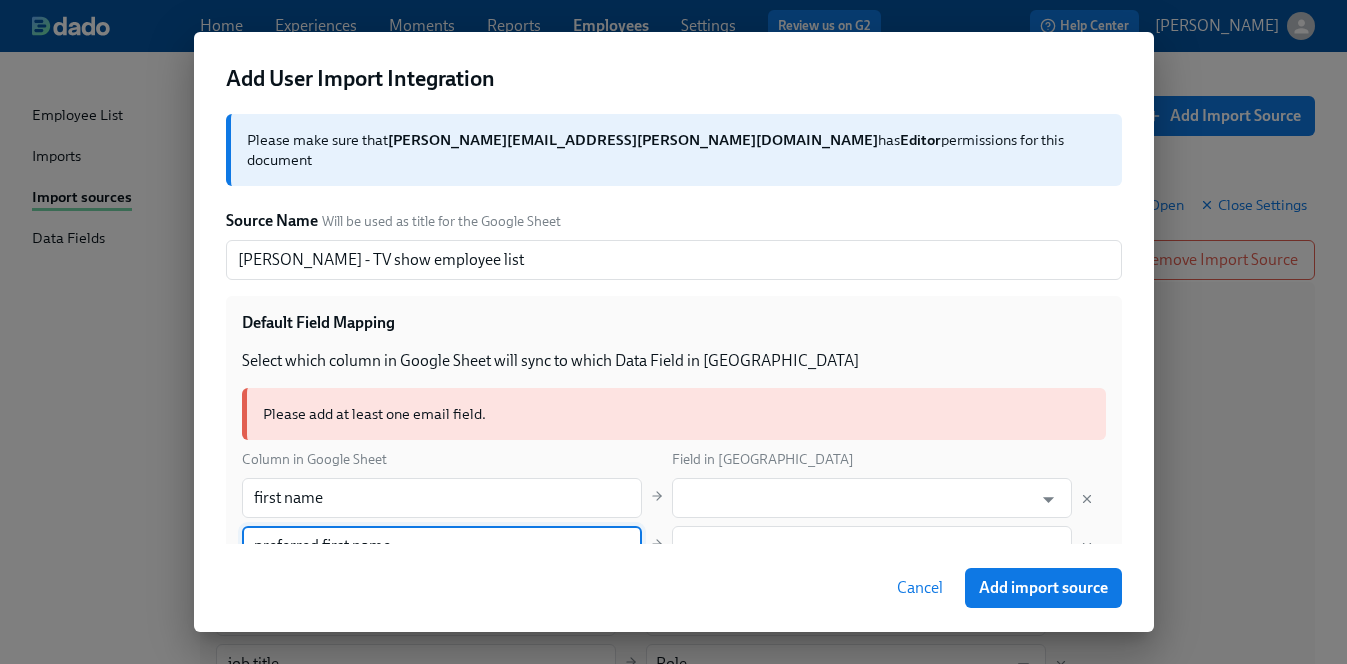 type on "preferred first name" 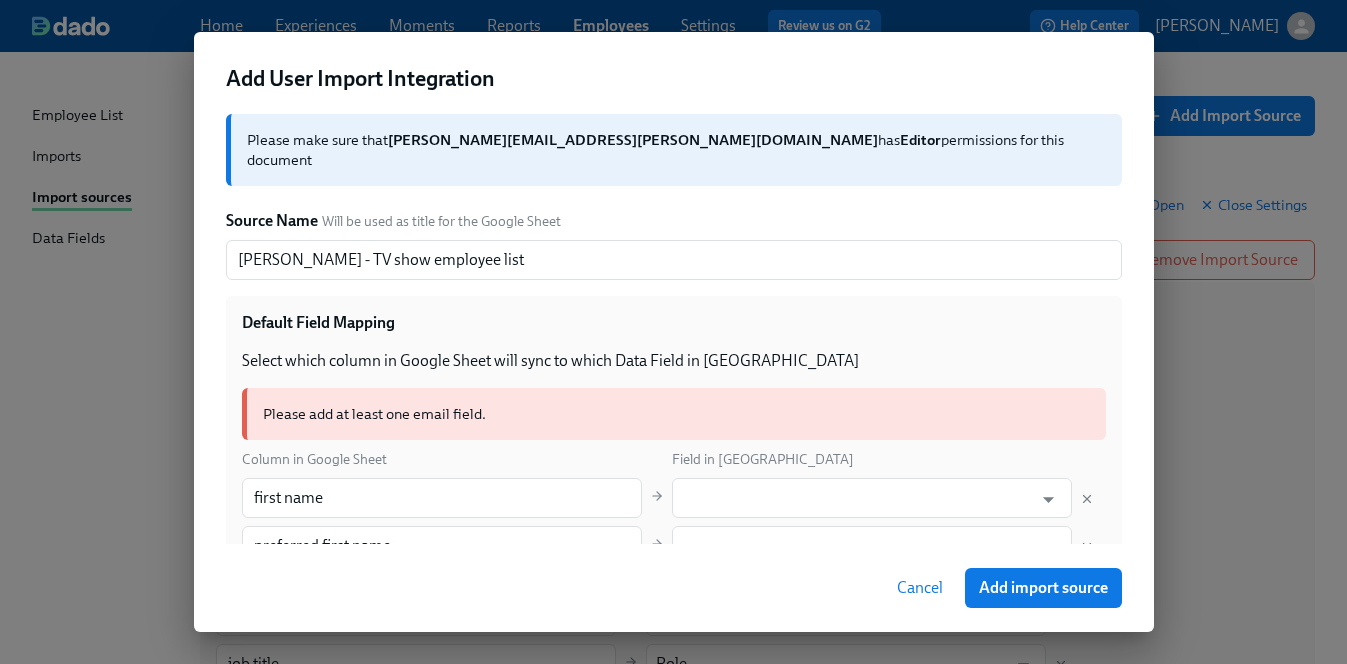 scroll, scrollTop: 192, scrollLeft: 0, axis: vertical 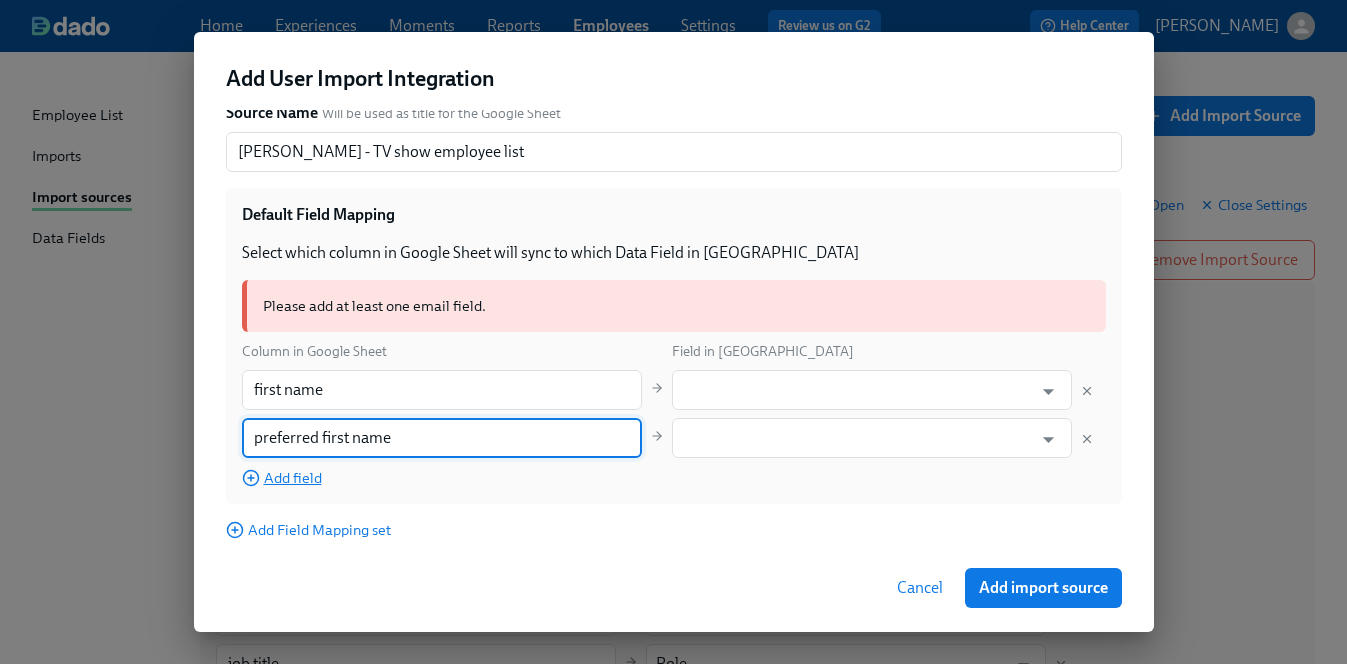 click on "Add field" at bounding box center [282, 478] 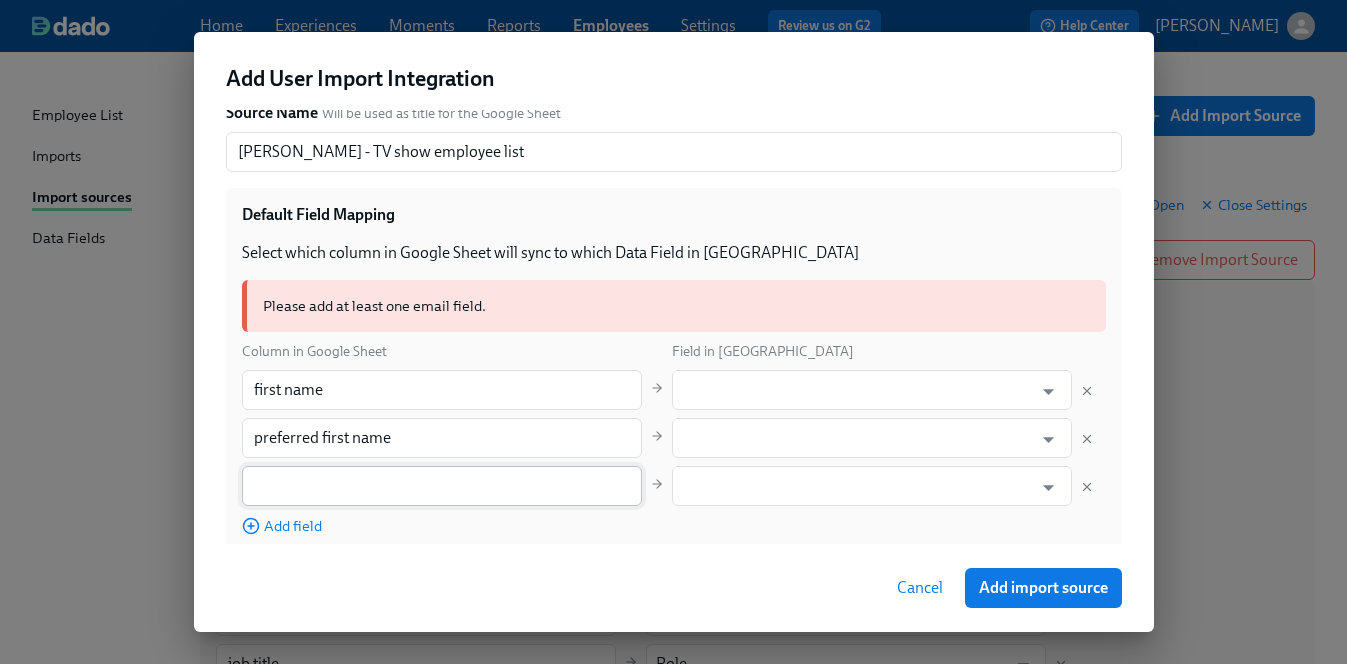click at bounding box center (442, 486) 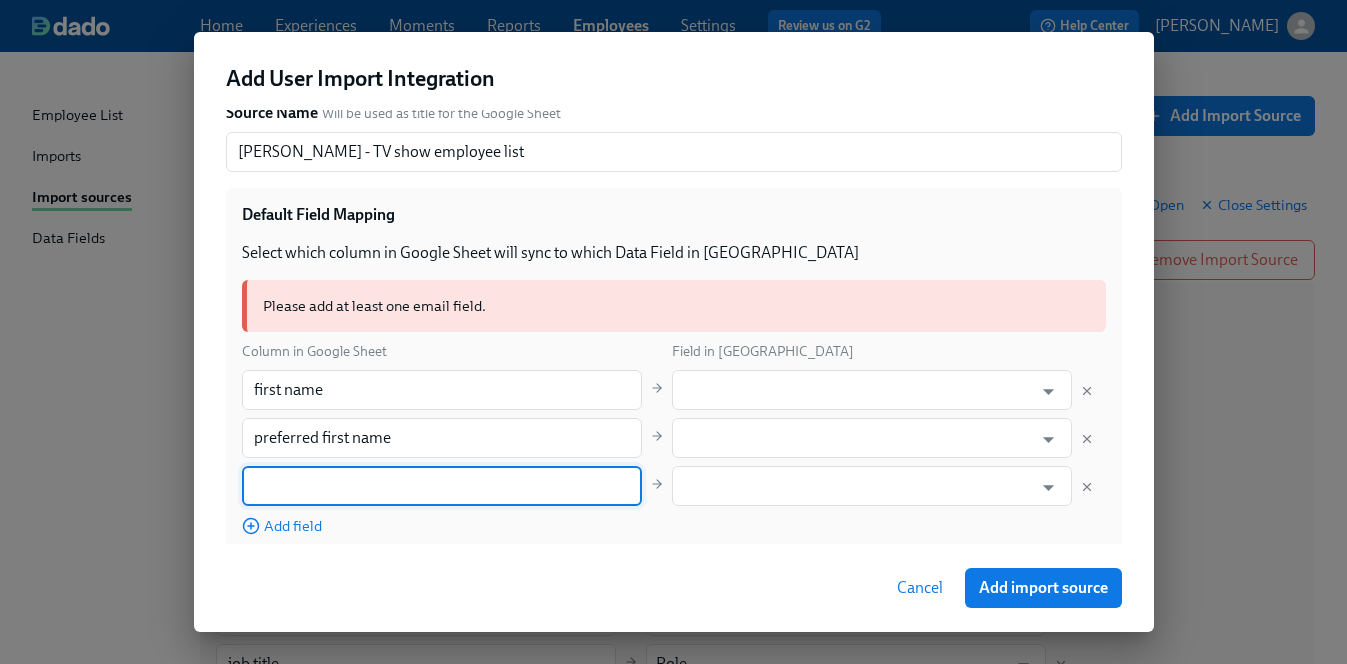 paste on "last name" 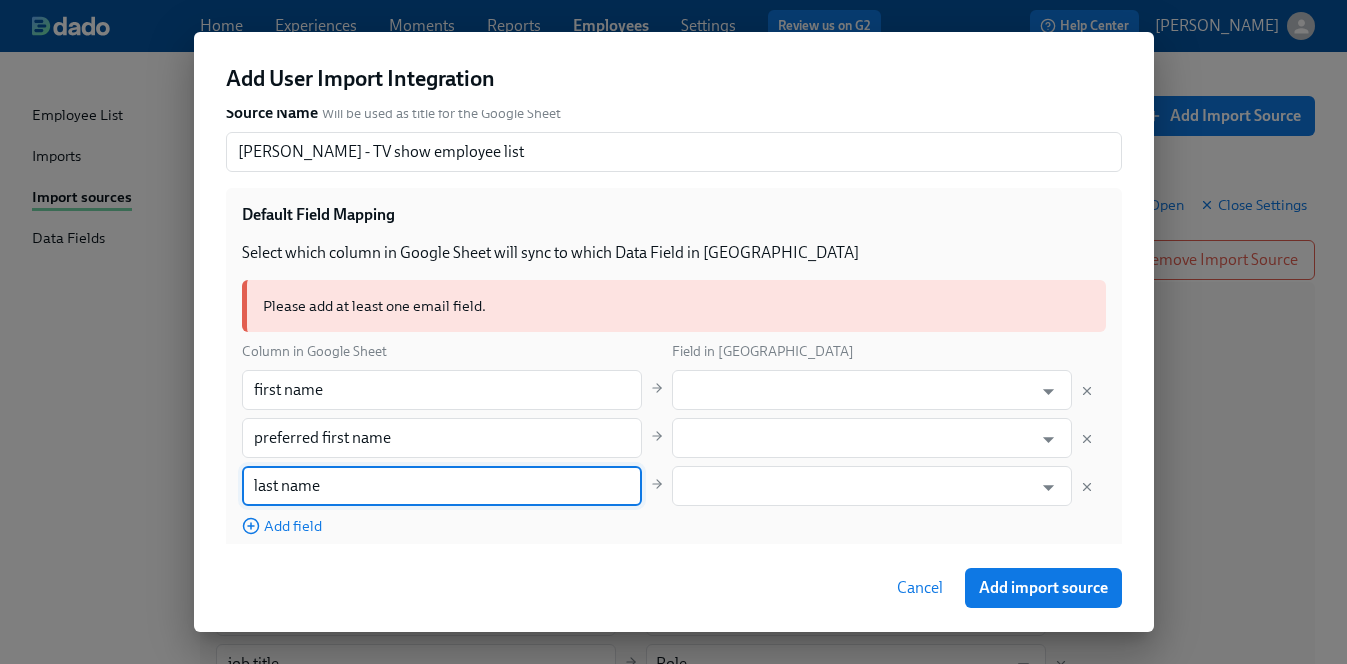 type on "last name" 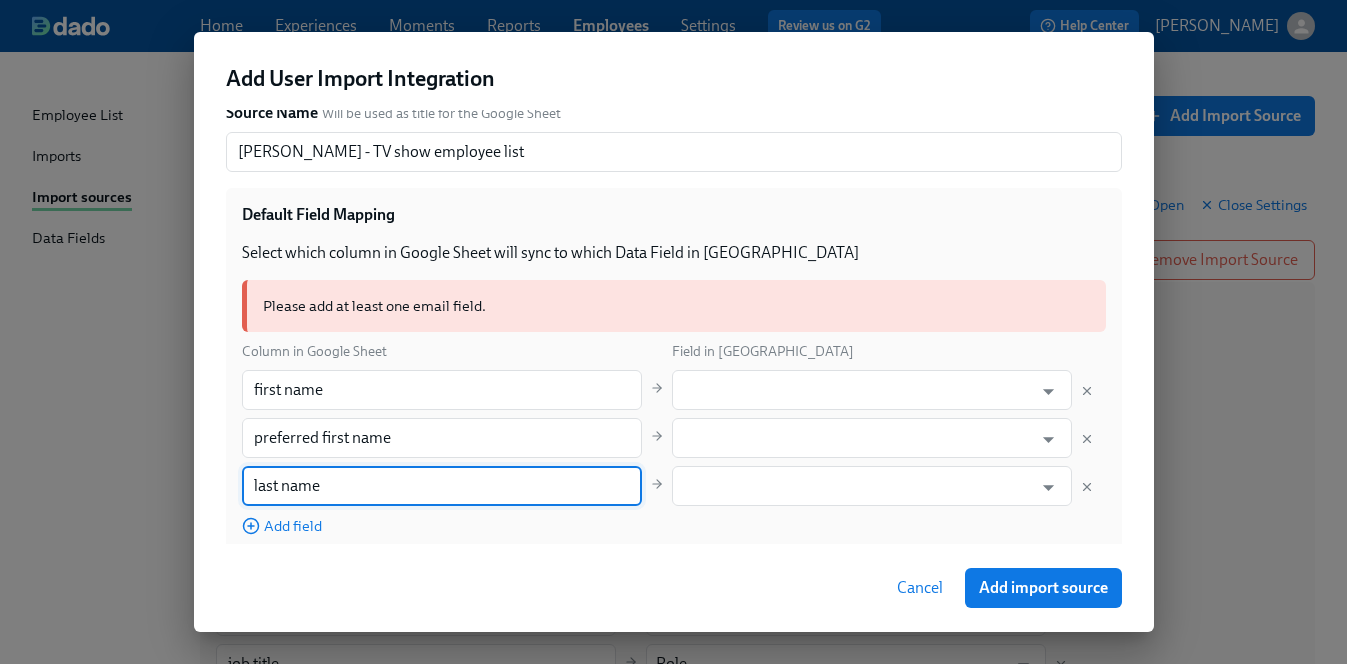 click on "Add field" at bounding box center (442, 525) 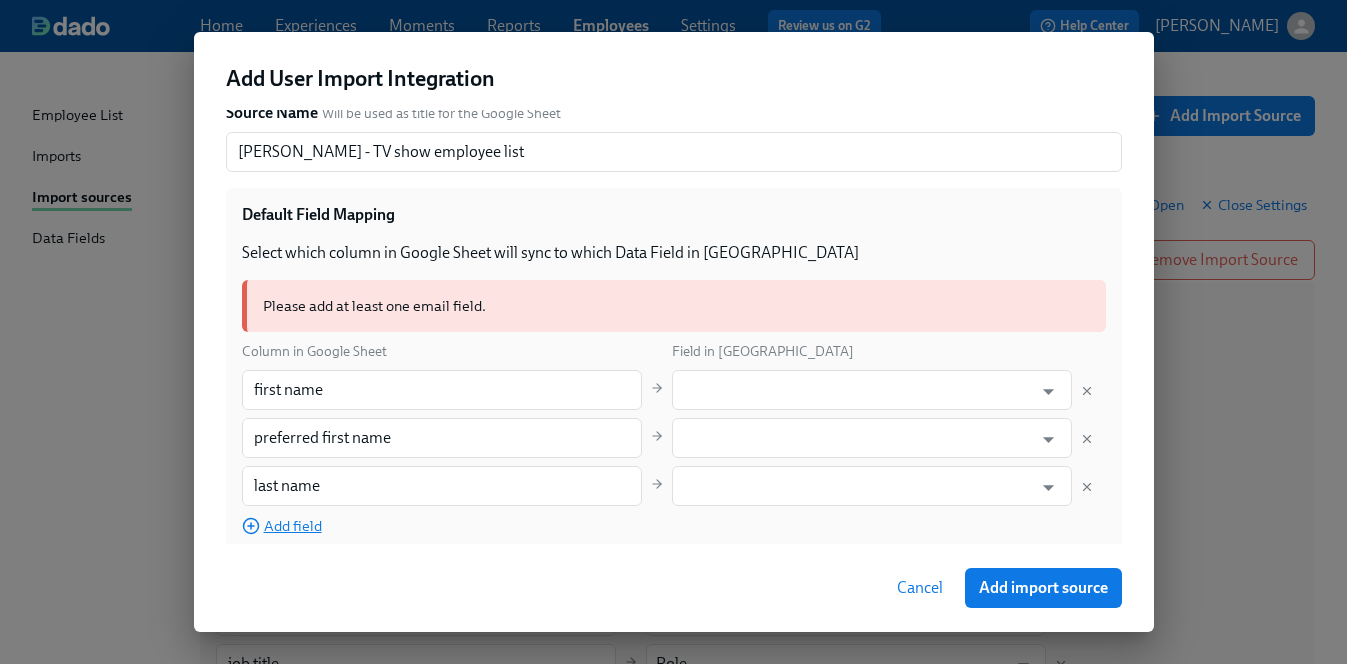 click on "Add field" at bounding box center [282, 526] 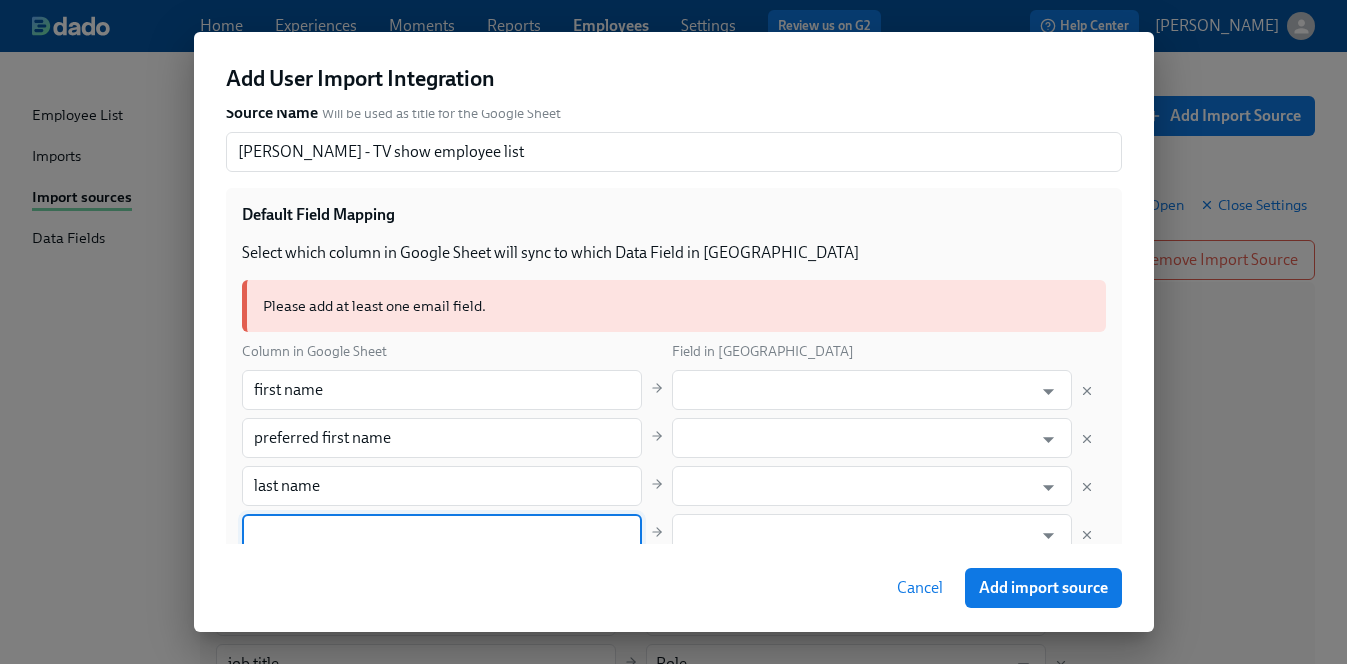 click at bounding box center [442, 534] 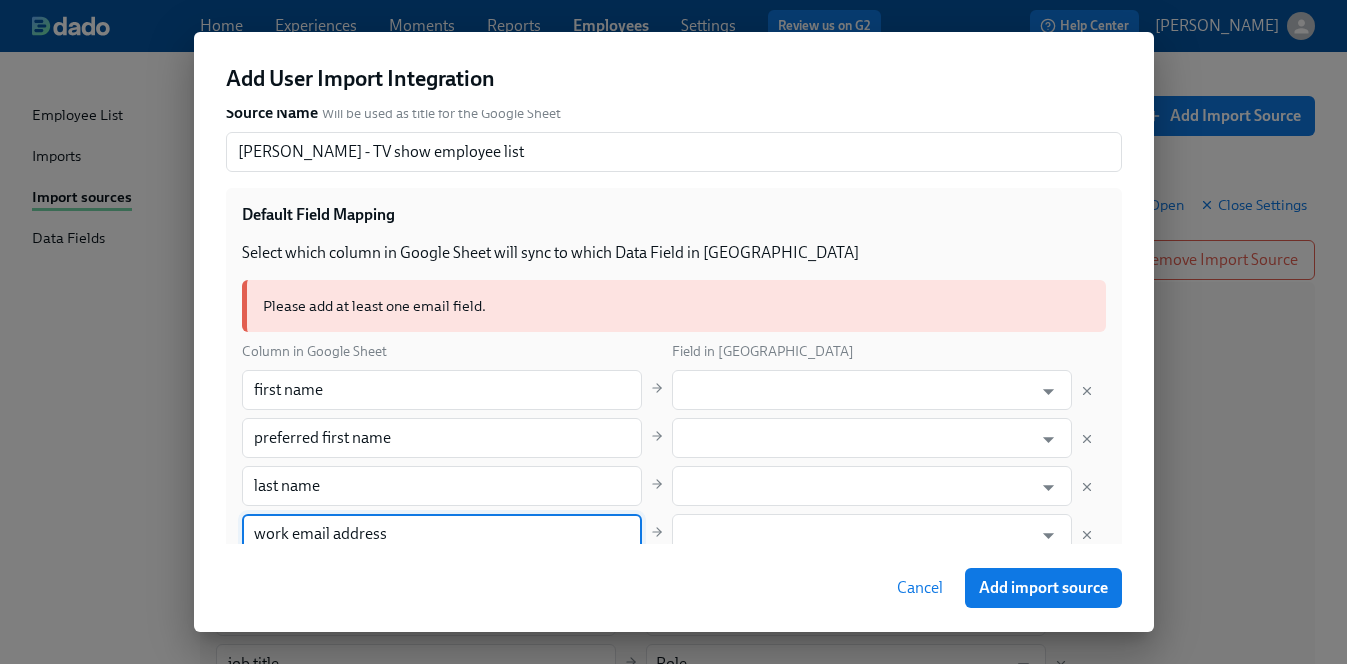 type on "work email address" 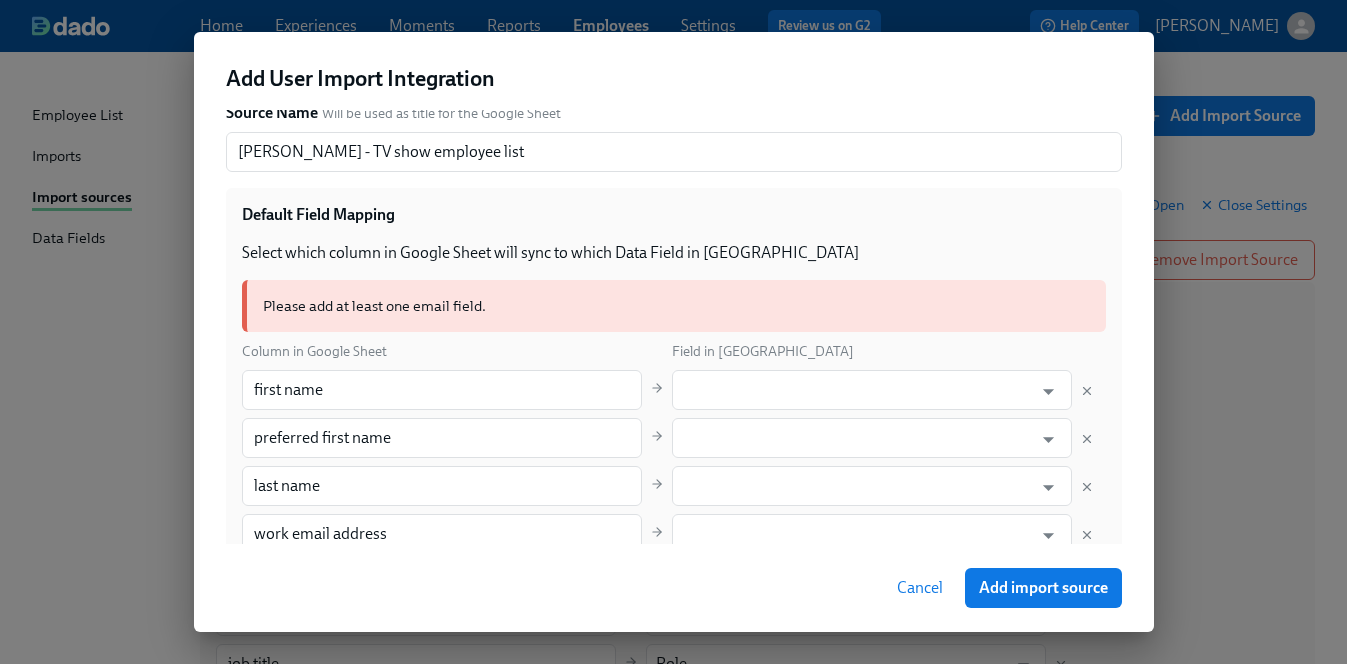 scroll, scrollTop: 288, scrollLeft: 0, axis: vertical 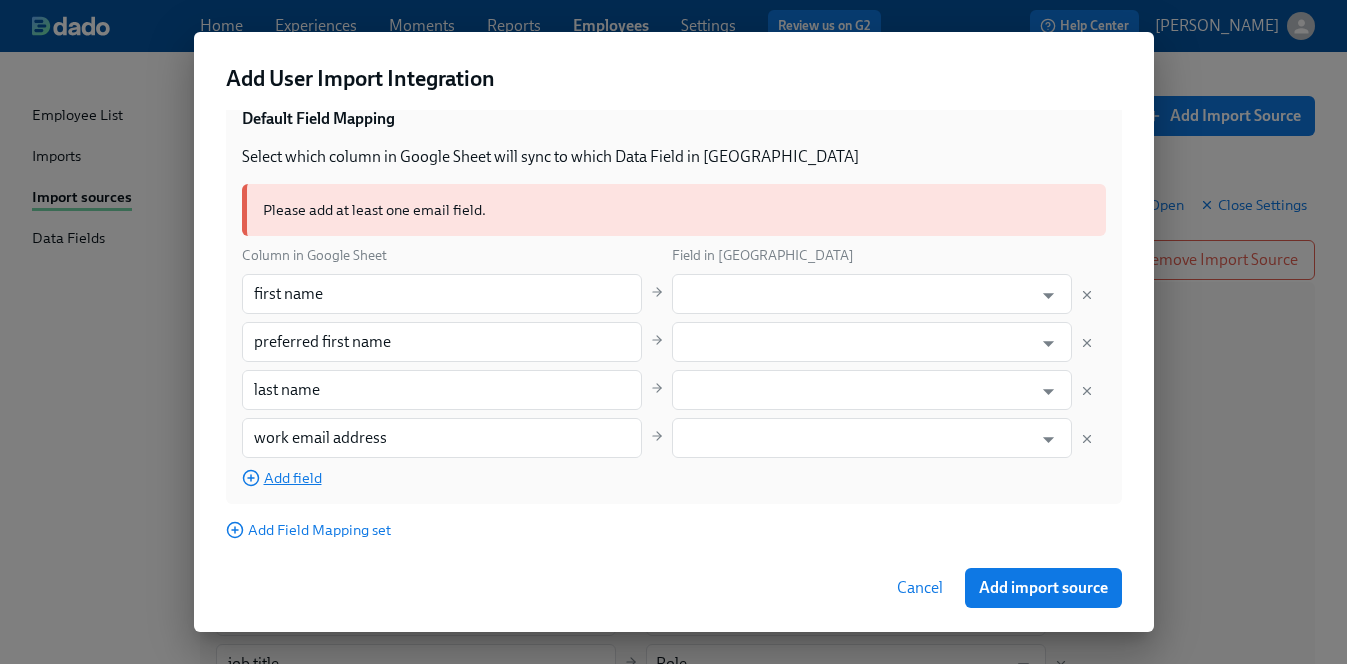 click on "Add field" at bounding box center [282, 478] 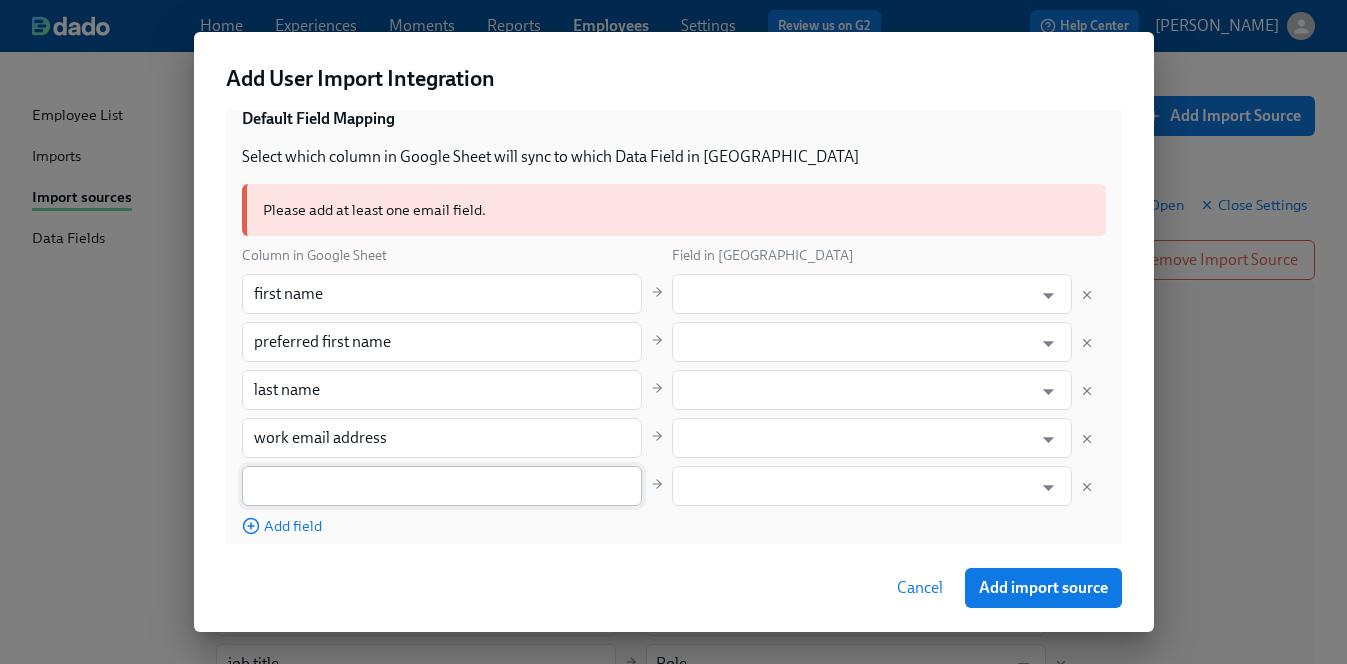 click at bounding box center (442, 486) 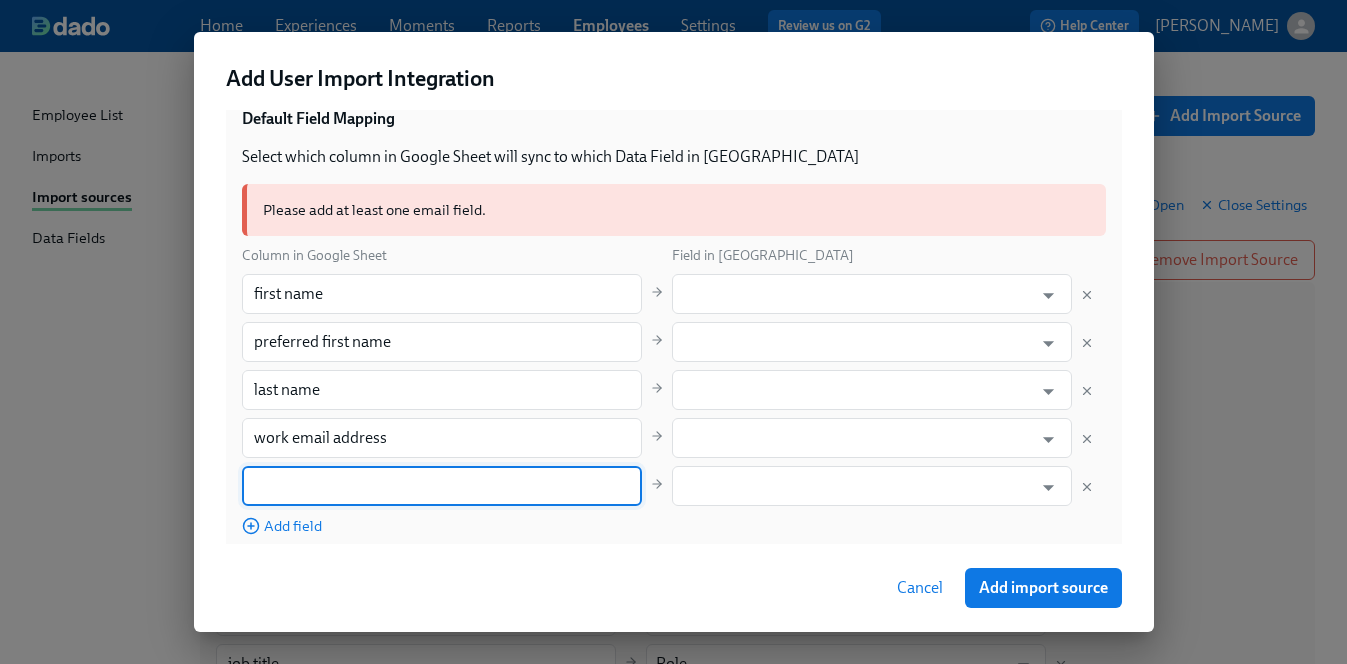 paste on "personal email address" 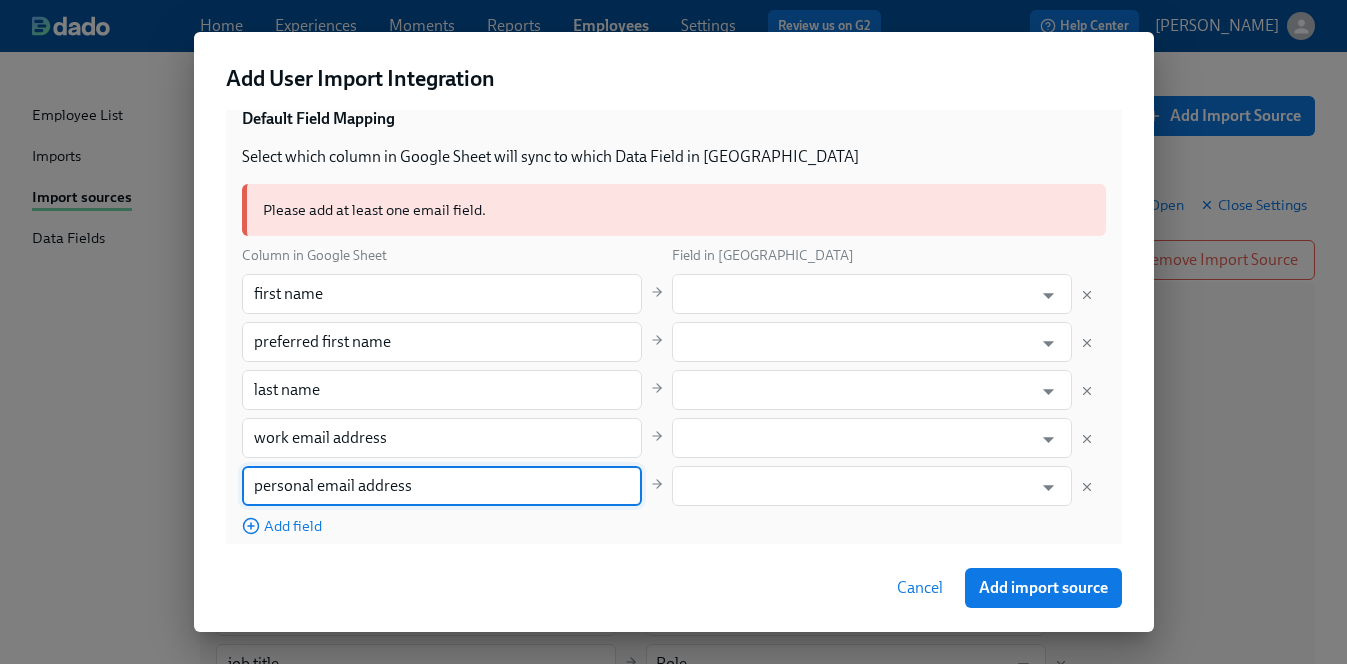 type on "personal email address" 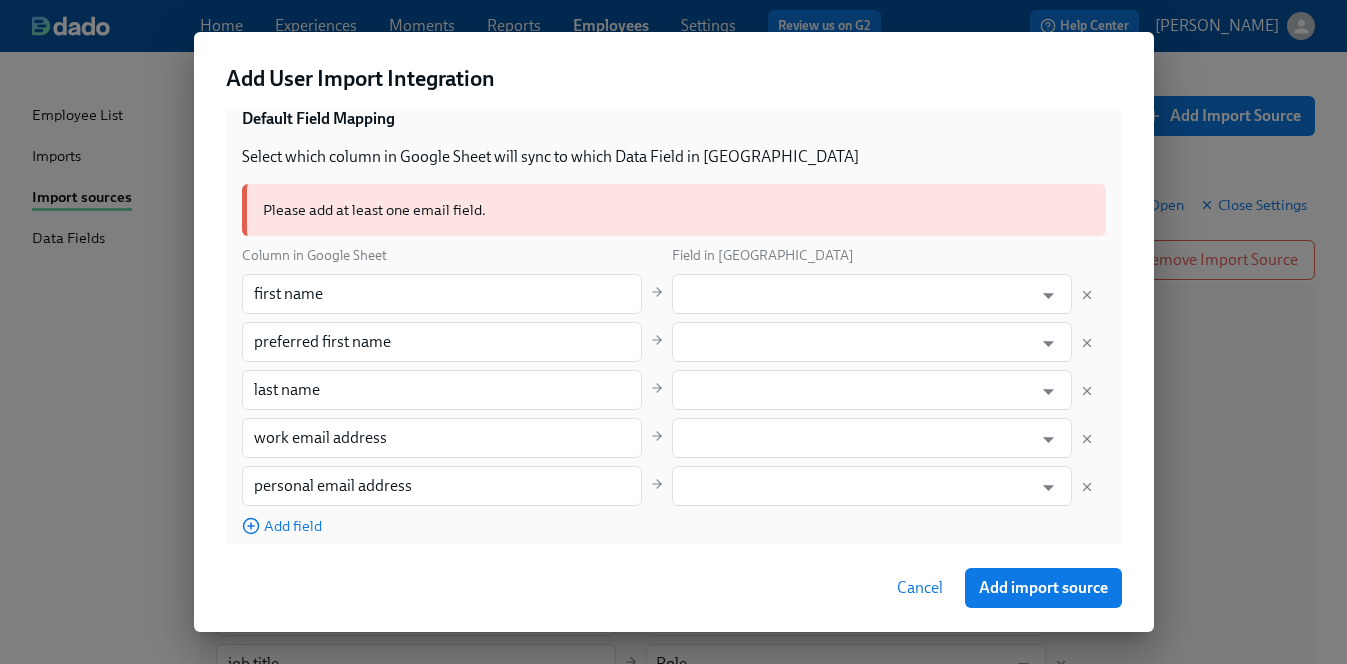 click on "Default Field Mapping Select which column in Google Sheet will sync to which Data Field in Dado Please add at least one email field. Column in Google Sheet   Field in Dado   first name ​ ​ preferred first name ​ ​ last name ​ ​ work email address ​ ​ personal email address ​ ​ Add field" at bounding box center (674, 322) 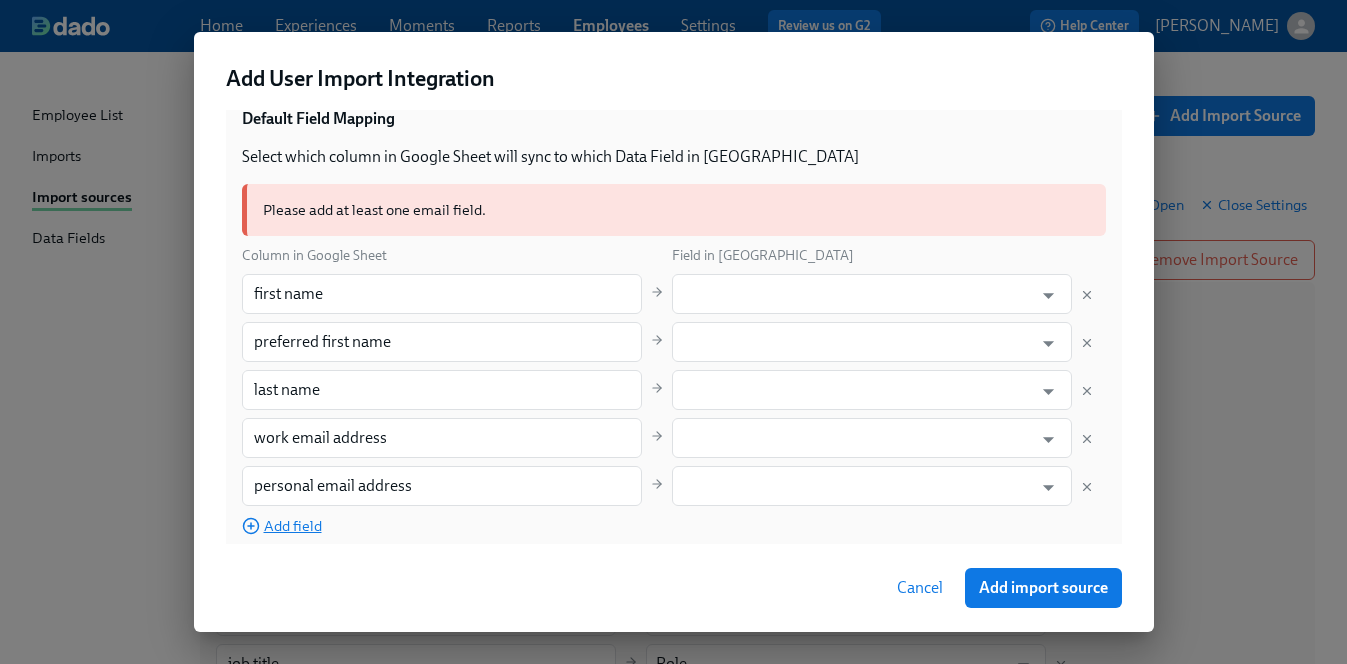 click on "Add field" at bounding box center [282, 526] 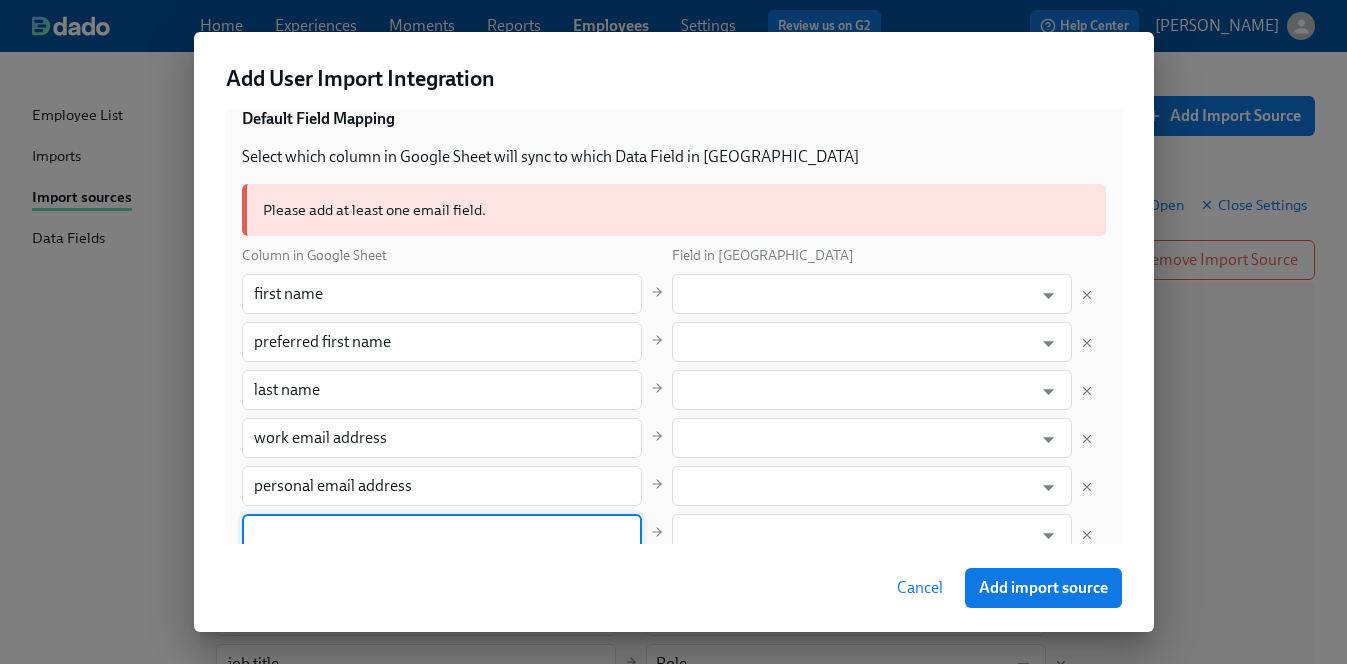 click at bounding box center [442, 534] 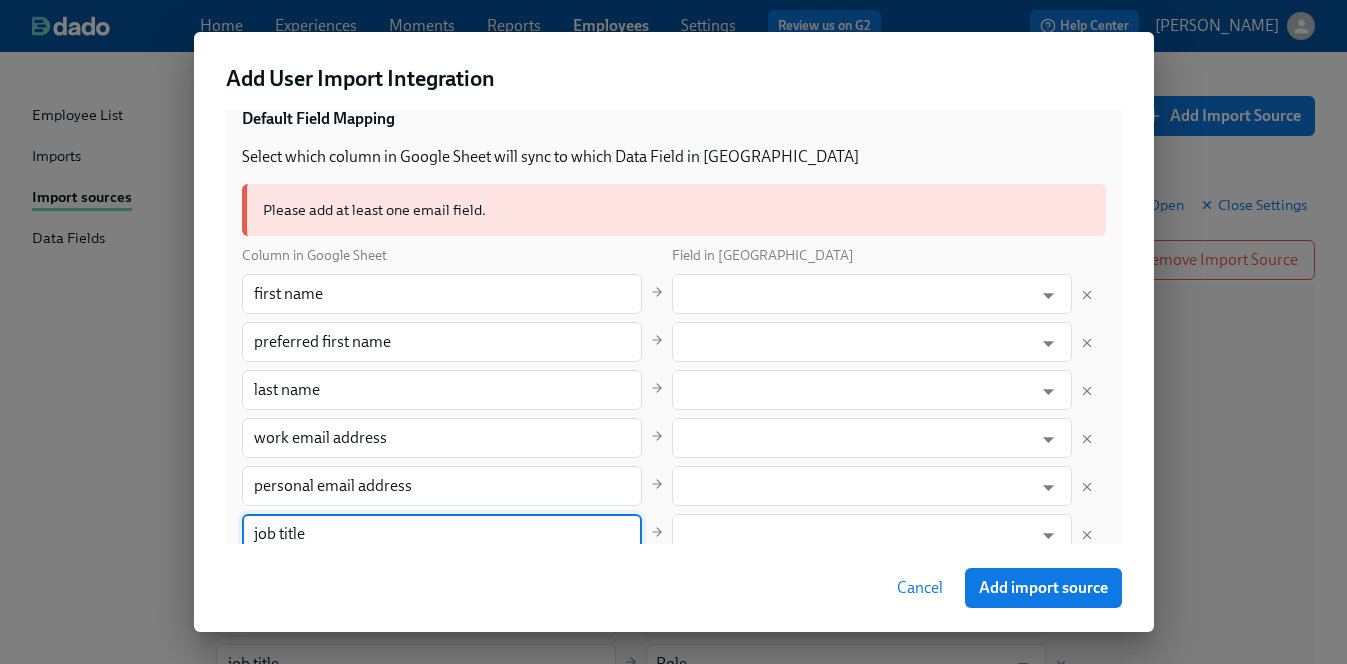 type on "job title" 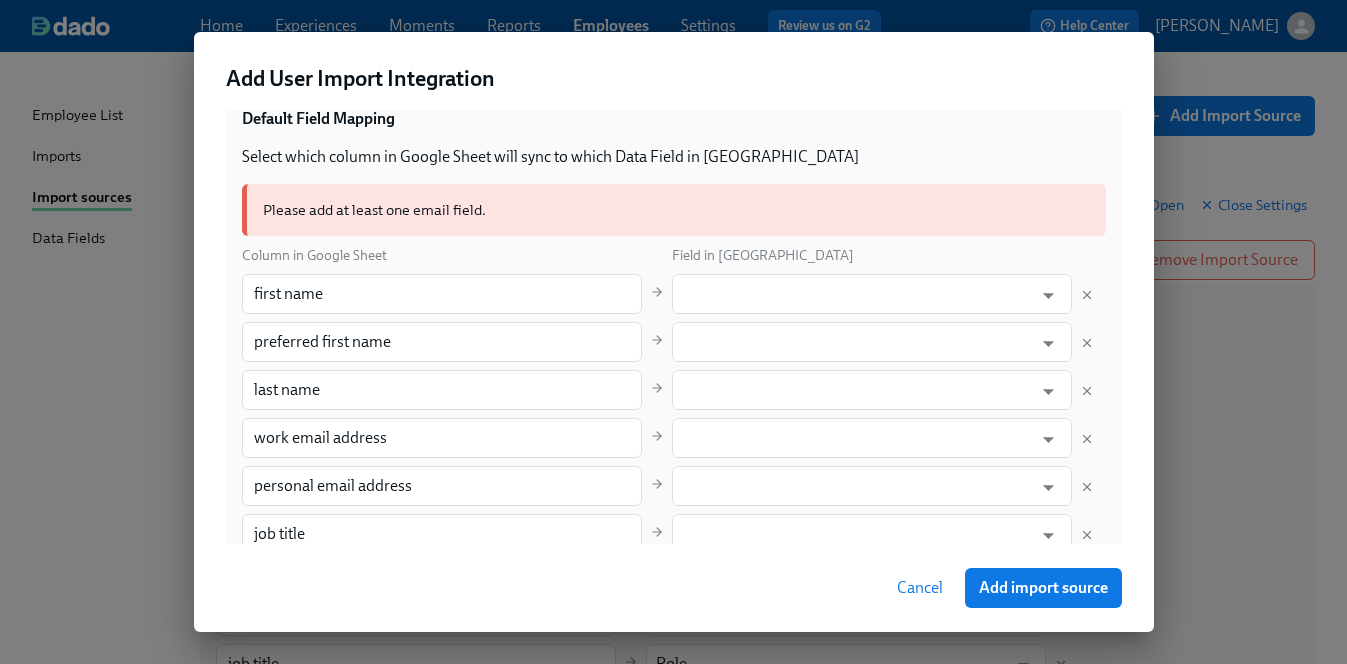 scroll, scrollTop: 384, scrollLeft: 0, axis: vertical 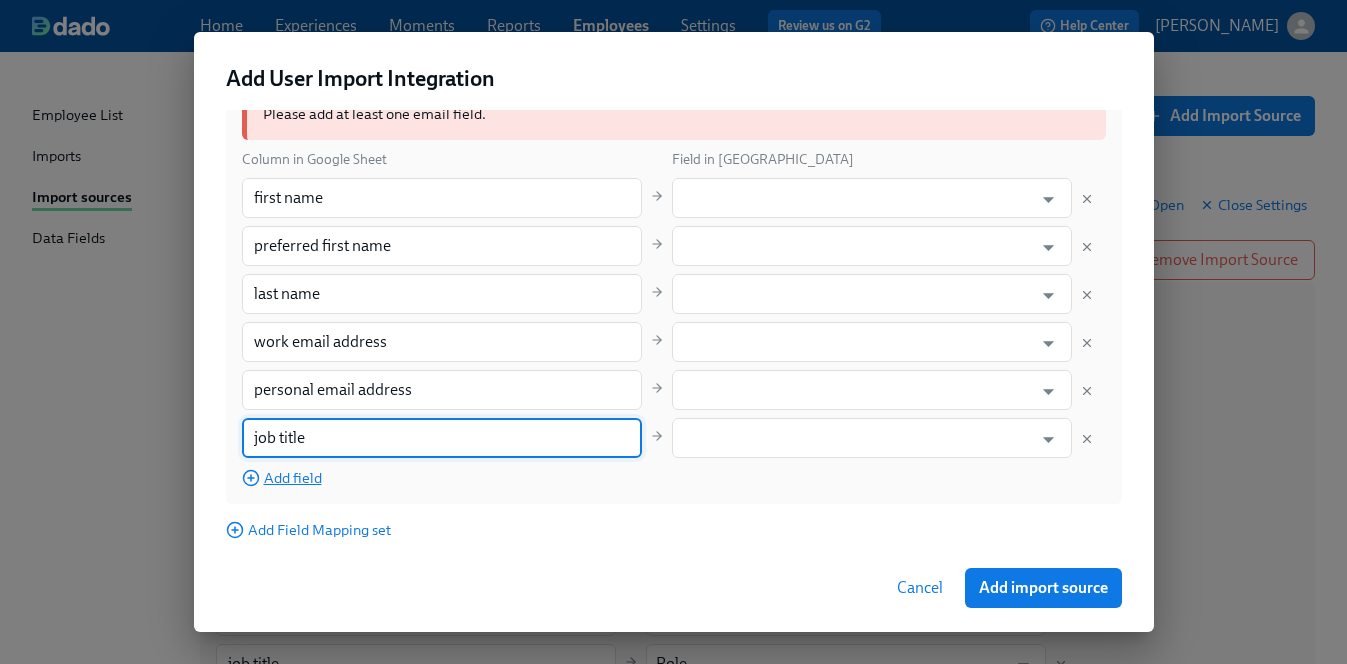 click on "Add field" at bounding box center [282, 478] 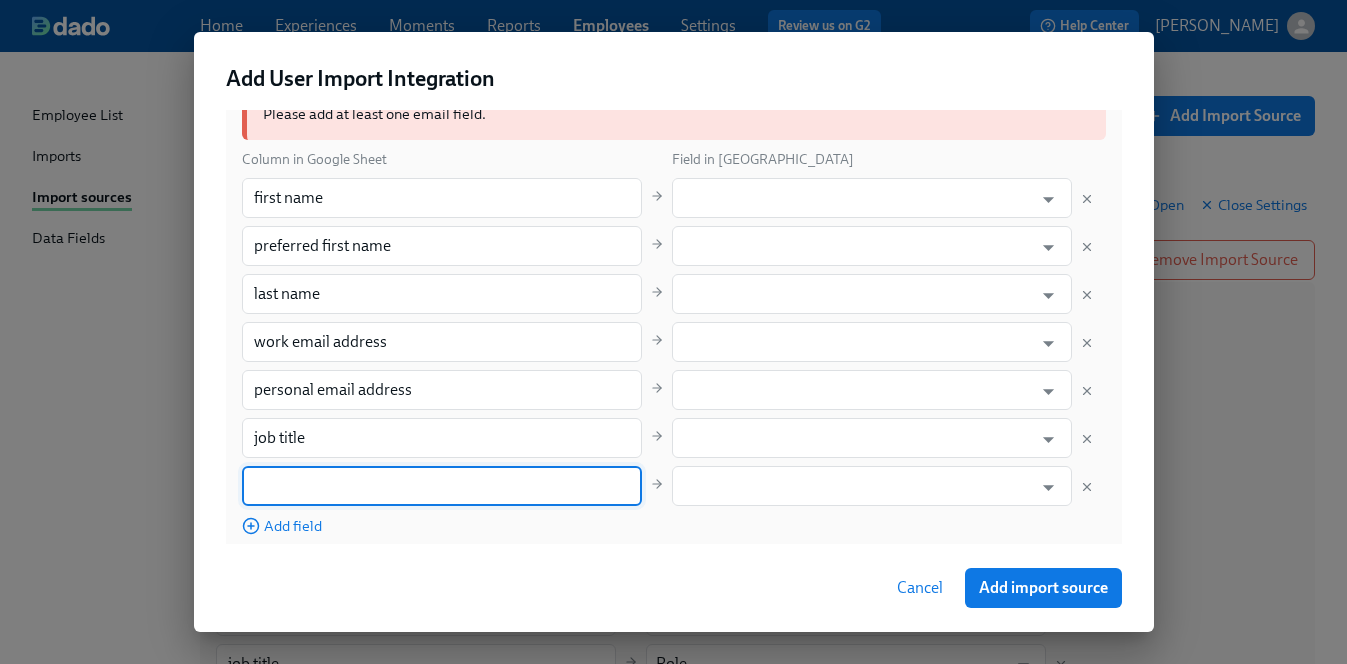 click at bounding box center [442, 486] 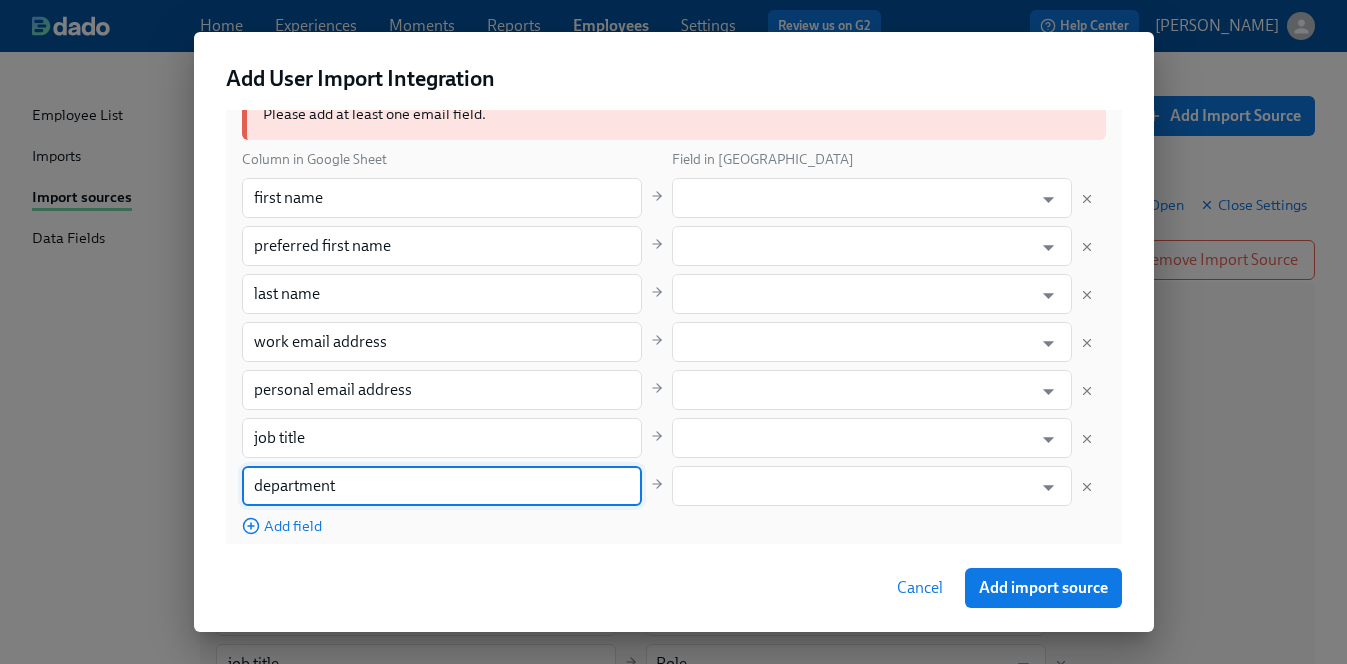 type on "department" 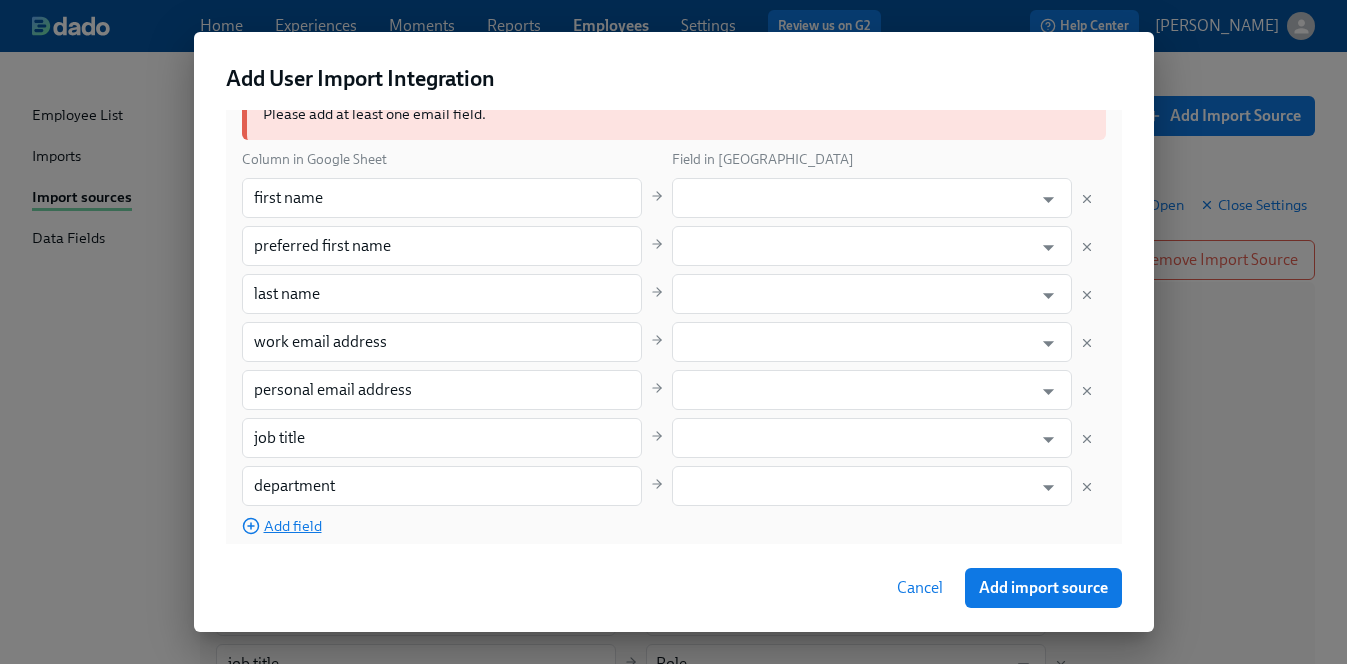 click on "Add field" at bounding box center [282, 526] 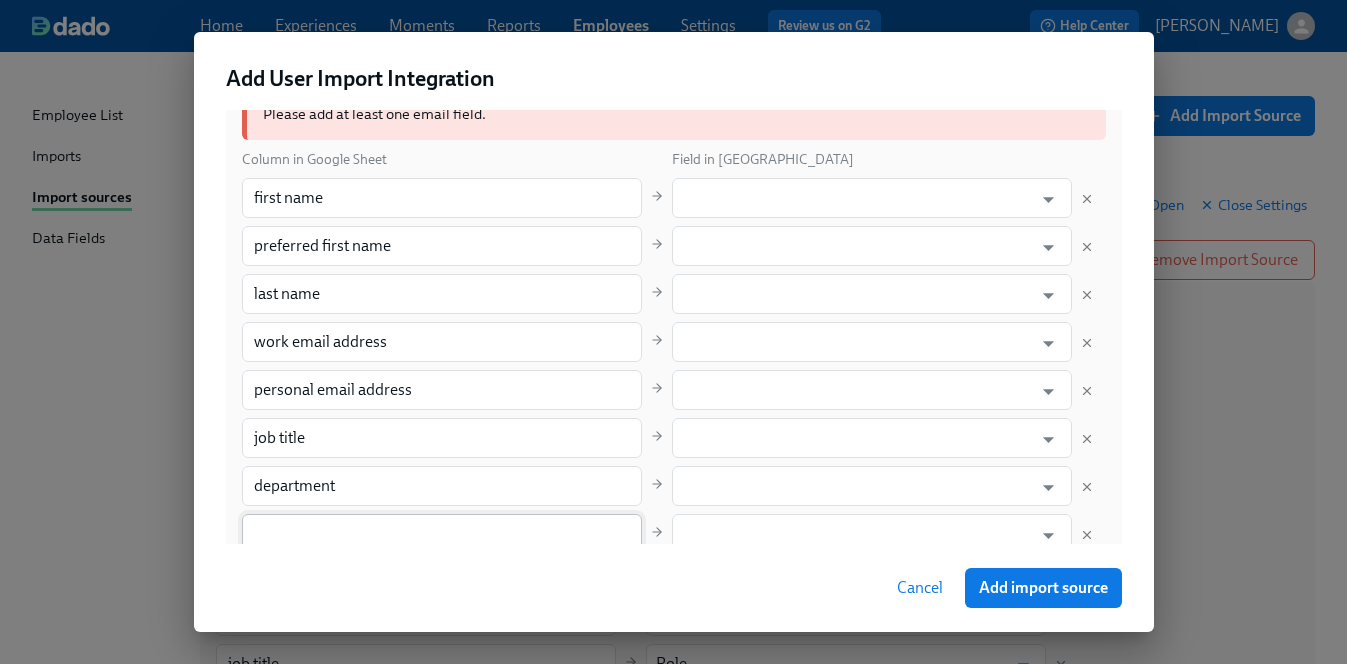 click at bounding box center (442, 534) 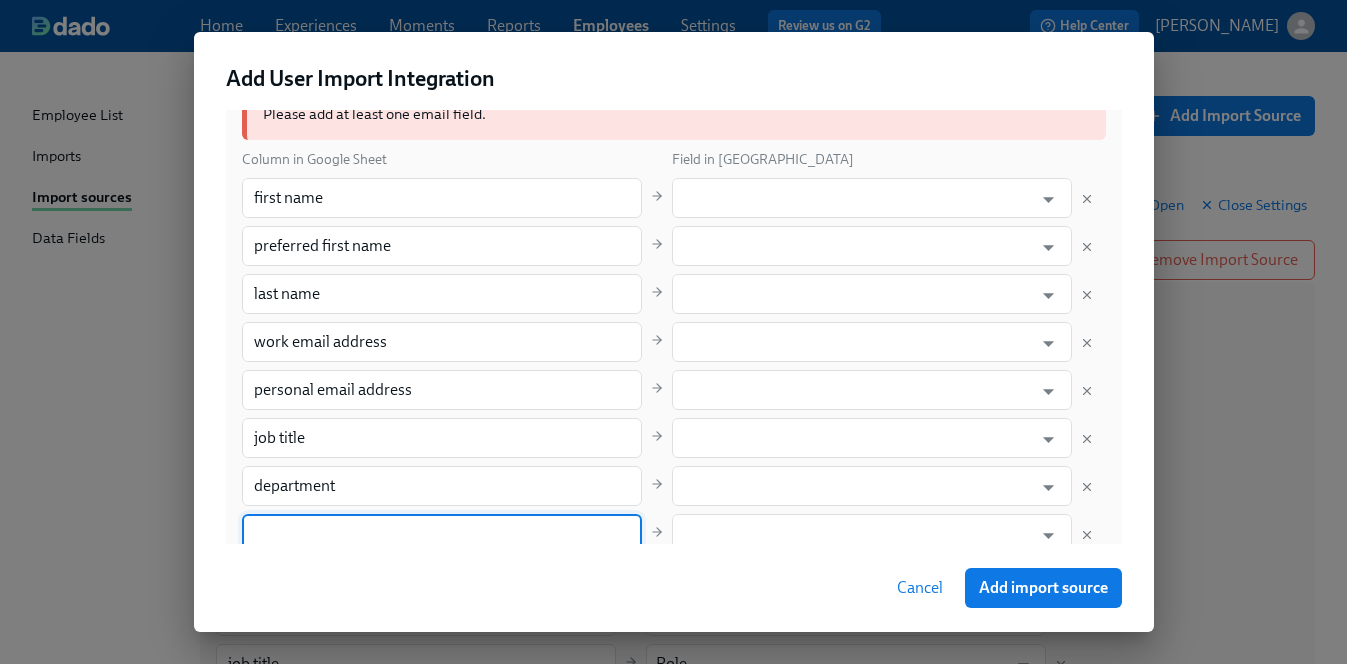 paste on "first day at work" 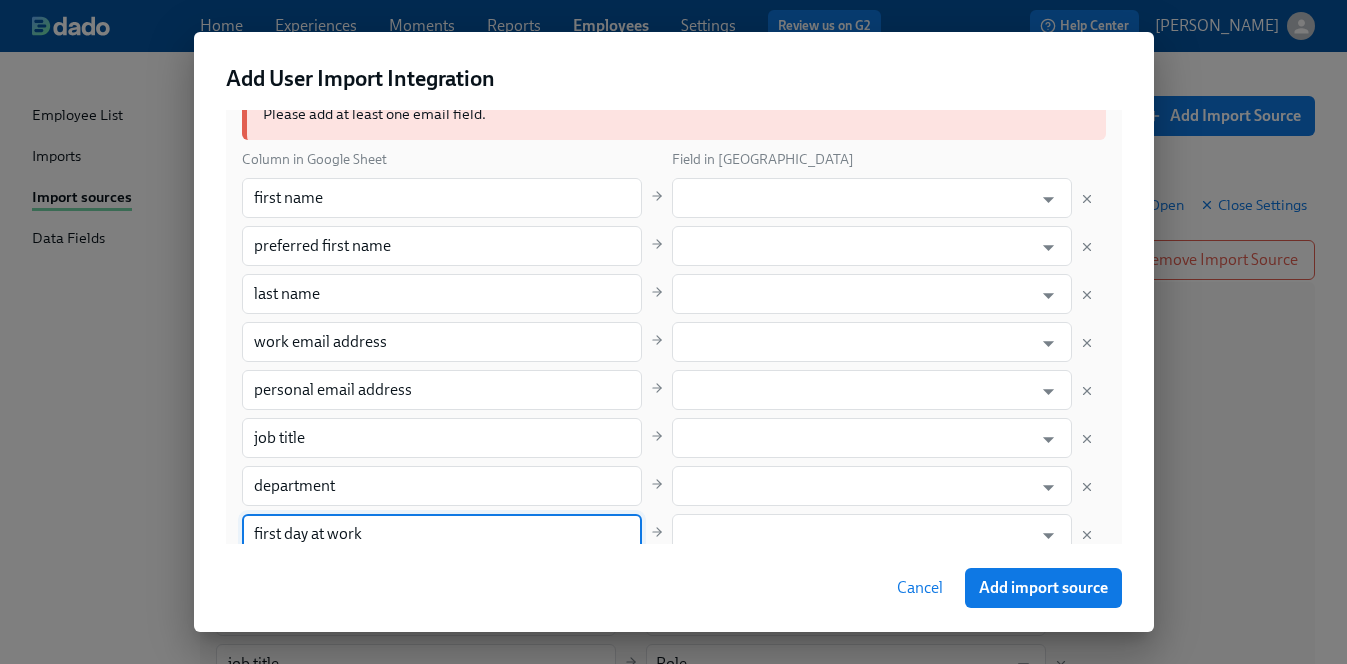 type on "first day at work" 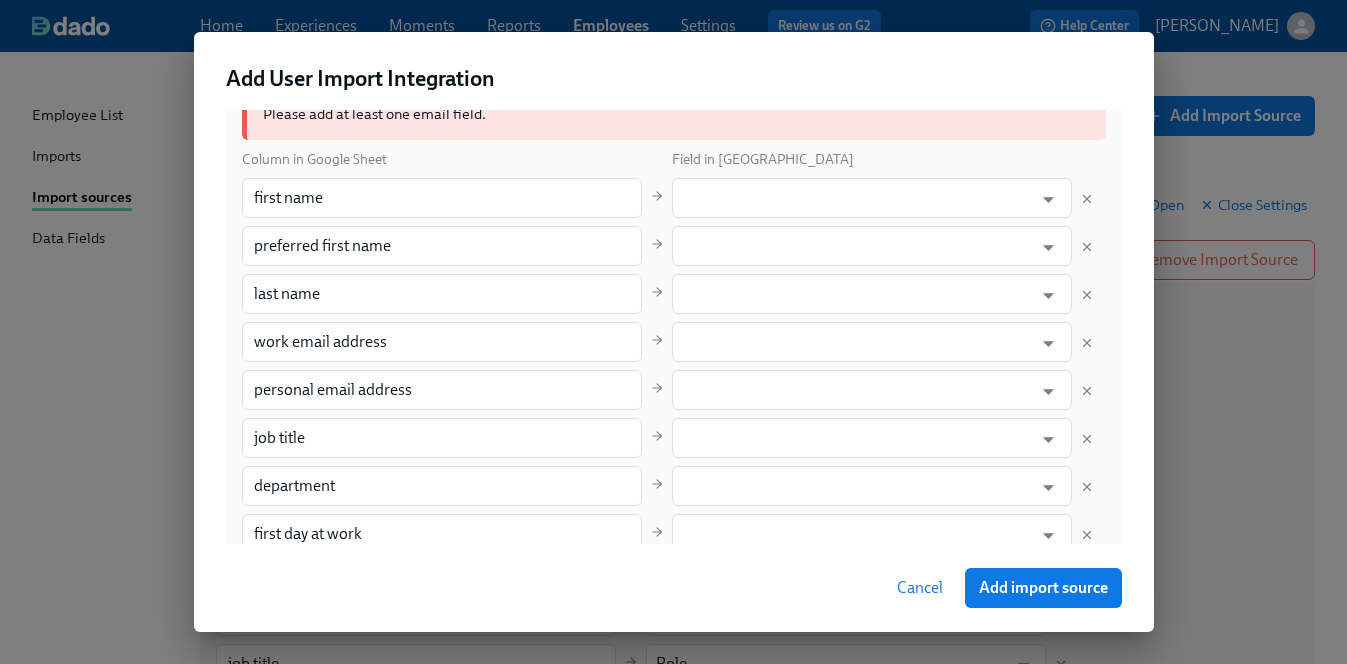 scroll, scrollTop: 480, scrollLeft: 0, axis: vertical 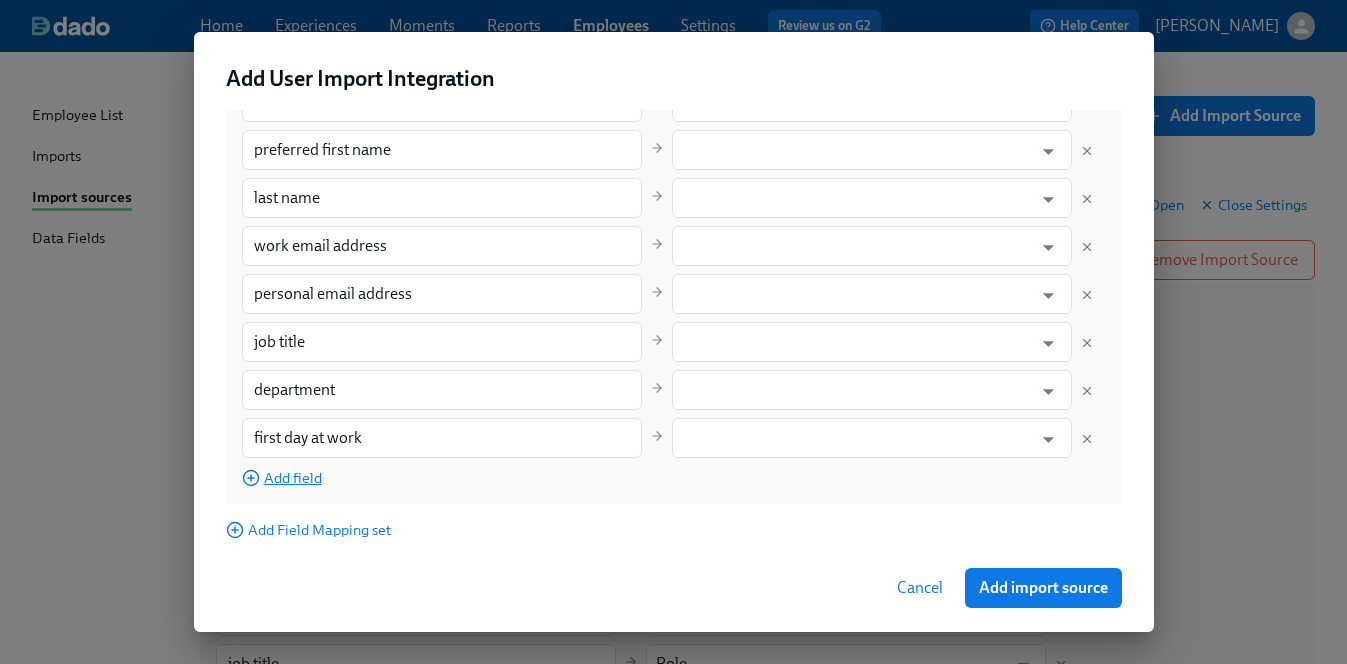 click on "Add field" at bounding box center (282, 478) 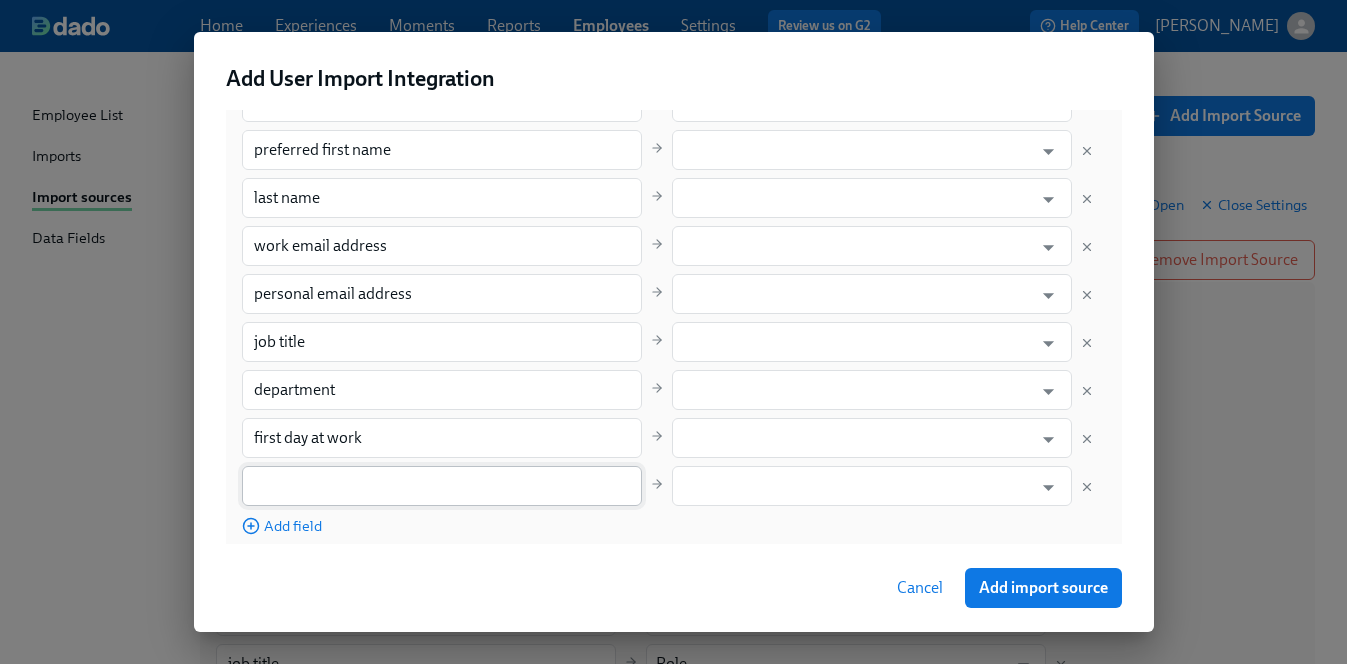 click at bounding box center (442, 486) 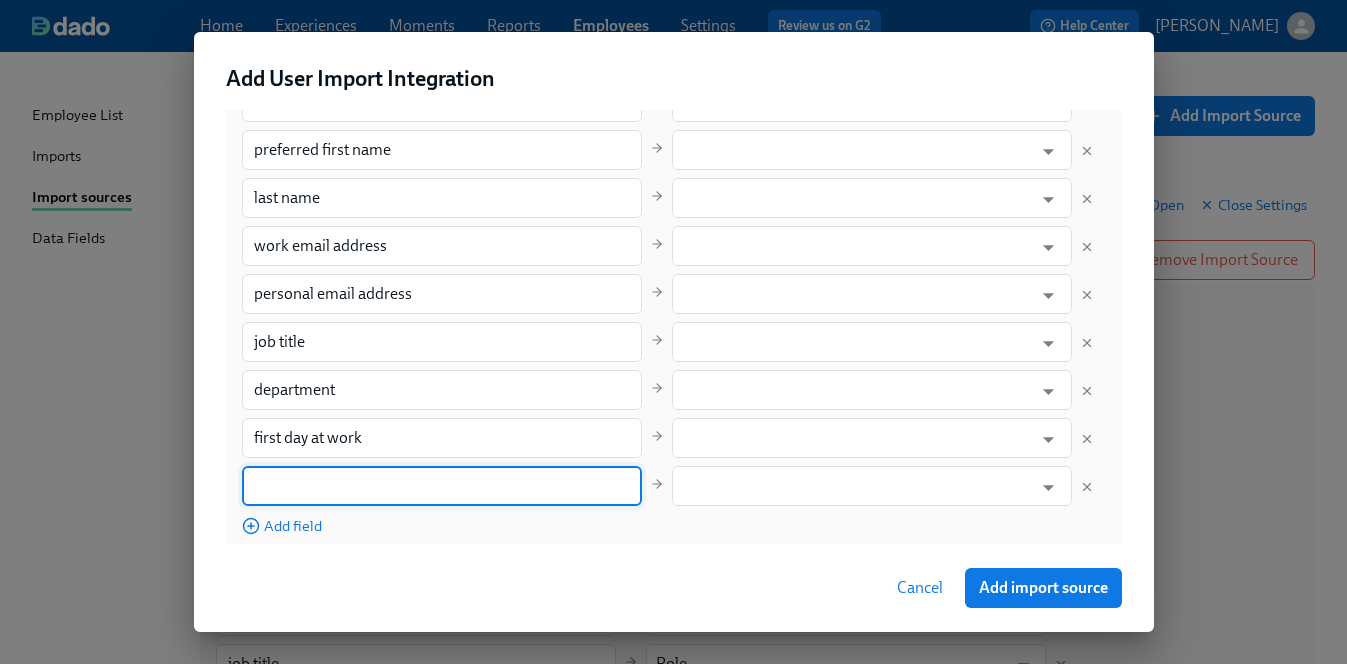 paste on "last day at work" 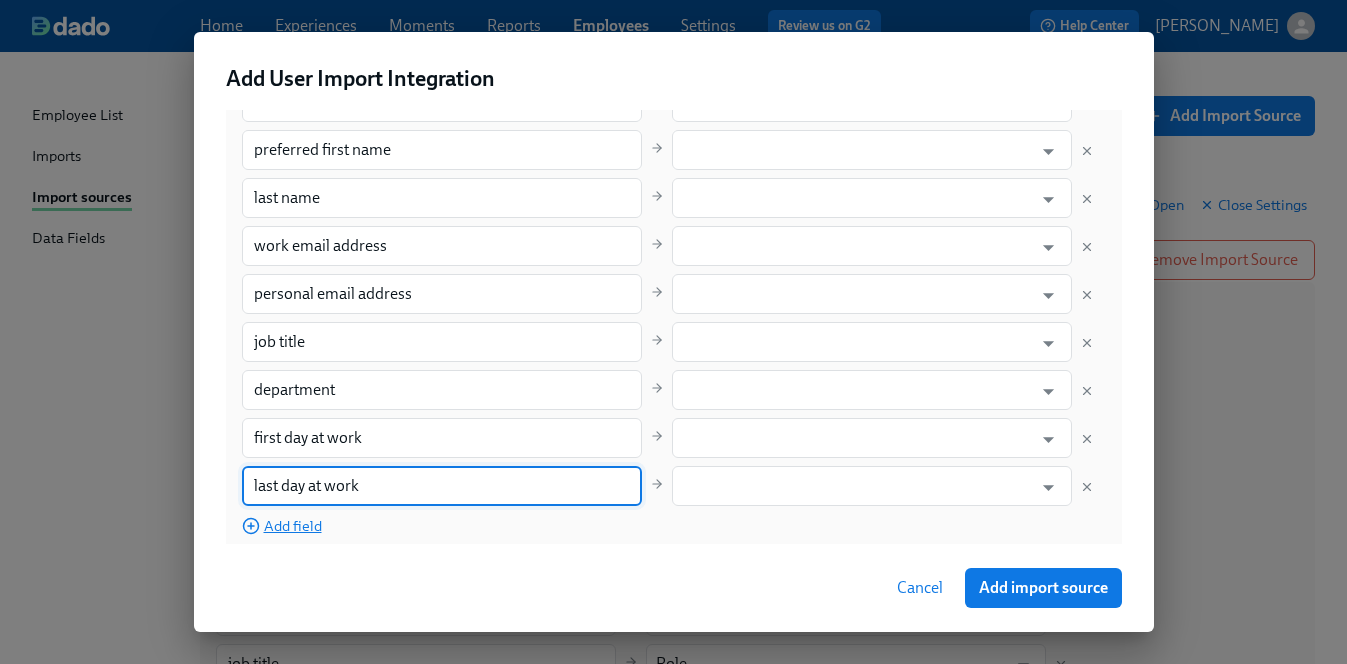 type on "last day at work" 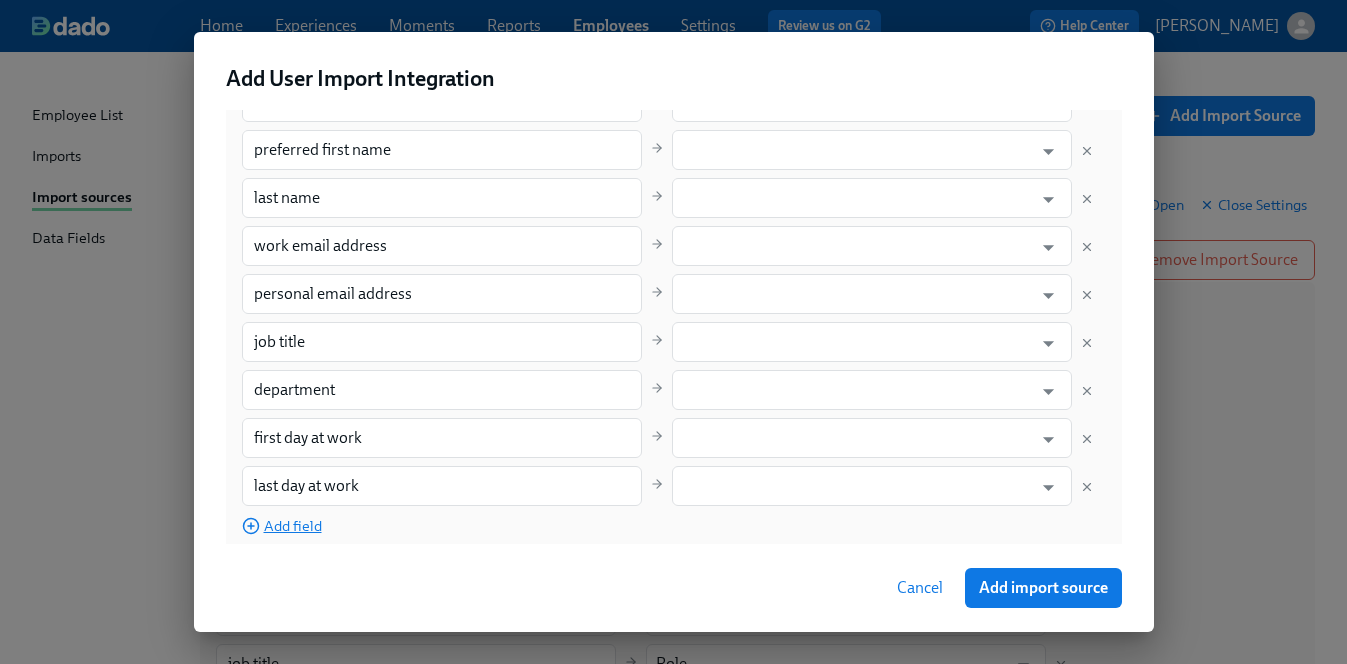 click on "Add field" at bounding box center (282, 526) 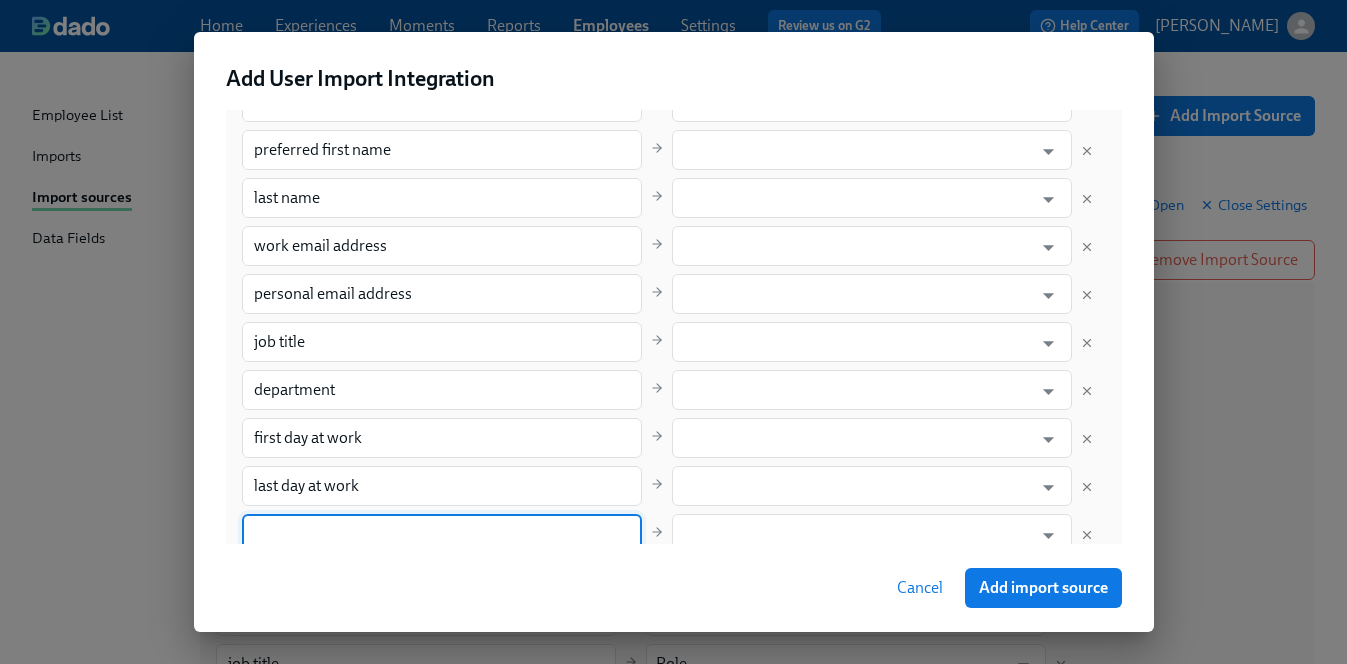 click at bounding box center [442, 534] 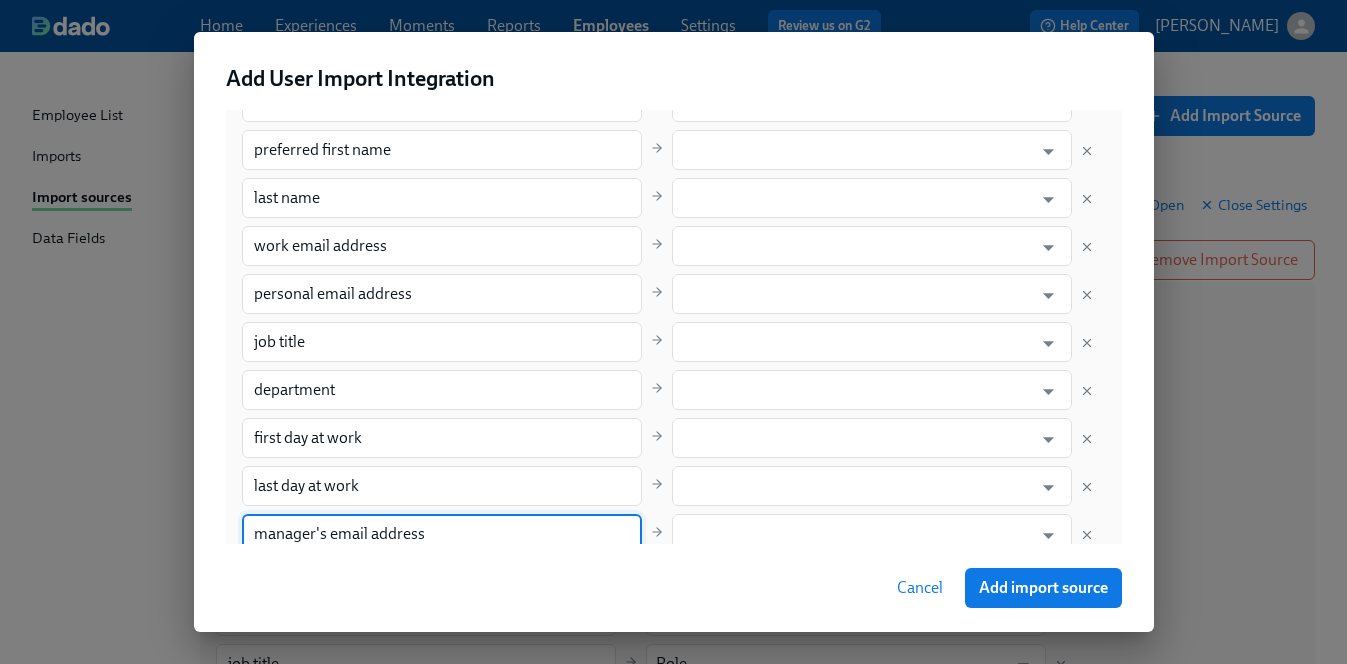 type on "manager's email address" 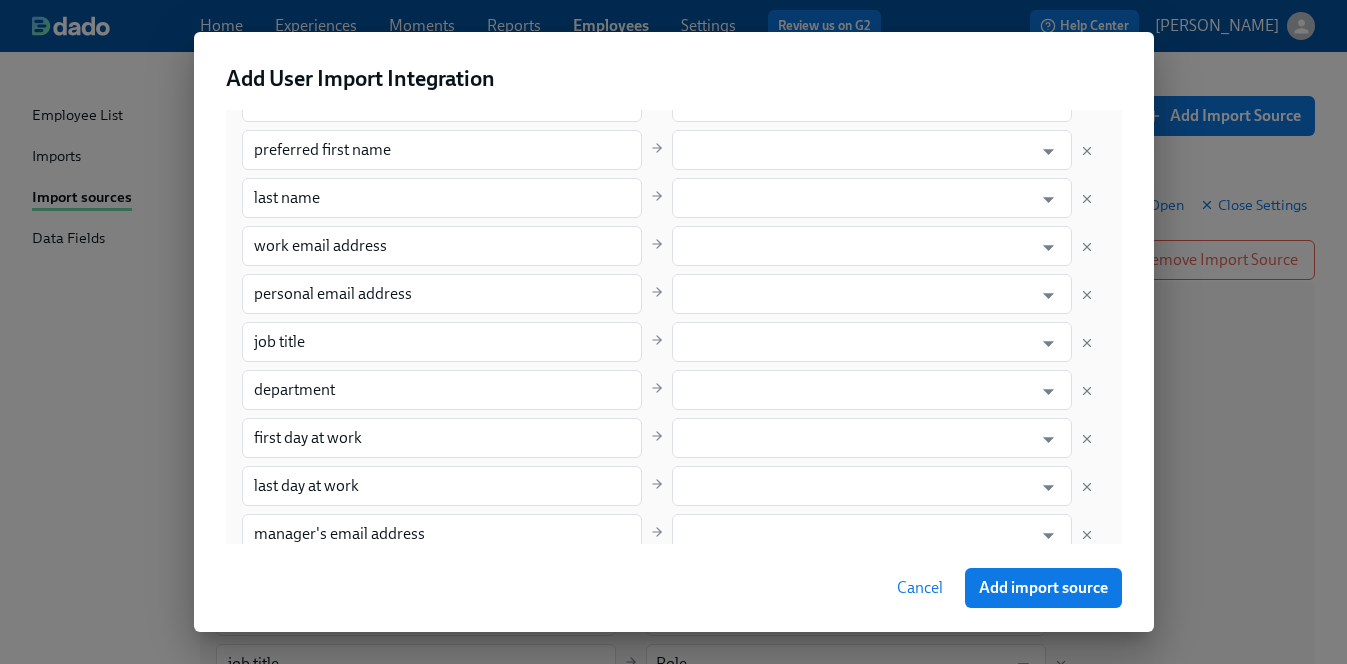 scroll, scrollTop: 576, scrollLeft: 0, axis: vertical 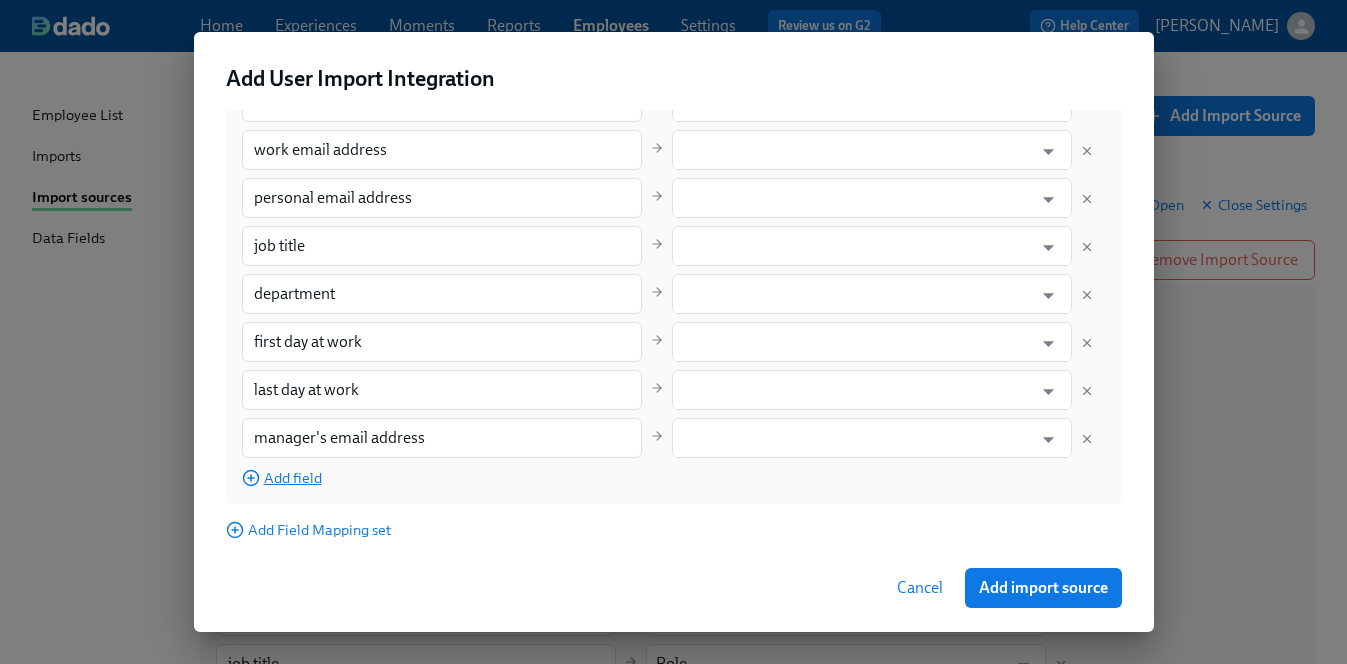 click on "Add field" at bounding box center (282, 478) 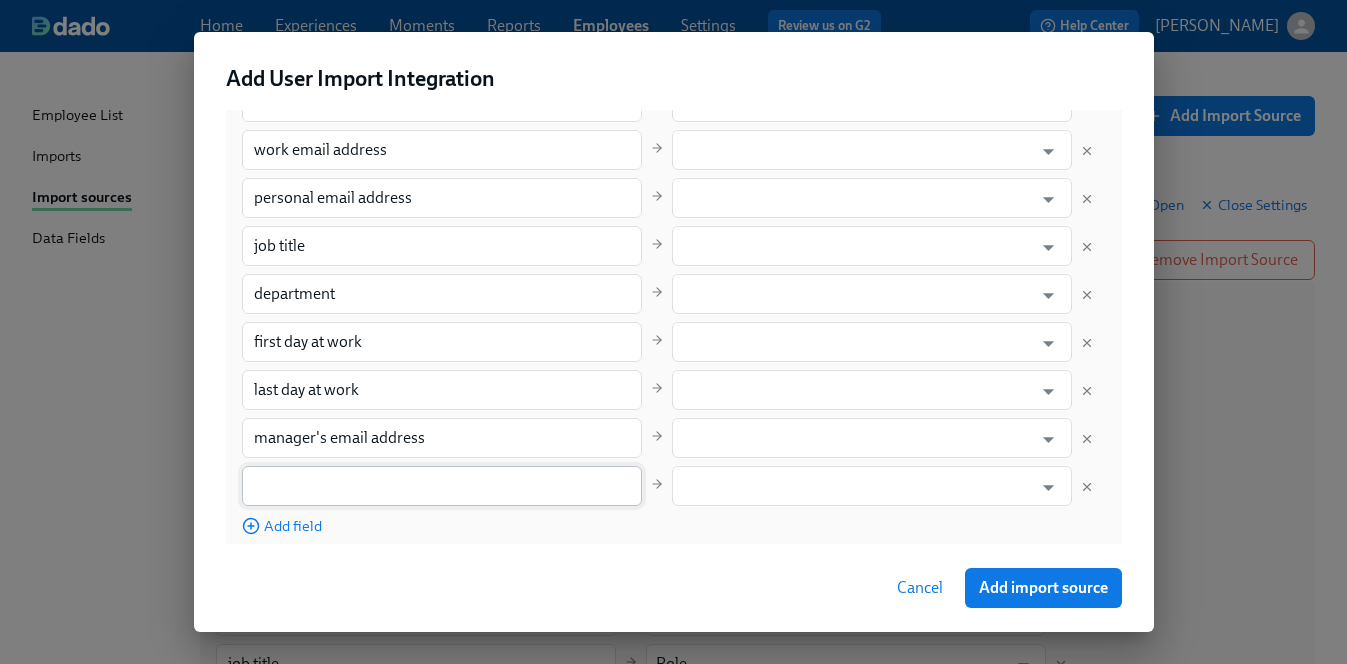 click at bounding box center [442, 486] 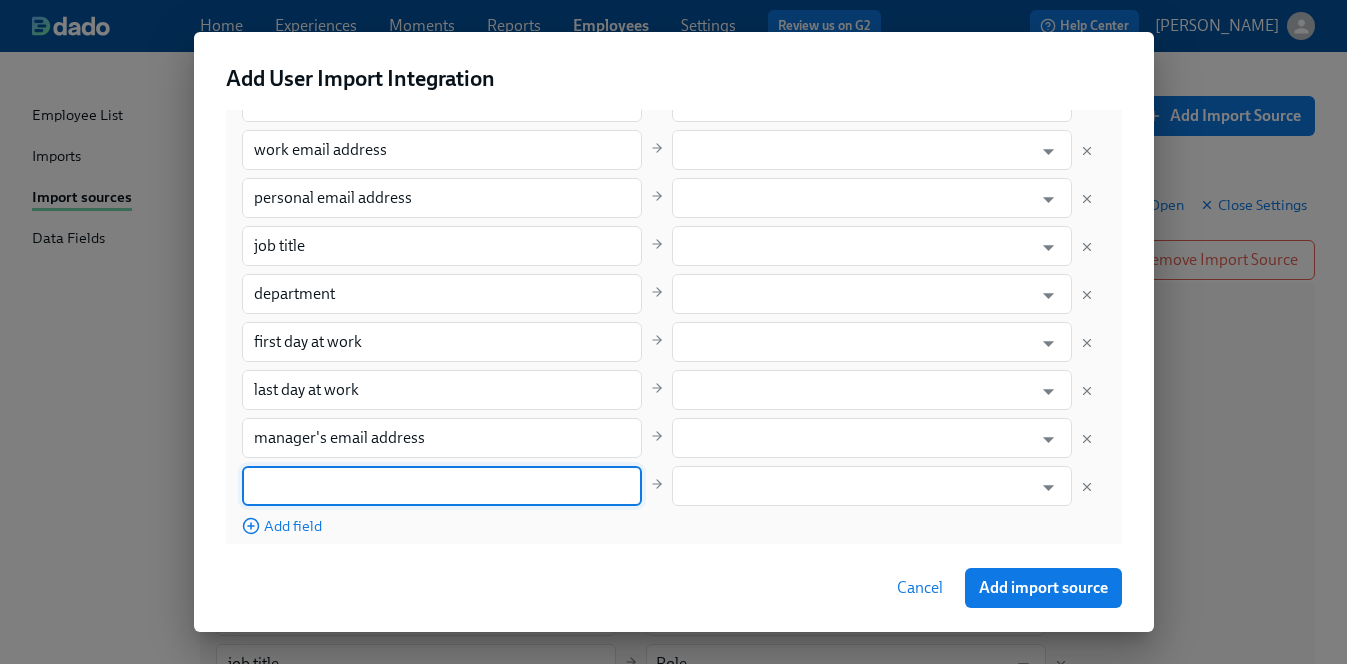 paste on "manager name" 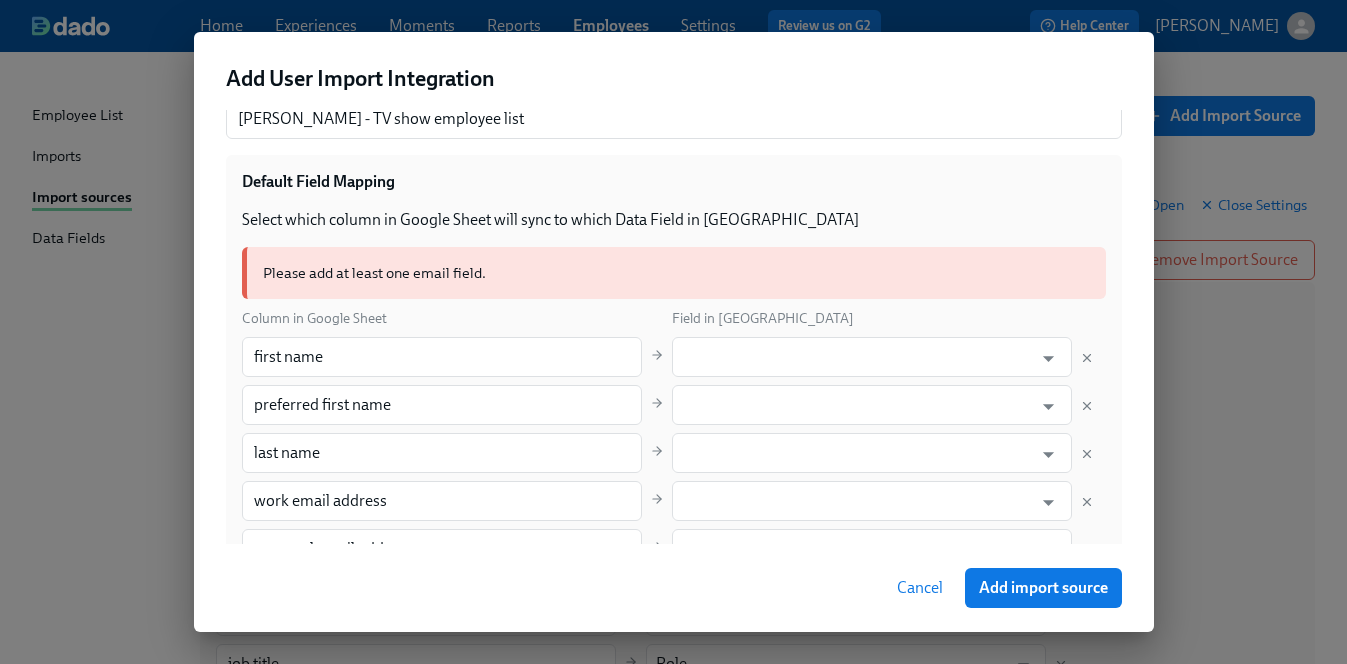 scroll, scrollTop: 221, scrollLeft: 0, axis: vertical 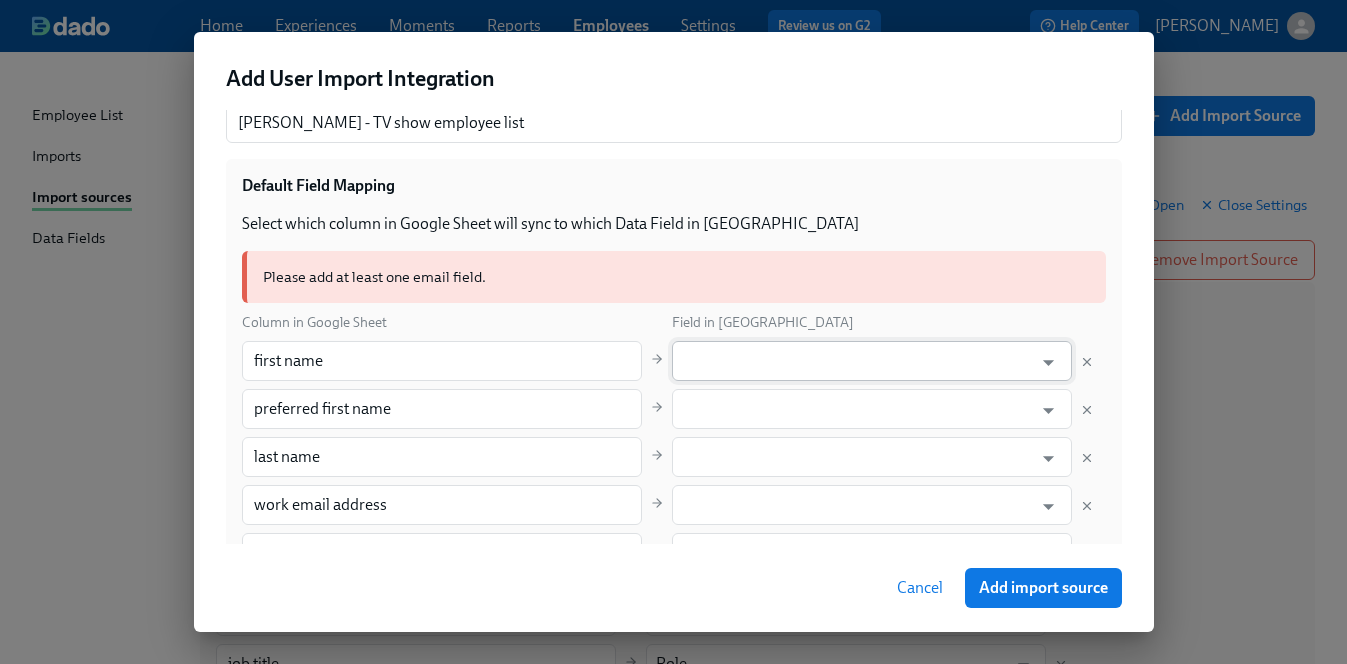 type on "manager name" 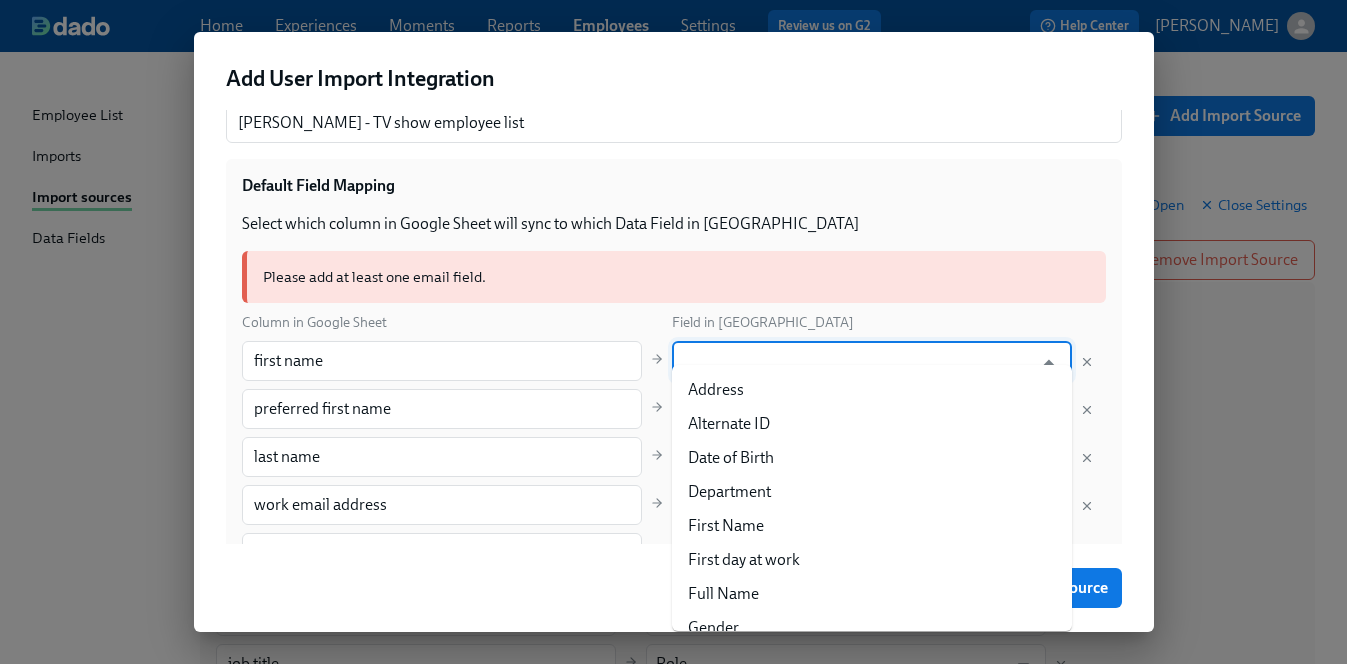 click at bounding box center (857, 361) 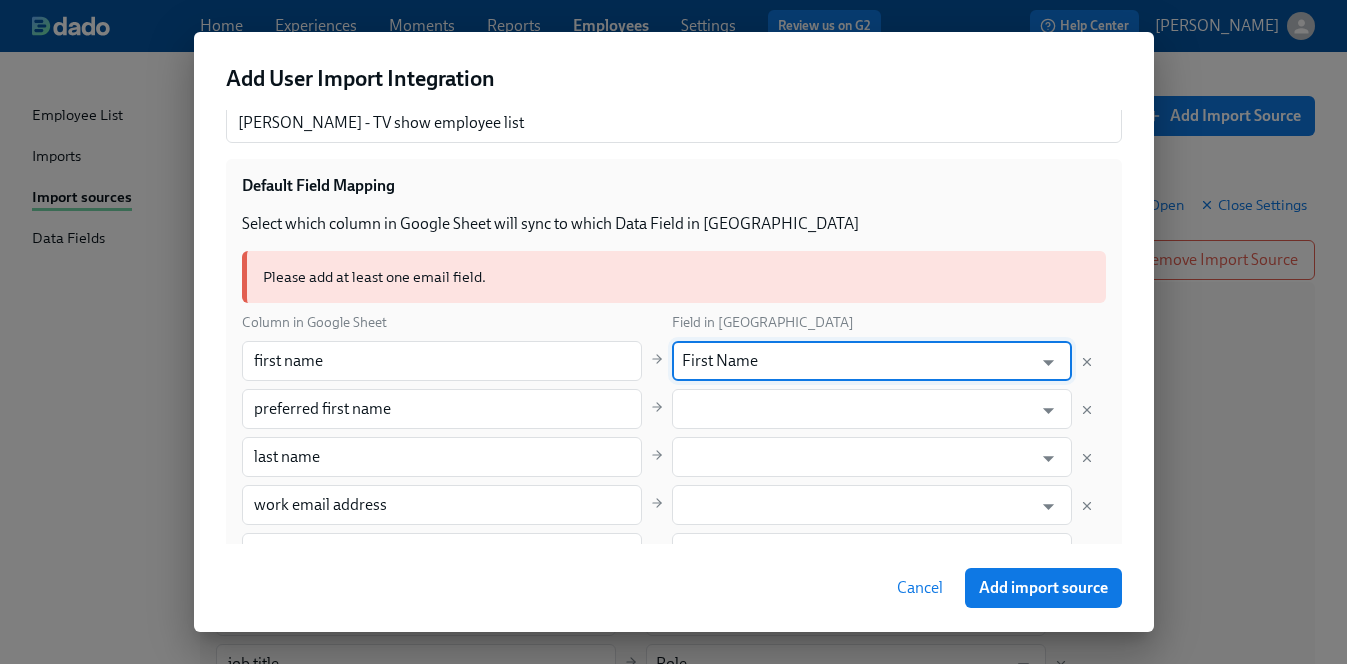 type on "First Name" 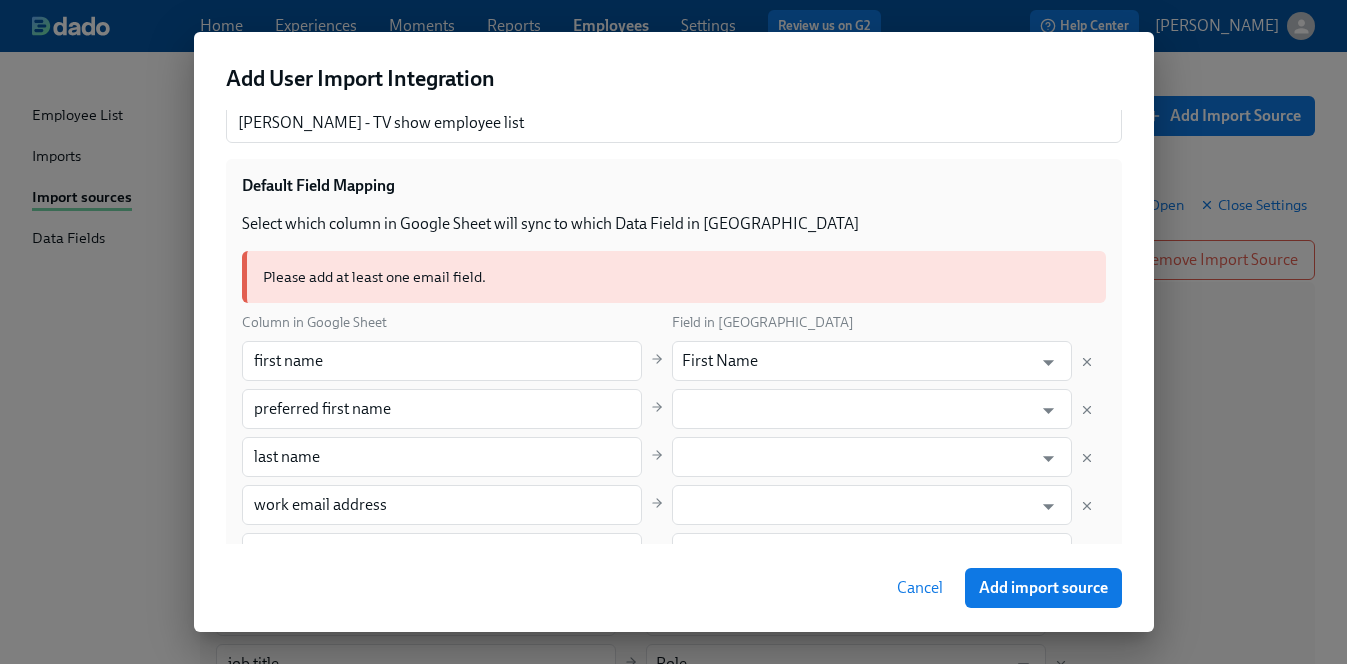 type 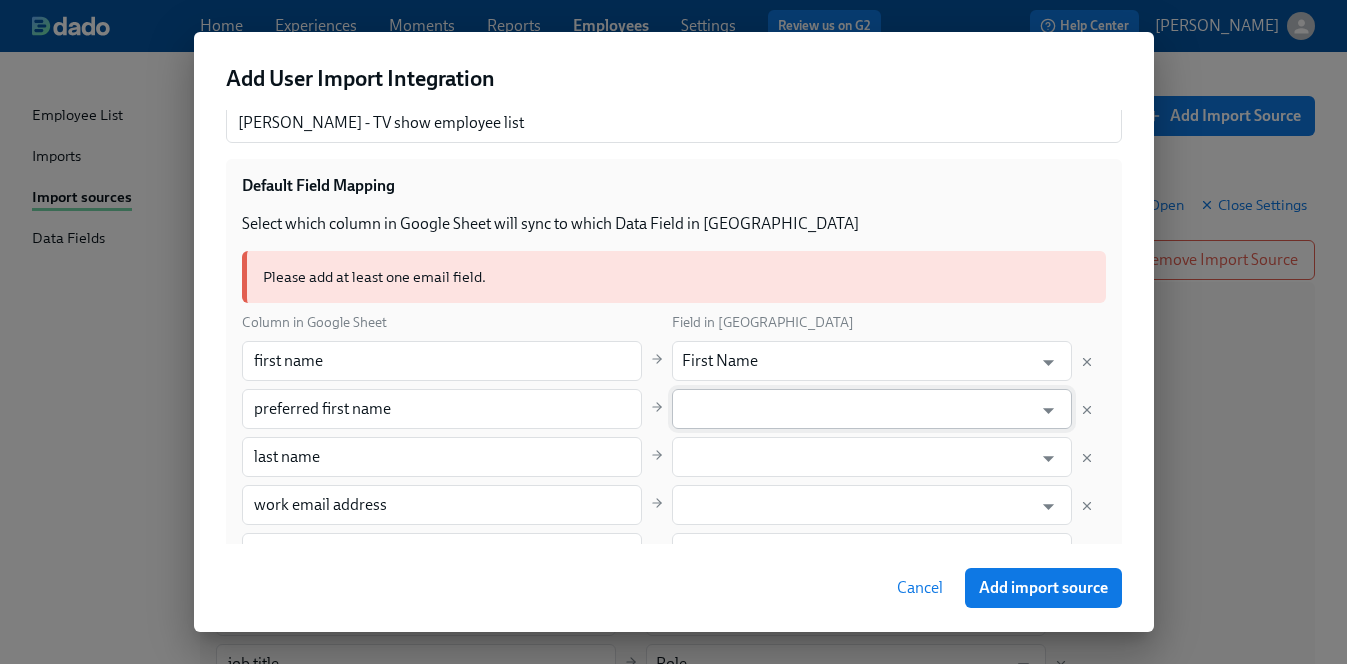 click at bounding box center (857, 409) 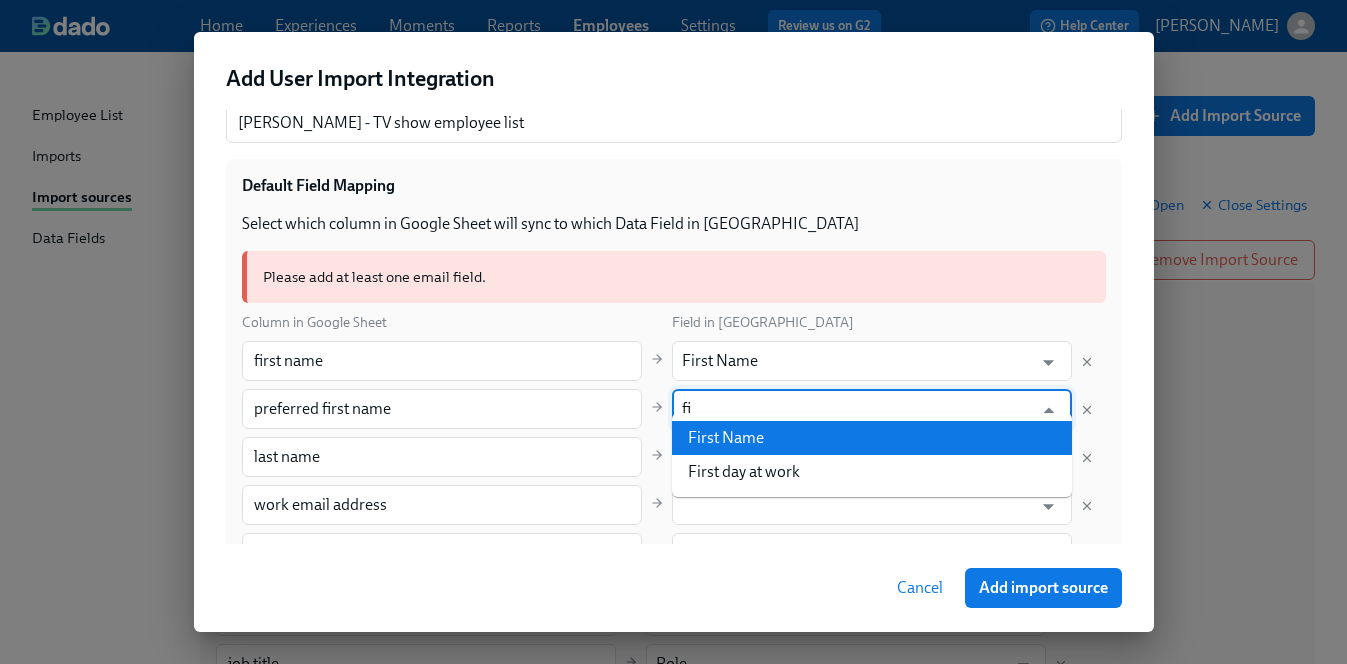 type on "f" 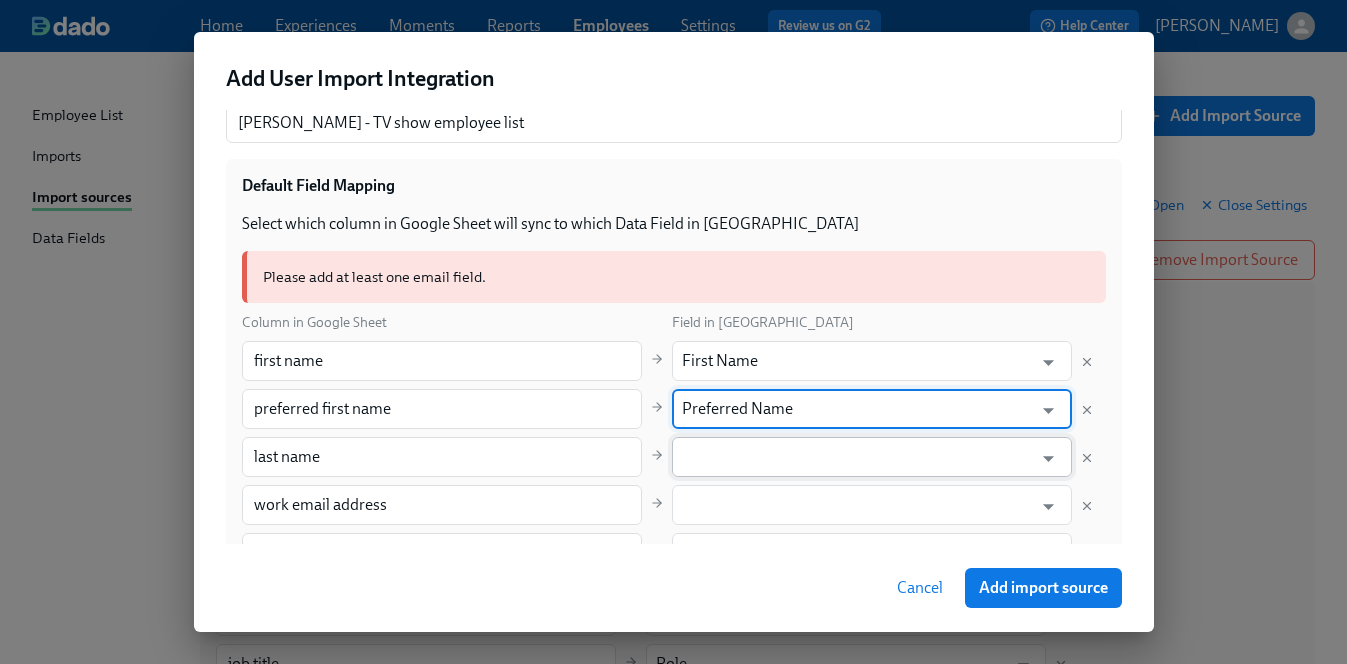 type on "Preferred Name" 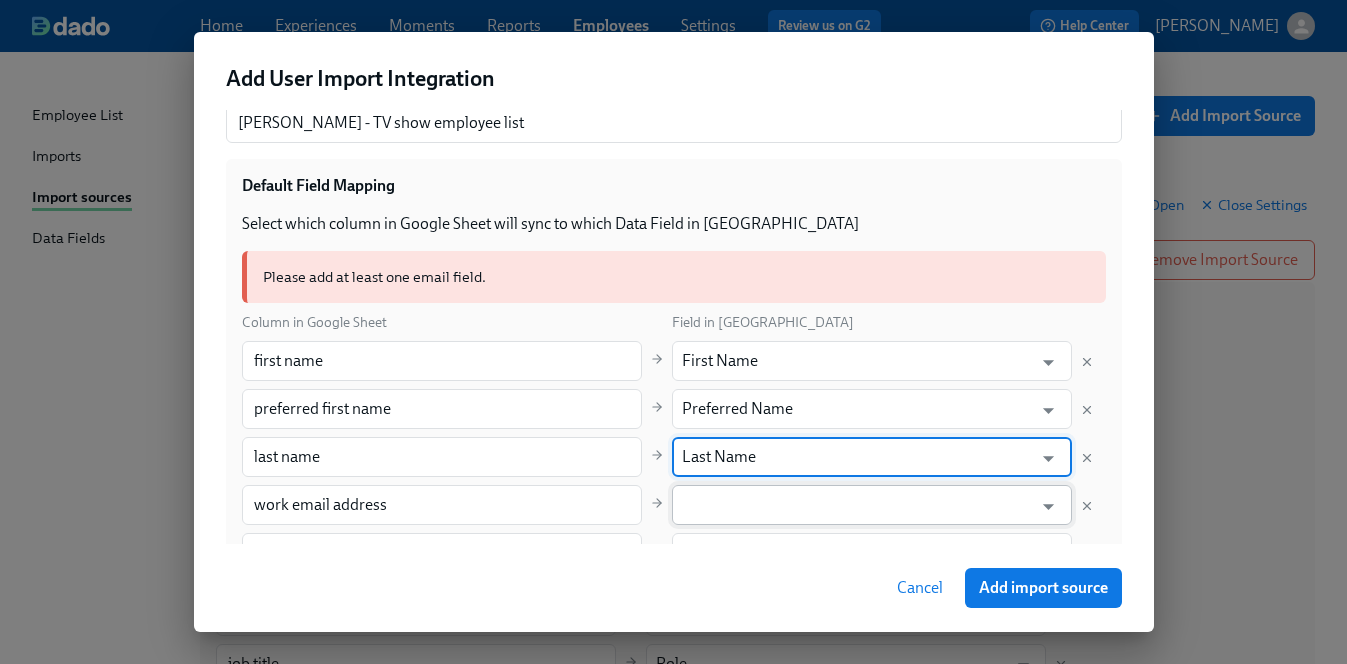 type on "Last Name" 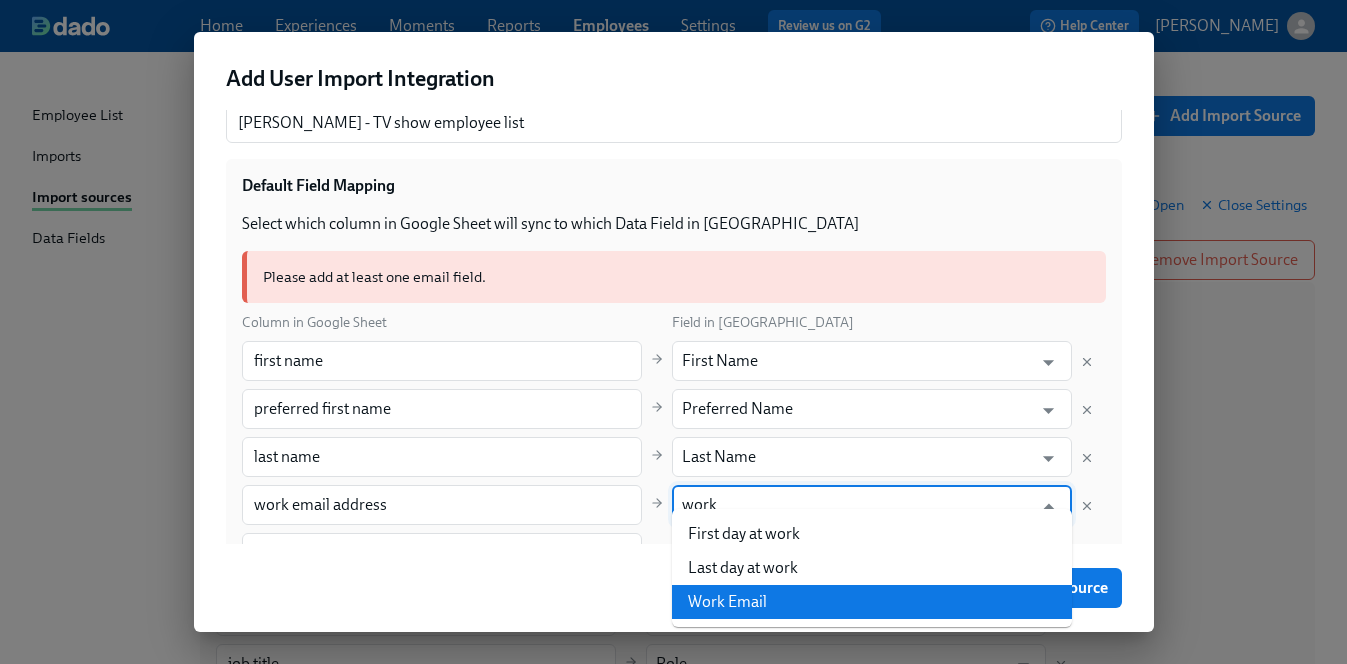 click on "Work Email" at bounding box center (872, 602) 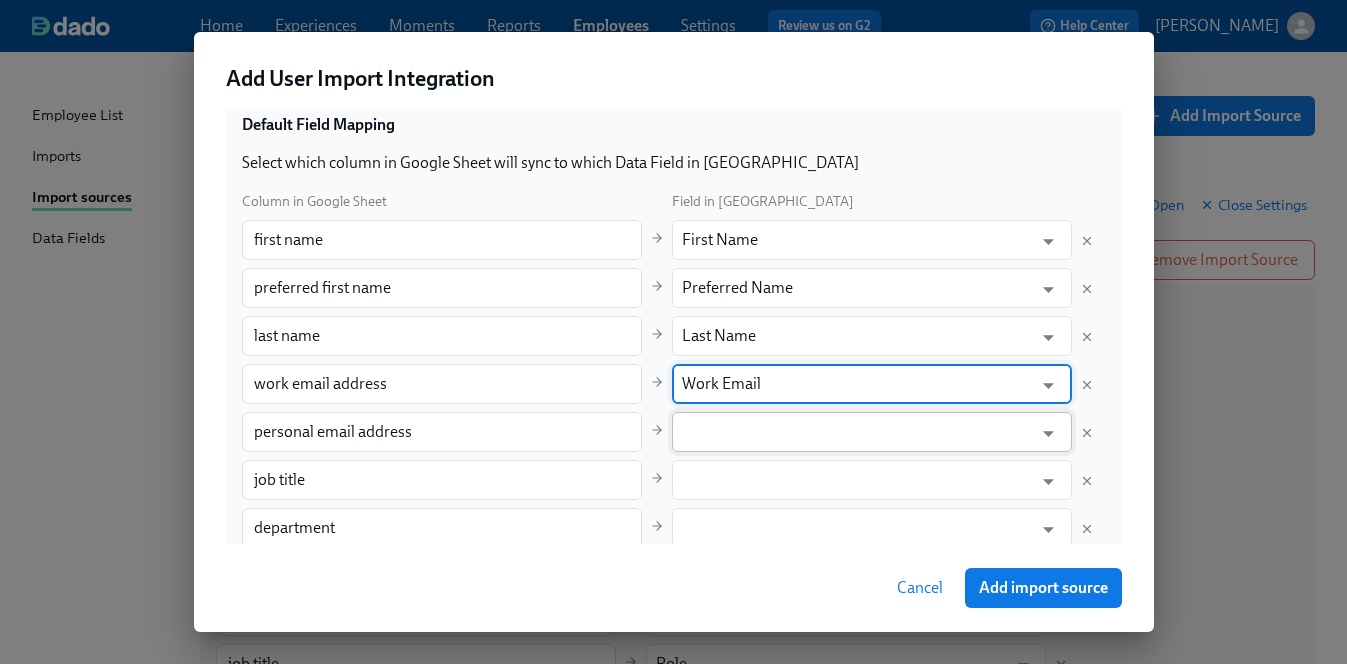 scroll, scrollTop: 291, scrollLeft: 0, axis: vertical 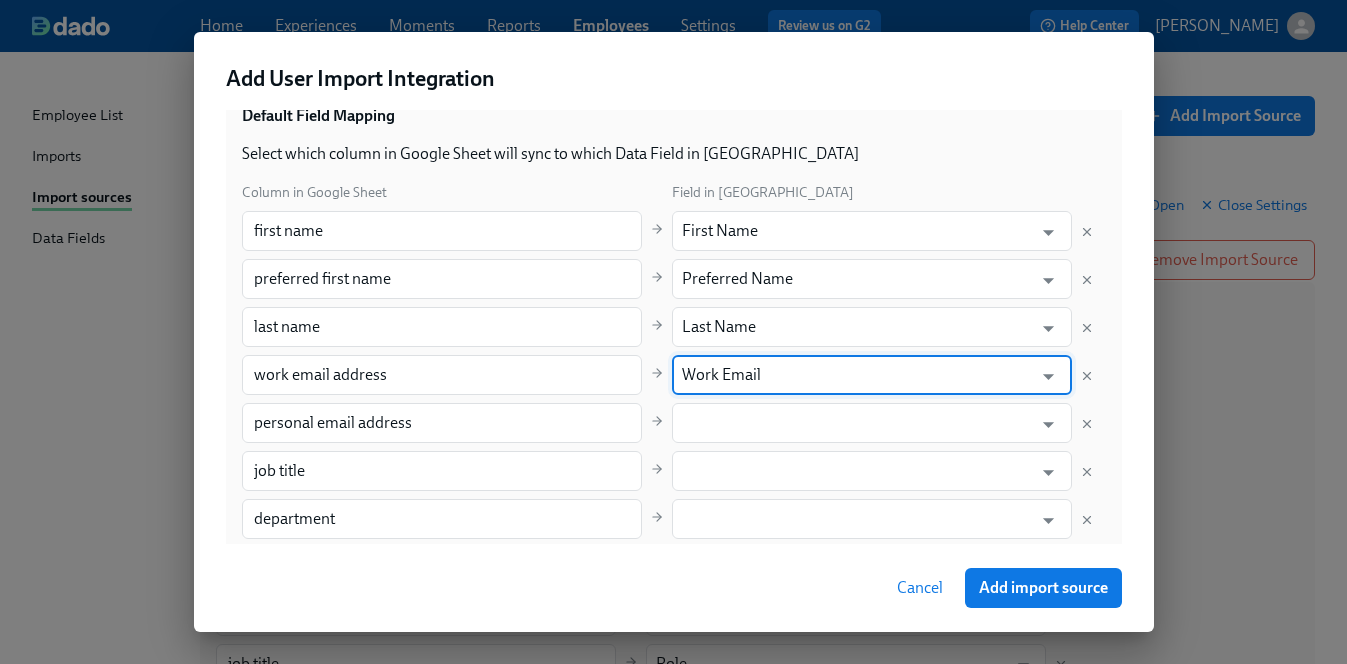type on "Work Email" 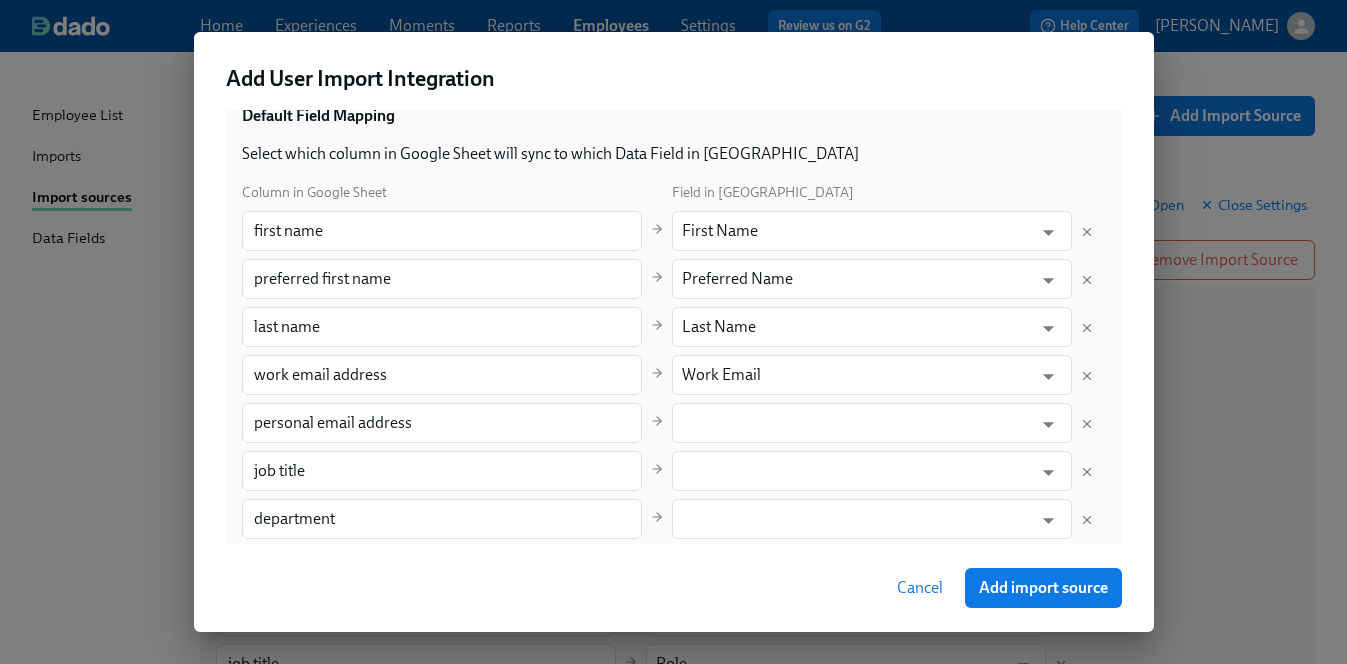 click on "Column in Google Sheet   Field in Dado   first name ​ First Name ​ preferred first name ​ Preferred Name ​ last name ​ Last Name ​ work email address ​ Work Email ​ personal email address ​ ​ job title ​ ​ department ​ ​ first day at work ​ ​ last day at work ​ ​ manager's email address ​ ​ manager name ​ ​ Add field" at bounding box center [674, 471] 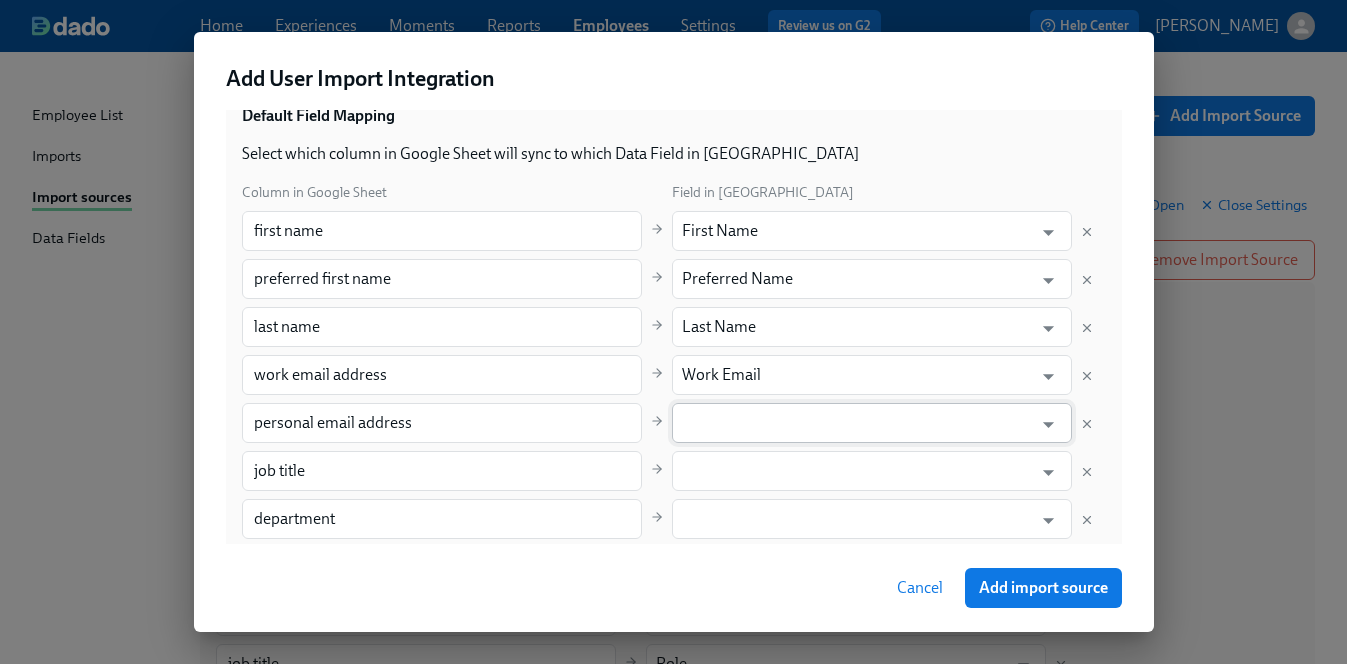 click at bounding box center (857, 423) 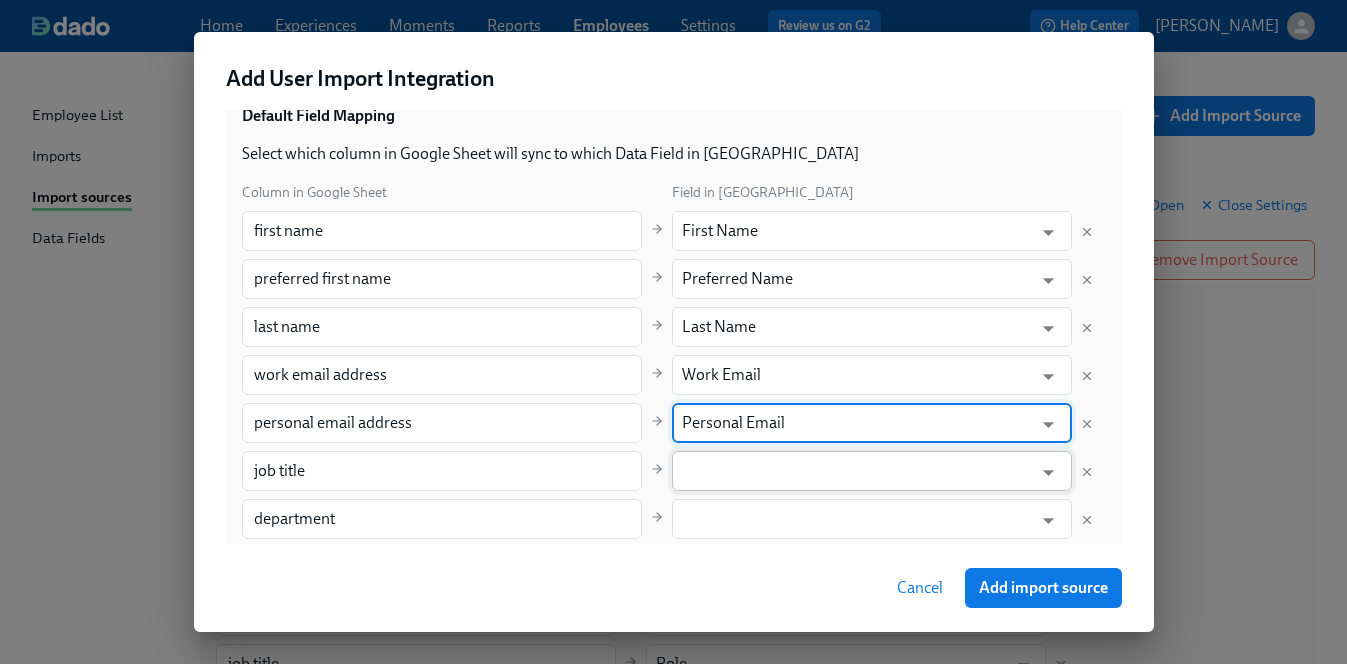 type on "Personal Email" 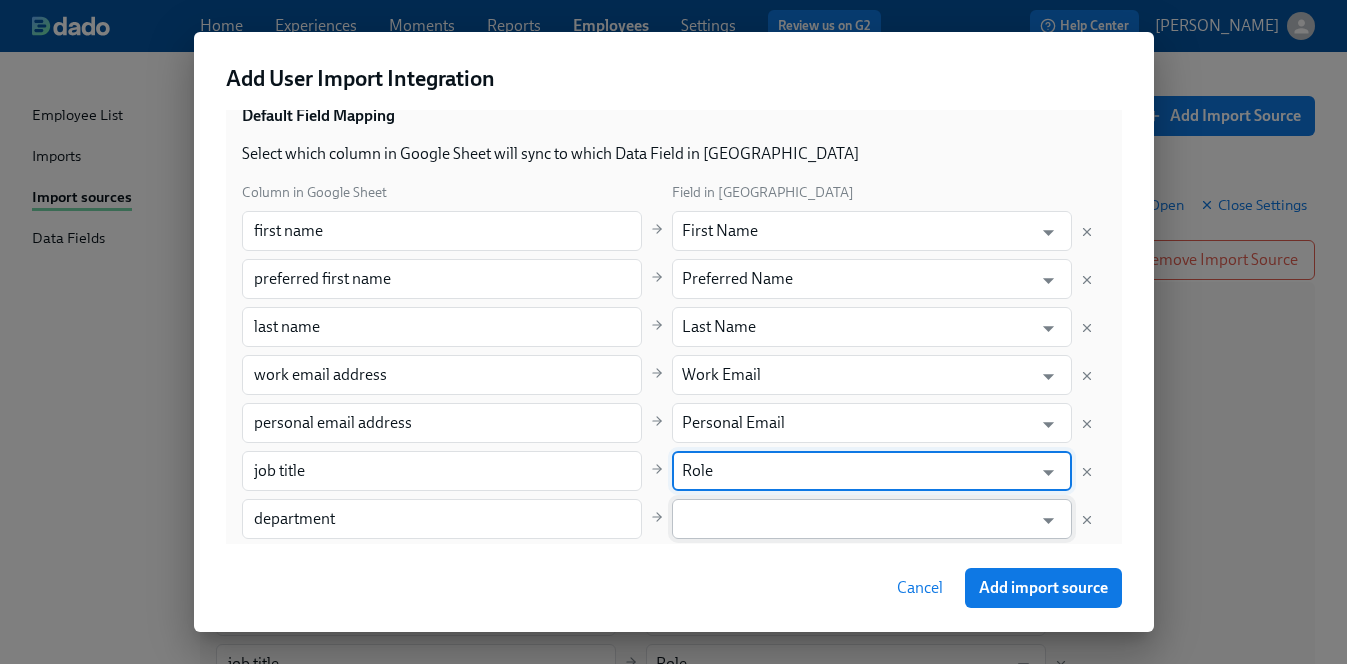 type on "Role" 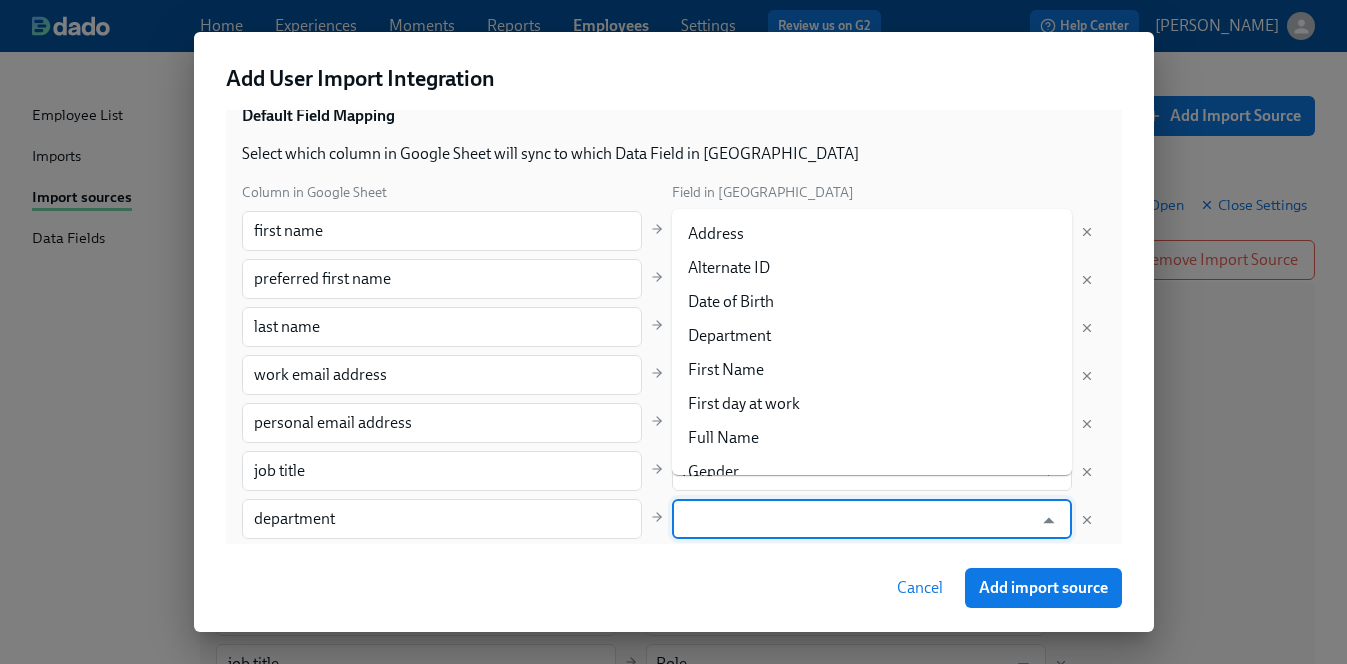 click at bounding box center (857, 519) 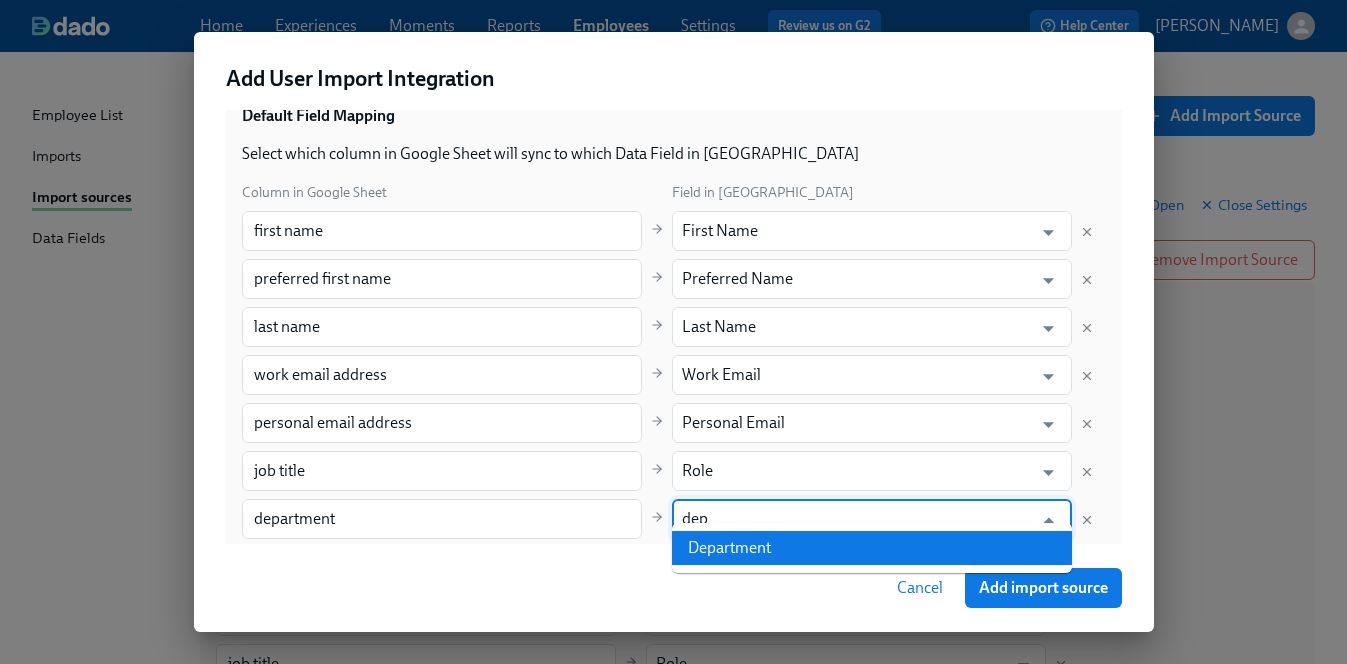 click on "Department" at bounding box center [872, 548] 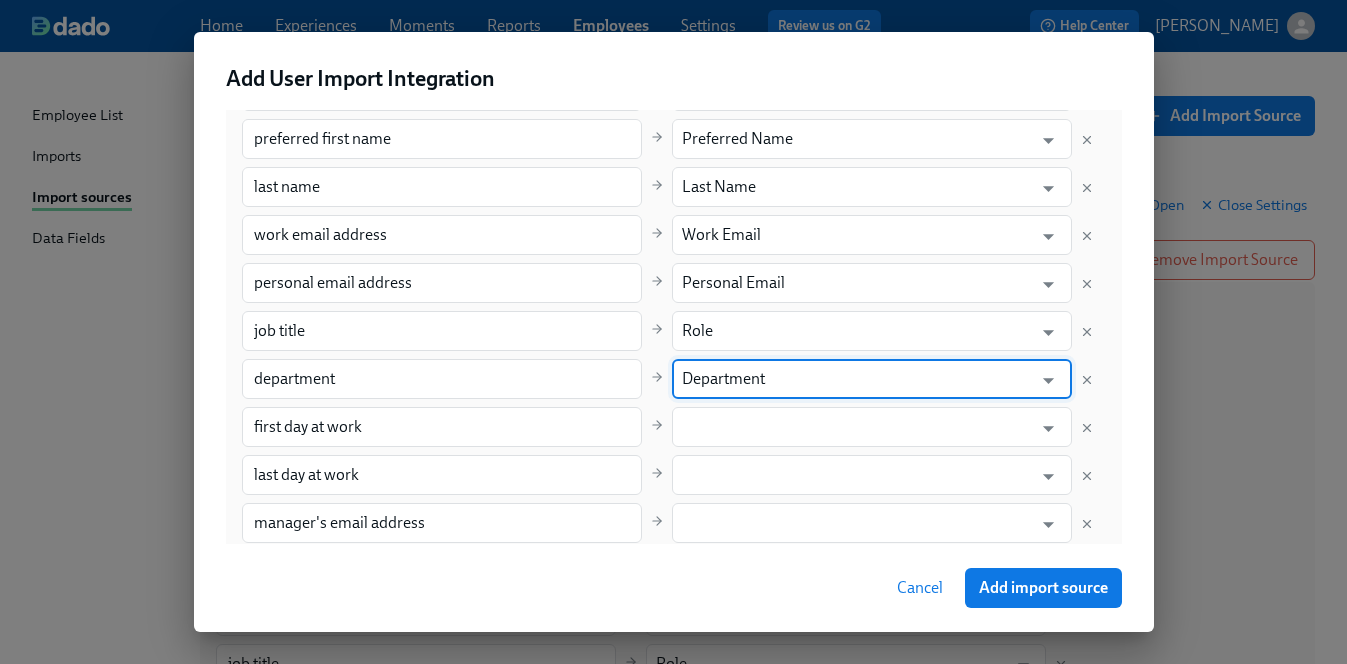 scroll, scrollTop: 449, scrollLeft: 0, axis: vertical 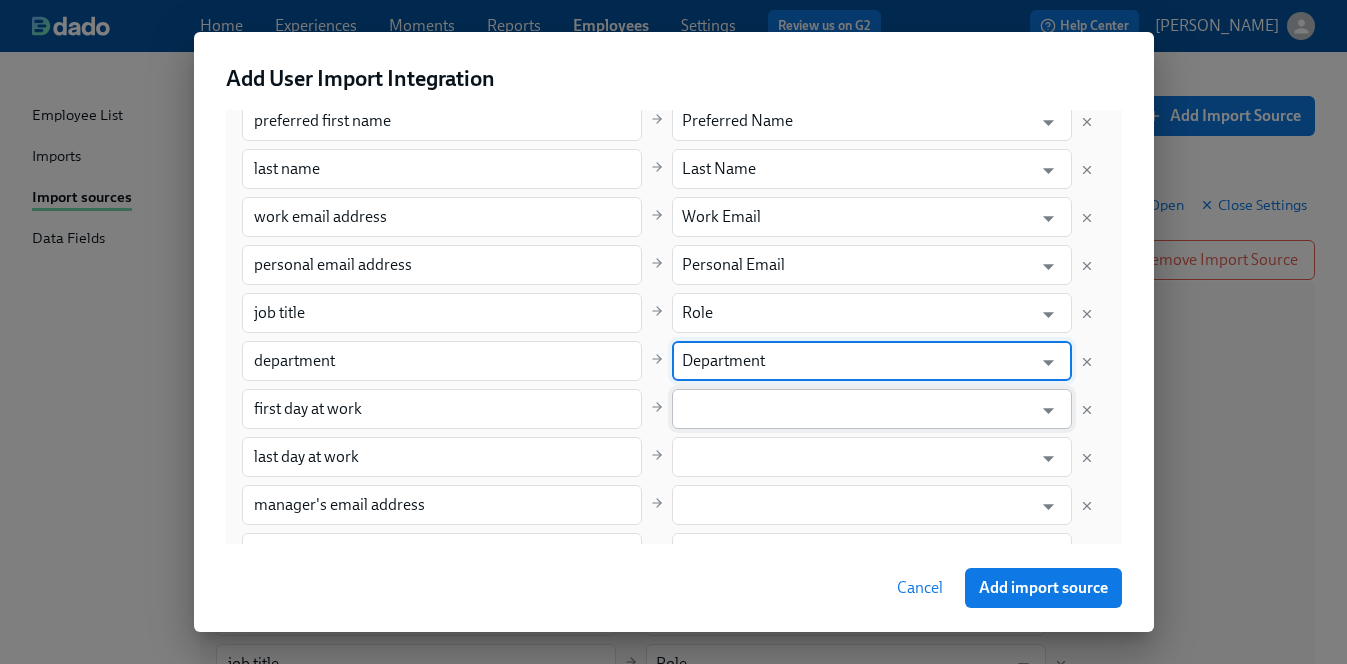 type on "Department" 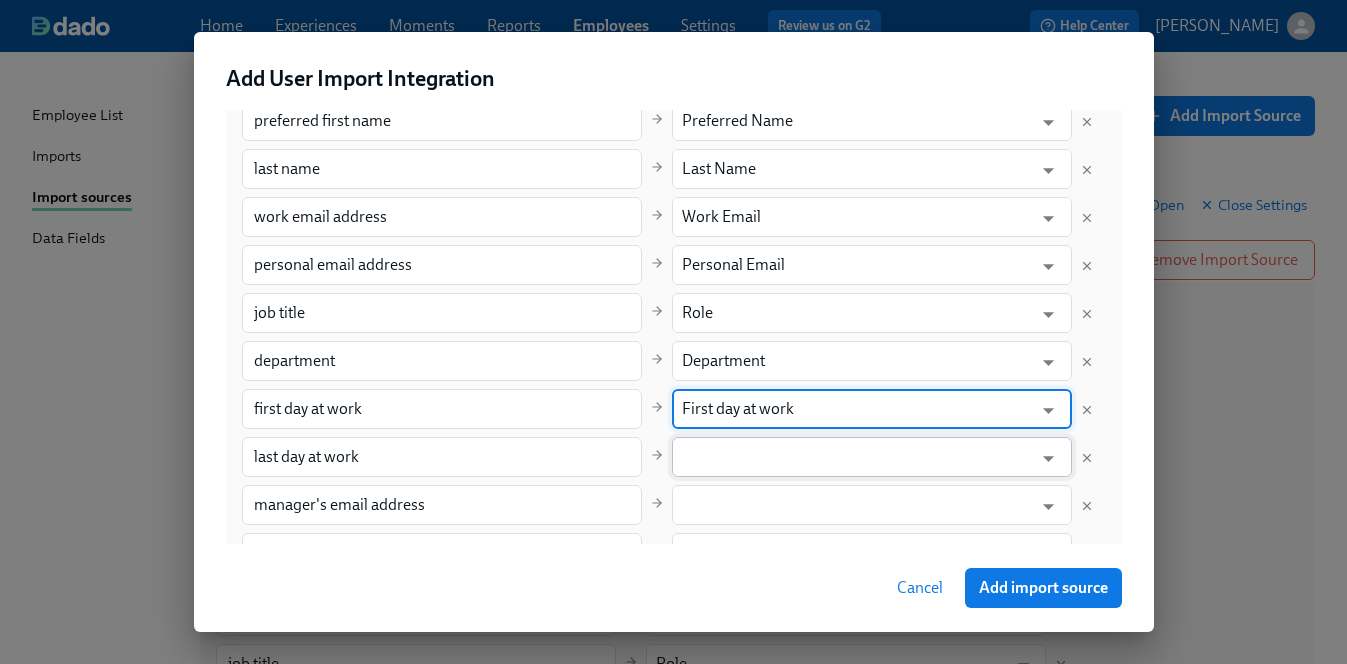 type on "First day at work" 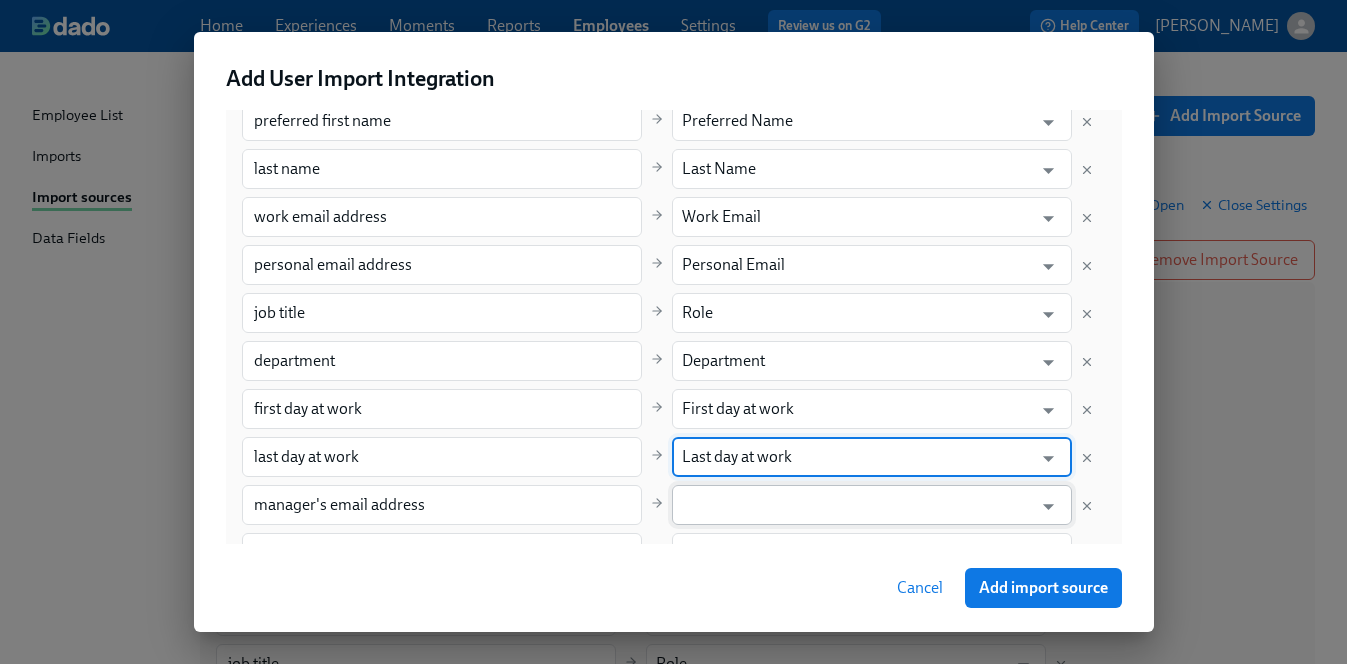 type on "Last day at work" 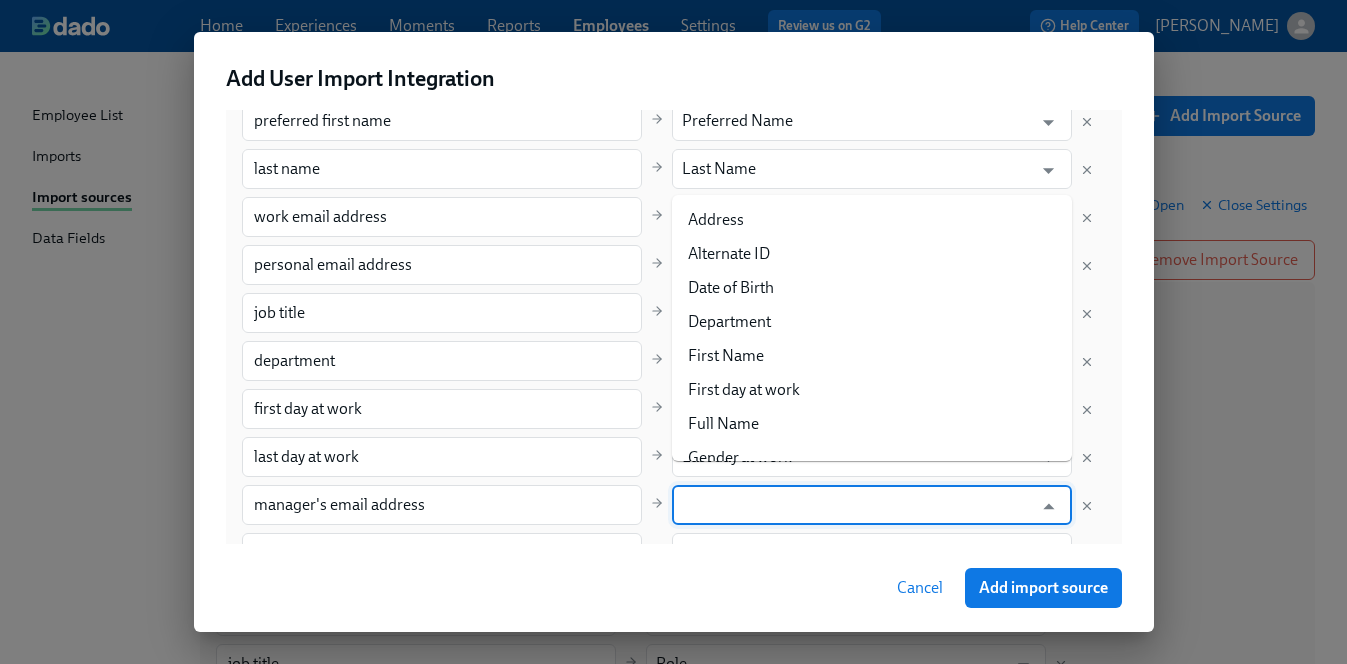 click at bounding box center [857, 505] 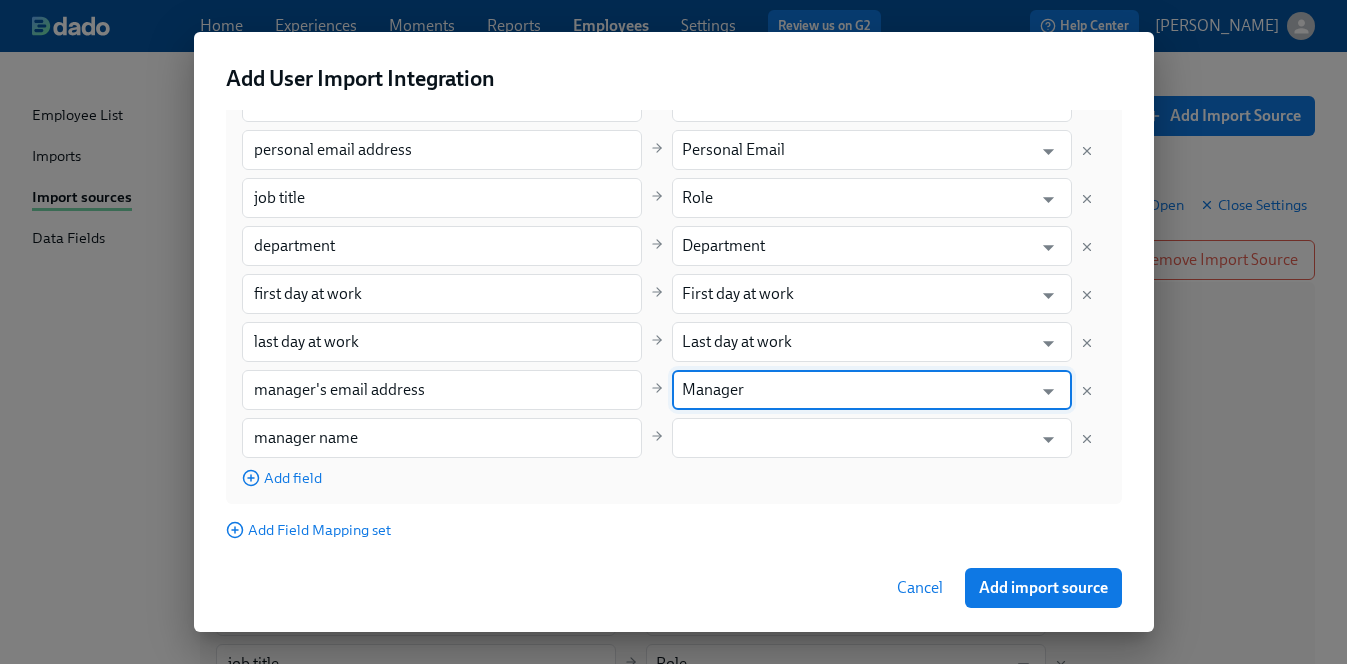 scroll, scrollTop: 560, scrollLeft: 0, axis: vertical 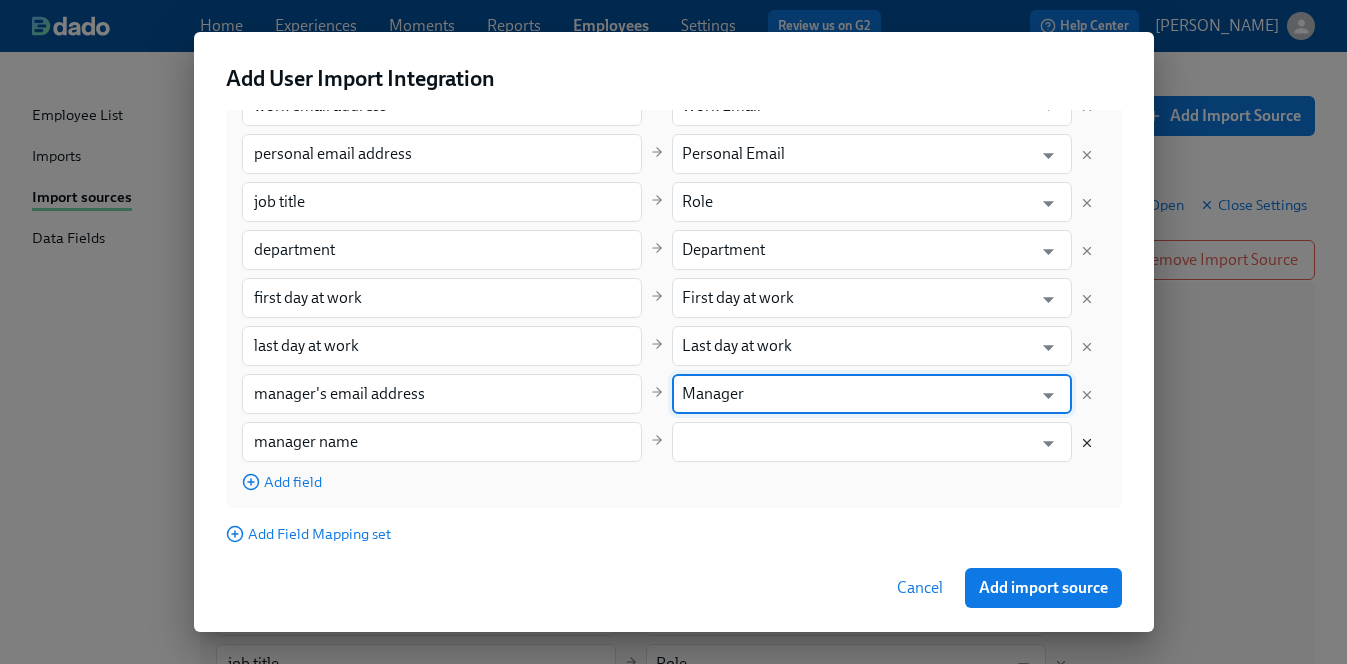 type on "Manager" 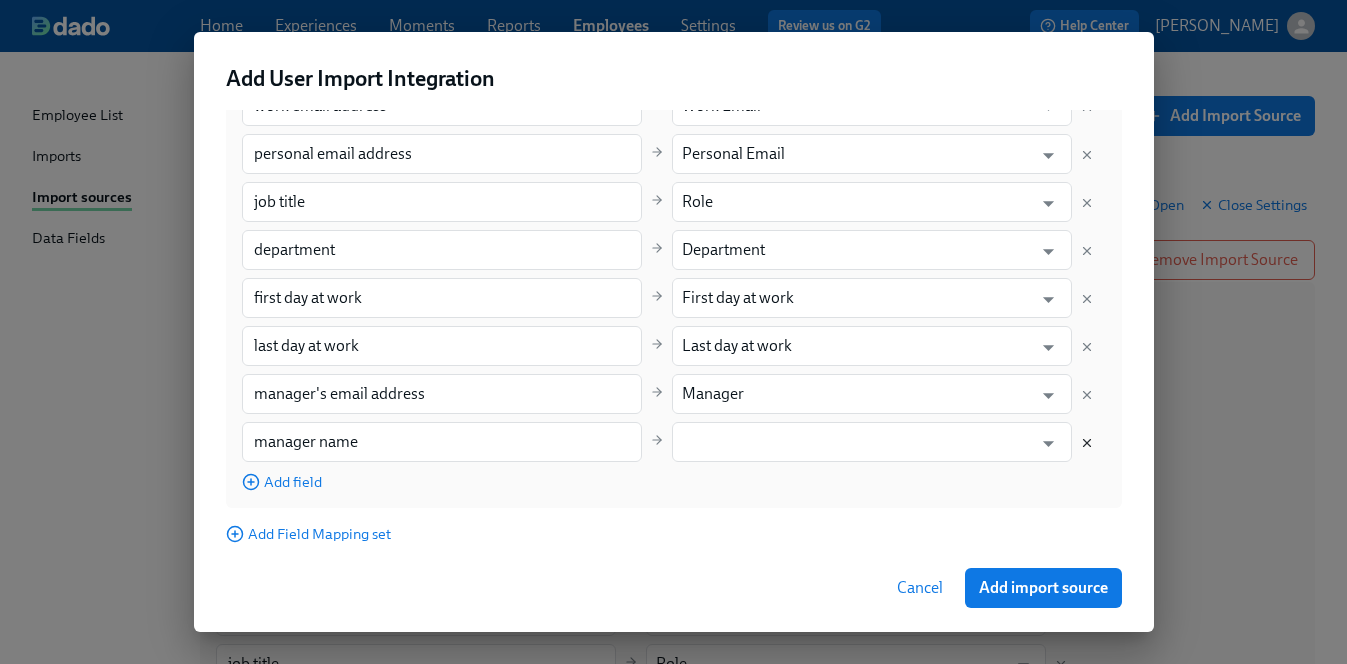 click 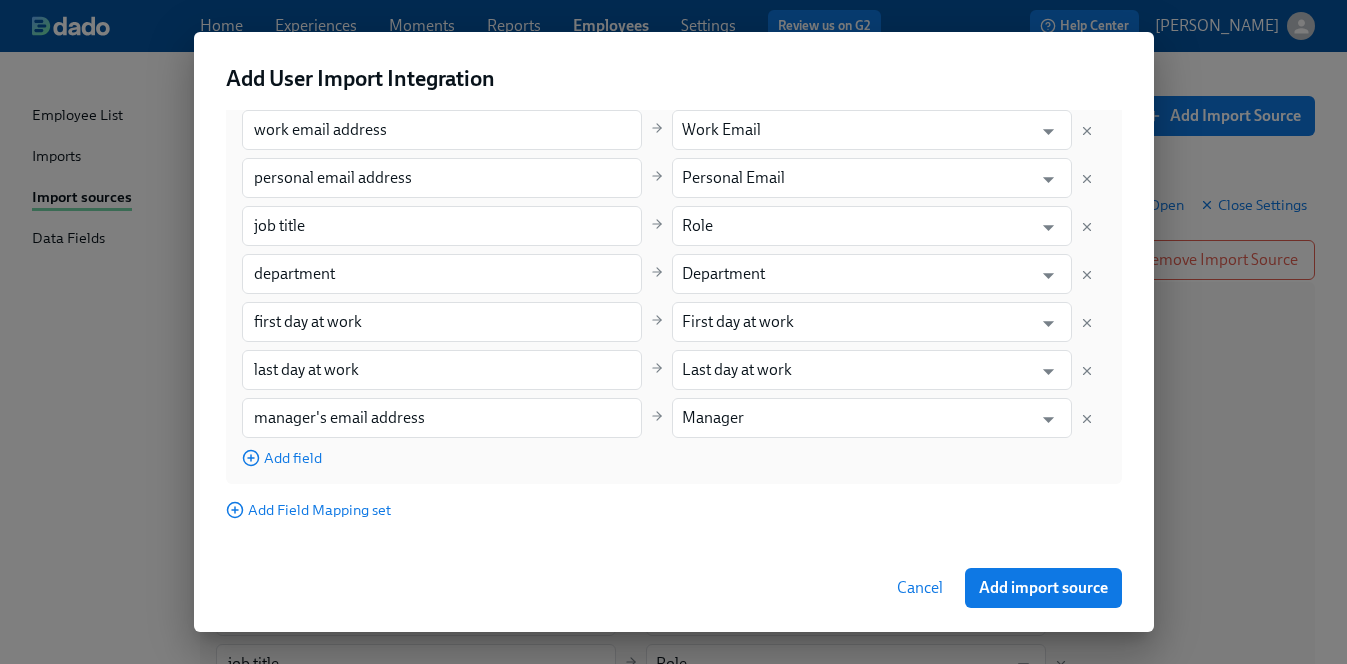 scroll, scrollTop: 516, scrollLeft: 0, axis: vertical 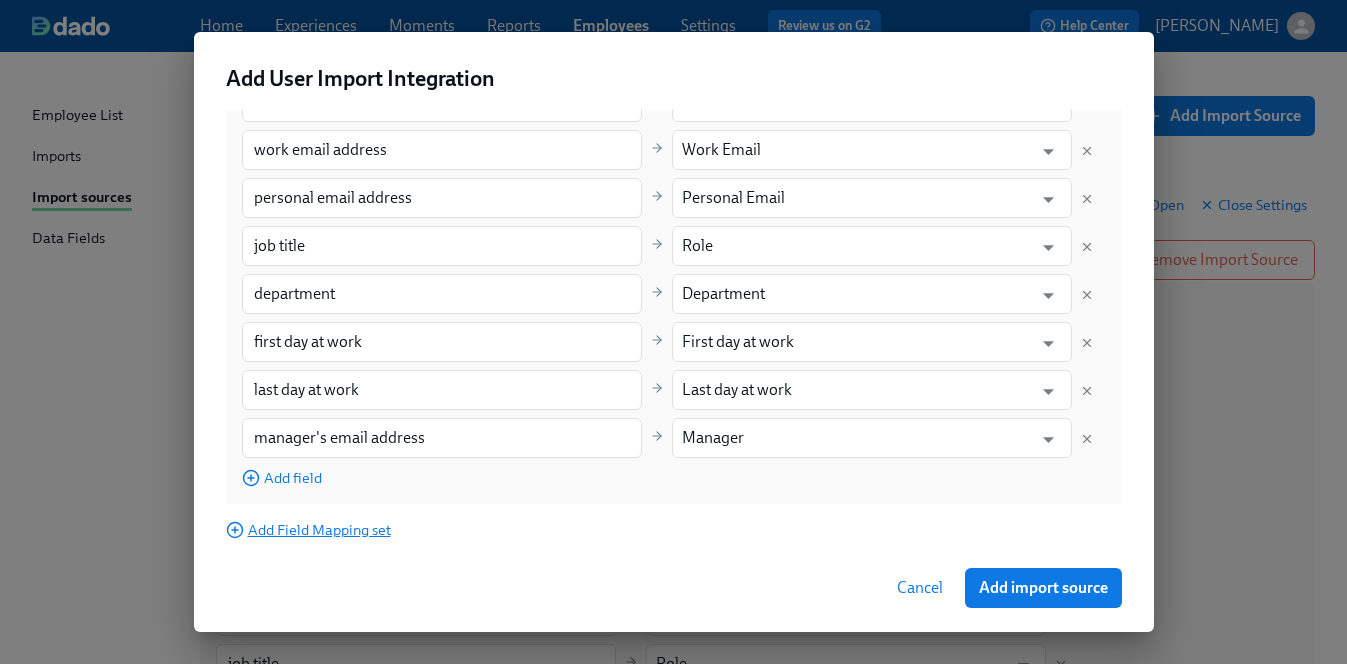 click on "Add Field Mapping set" at bounding box center (308, 530) 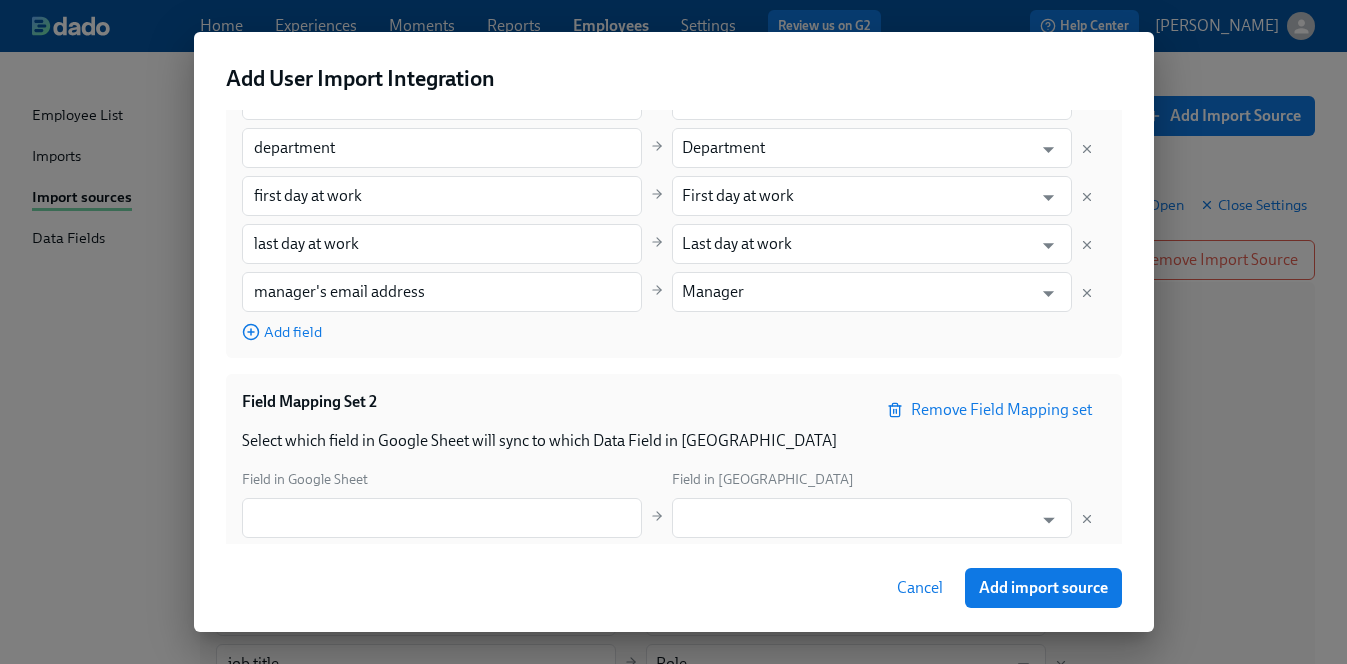 scroll, scrollTop: 713, scrollLeft: 0, axis: vertical 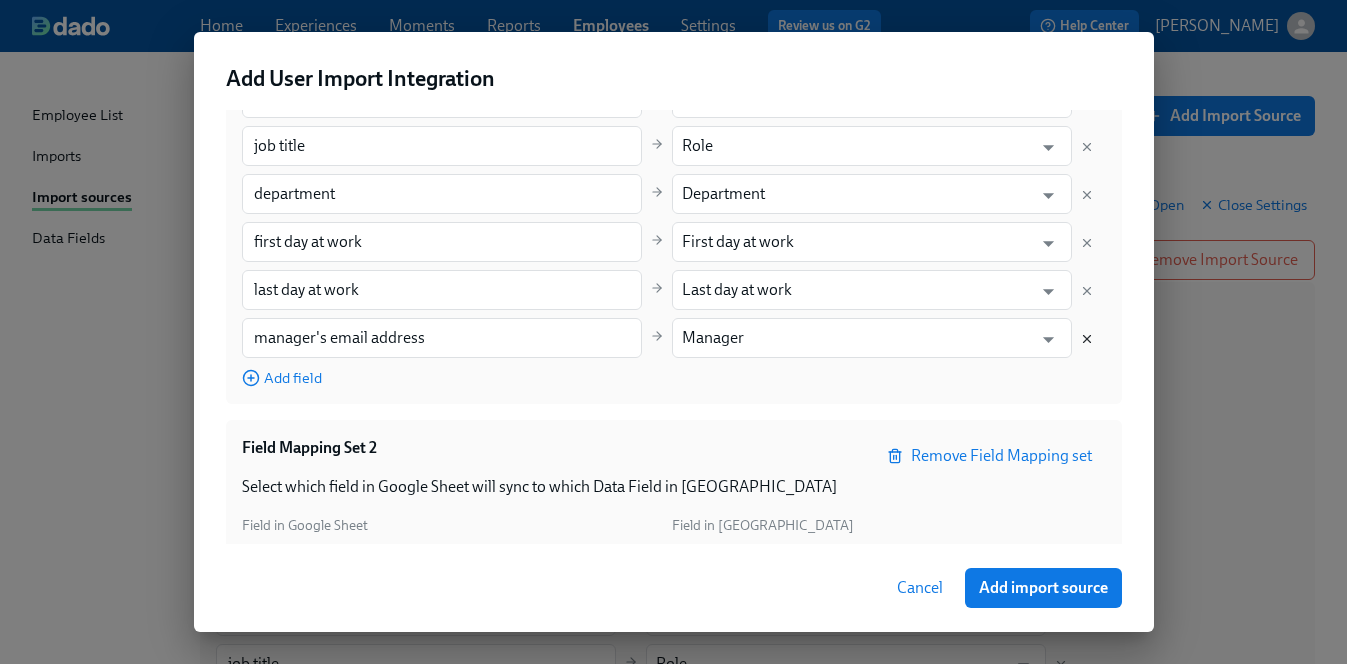 click 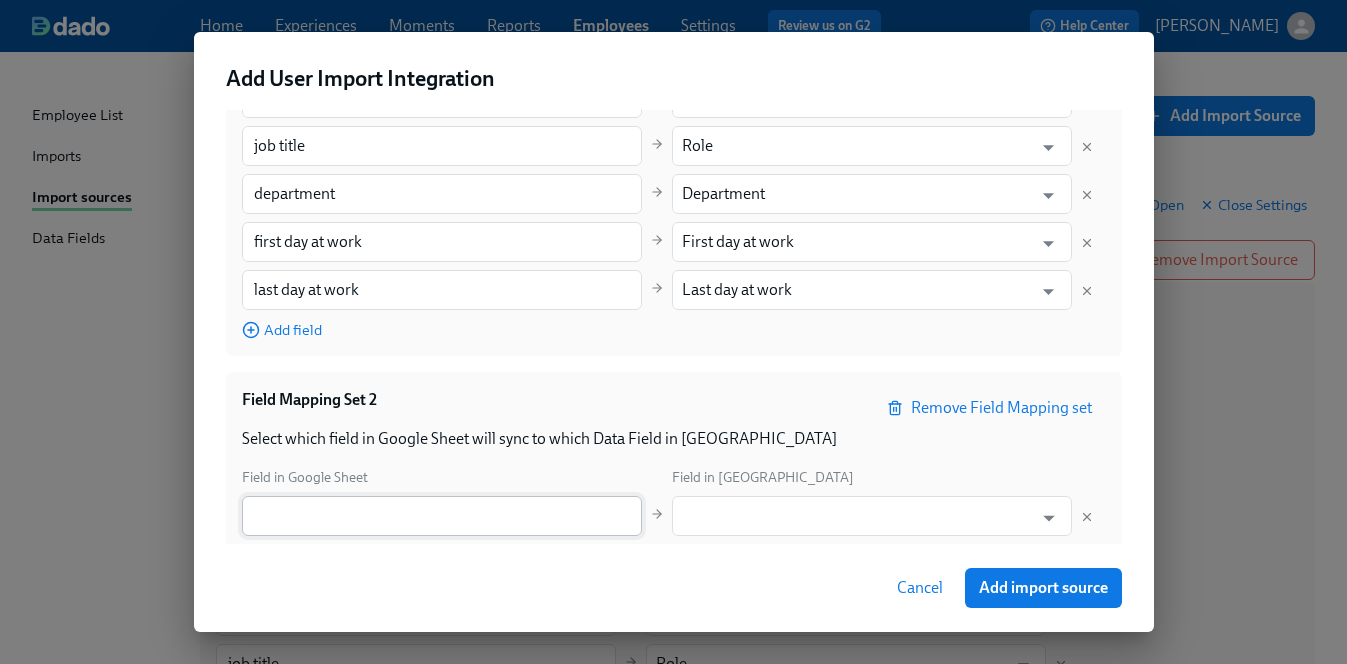 click at bounding box center (442, 516) 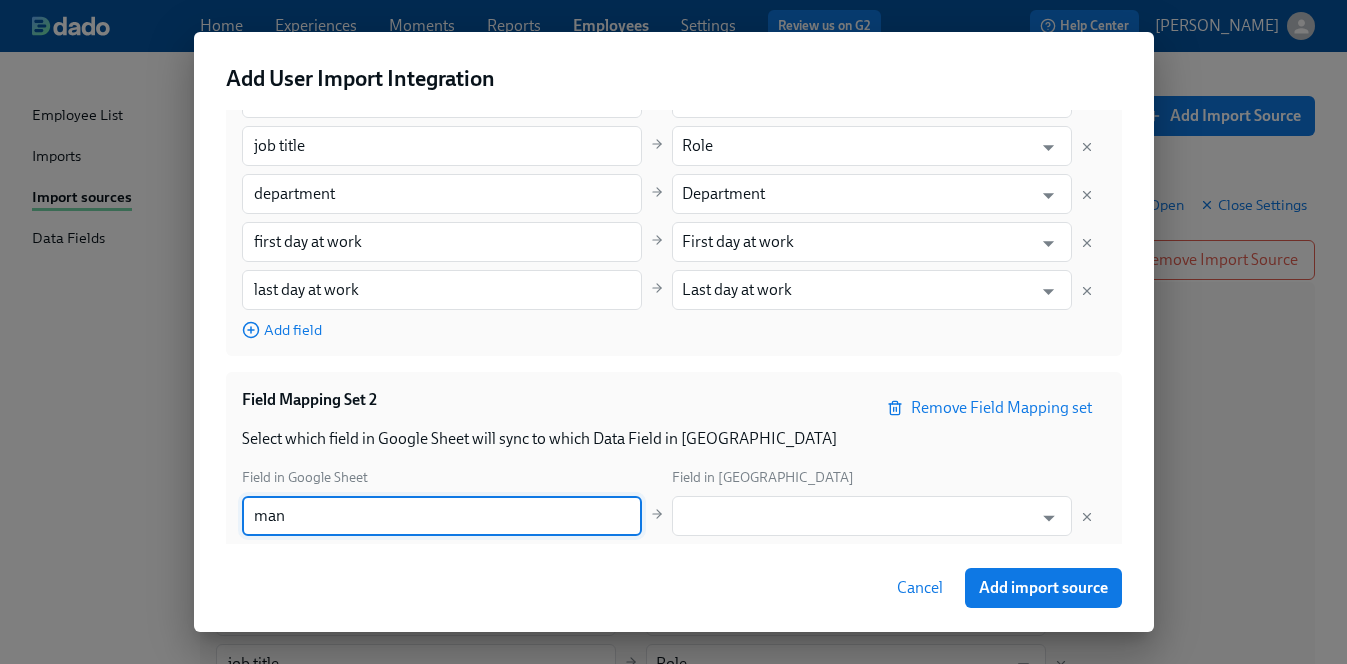 click on "man" at bounding box center (442, 516) 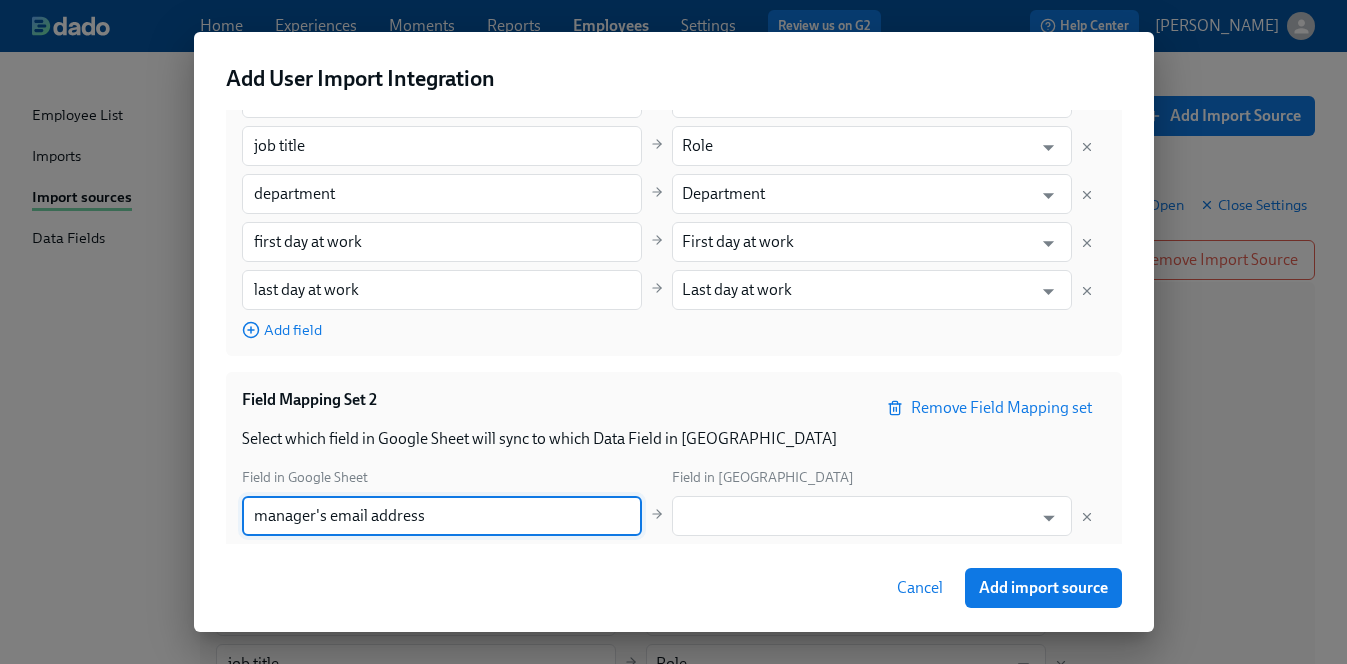 type on "manager's email address" 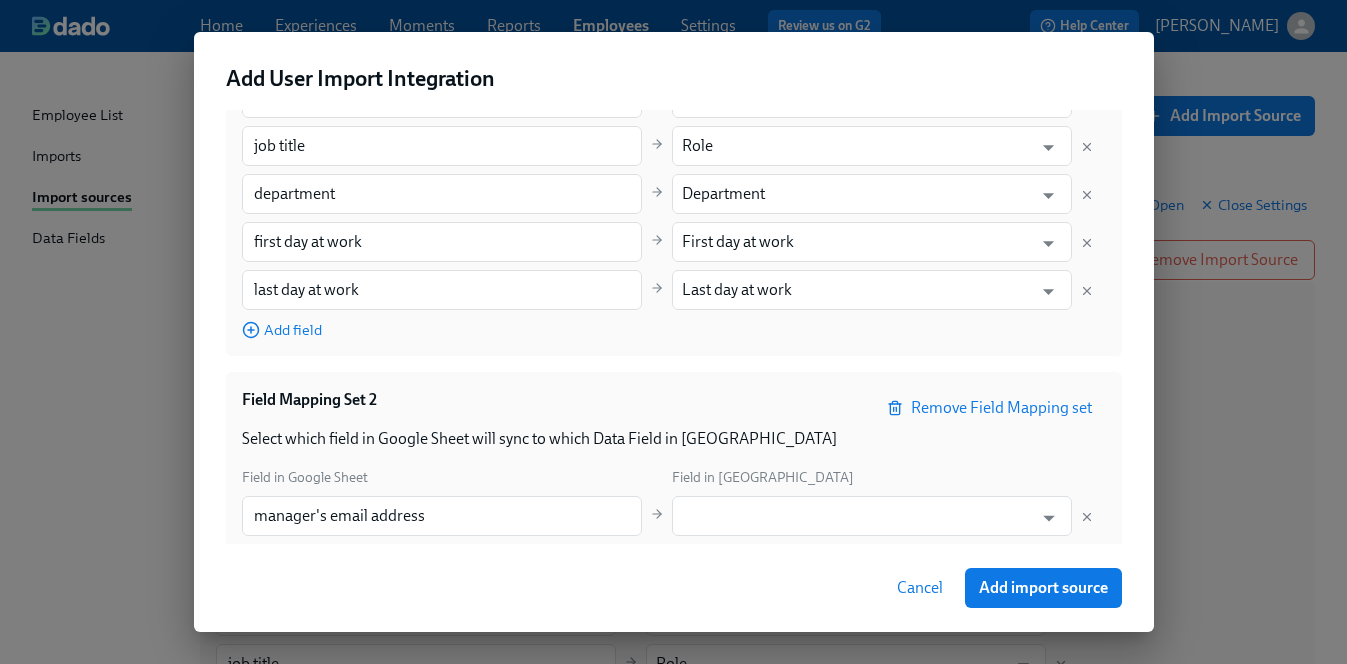 click on "Add field" at bounding box center [282, 556] 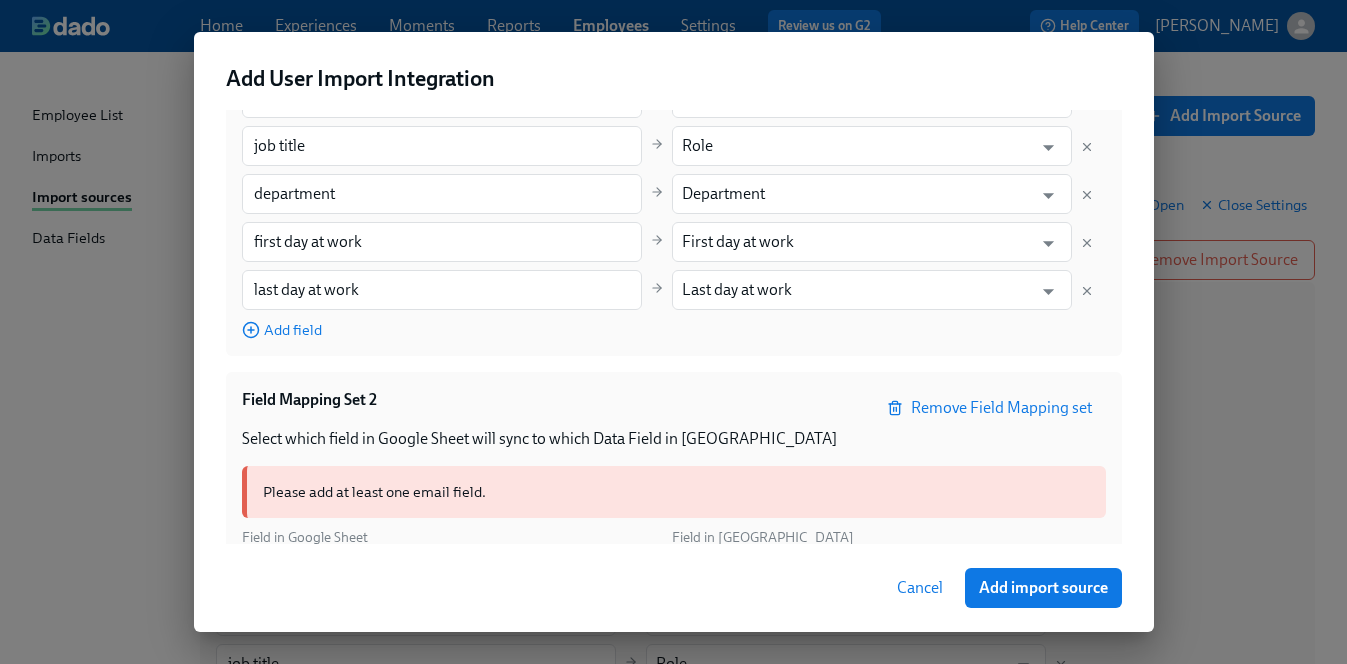 scroll, scrollTop: 779, scrollLeft: 0, axis: vertical 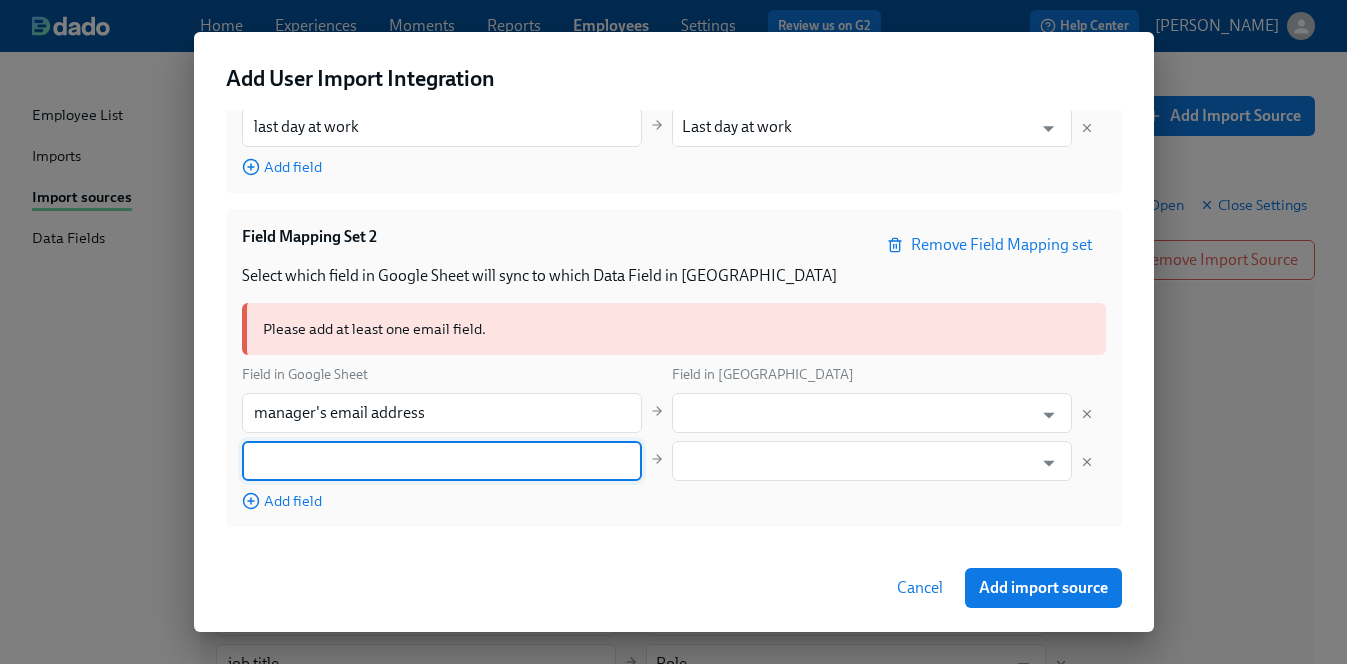 click at bounding box center [442, 461] 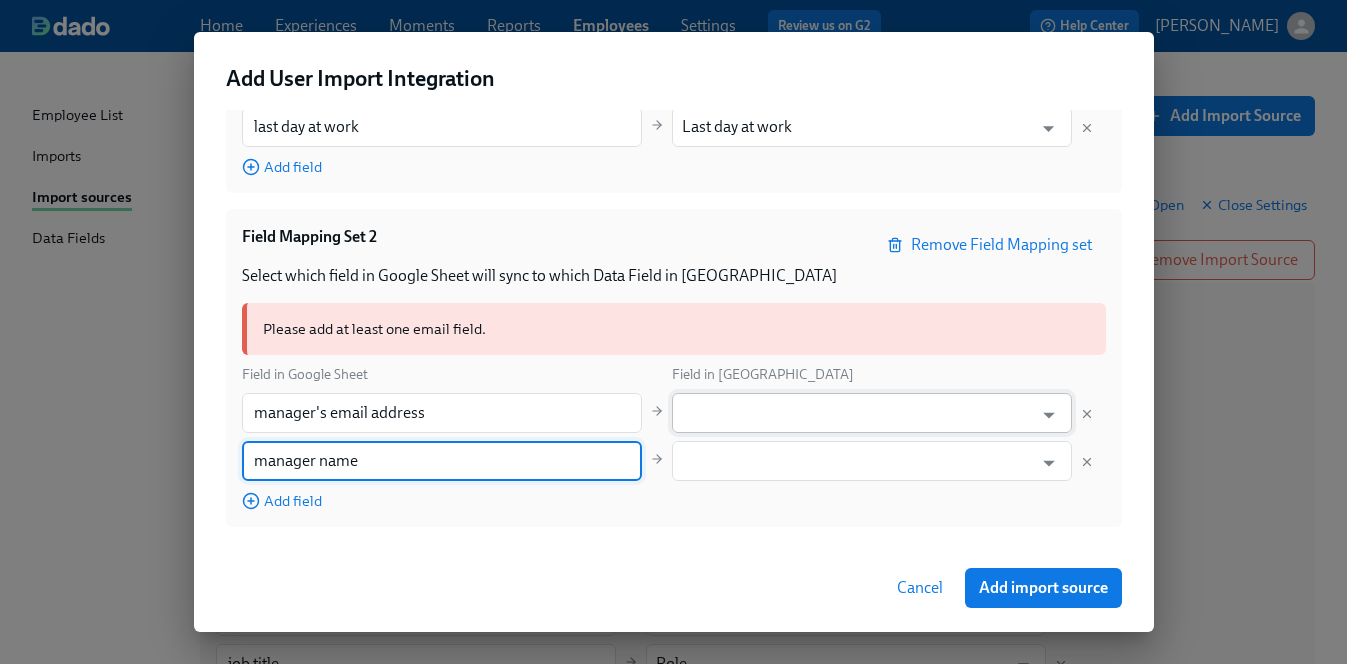 type on "manager name" 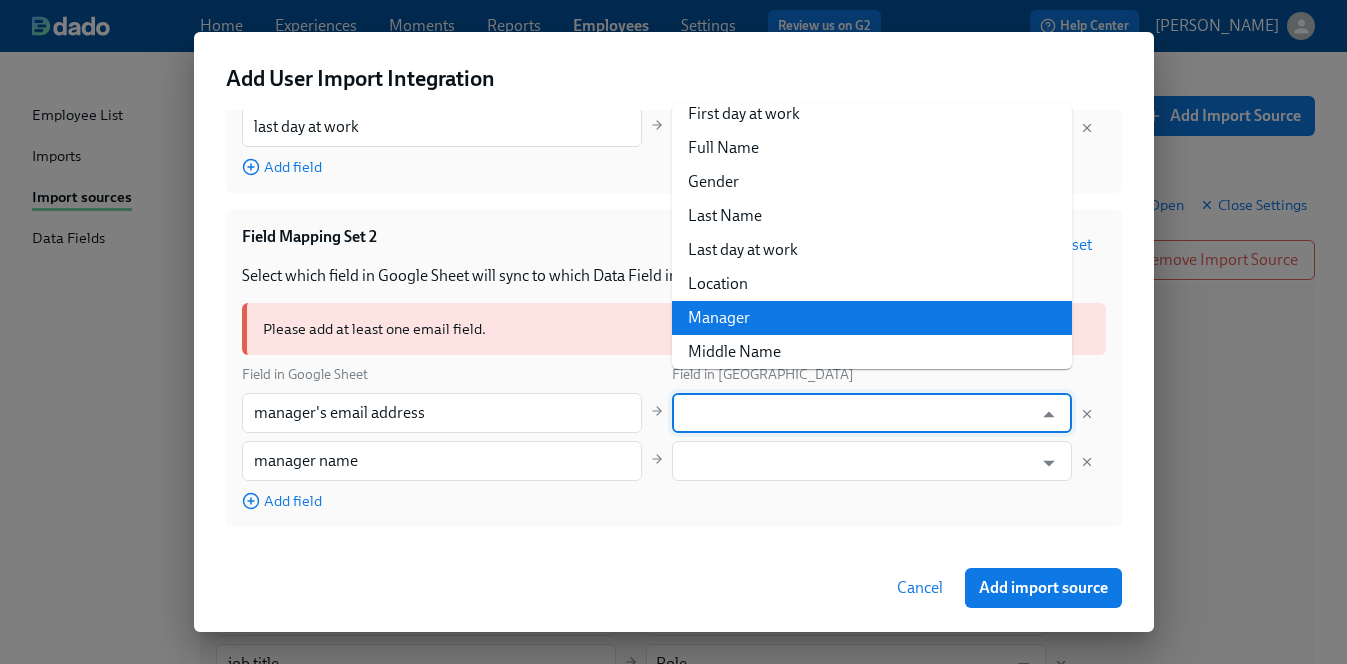 scroll, scrollTop: 207, scrollLeft: 0, axis: vertical 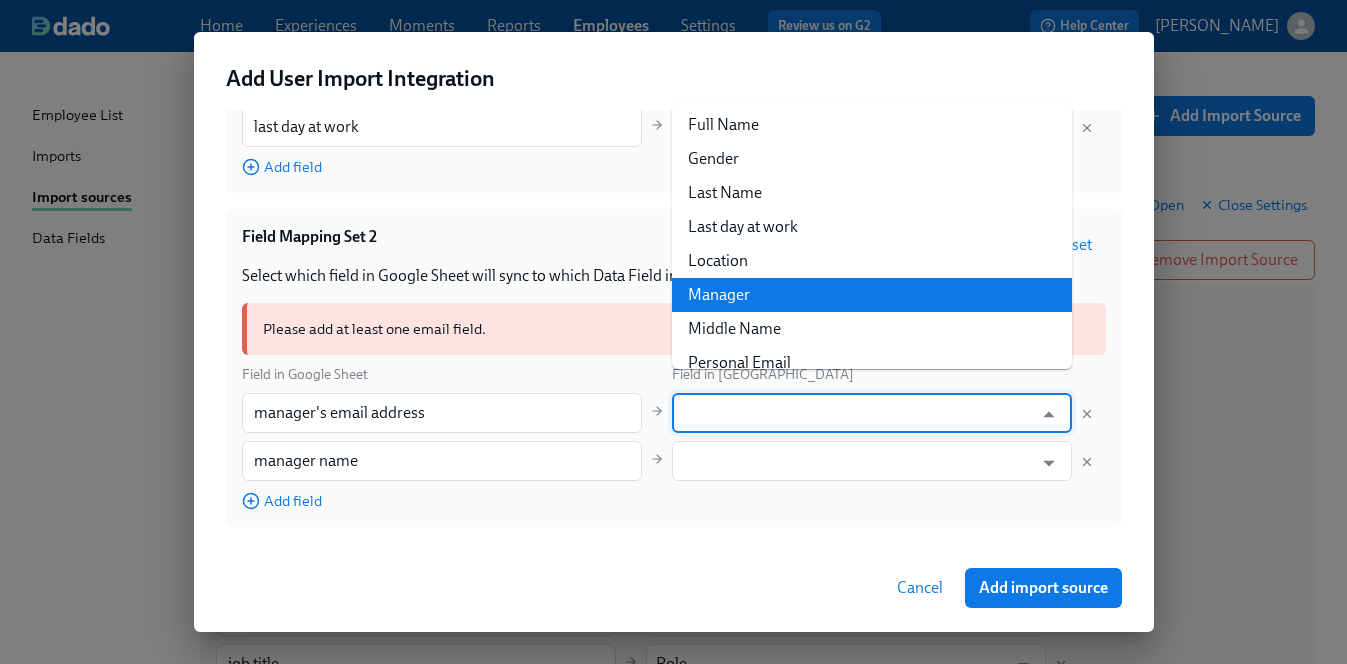 click on "Manager" at bounding box center [872, 295] 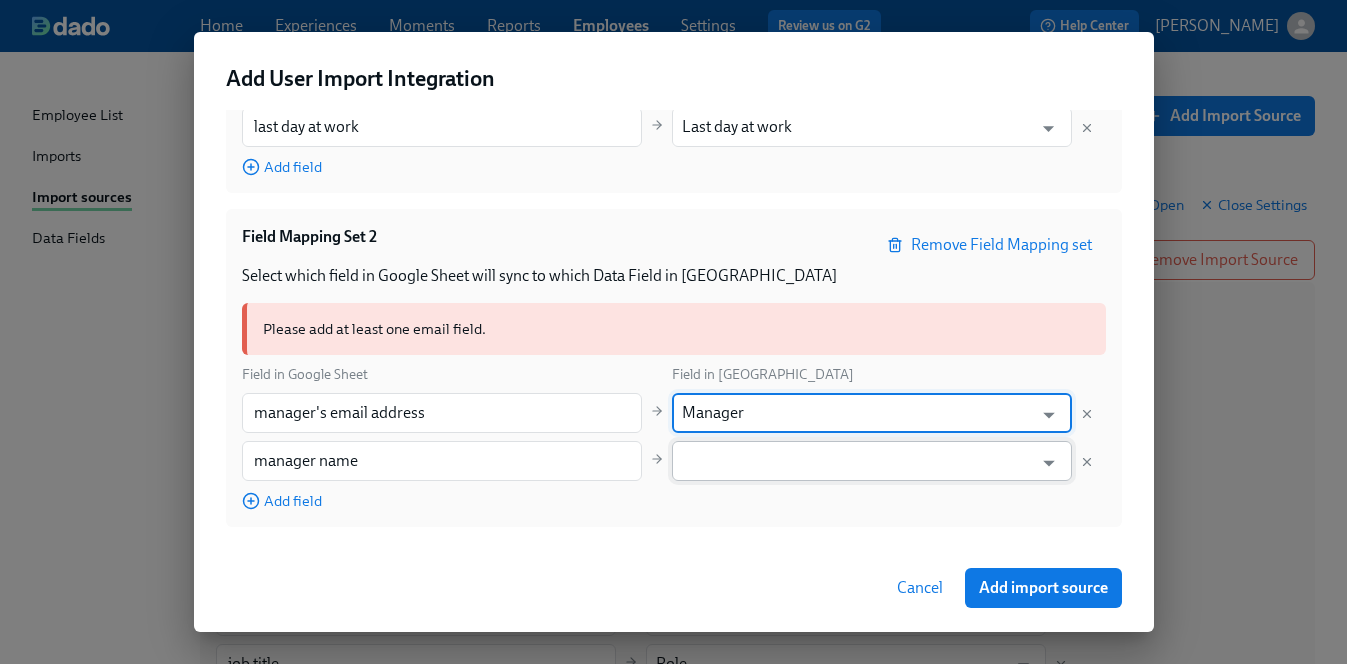 click at bounding box center [857, 461] 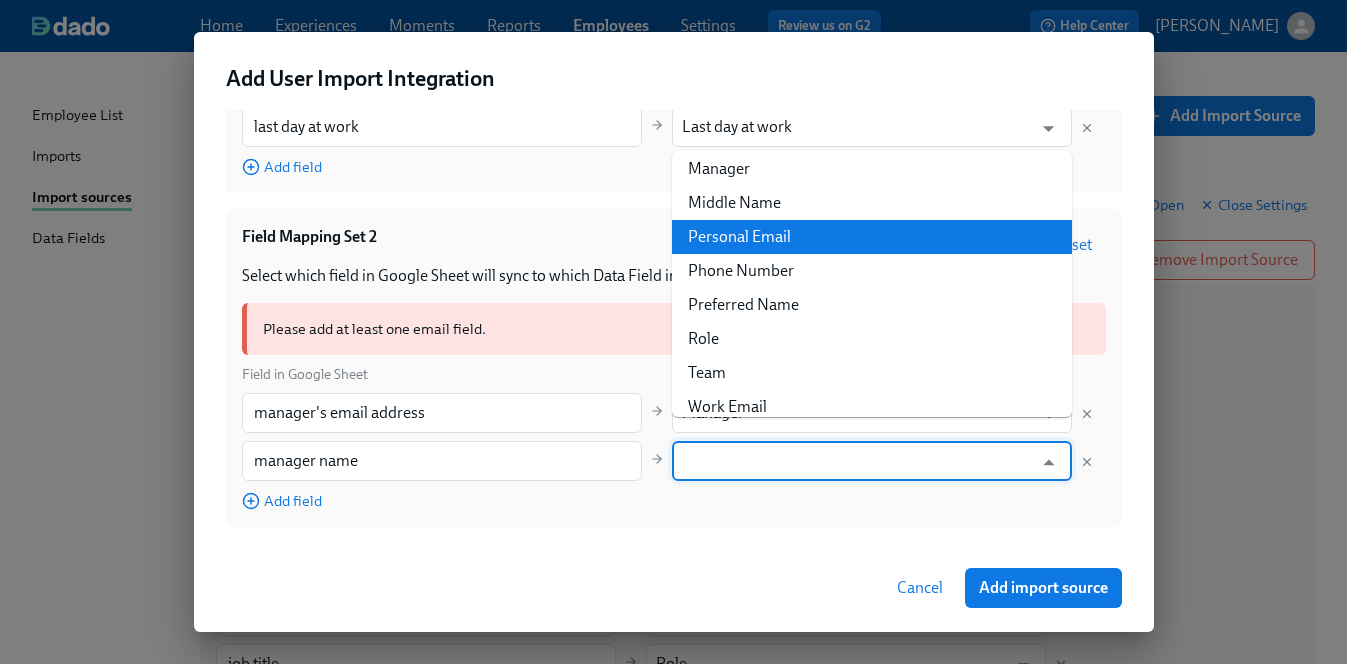 scroll, scrollTop: 396, scrollLeft: 0, axis: vertical 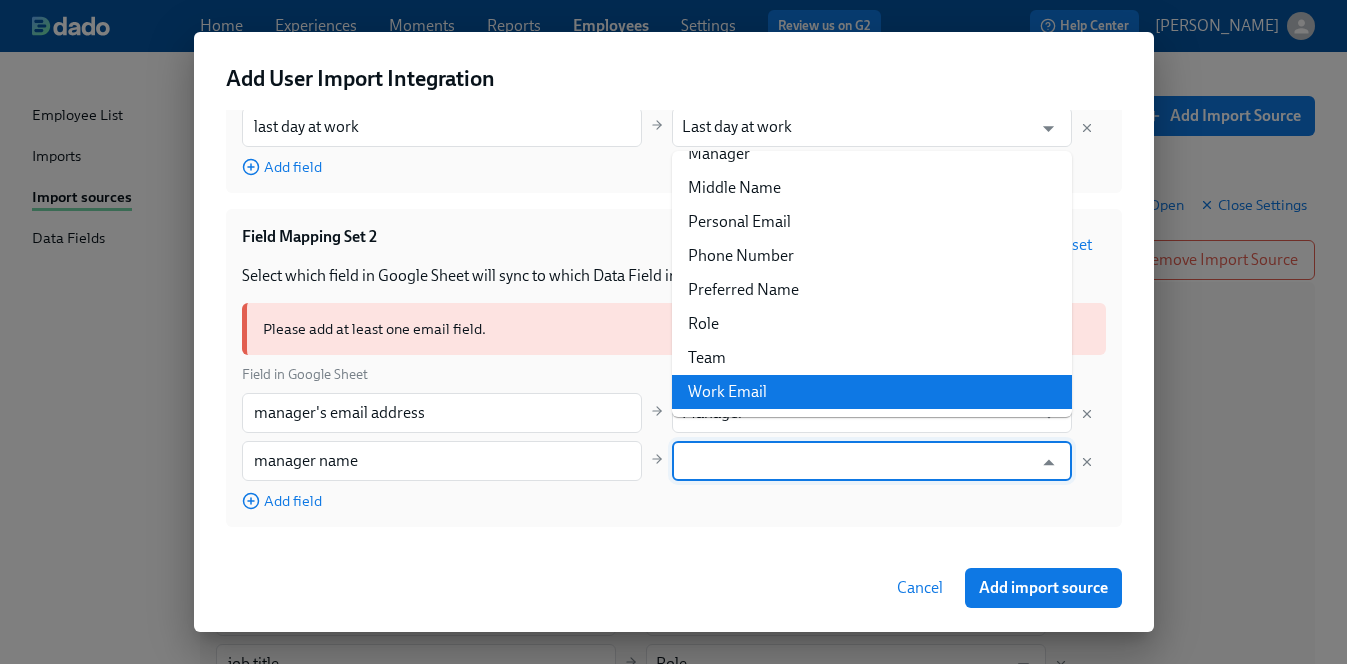 click on "Work Email" at bounding box center [872, 392] 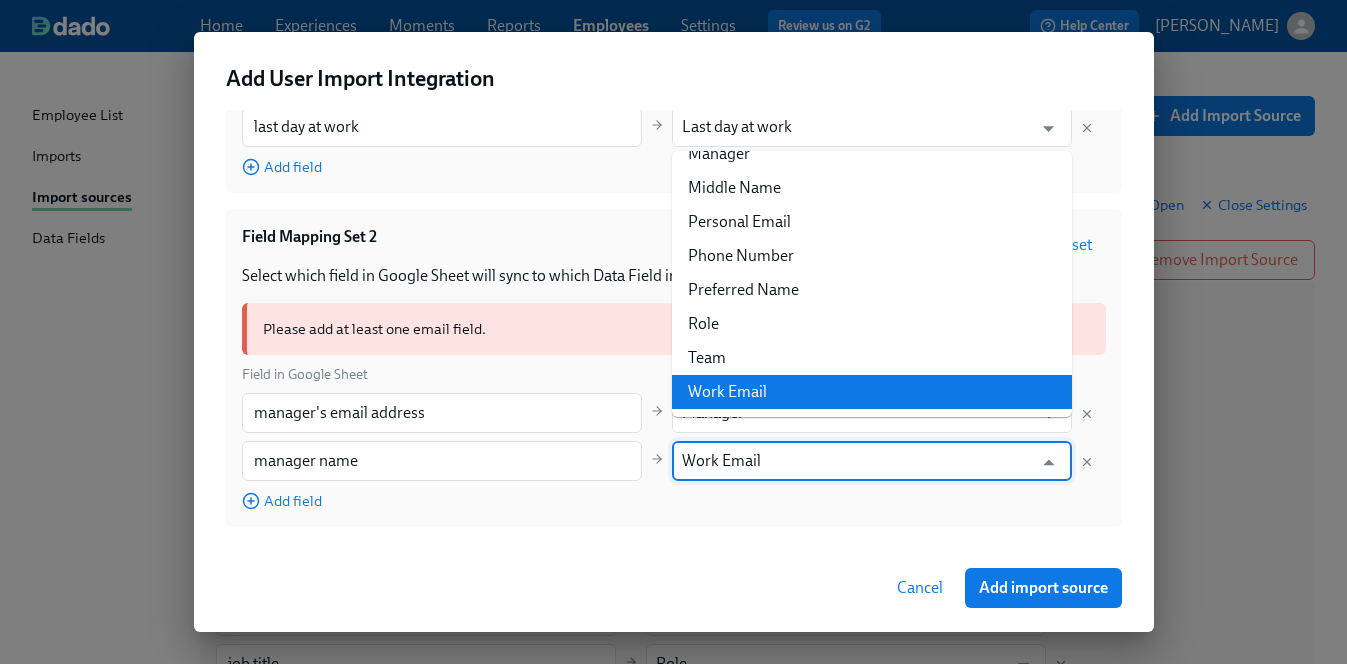 scroll, scrollTop: 743, scrollLeft: 0, axis: vertical 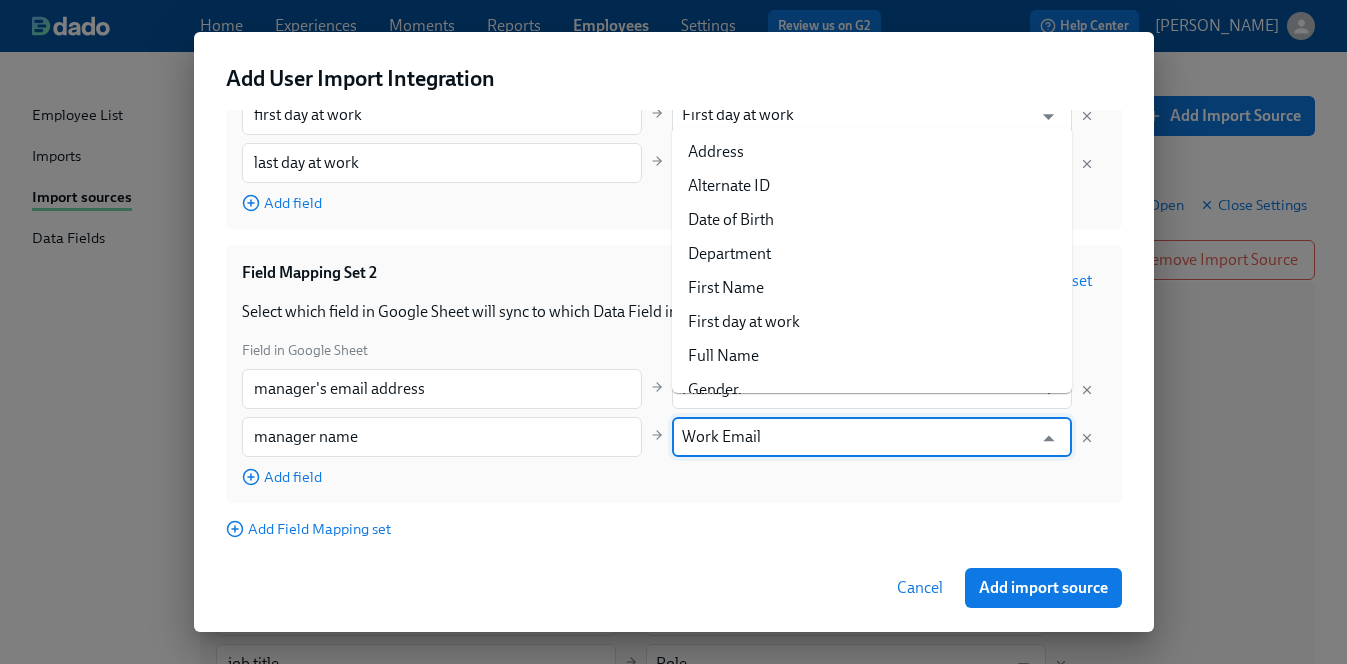 click on "Work Email" at bounding box center [857, 437] 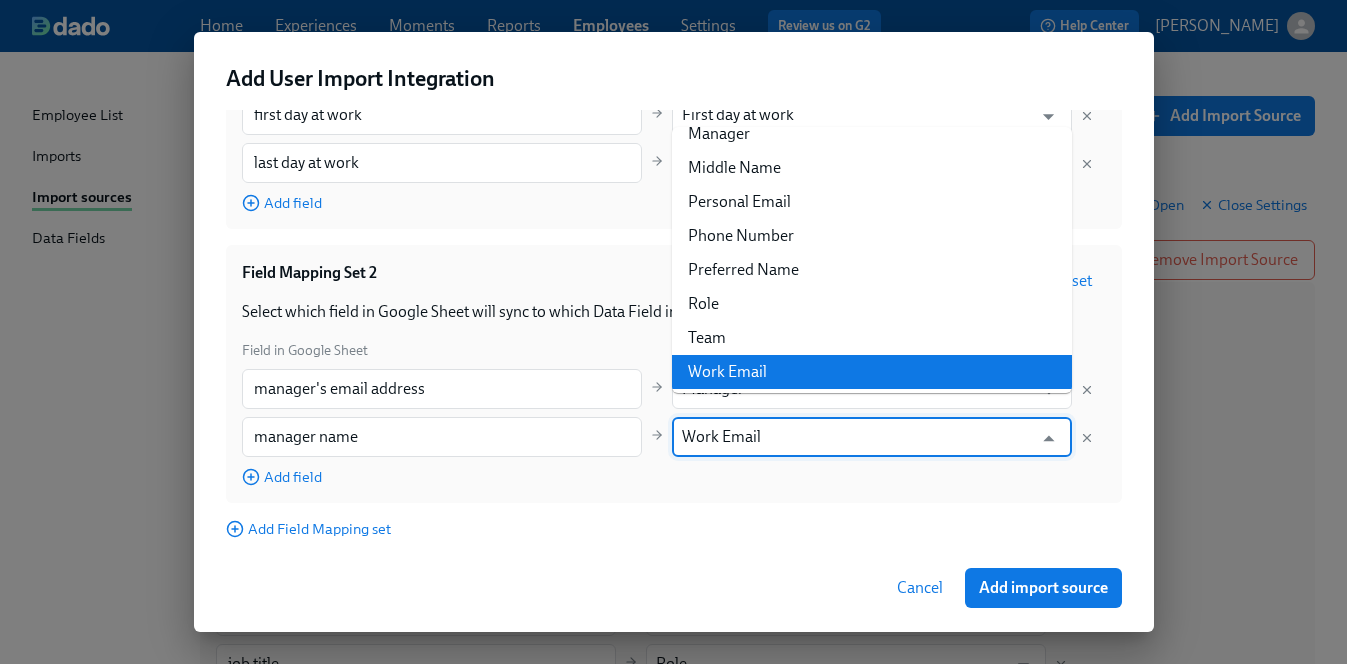 click on "Work Email" at bounding box center (857, 437) 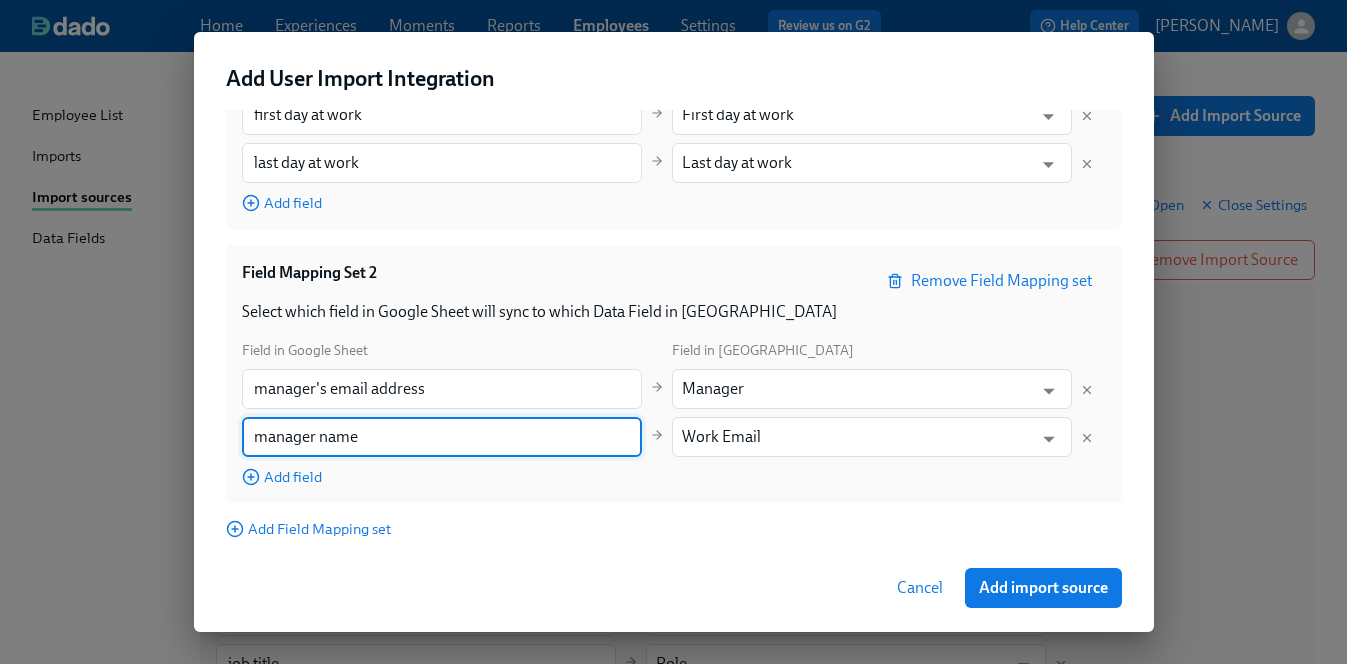 click on "manager name" at bounding box center [442, 437] 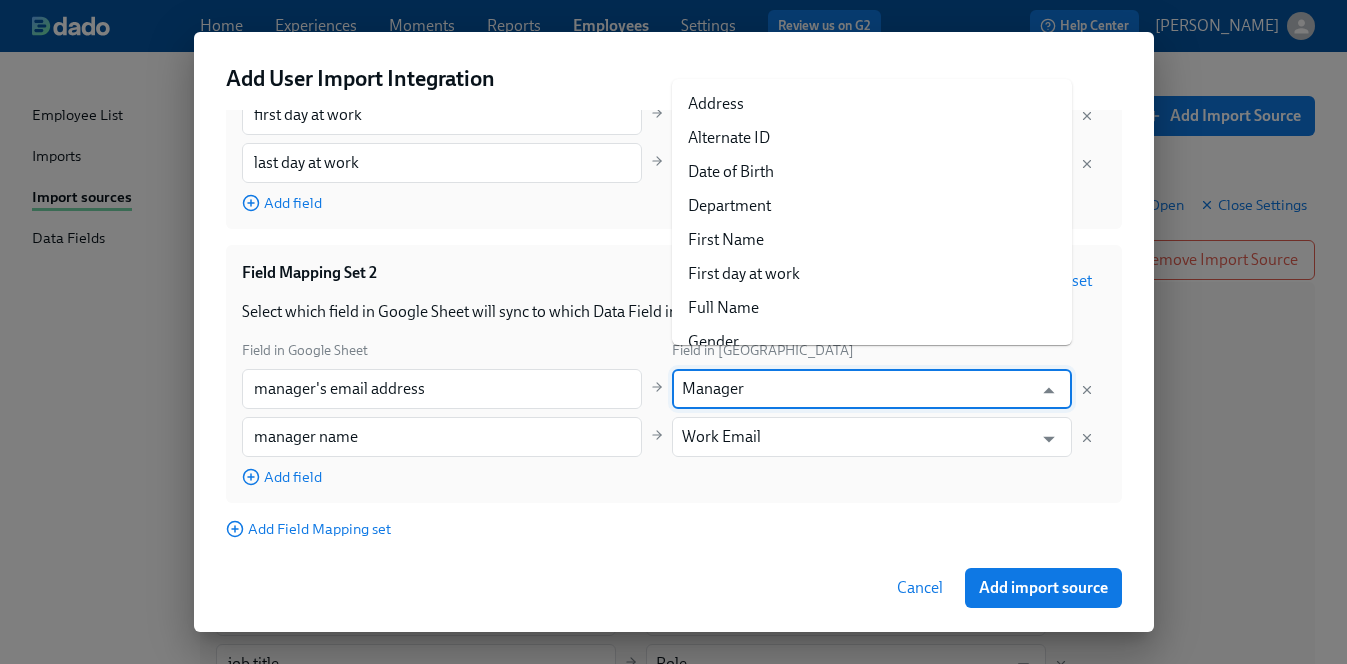 click on "Manager" at bounding box center [857, 389] 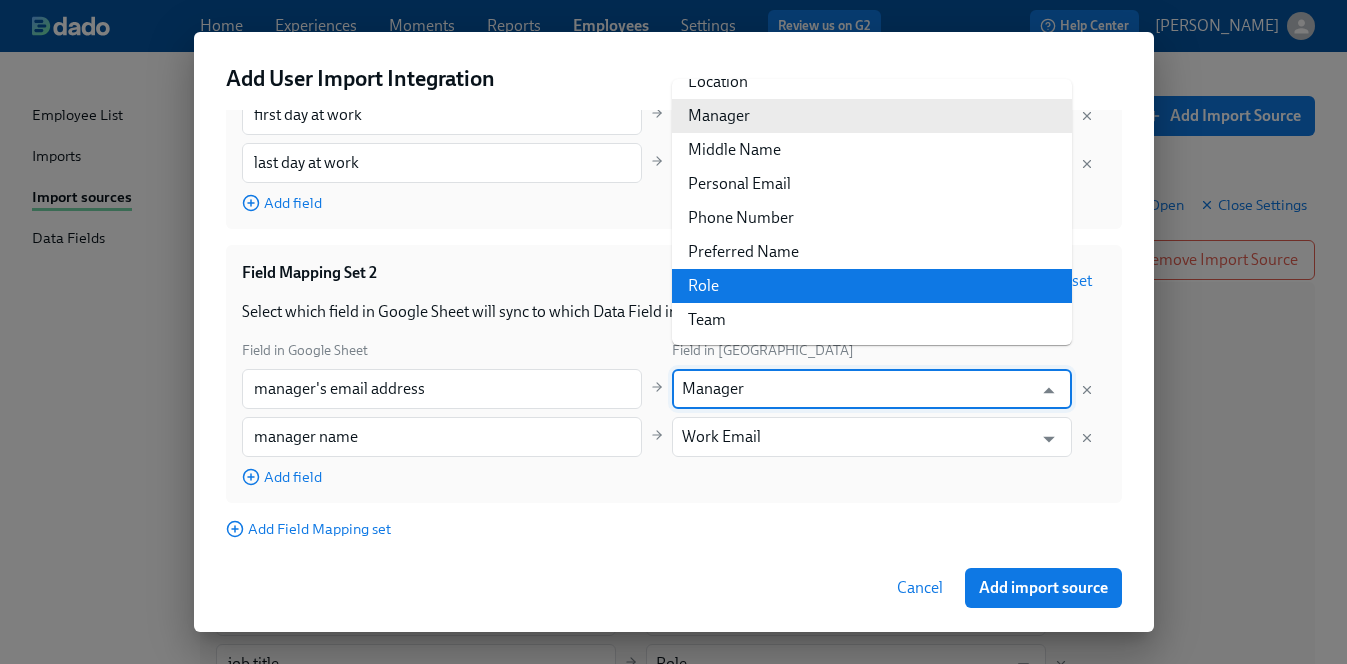 scroll, scrollTop: 396, scrollLeft: 0, axis: vertical 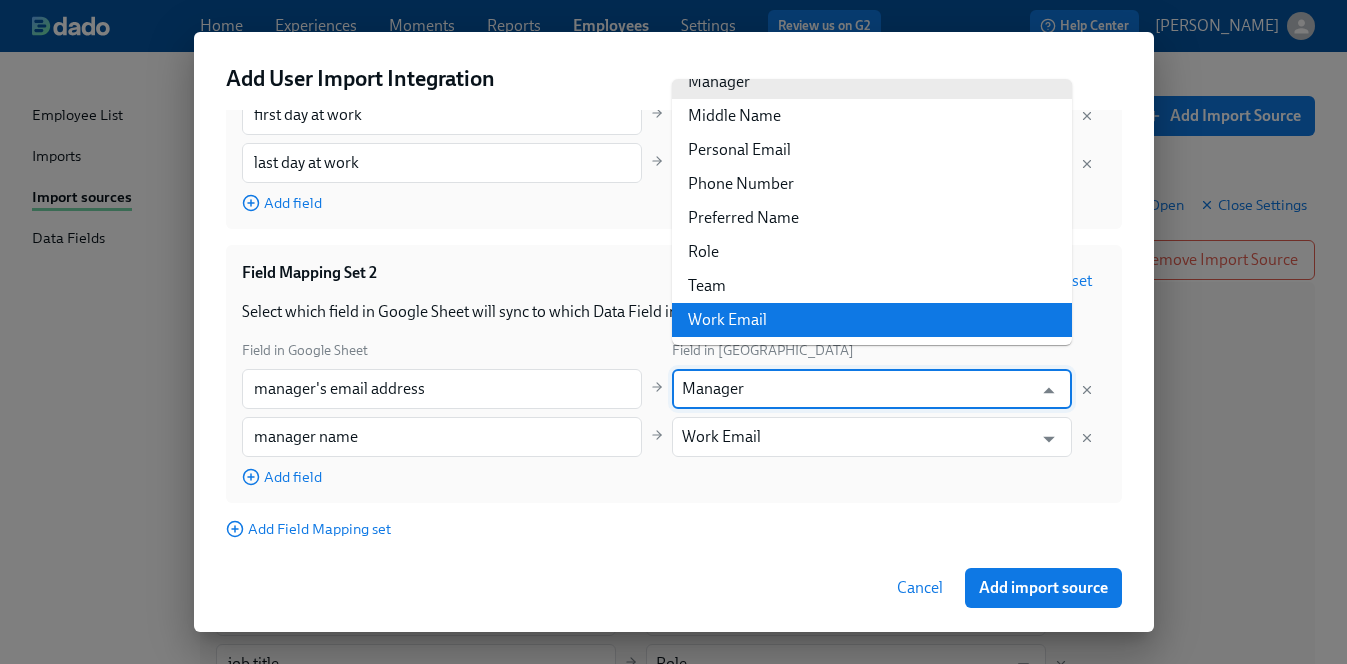 click on "Work Email" at bounding box center [872, 320] 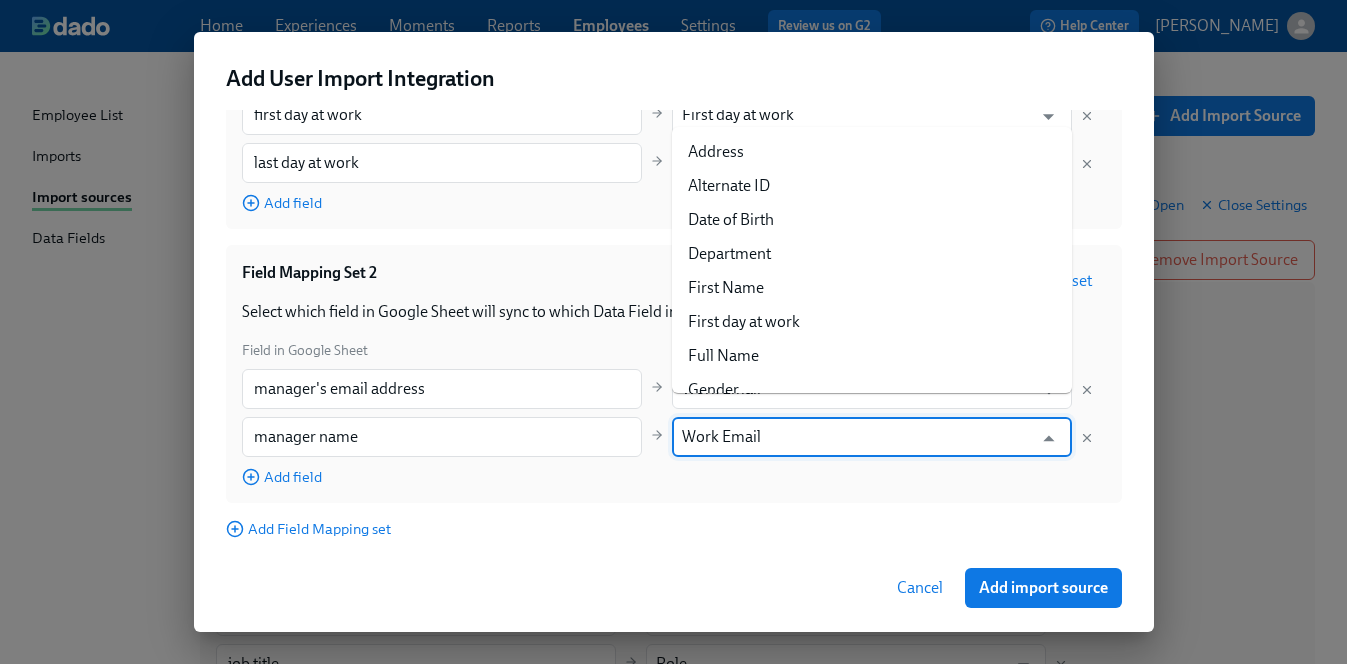click on "Work Email" at bounding box center [857, 437] 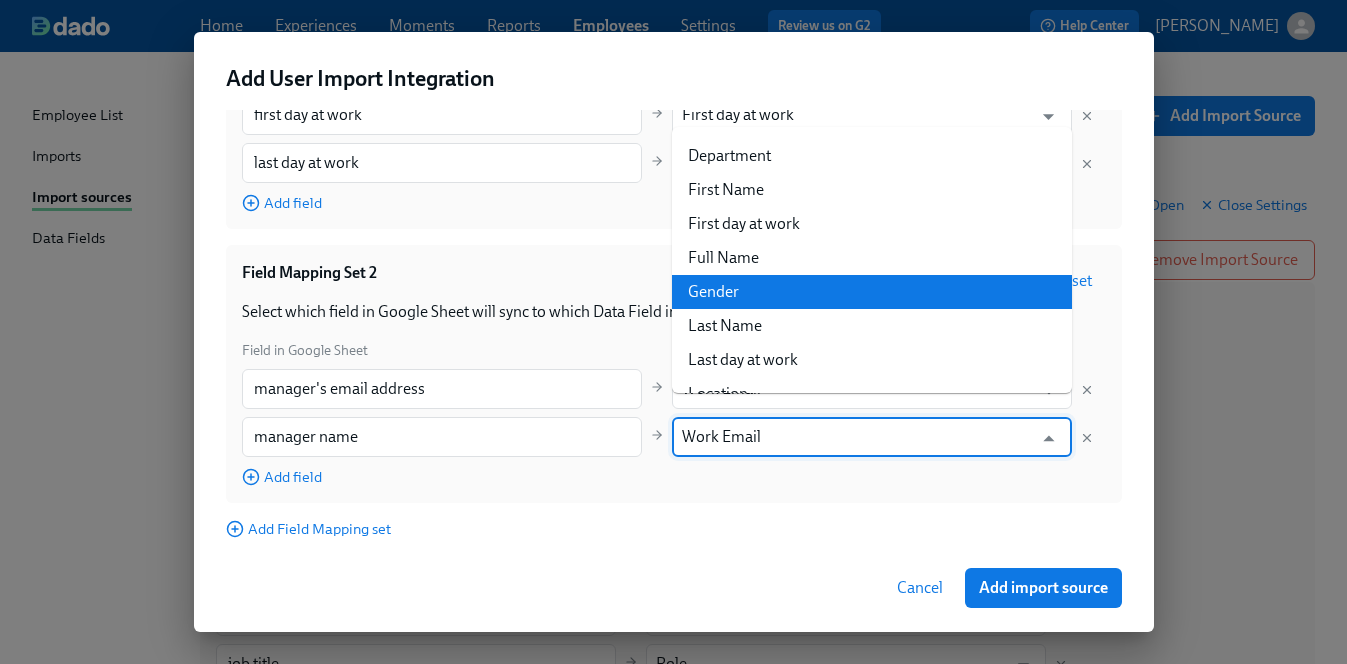 scroll, scrollTop: 99, scrollLeft: 0, axis: vertical 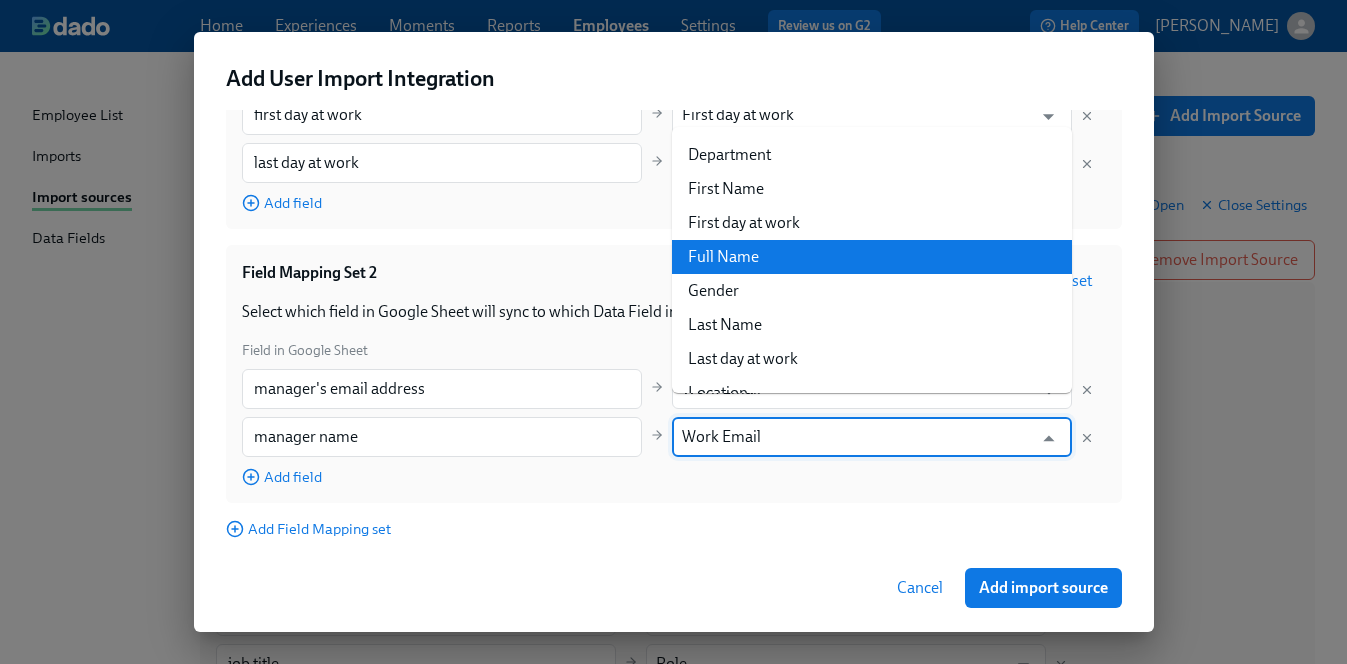 click on "Full Name" at bounding box center (872, 257) 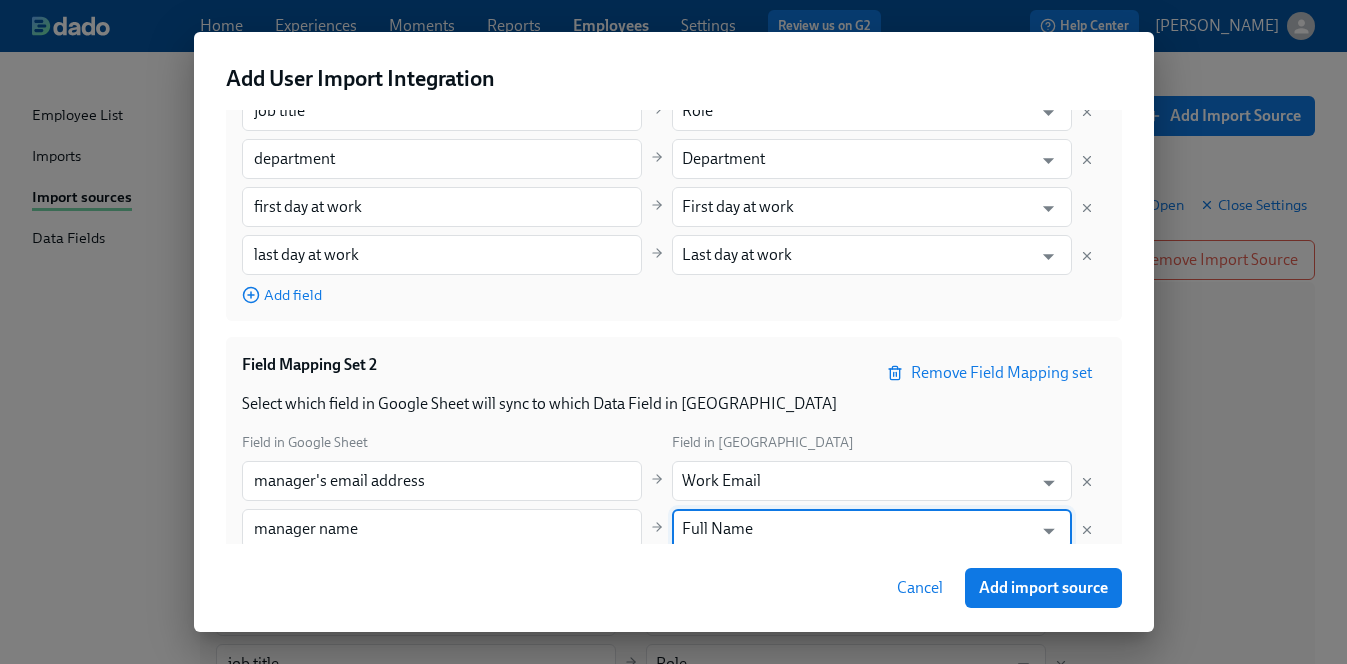 scroll, scrollTop: 743, scrollLeft: 0, axis: vertical 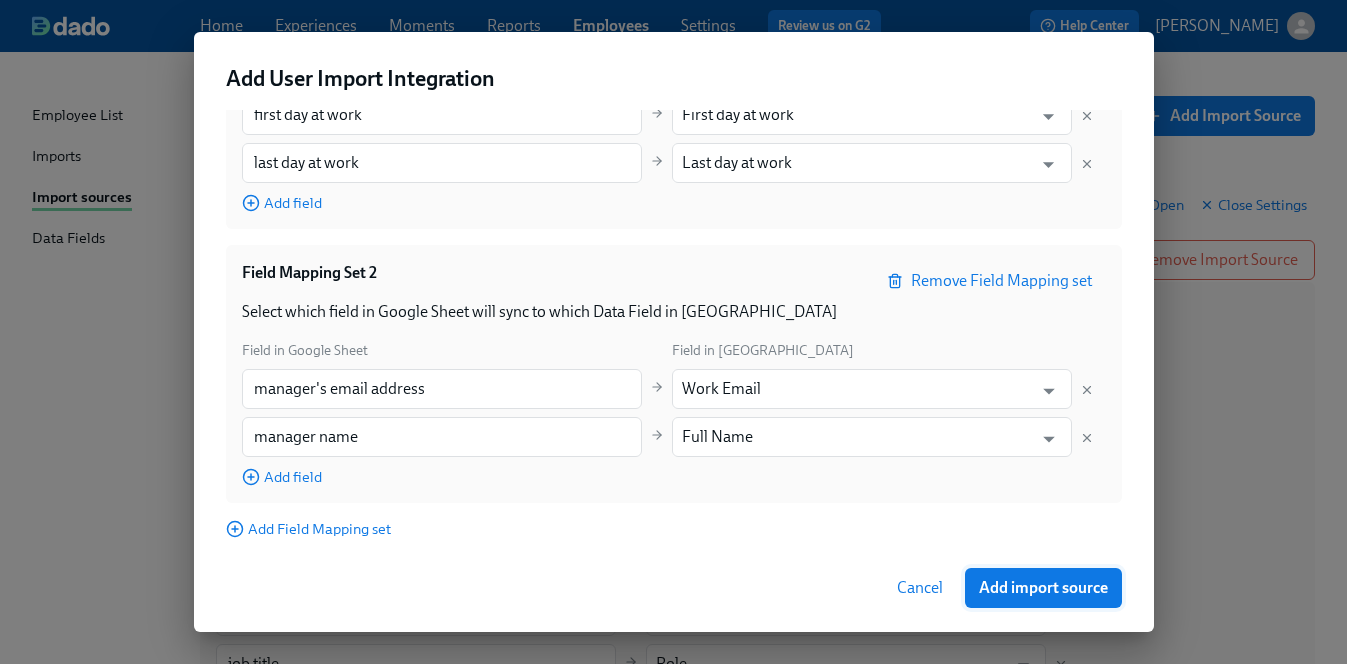 click on "Add import source" at bounding box center (1043, 588) 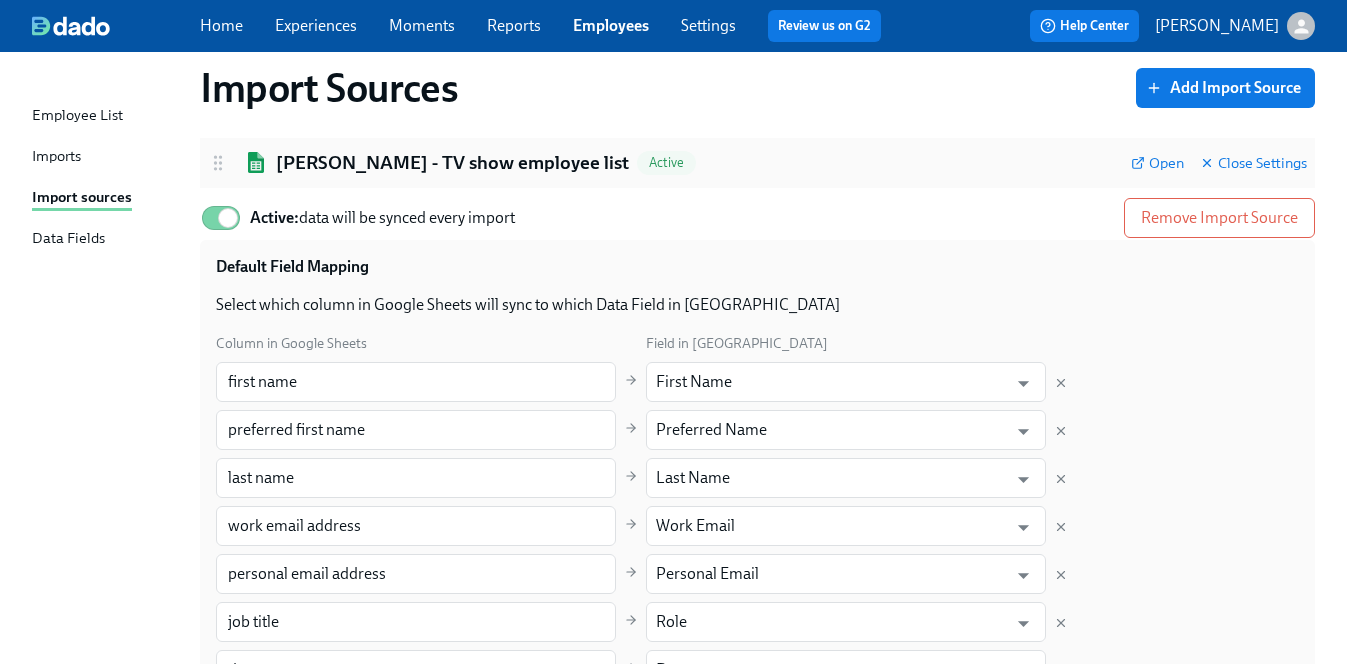 scroll, scrollTop: 53, scrollLeft: 0, axis: vertical 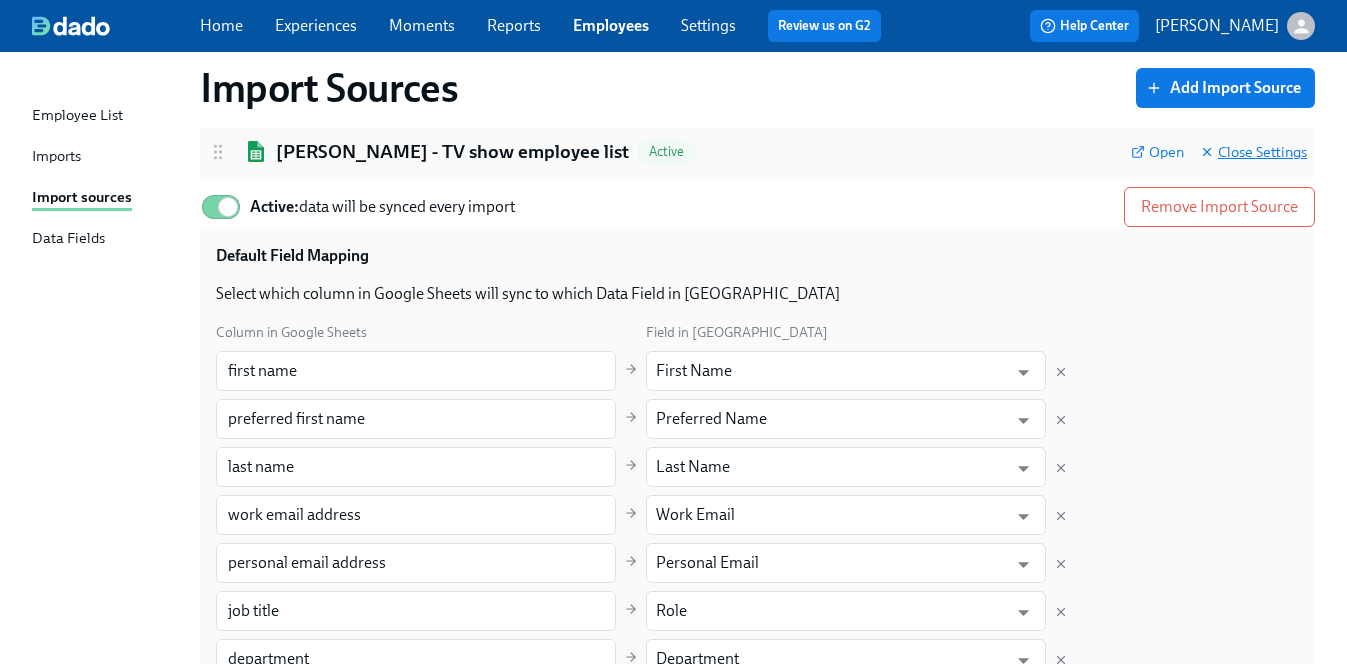 click on "Close Settings" at bounding box center (1253, 152) 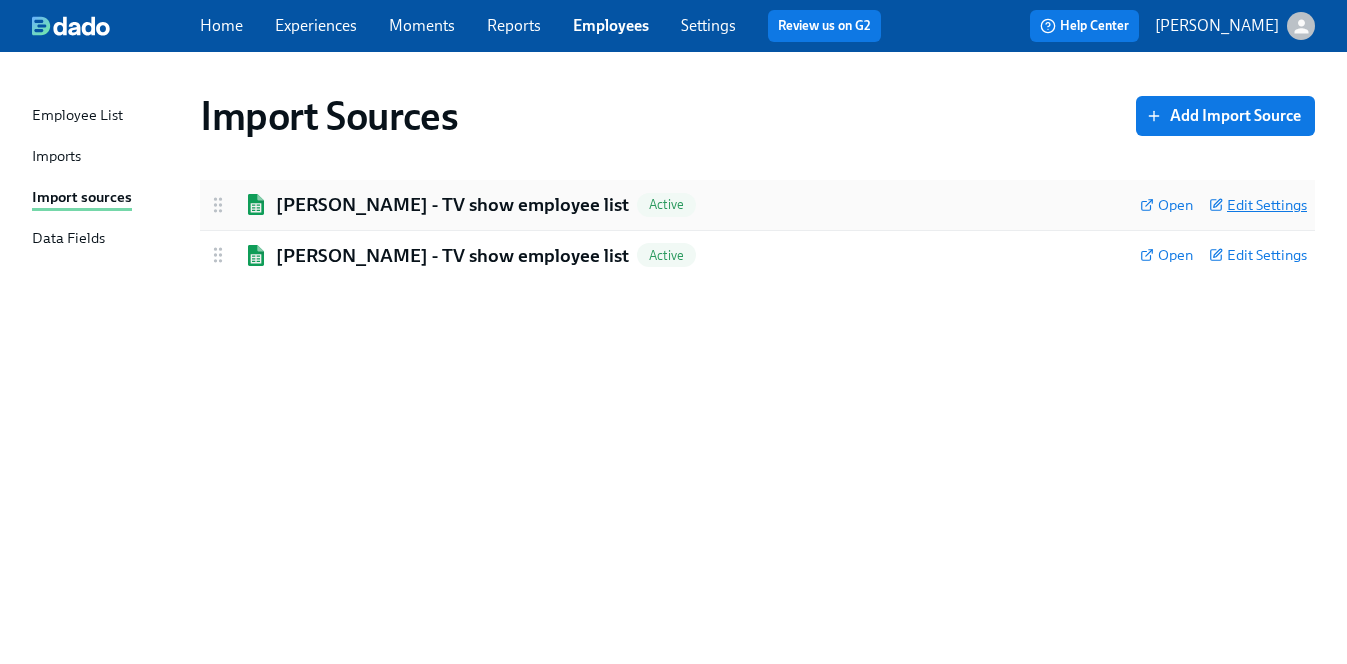 scroll, scrollTop: 0, scrollLeft: 0, axis: both 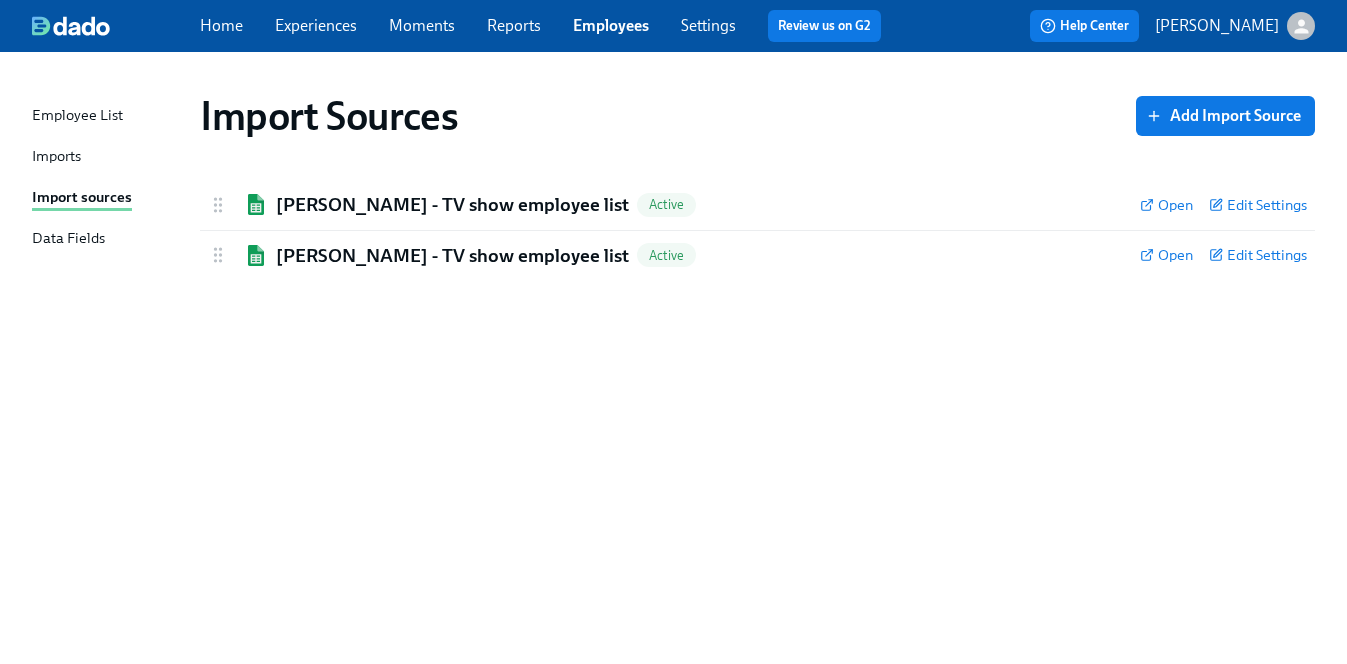 click on "Imports" at bounding box center (56, 157) 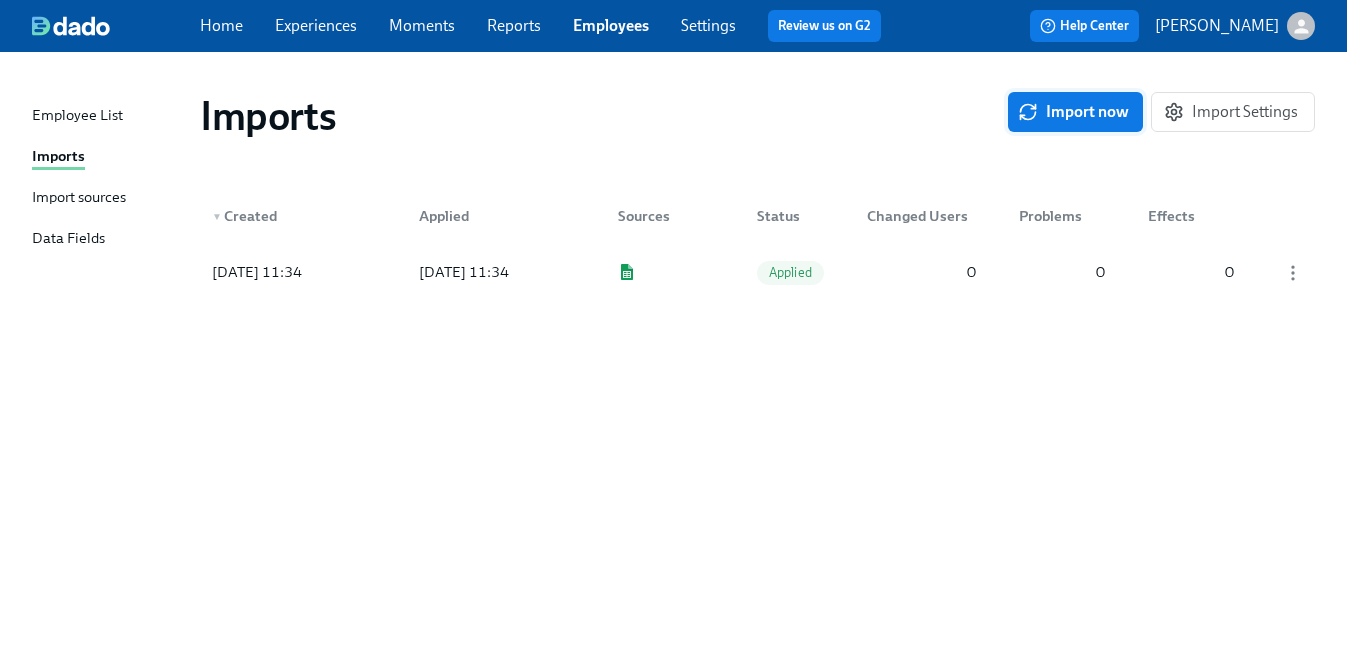 click on "Import now" at bounding box center (1075, 112) 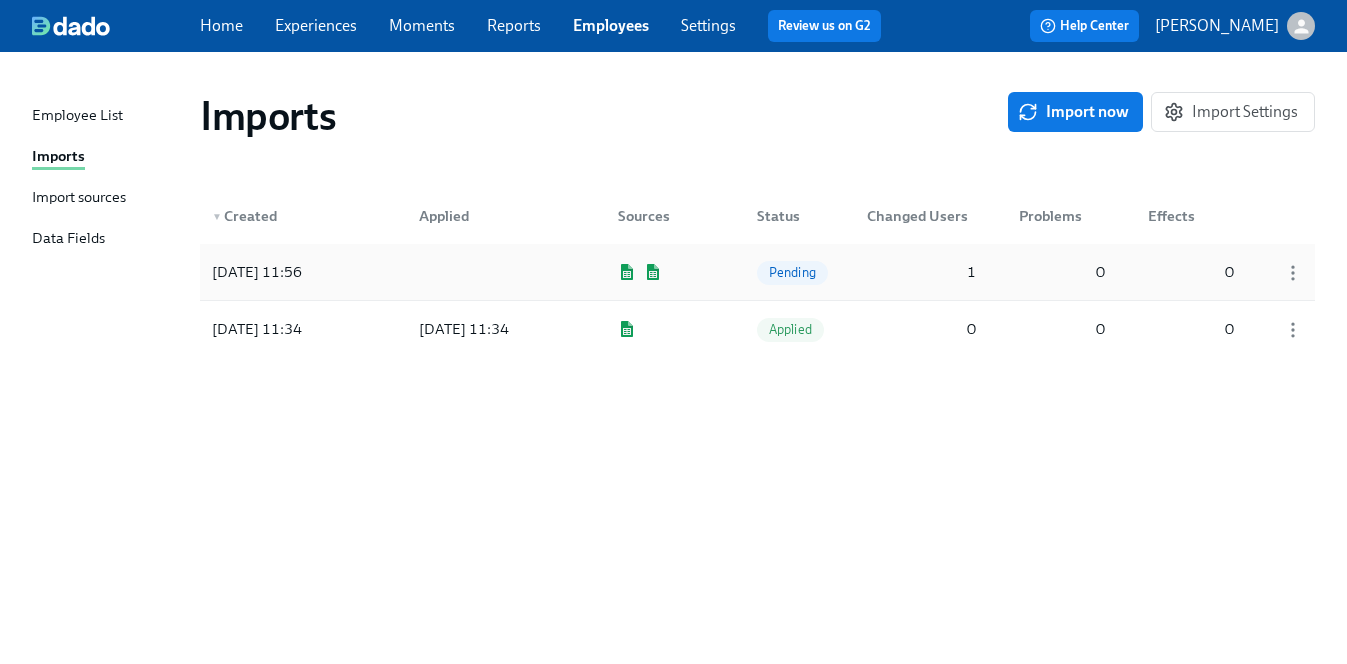 click on "Pending" at bounding box center (792, 272) 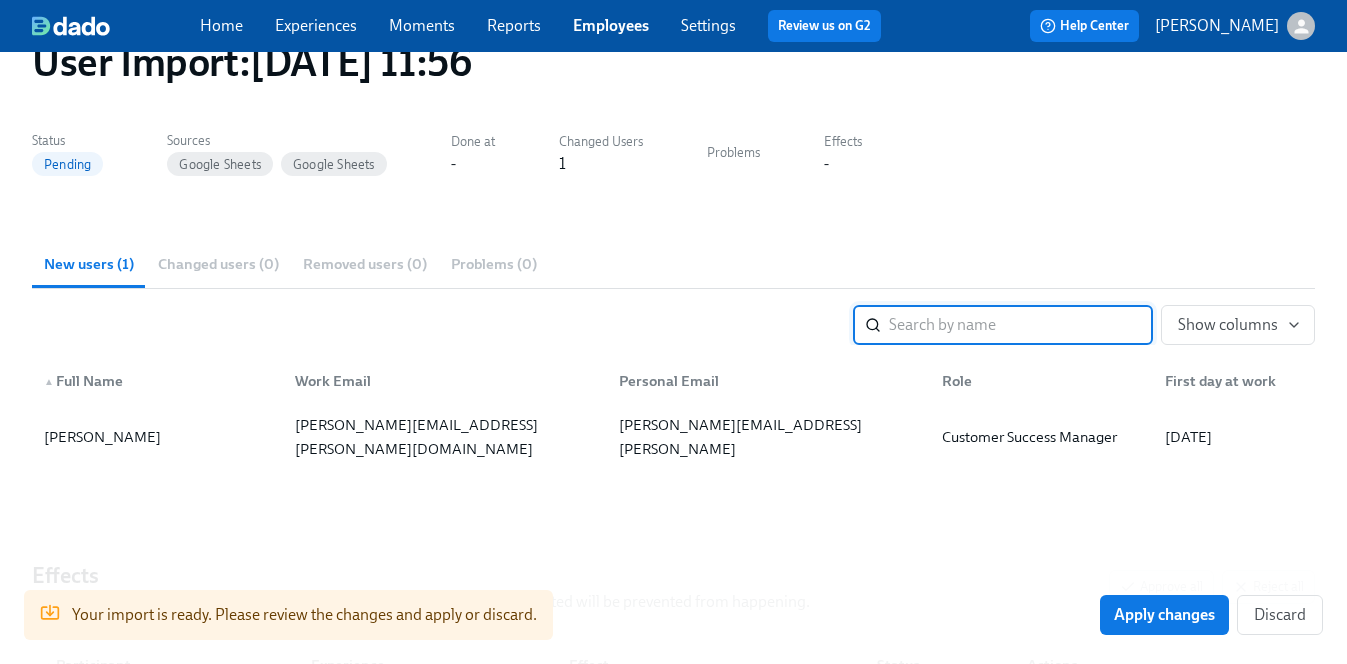 scroll, scrollTop: 80, scrollLeft: 0, axis: vertical 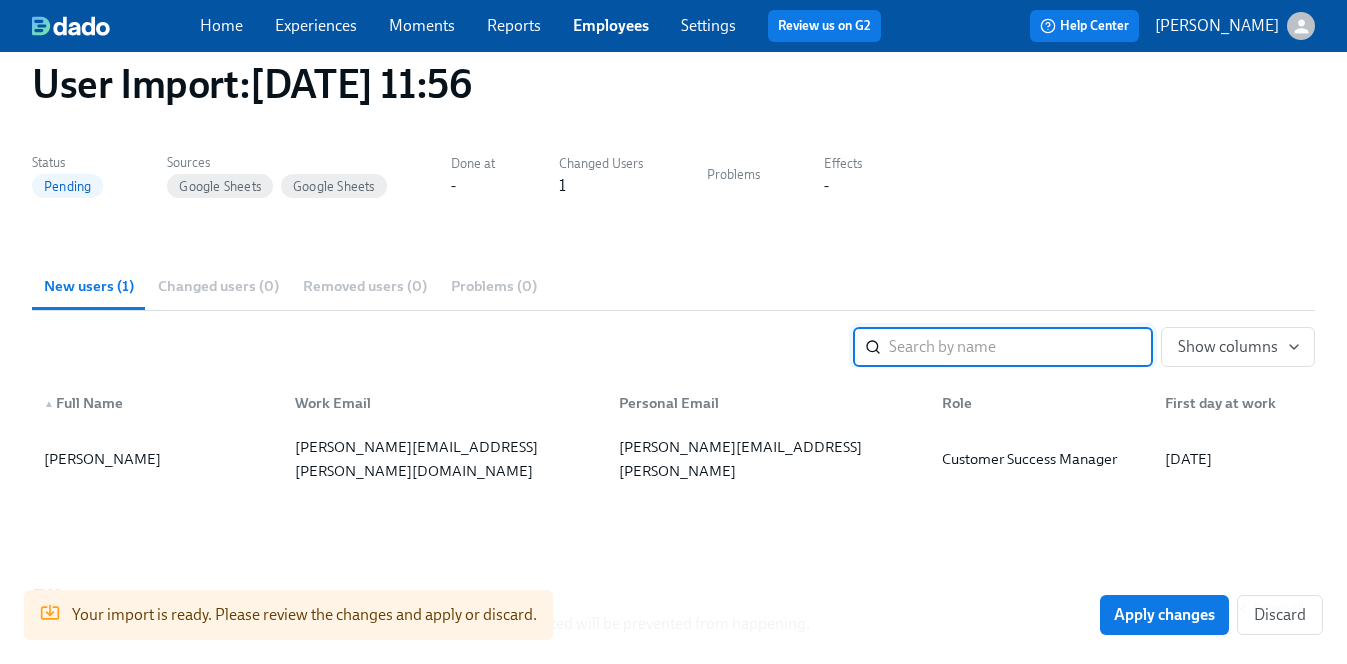 click on "New users (1) Changed users (0) Removed users (0) Problems (0)" at bounding box center (673, 286) 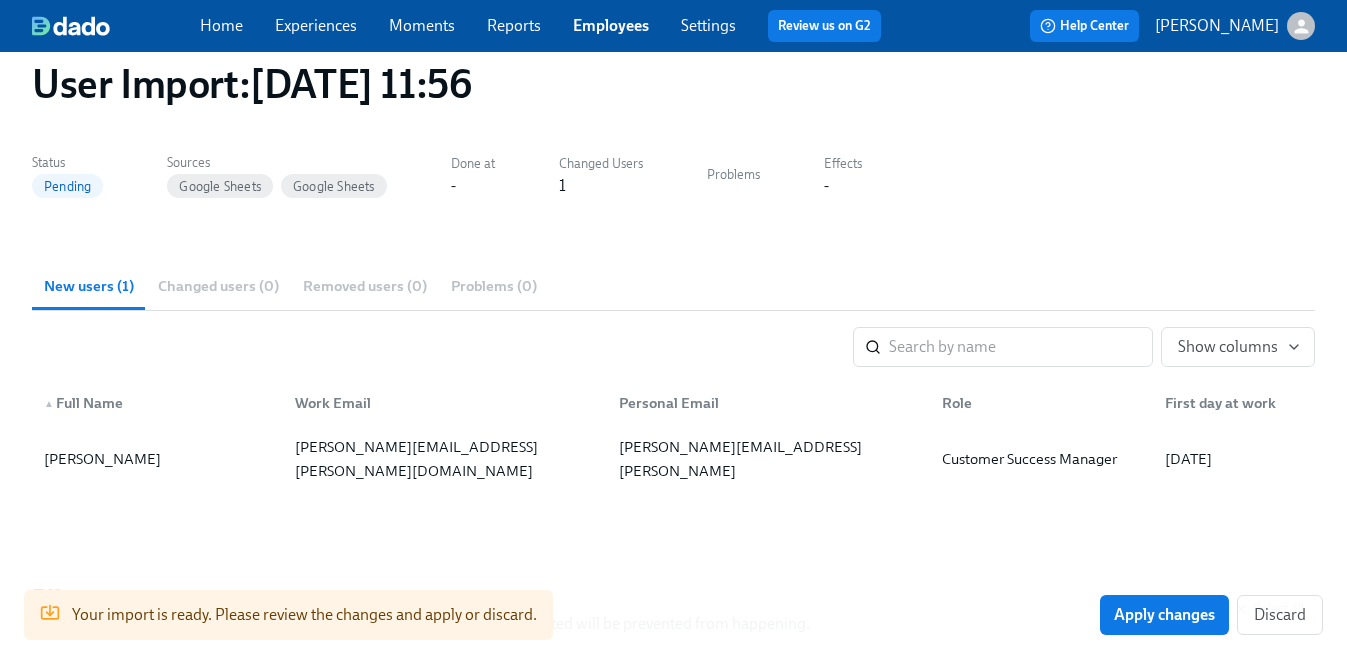click on "New users (1) Changed users (0) Removed users (0) Problems (0)" at bounding box center [673, 286] 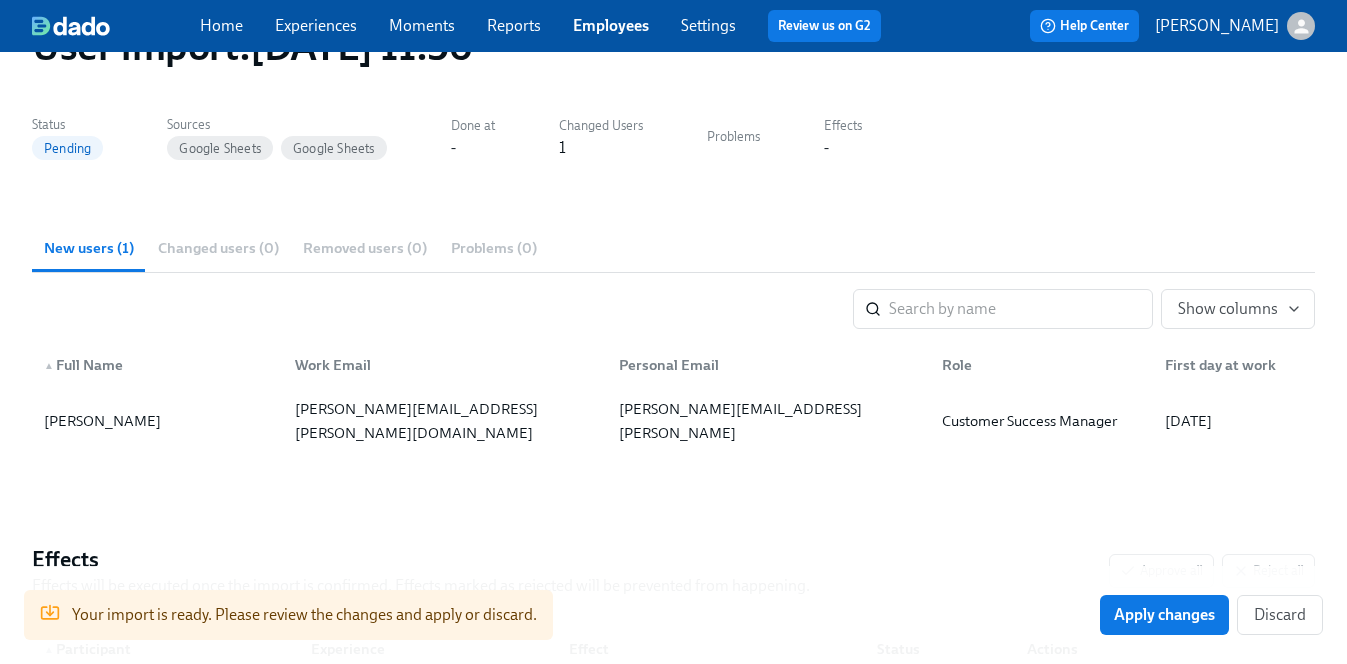 scroll, scrollTop: 97, scrollLeft: 0, axis: vertical 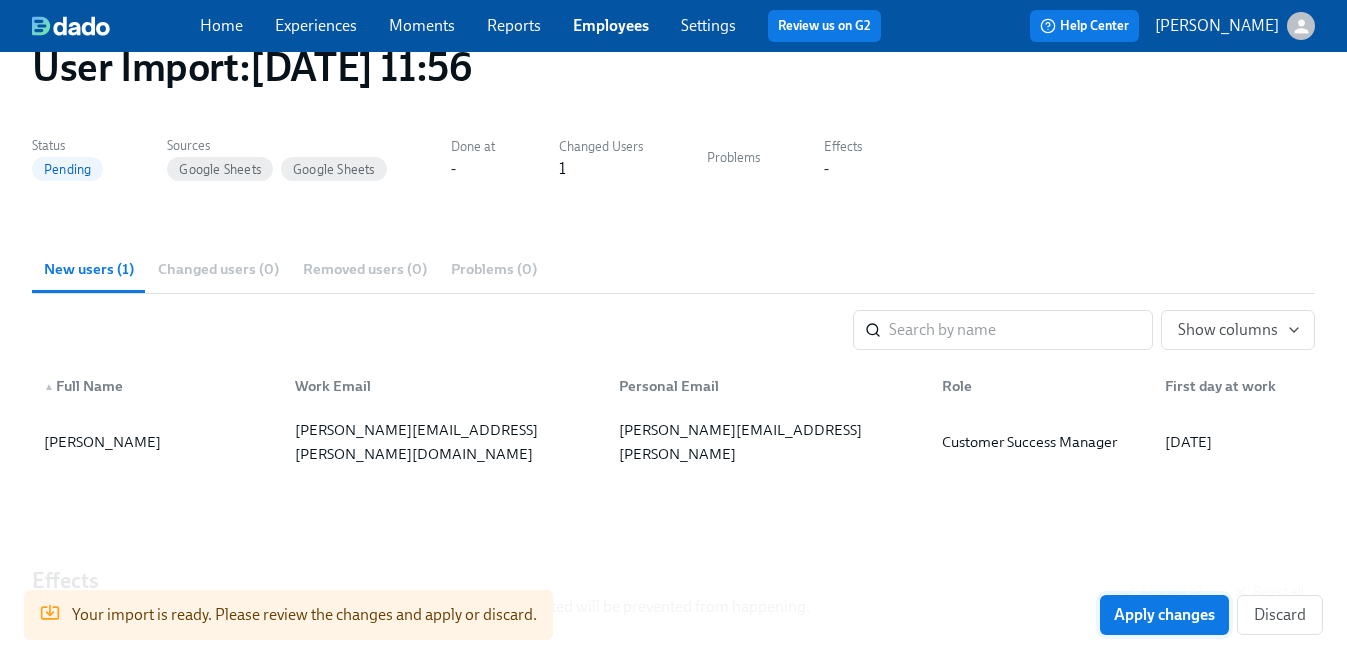 click on "Apply changes" at bounding box center [1164, 615] 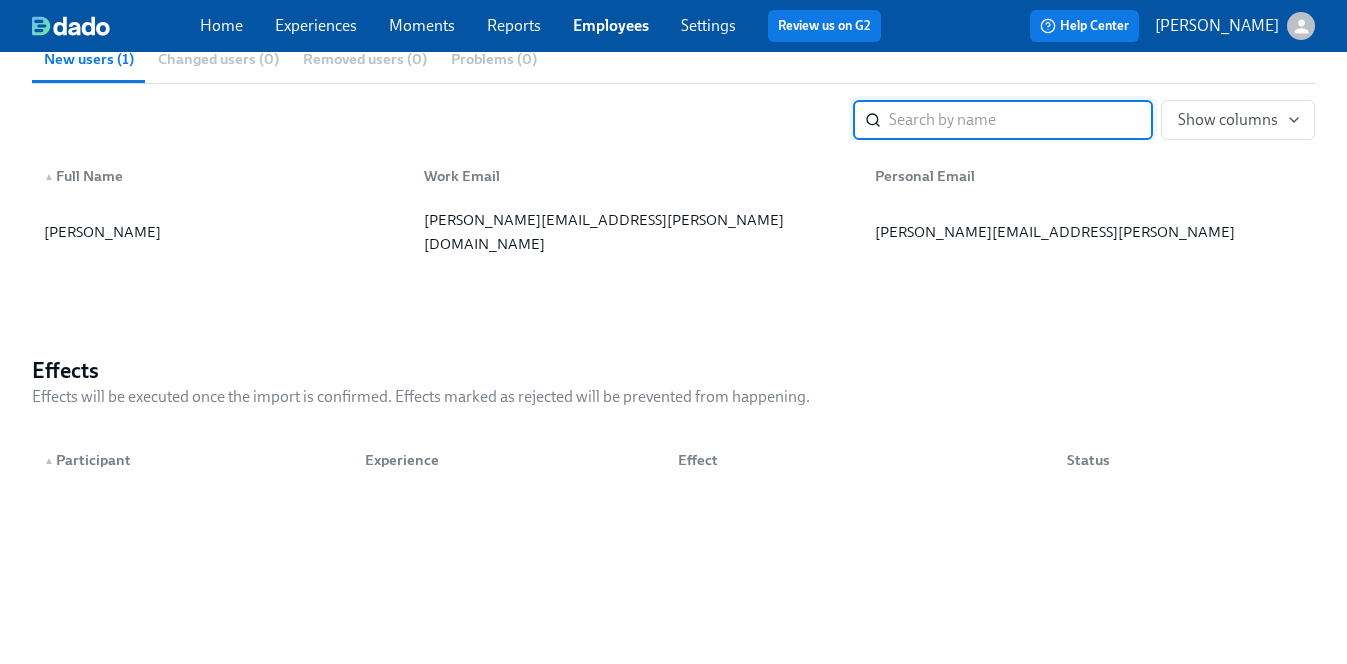 scroll, scrollTop: 0, scrollLeft: 0, axis: both 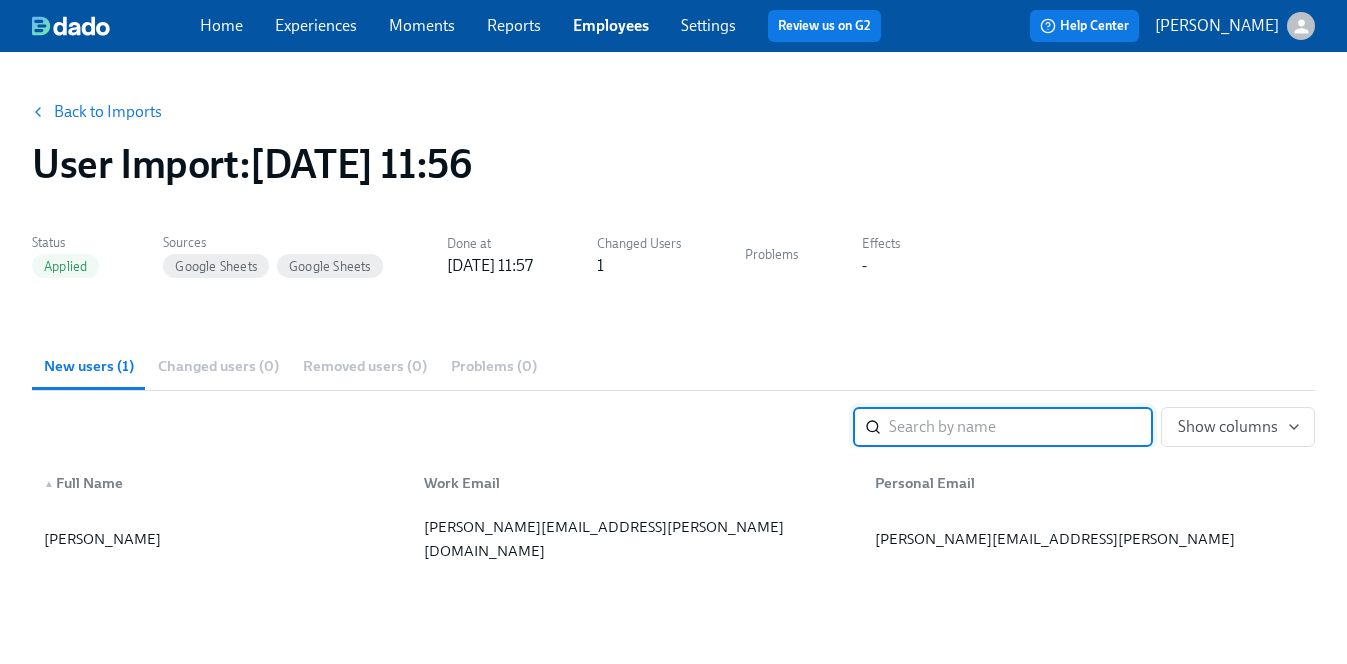 click on "Back to Imports" at bounding box center [108, 112] 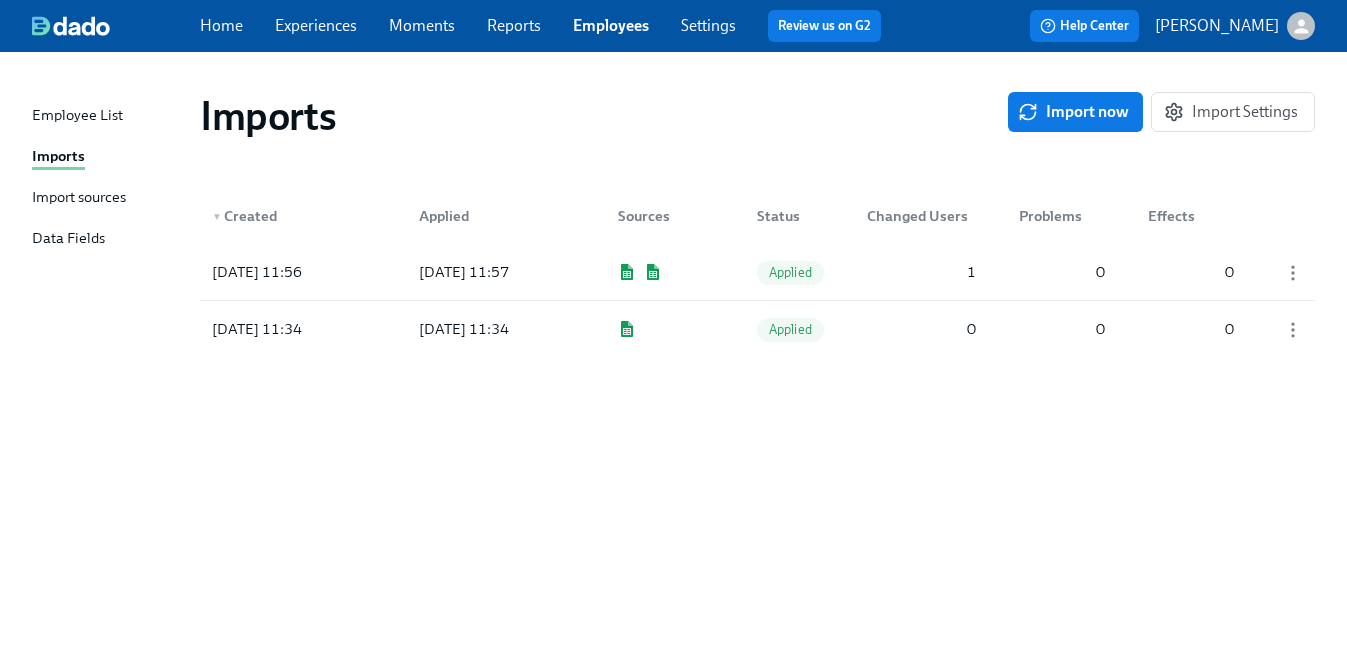 click on "Employee List" at bounding box center [77, 116] 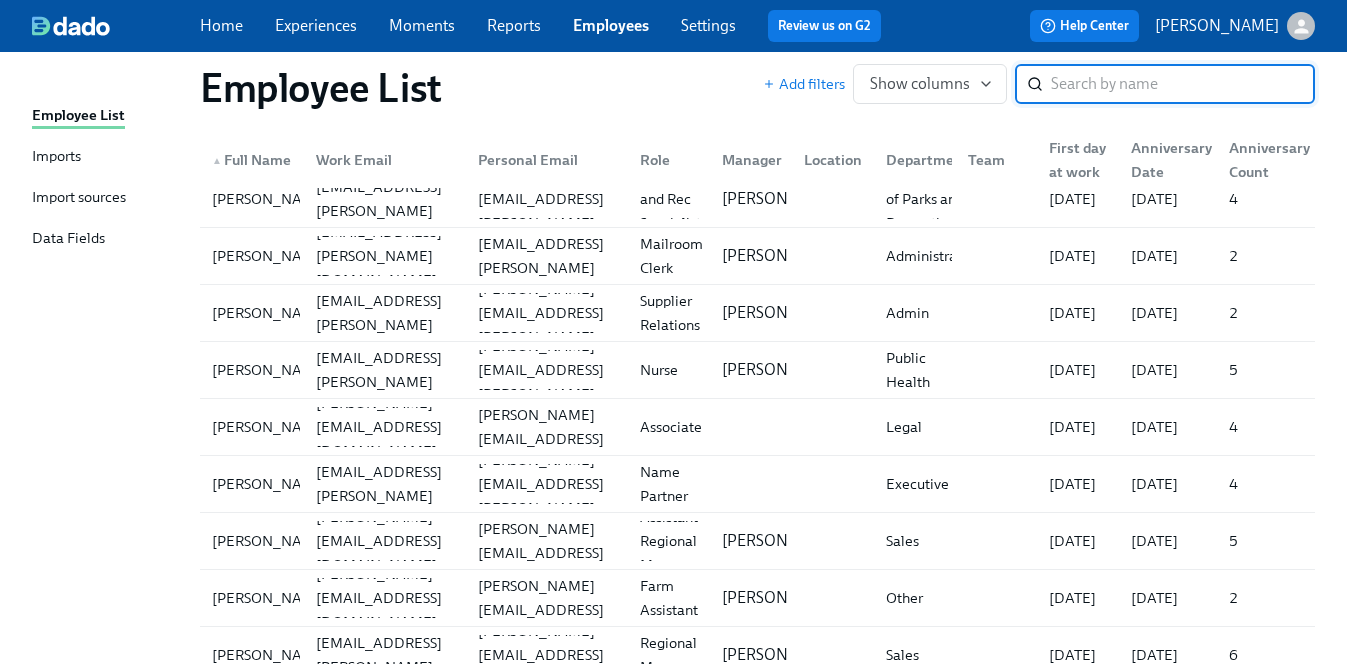 scroll, scrollTop: 2382, scrollLeft: 0, axis: vertical 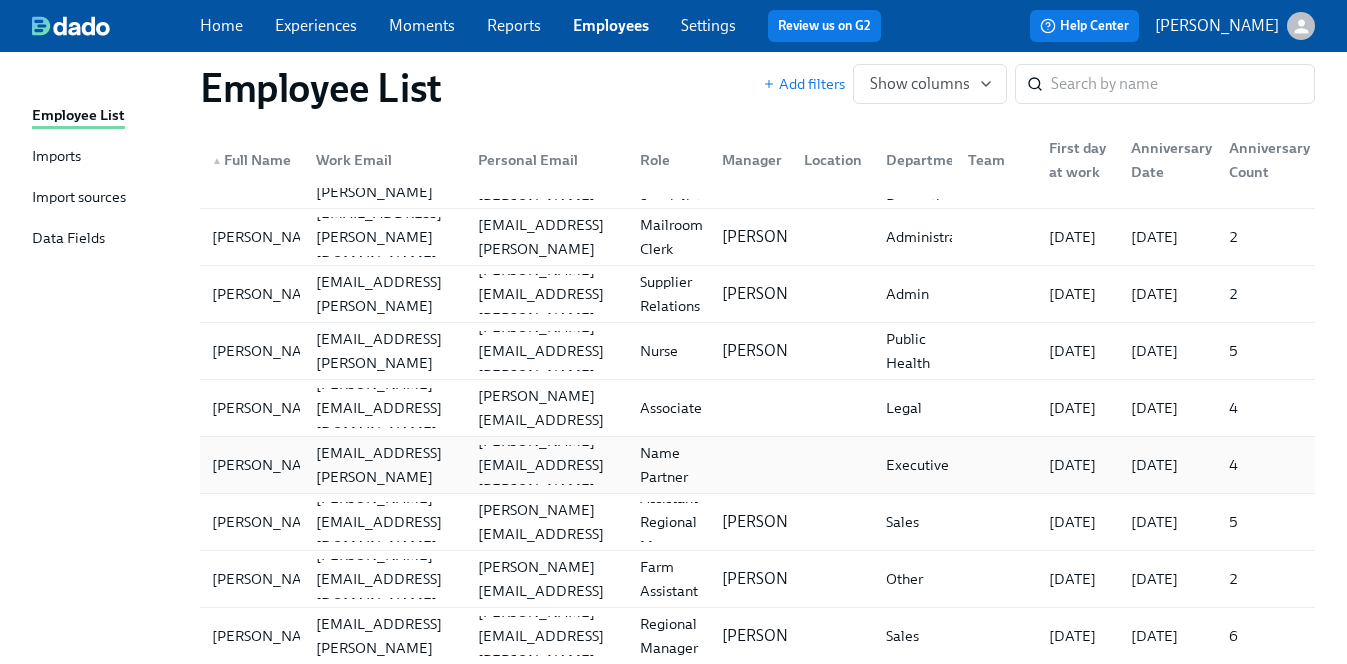 click at bounding box center (747, 465) 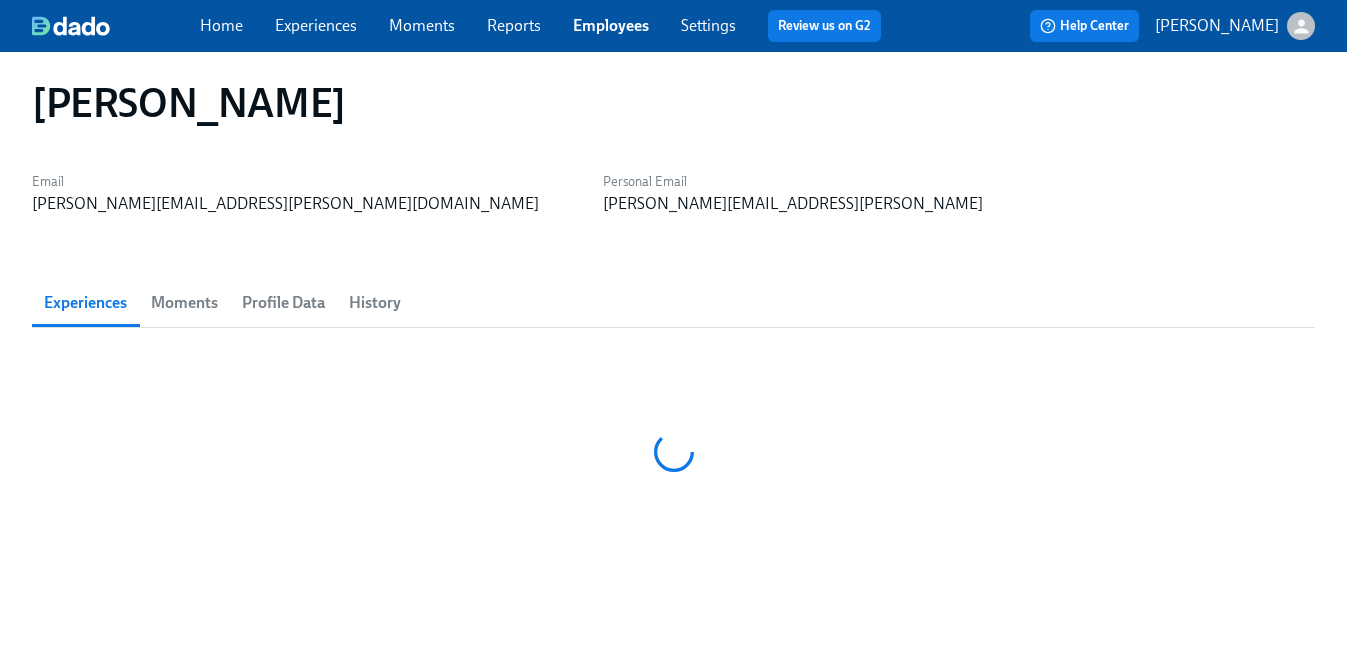 scroll, scrollTop: 0, scrollLeft: 0, axis: both 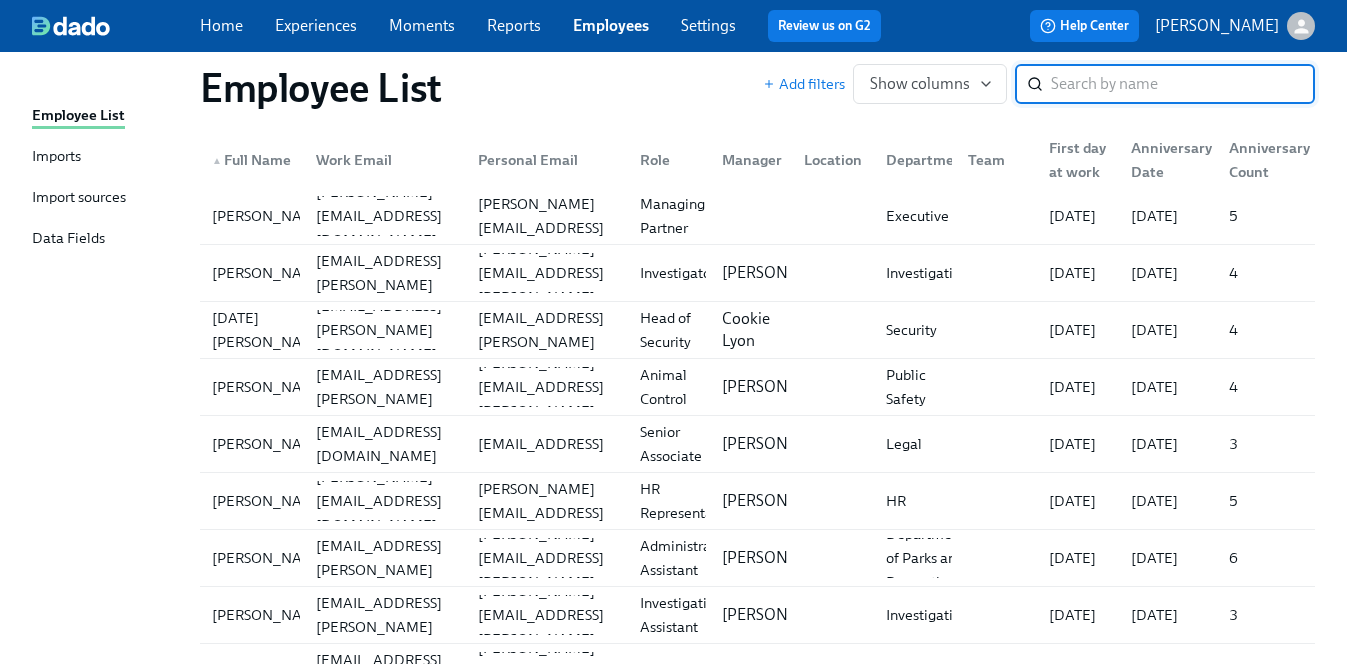 click on "Settings" at bounding box center [708, 25] 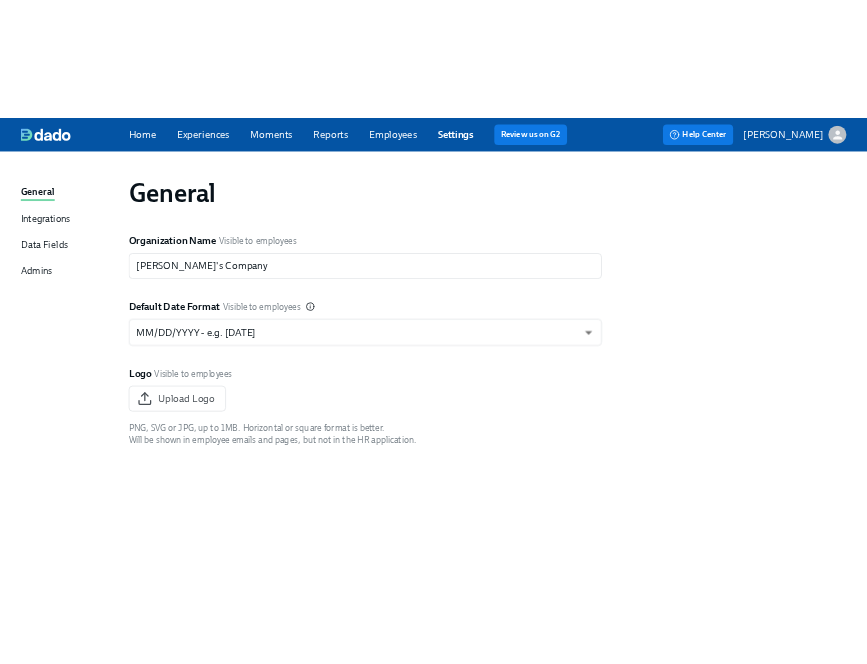 scroll, scrollTop: 0, scrollLeft: 0, axis: both 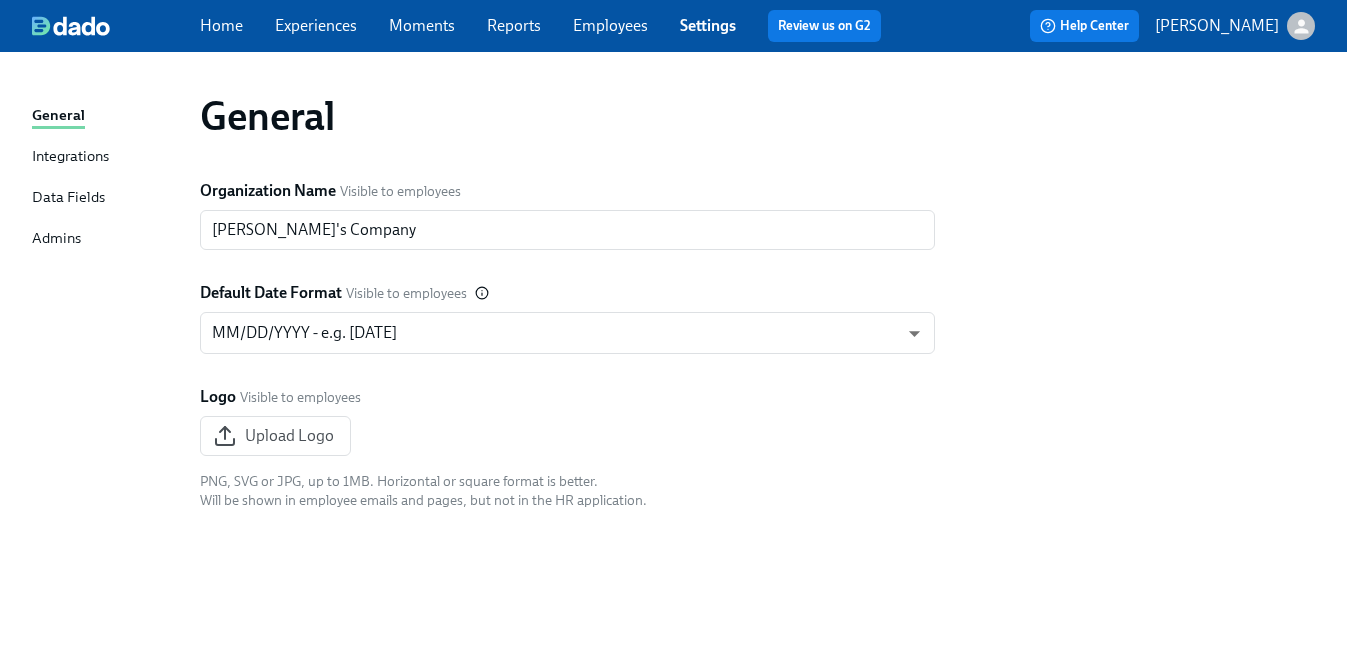click on "Admins" at bounding box center (56, 239) 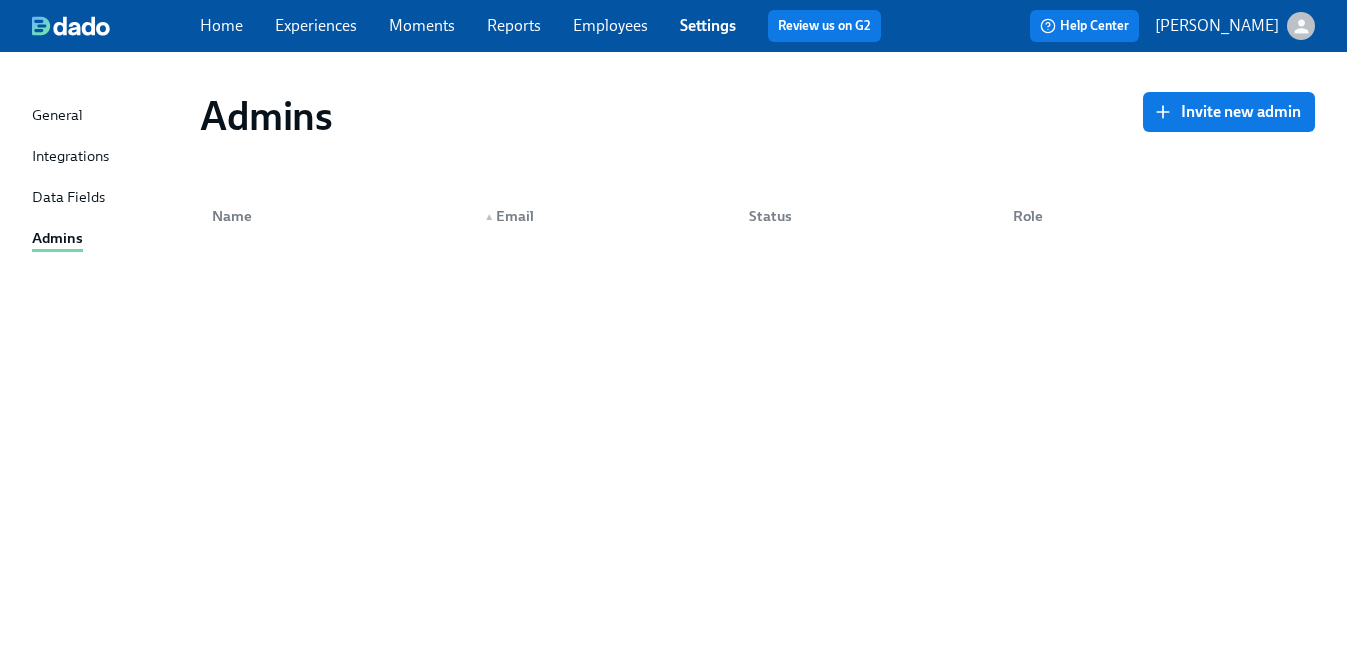 click on "General" at bounding box center [57, 116] 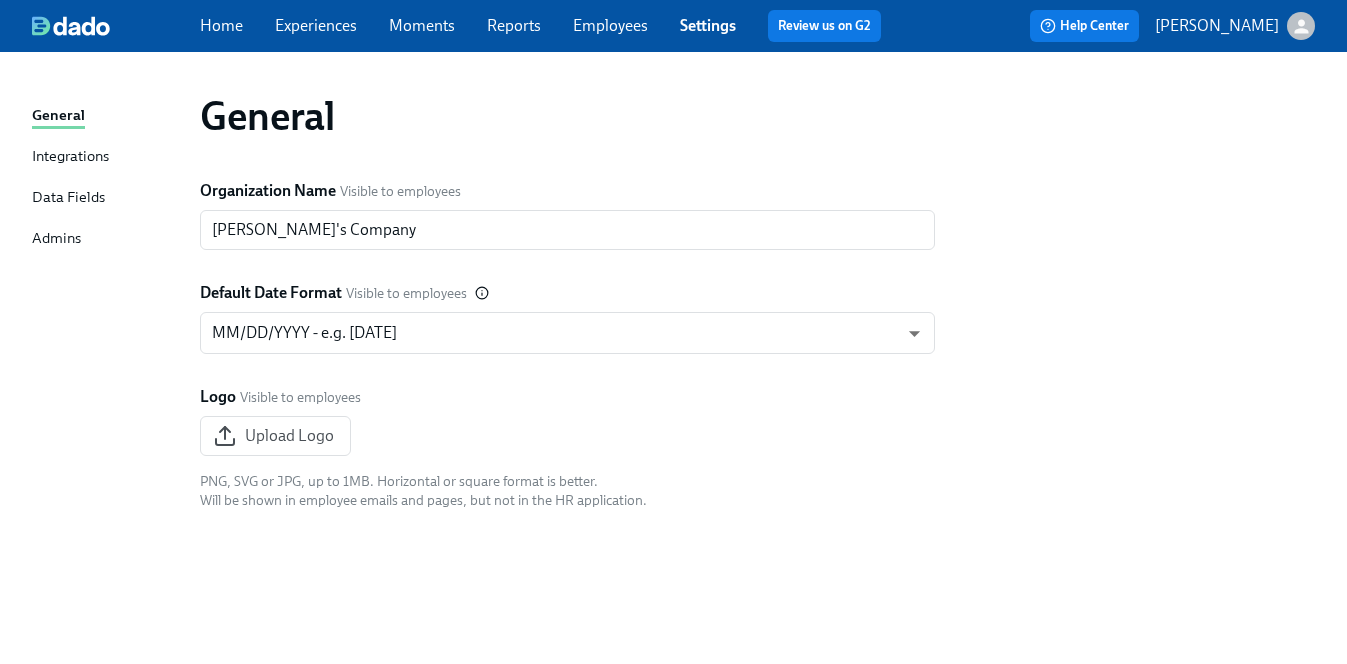 click on "Integrations" at bounding box center (70, 157) 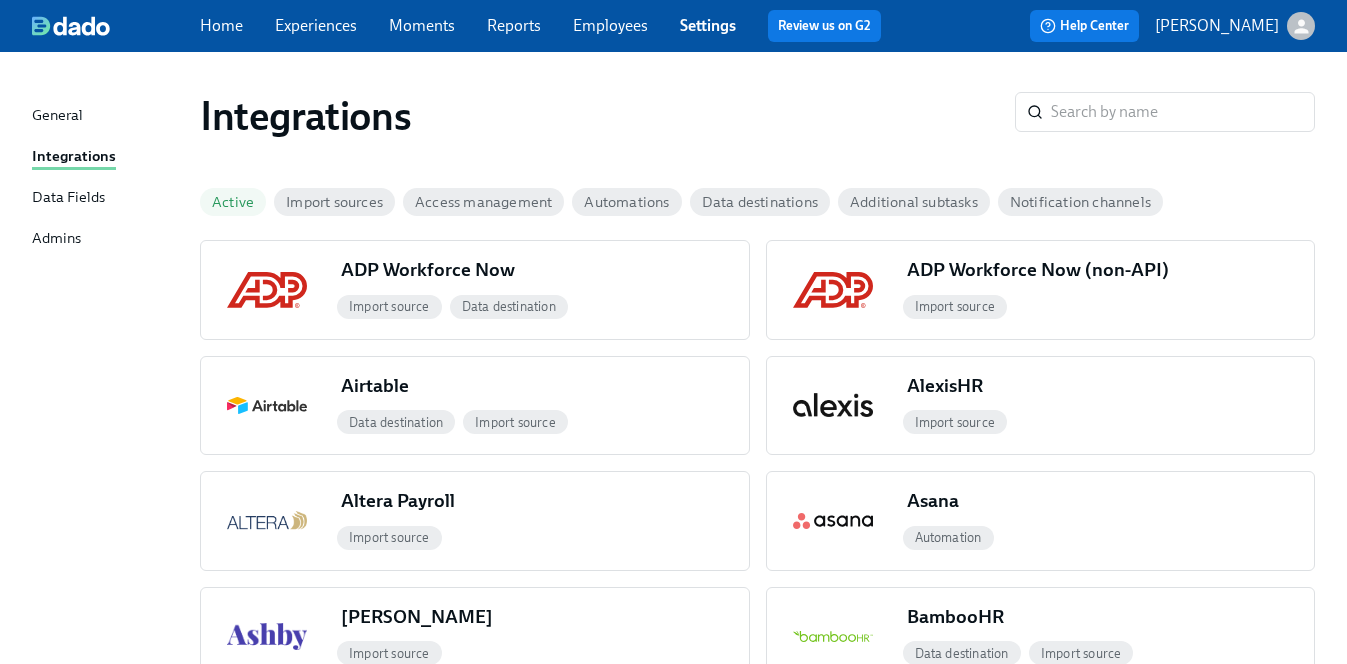 click on "Data Fields" at bounding box center [68, 198] 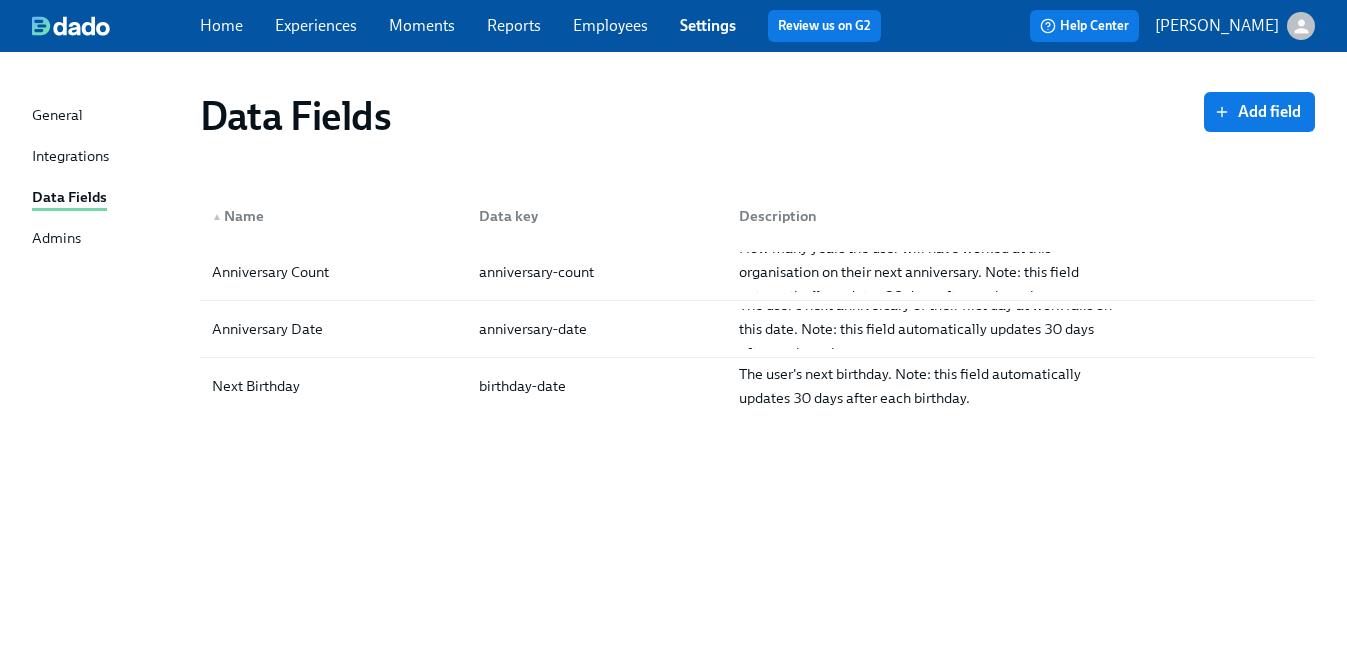 click on "Admins" at bounding box center (56, 239) 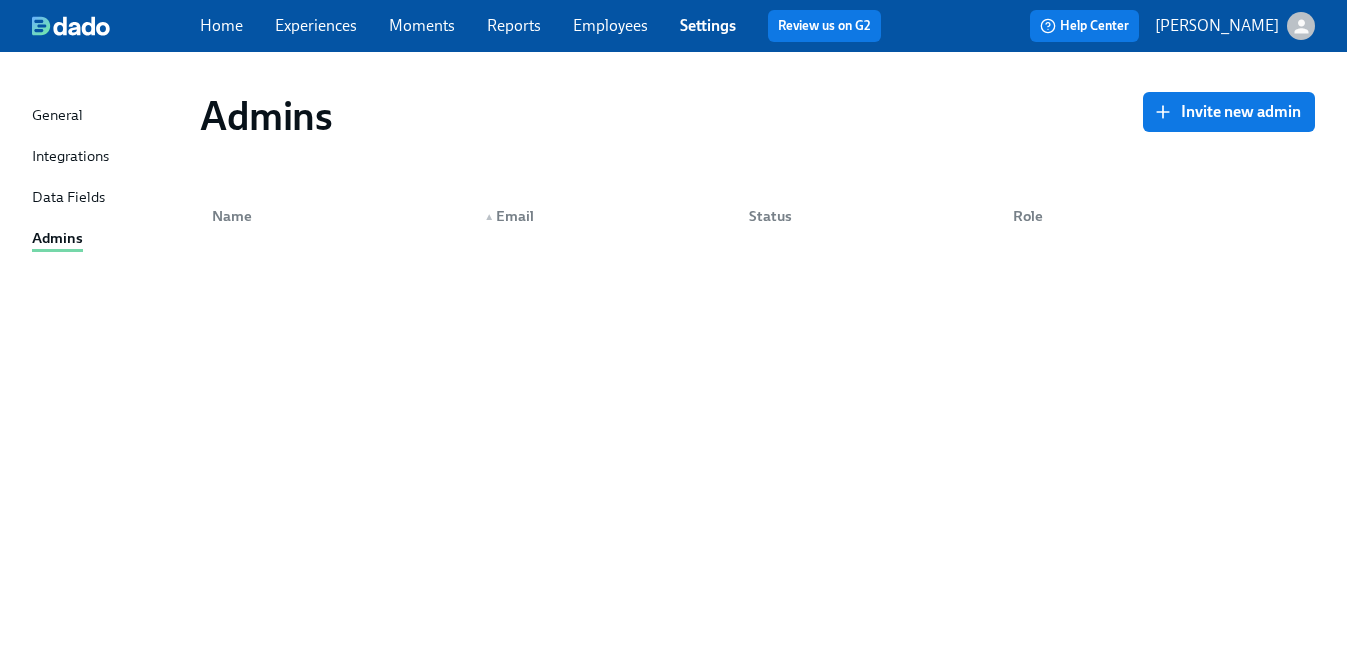click on "Employees" at bounding box center (610, 25) 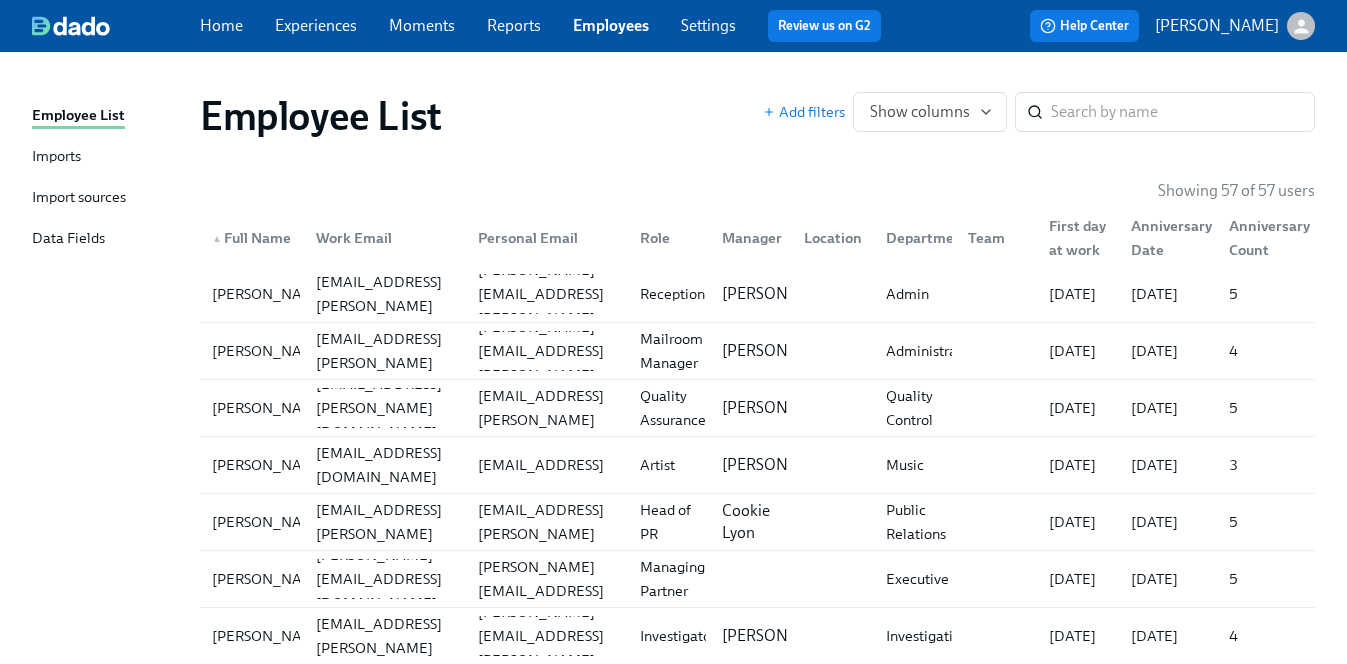 click on "[PERSON_NAME]" at bounding box center (1235, 26) 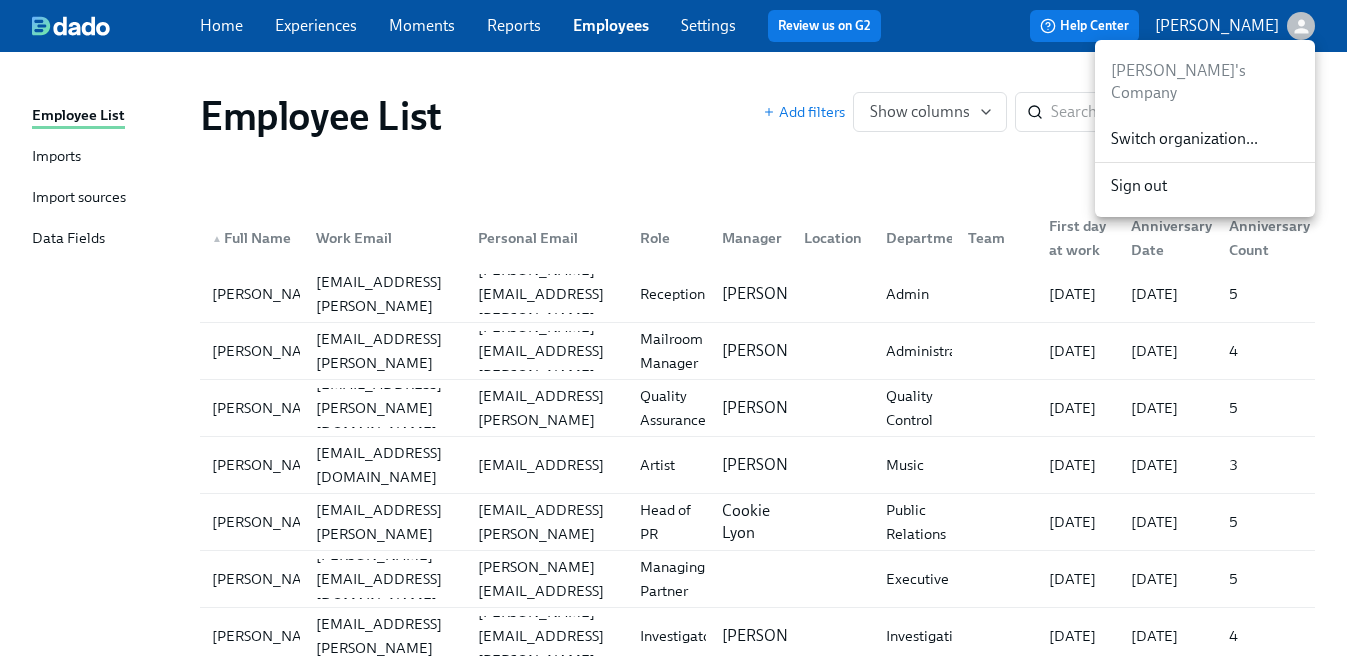 click at bounding box center (673, 332) 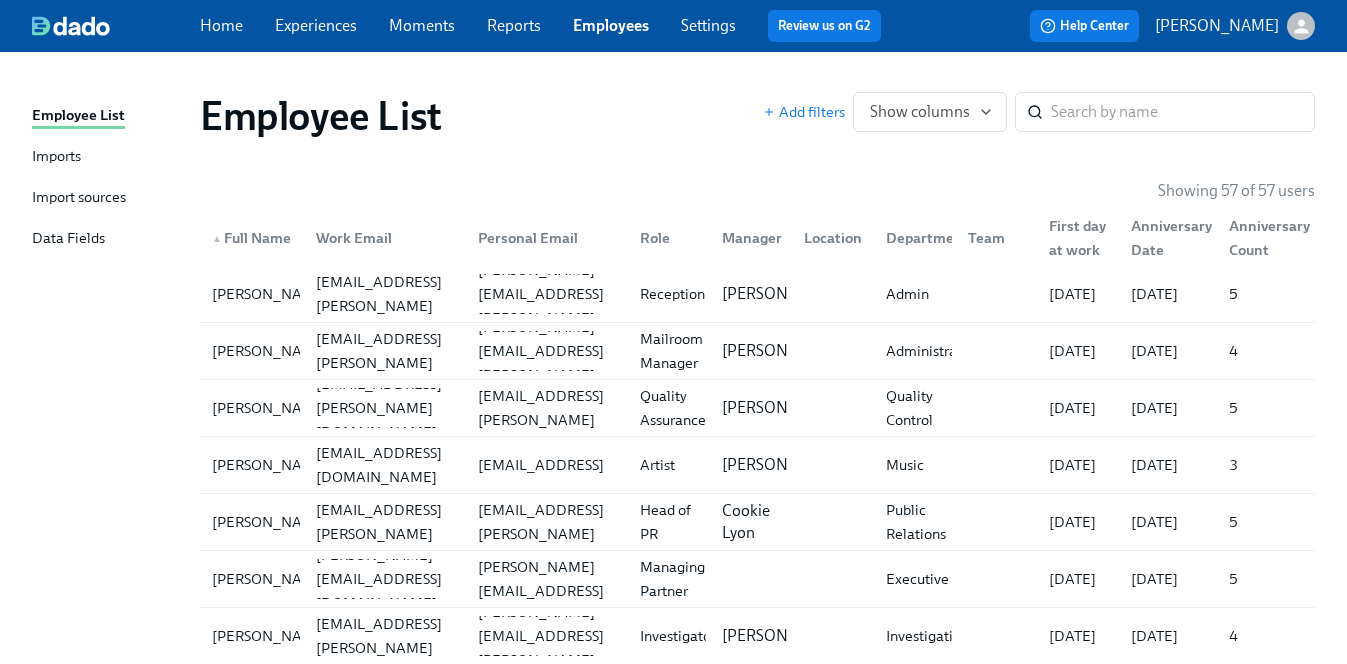 click on "Settings" at bounding box center (708, 25) 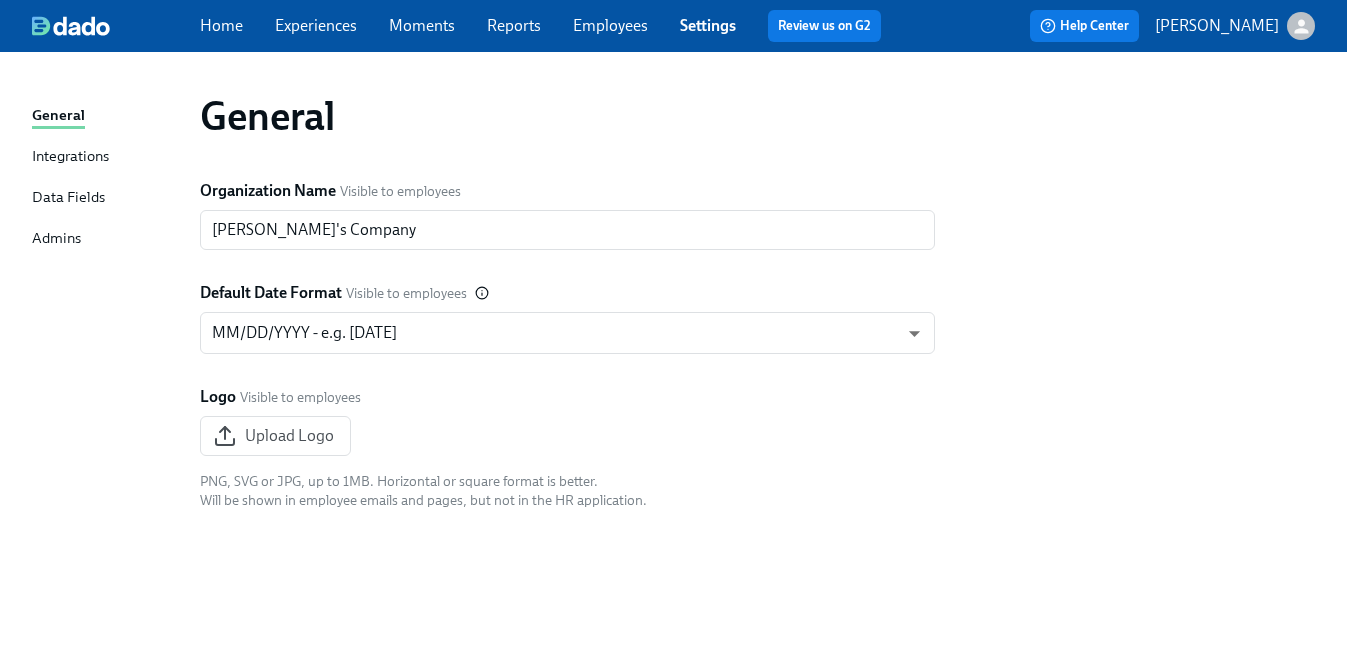 click on "Admins" at bounding box center (56, 239) 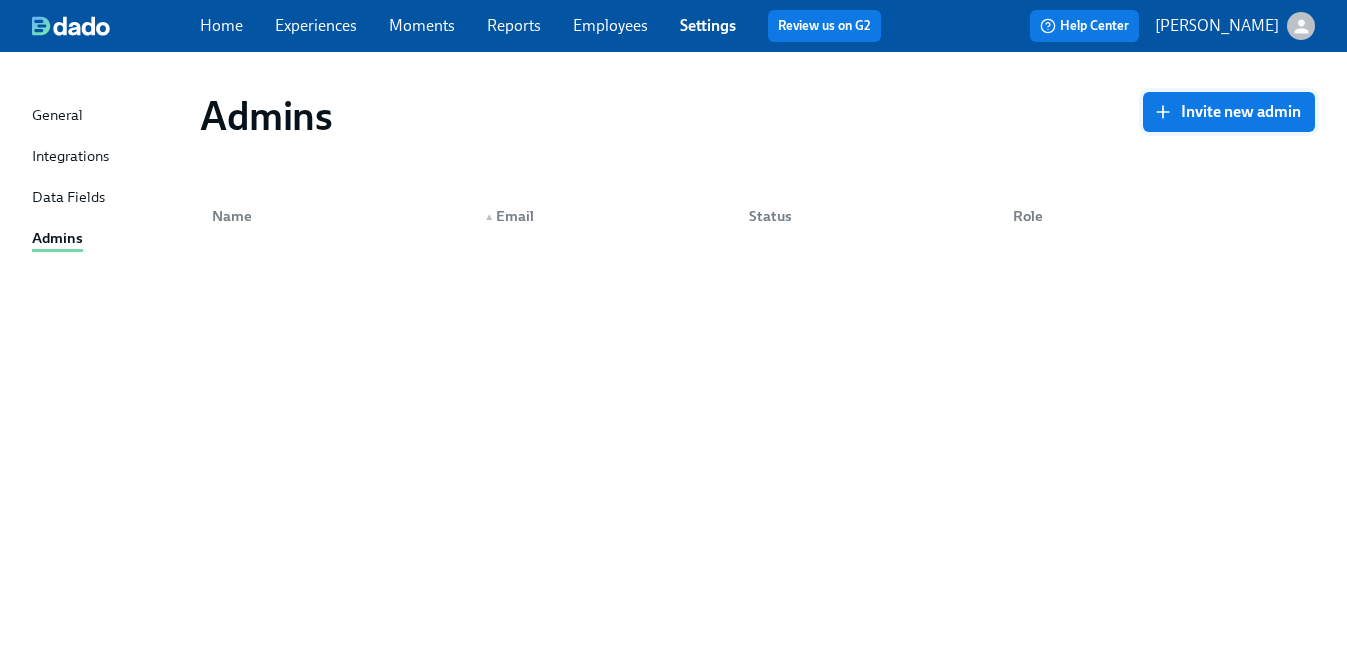 click on "Invite new admin" at bounding box center [1229, 112] 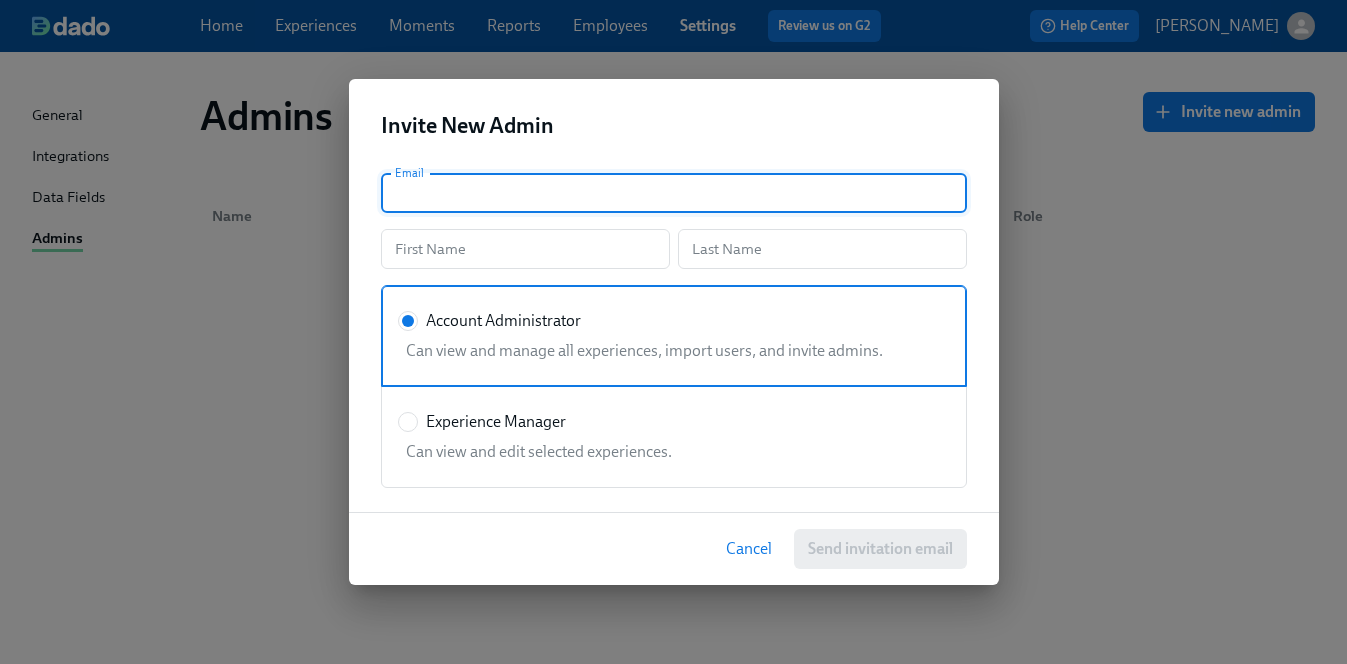 click at bounding box center (674, 193) 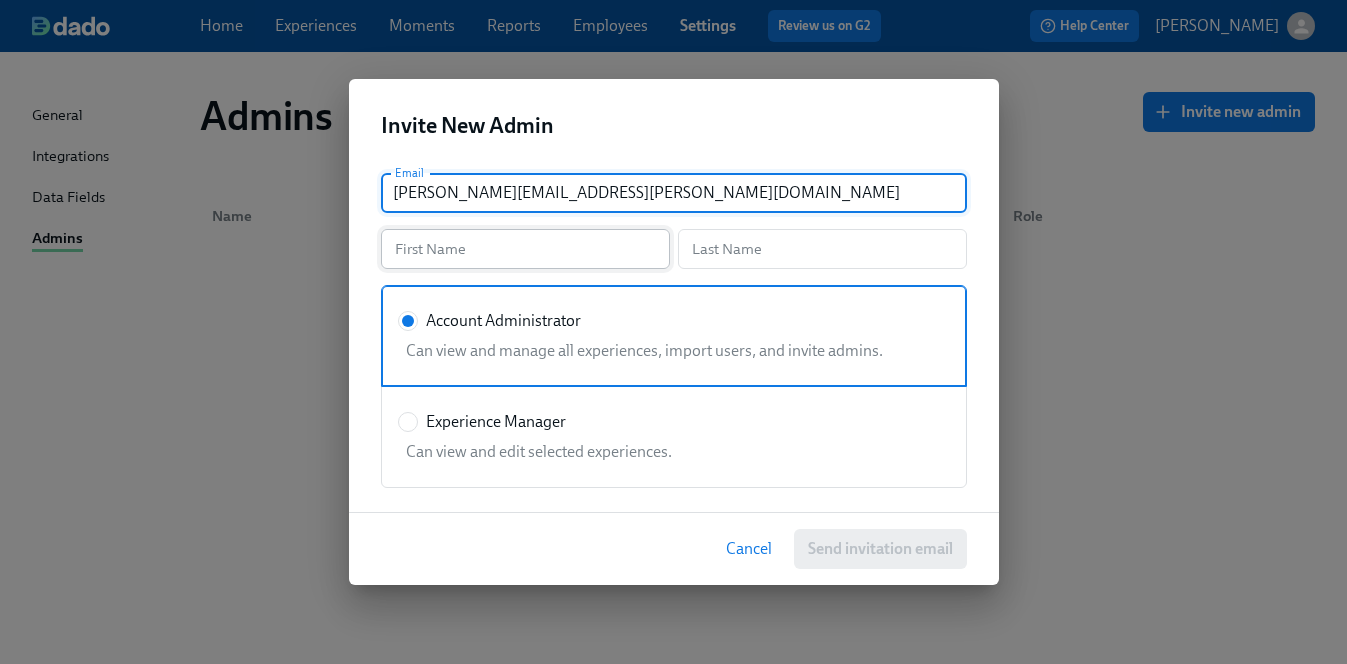 type on "erica.horowitz@dadohr.com" 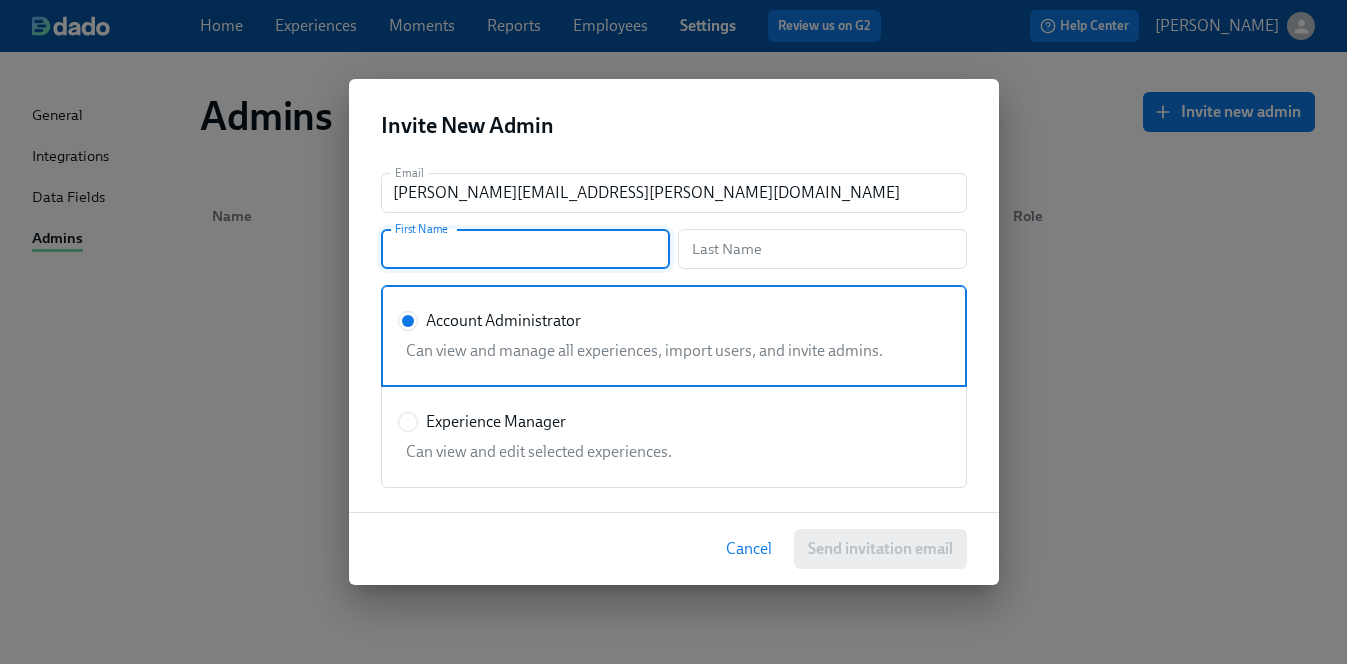 click at bounding box center [525, 249] 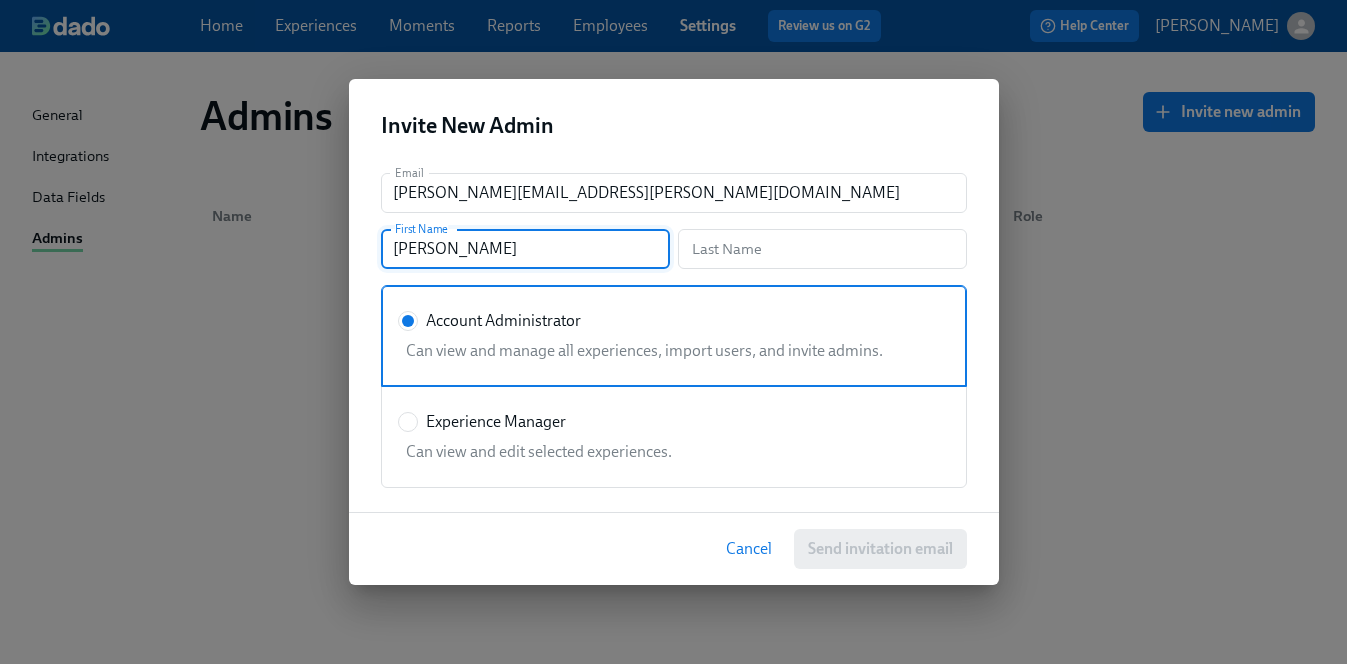 type on "Erica" 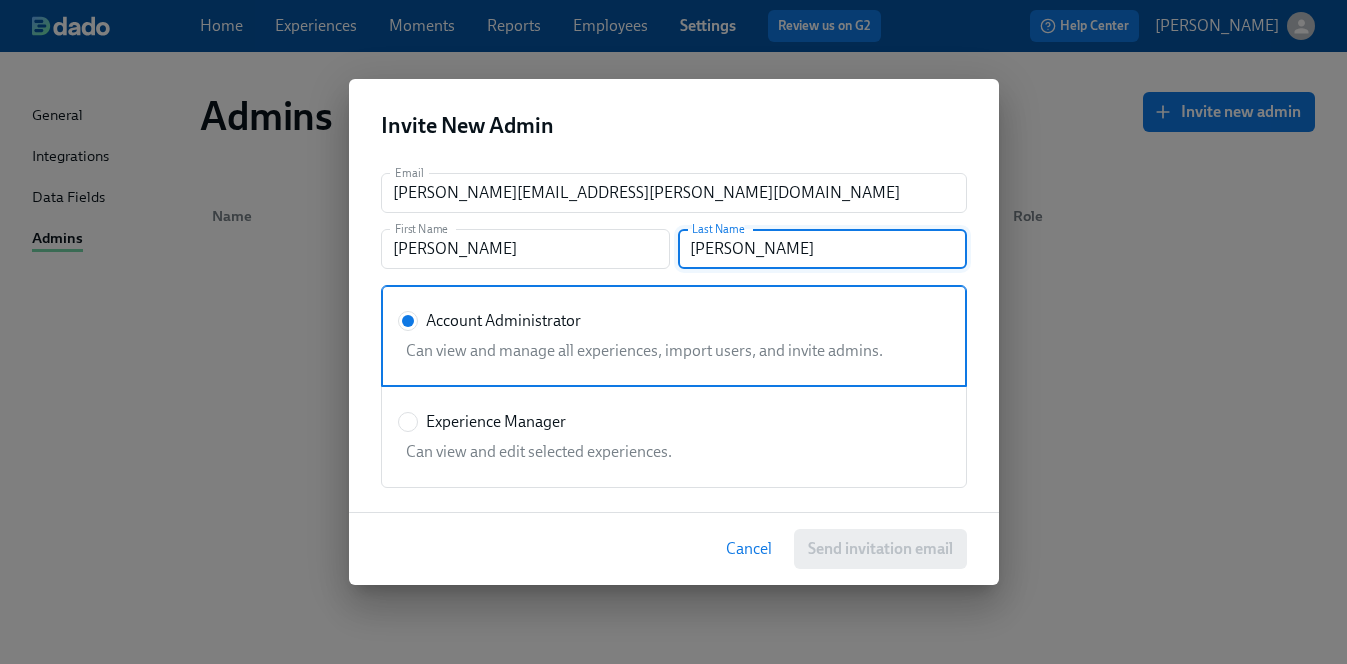 type on "Horowitz" 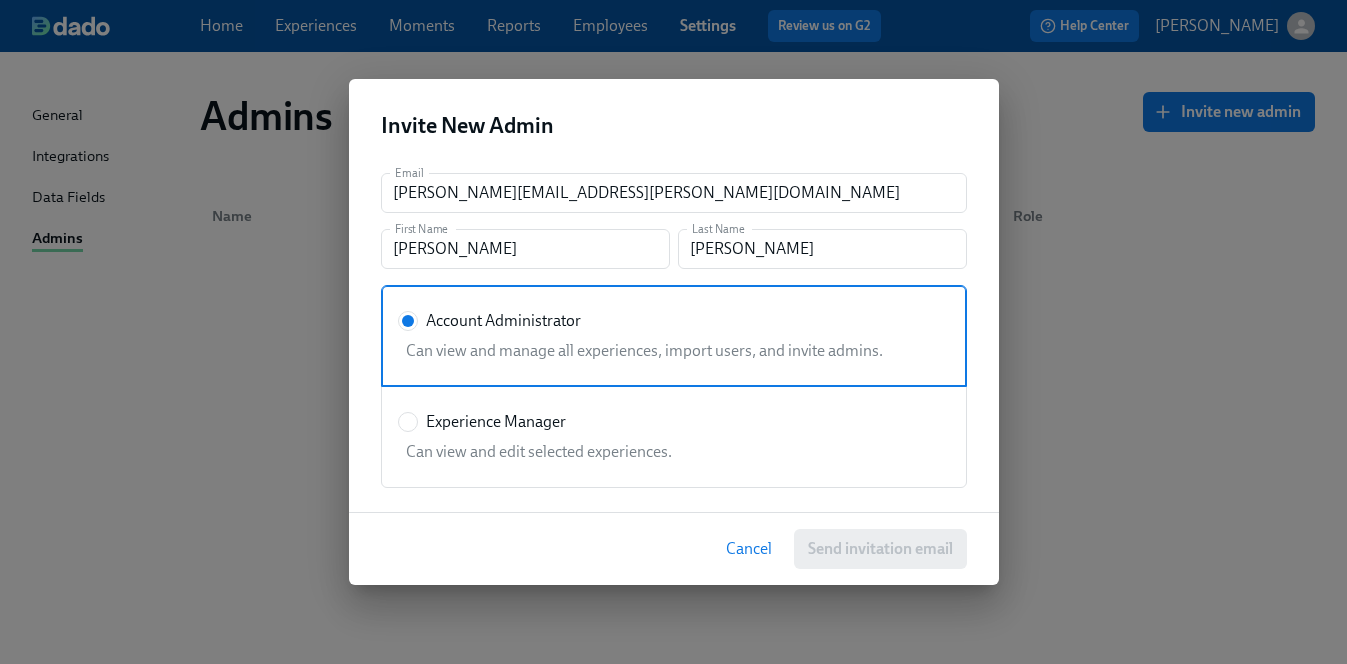 click on "Cancel Send invitation email" at bounding box center [839, 549] 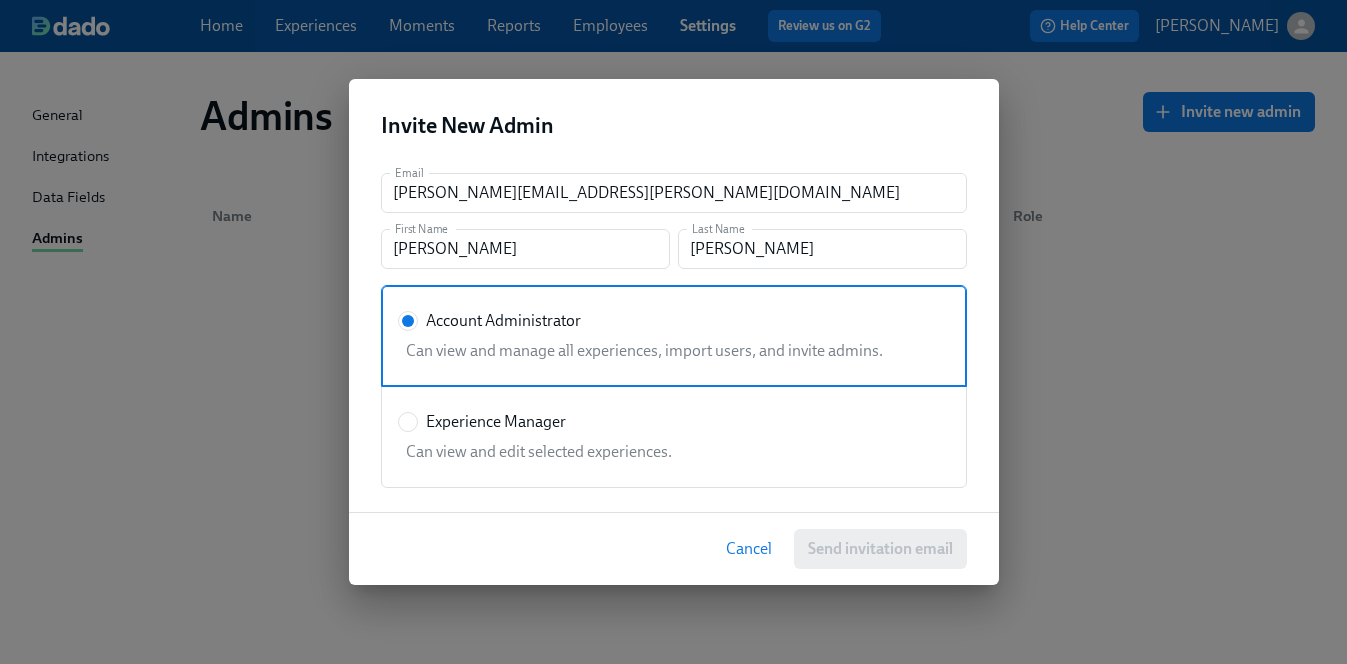 click on "Can view and edit selected experiences." at bounding box center (670, 448) 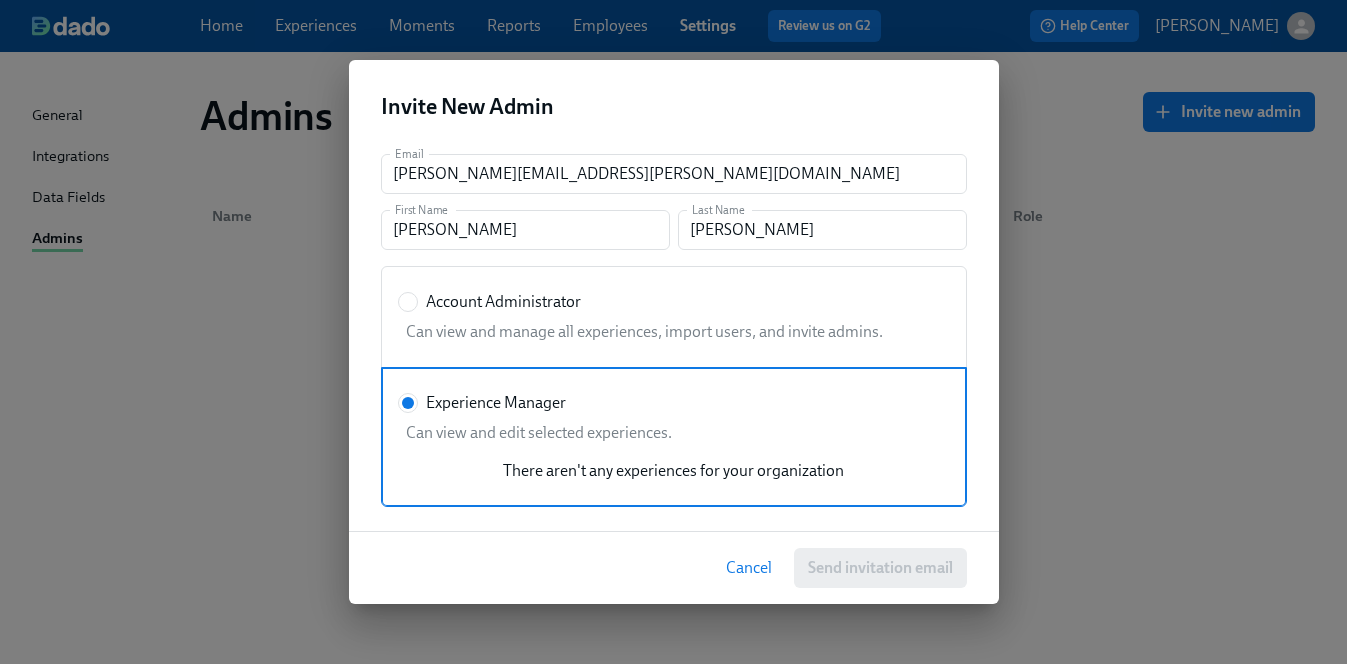 click on "Account Administrator" at bounding box center [503, 302] 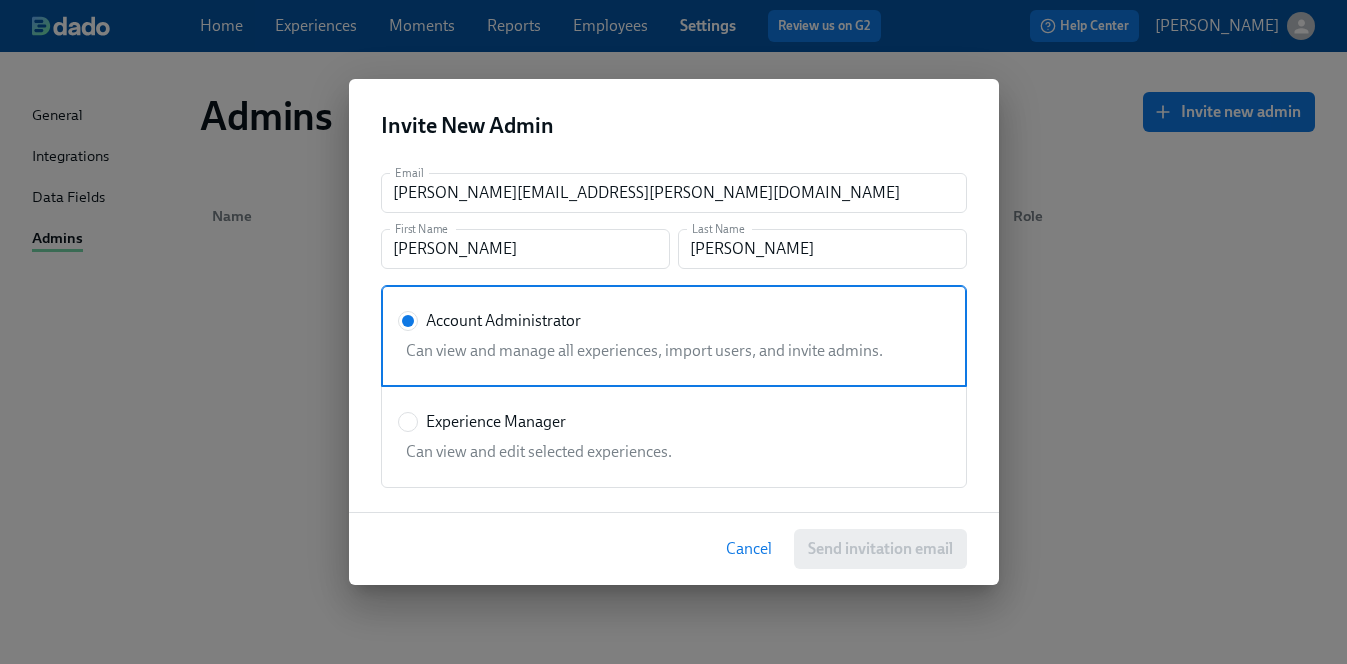 drag, startPoint x: 812, startPoint y: 109, endPoint x: 592, endPoint y: 106, distance: 220.02045 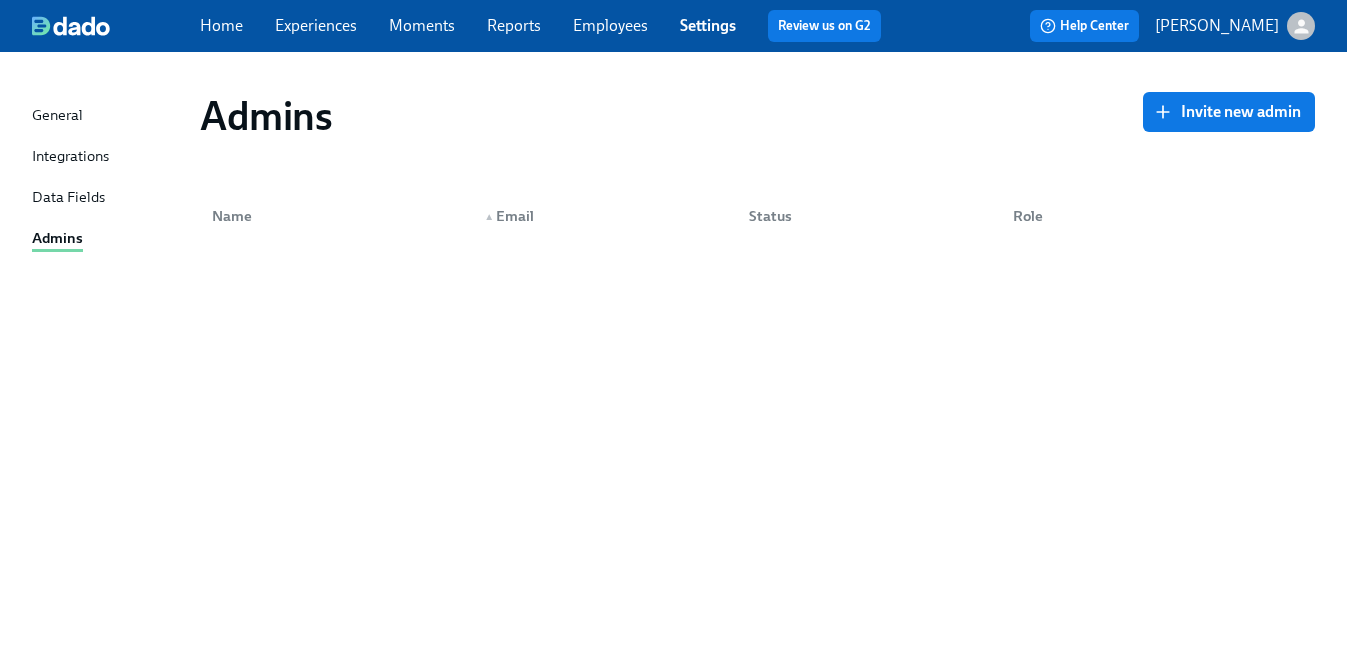 click on "Home Experiences Moments Reports Employees Settings Review us on G2" at bounding box center [548, 26] 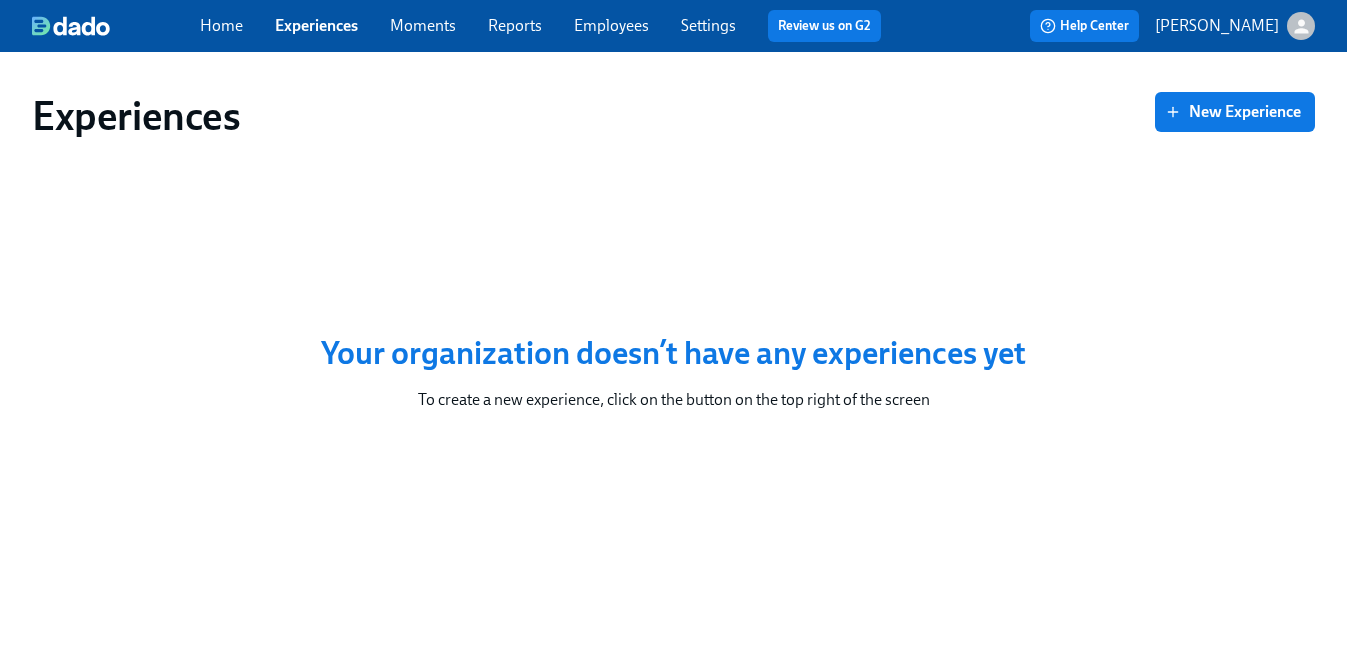 click on "Employees" at bounding box center [611, 25] 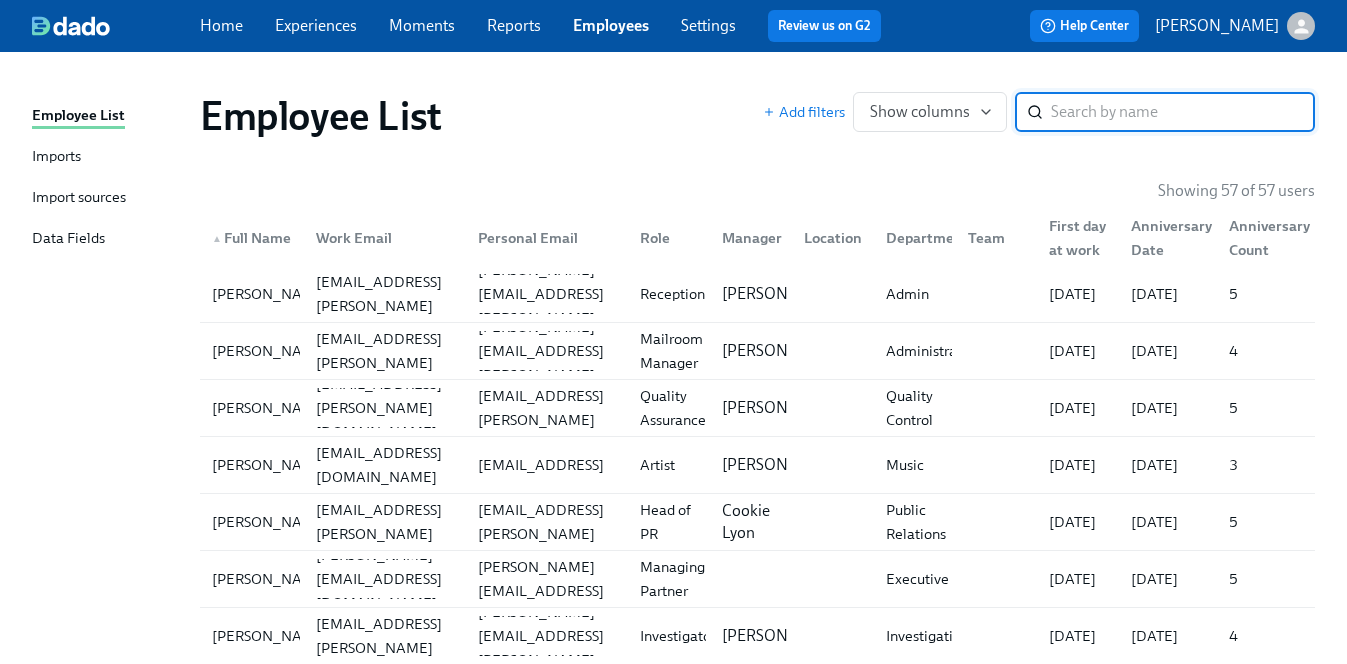 click on "Imports" at bounding box center (56, 157) 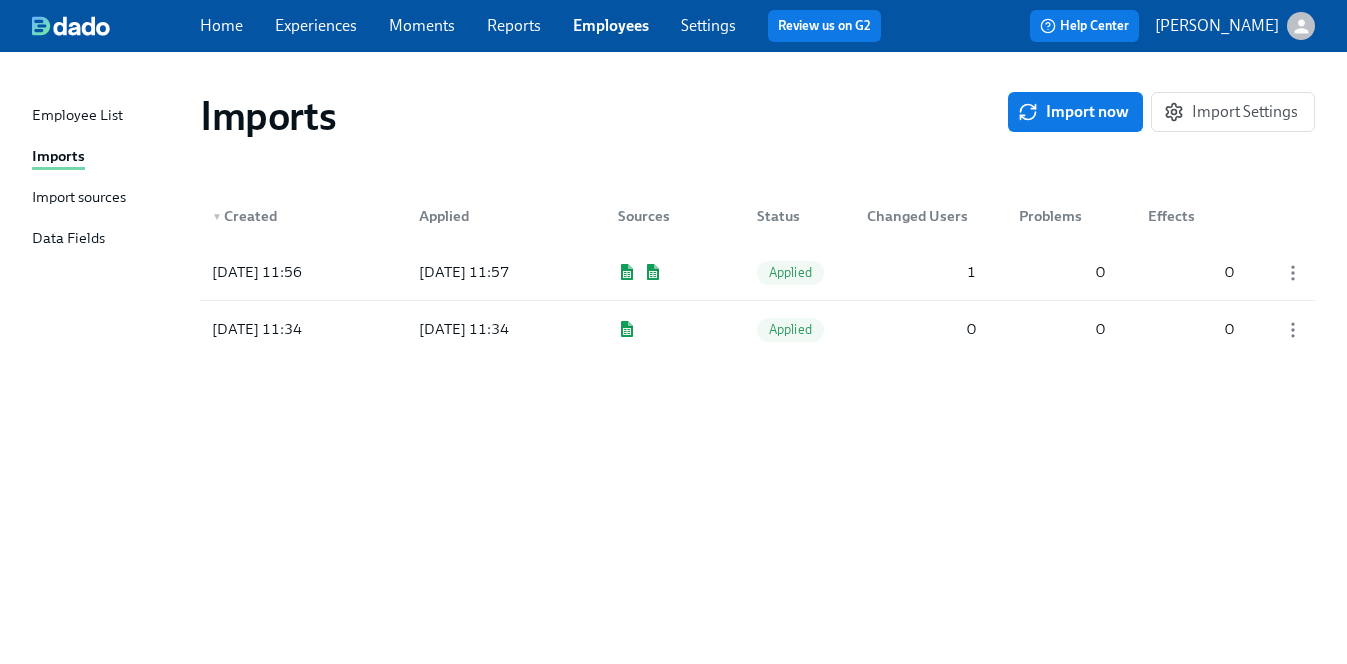 click on "Imports" at bounding box center (58, 157) 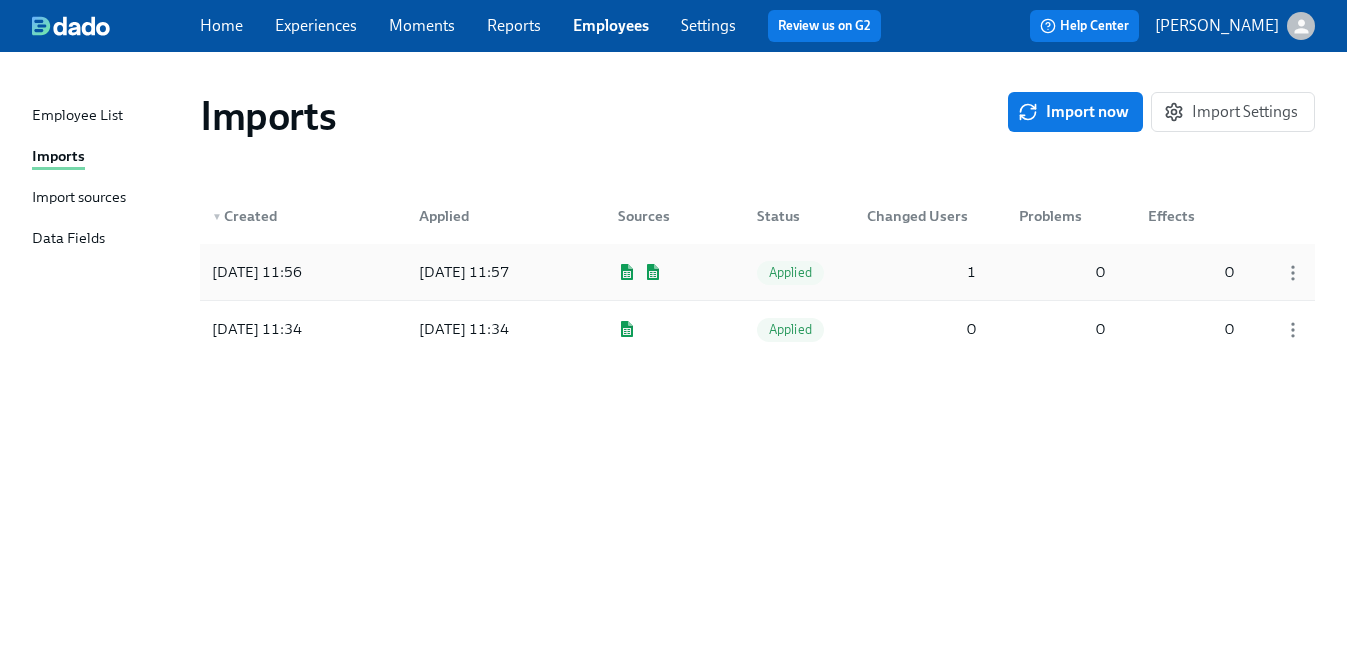 click at bounding box center (1286, 272) 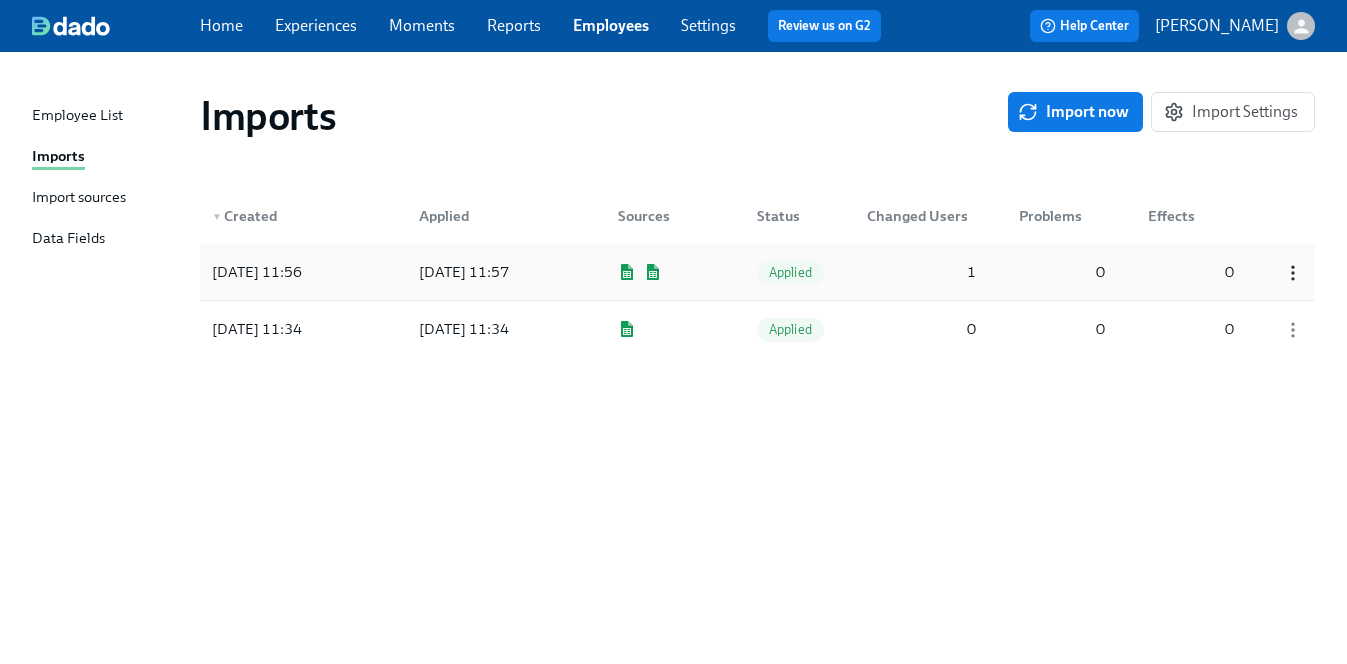 click 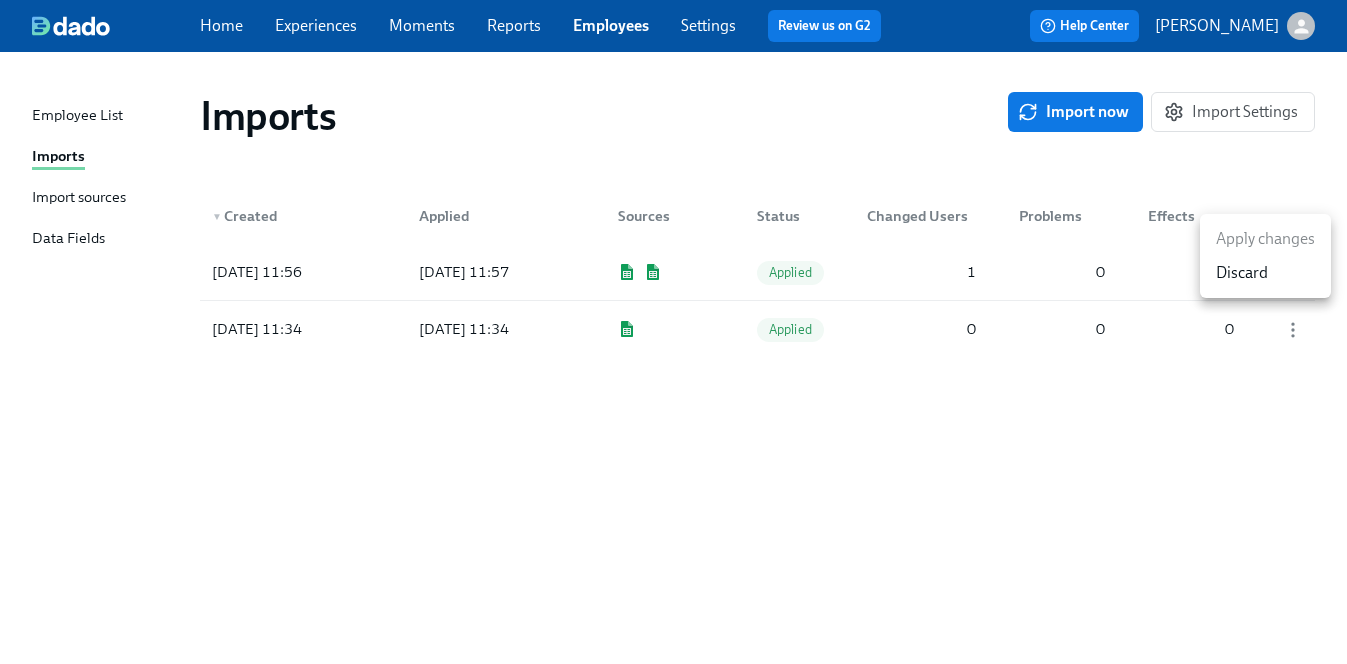 click at bounding box center (673, 332) 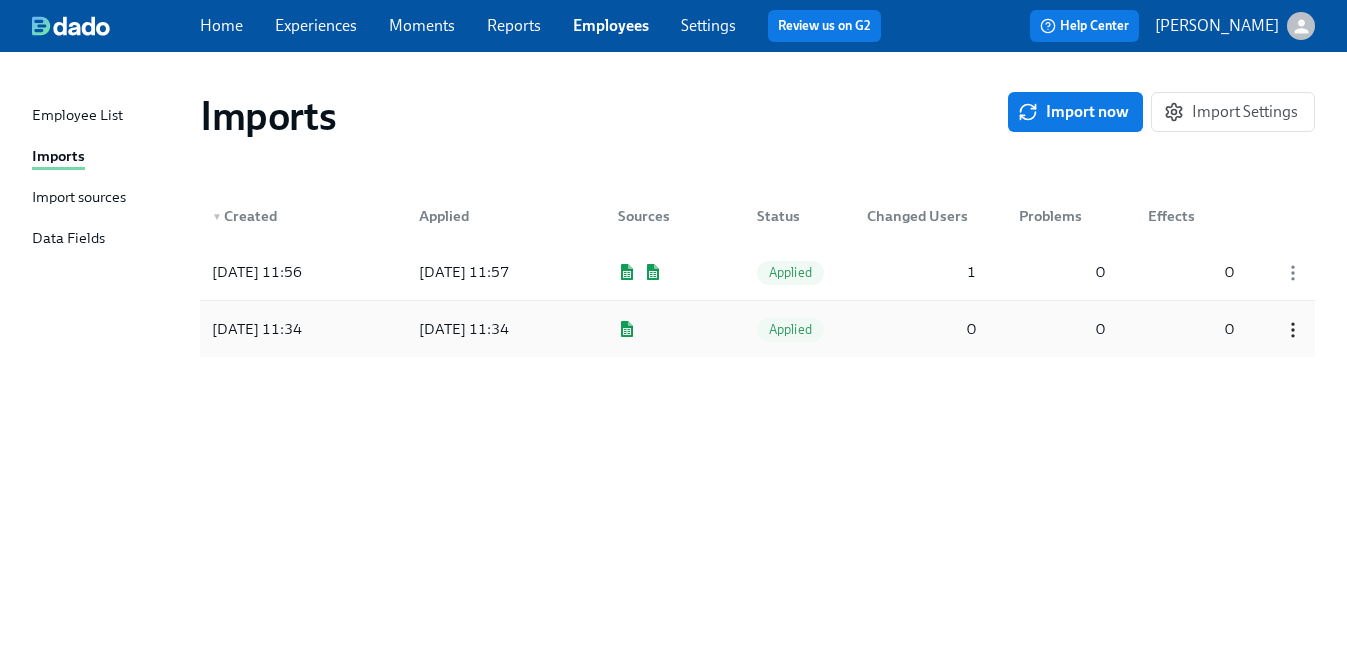 click 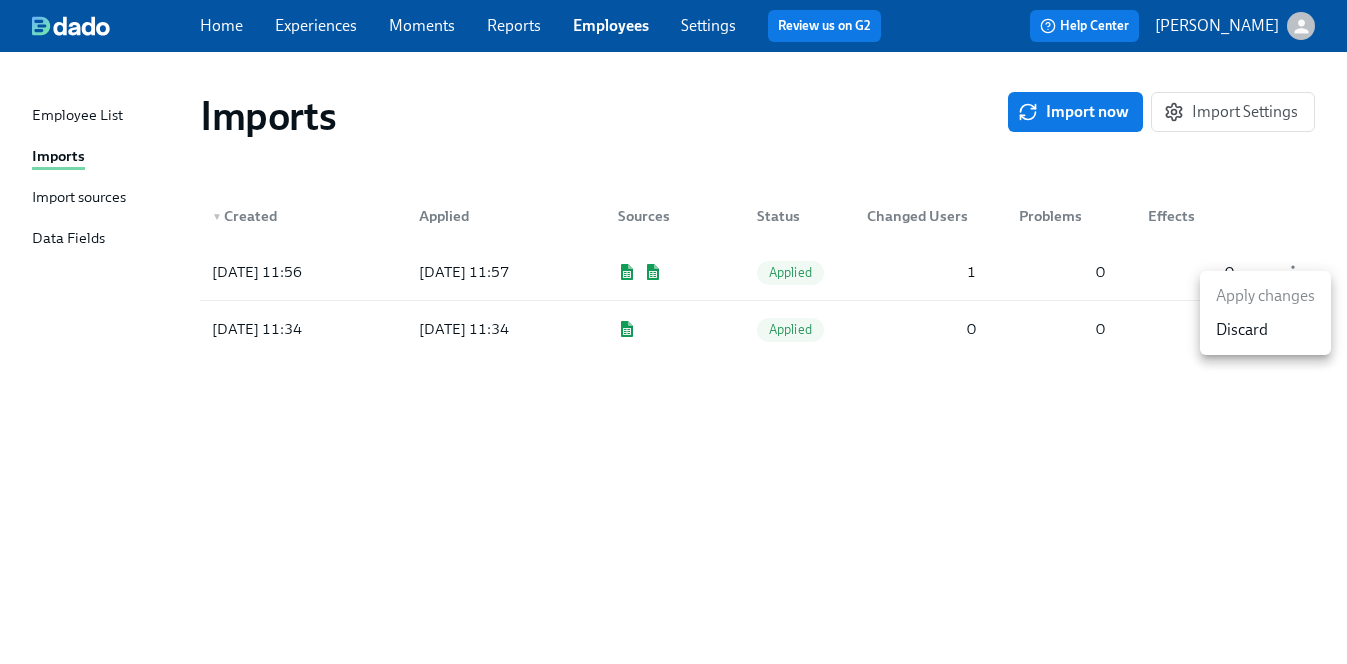 click at bounding box center (673, 332) 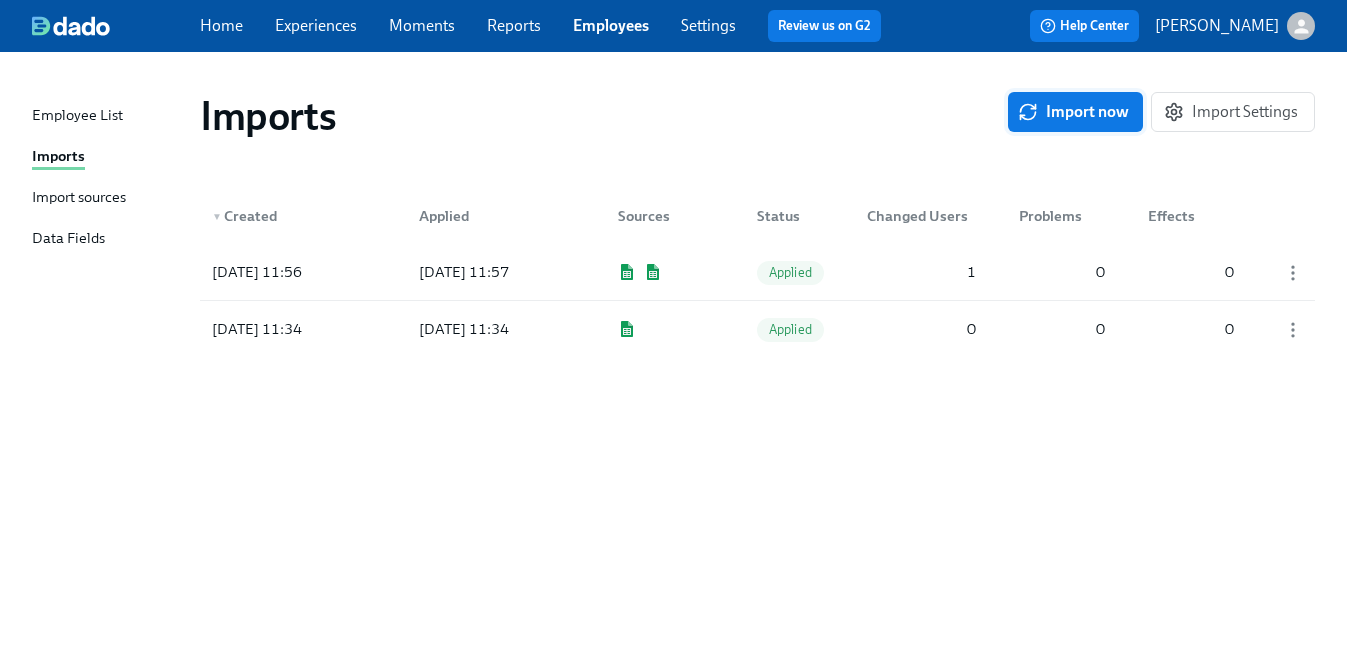 click on "Import now" at bounding box center [1075, 112] 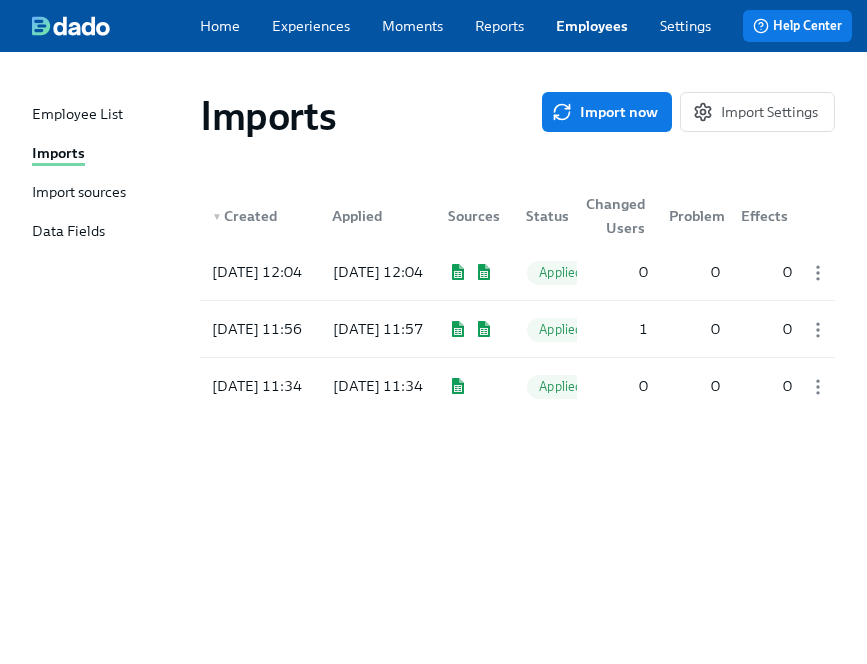 click on "Settings" at bounding box center [685, 26] 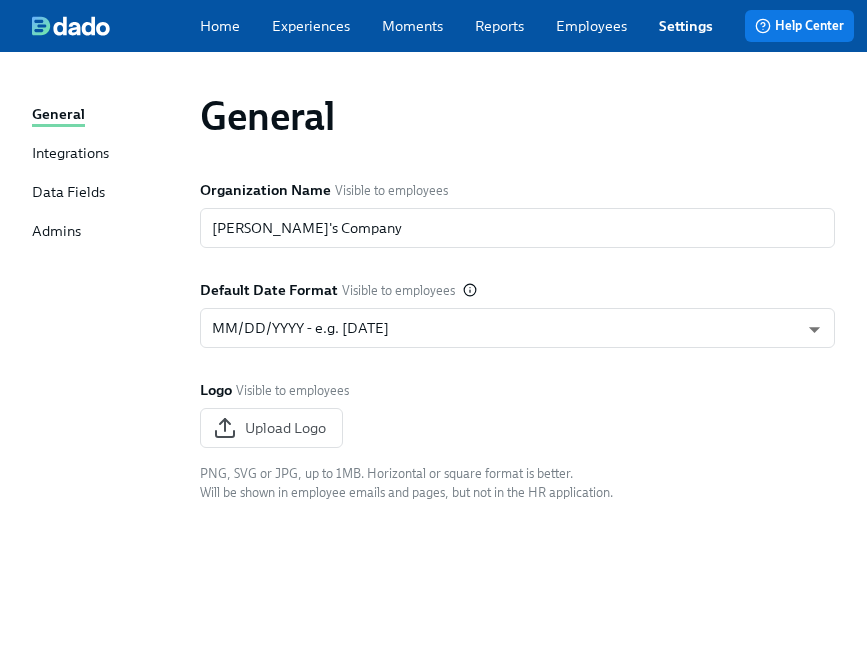 click on "Home" at bounding box center [220, 26] 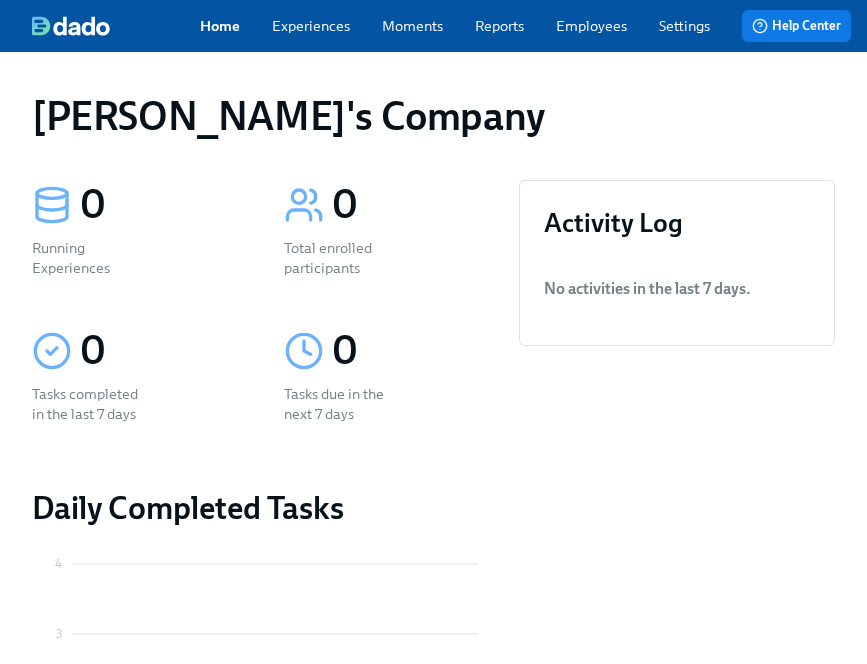click on "Activity Log No activities in the last 7 days ." at bounding box center (677, 625) 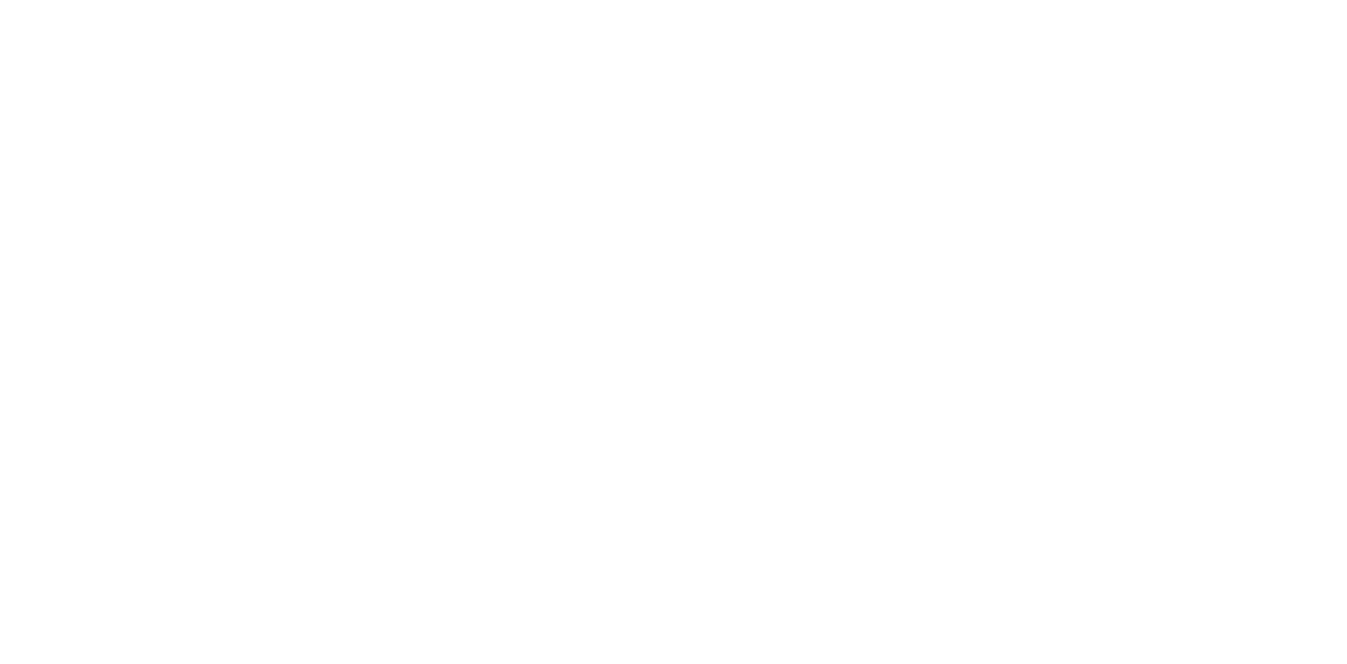 scroll, scrollTop: 0, scrollLeft: 0, axis: both 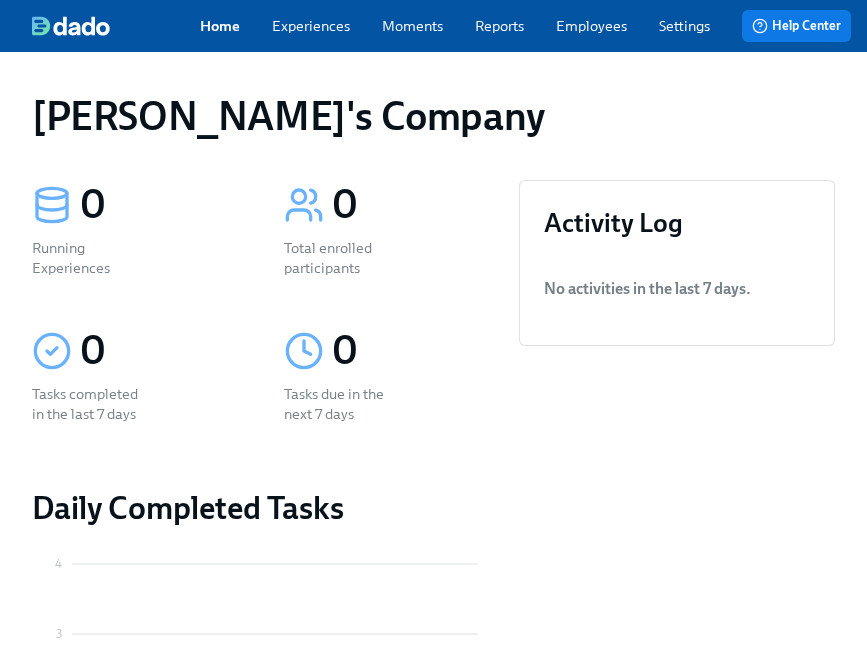 click on "Settings" at bounding box center (684, 26) 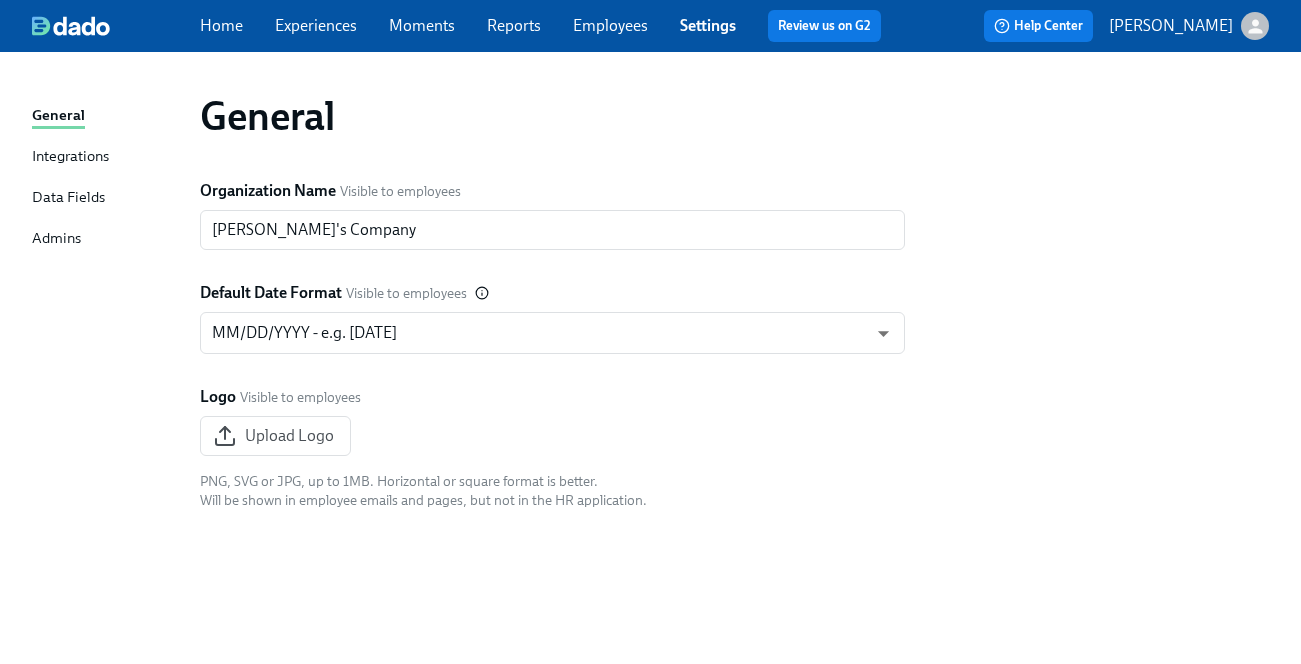 click on "[PERSON_NAME]" at bounding box center (1171, 26) 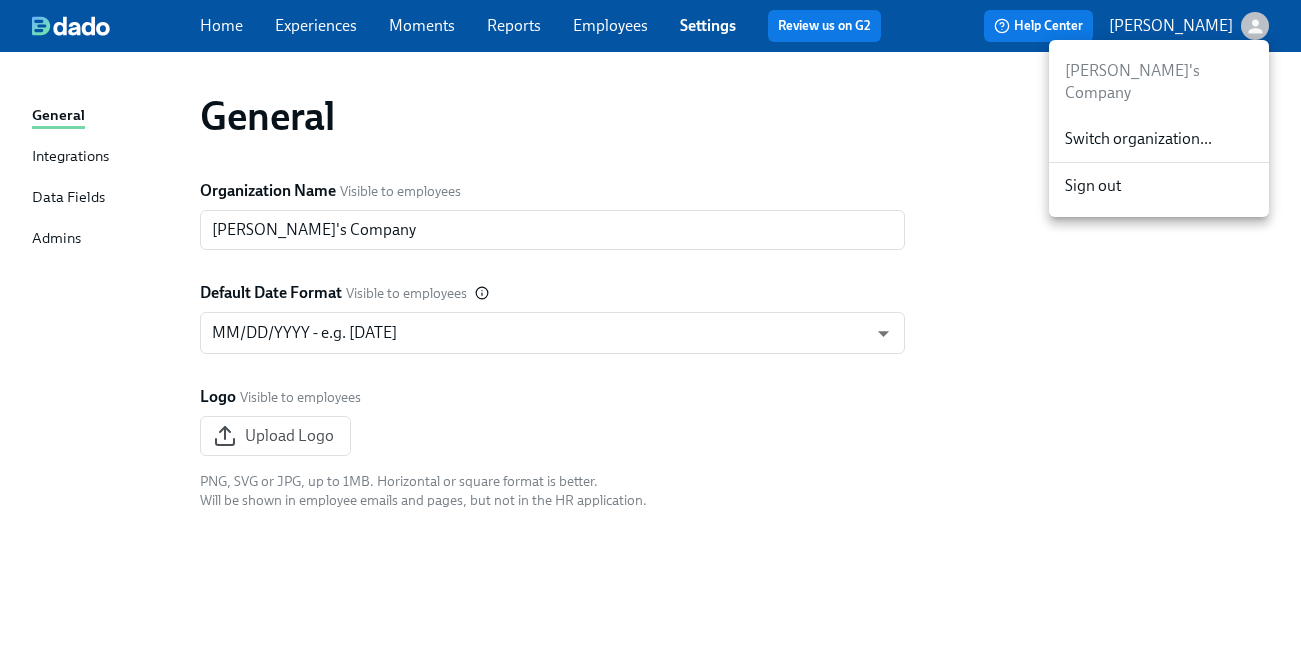 click on "Switch organization..." at bounding box center (1159, 139) 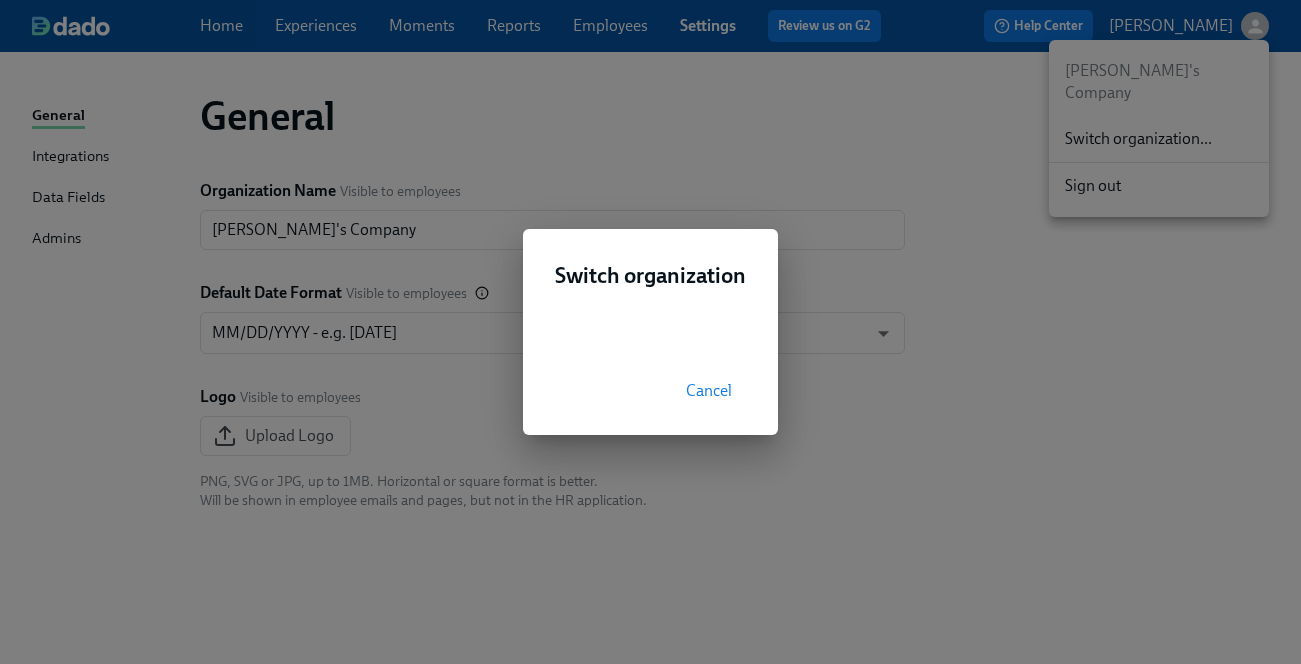 click on "Cancel" at bounding box center [709, 391] 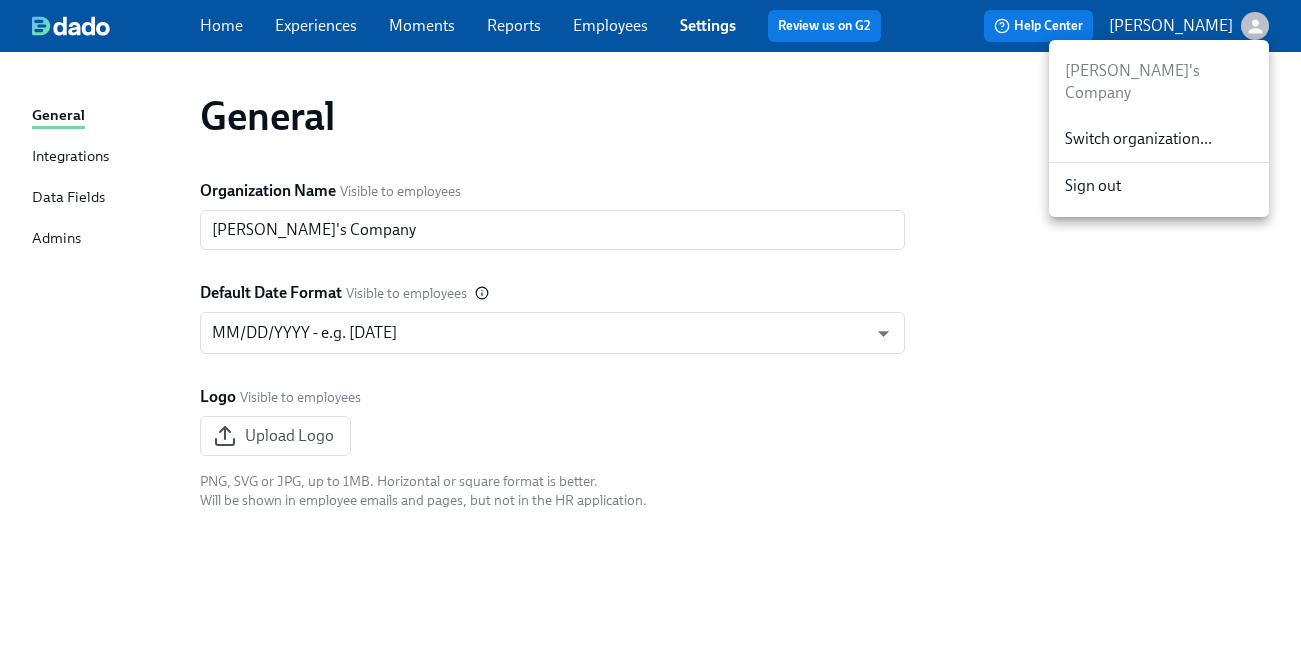 click at bounding box center (650, 332) 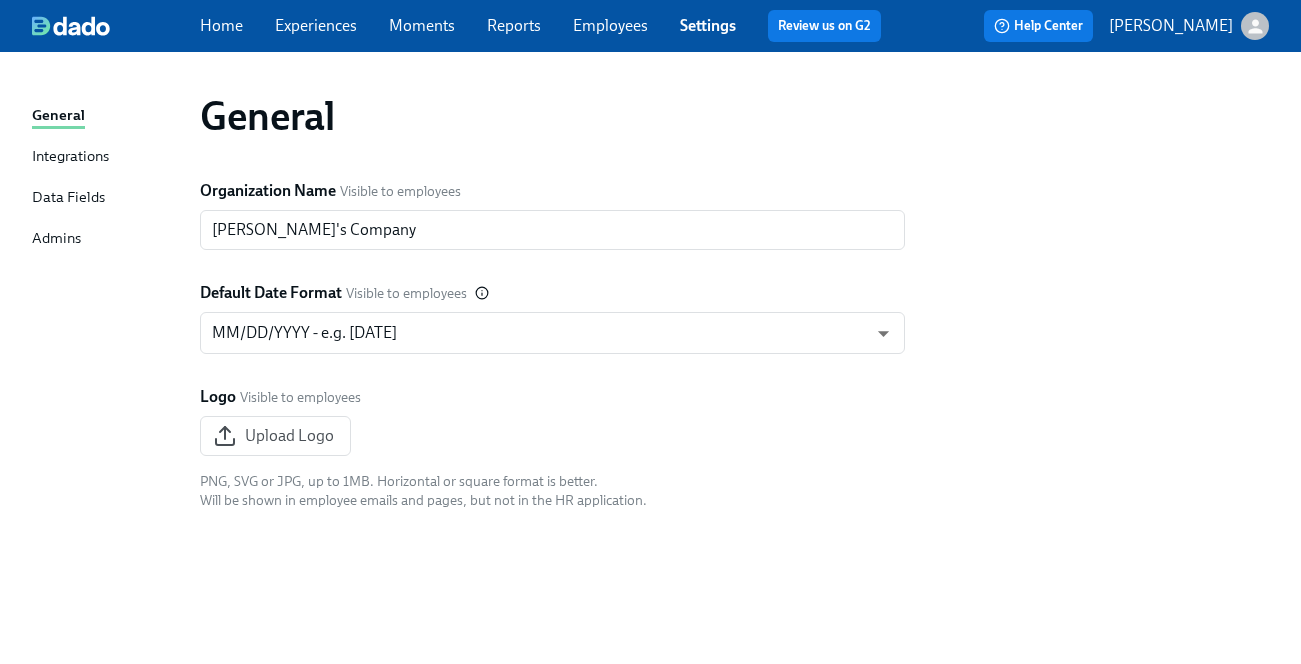 click on "[PERSON_NAME]" at bounding box center [1171, 26] 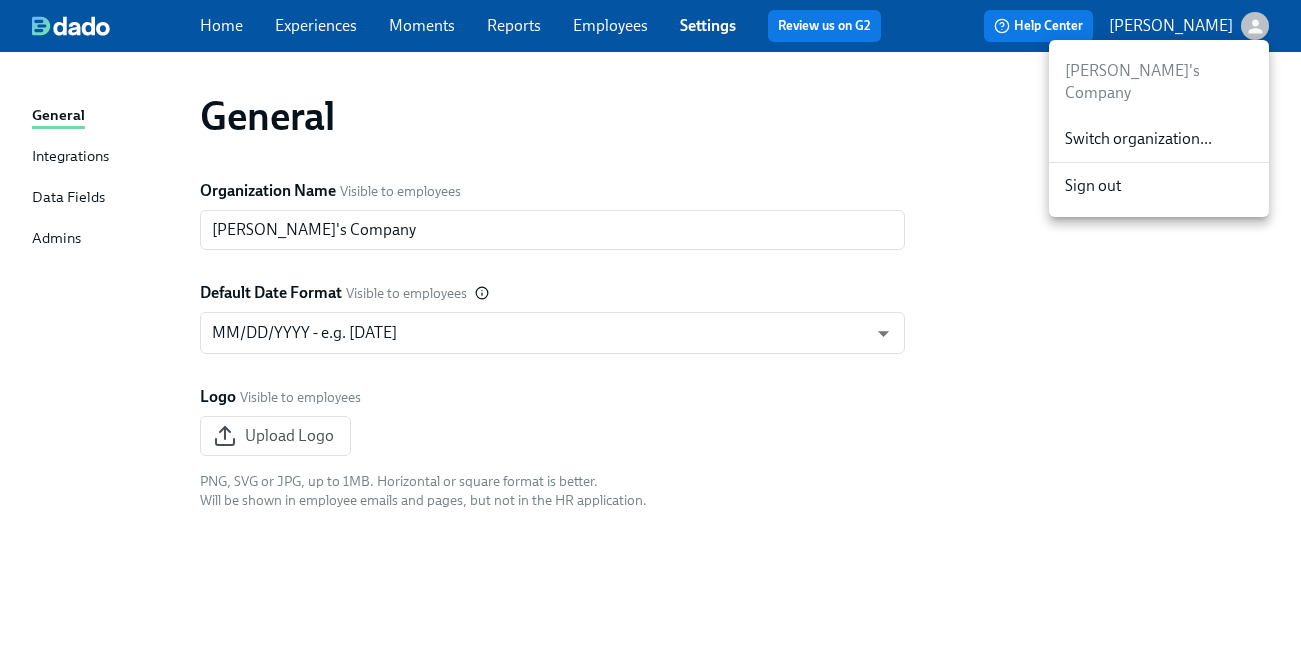 click on "Switch organization..." at bounding box center [1159, 139] 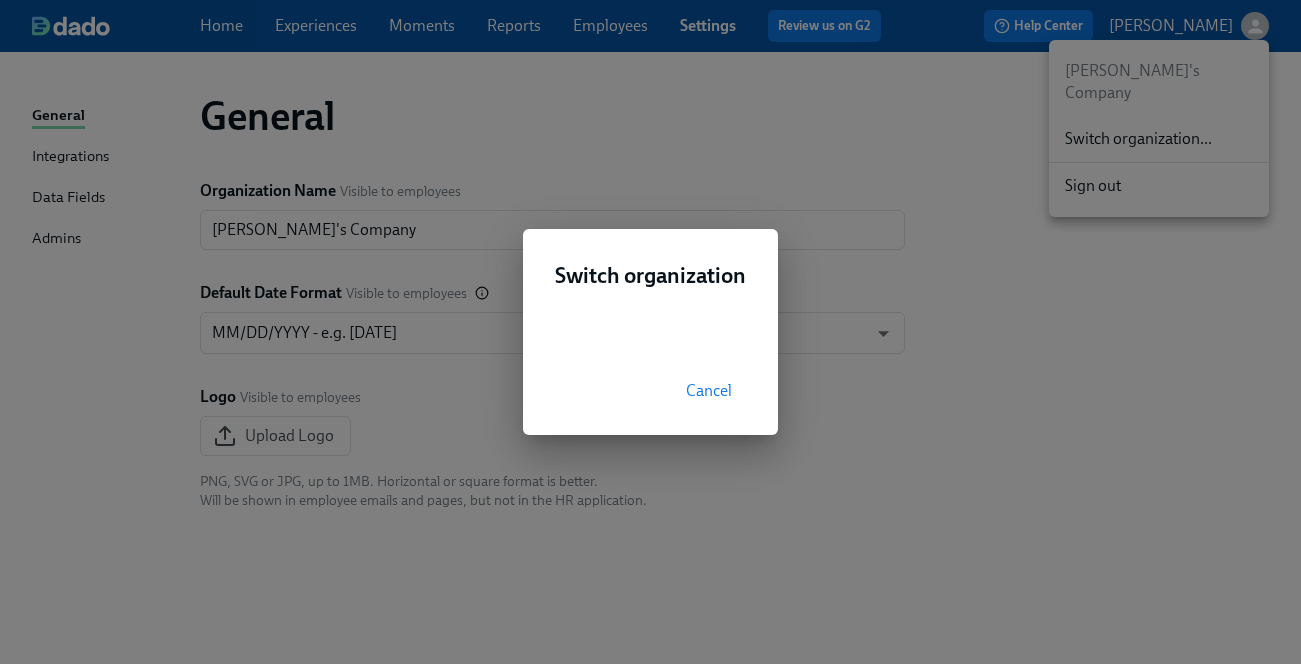 click on "Switch organization Cancel" at bounding box center (650, 332) 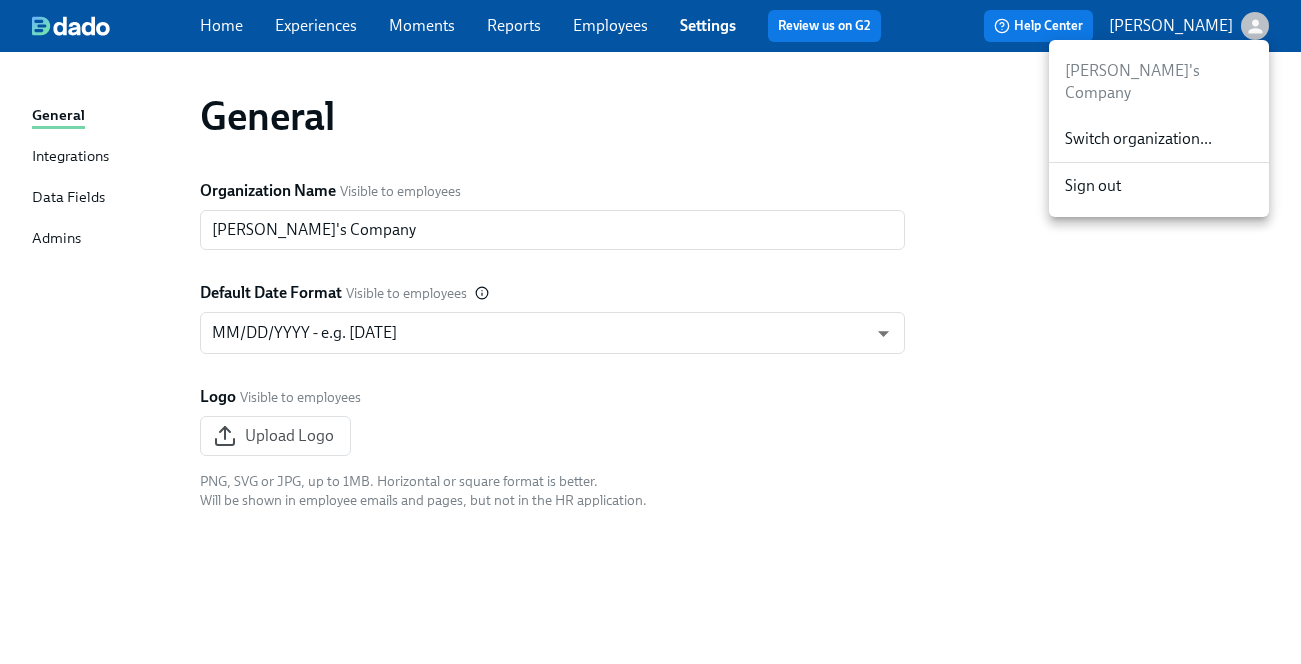 click at bounding box center (650, 332) 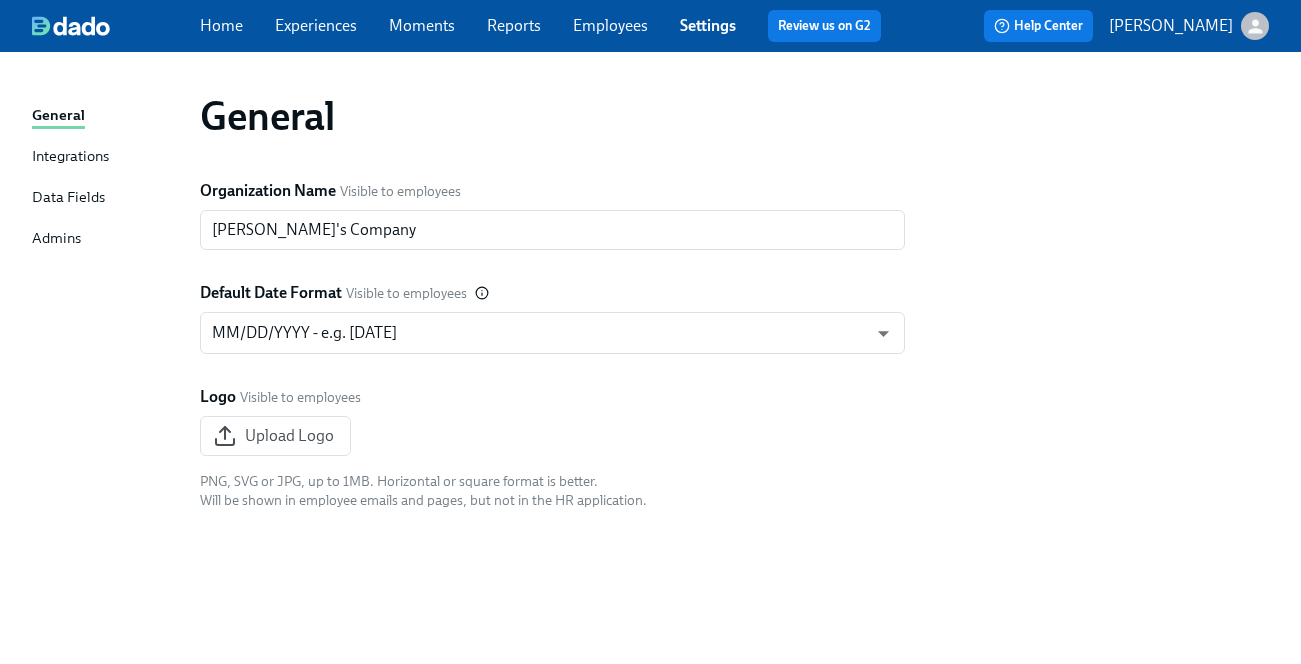 click on "Home" at bounding box center [221, 25] 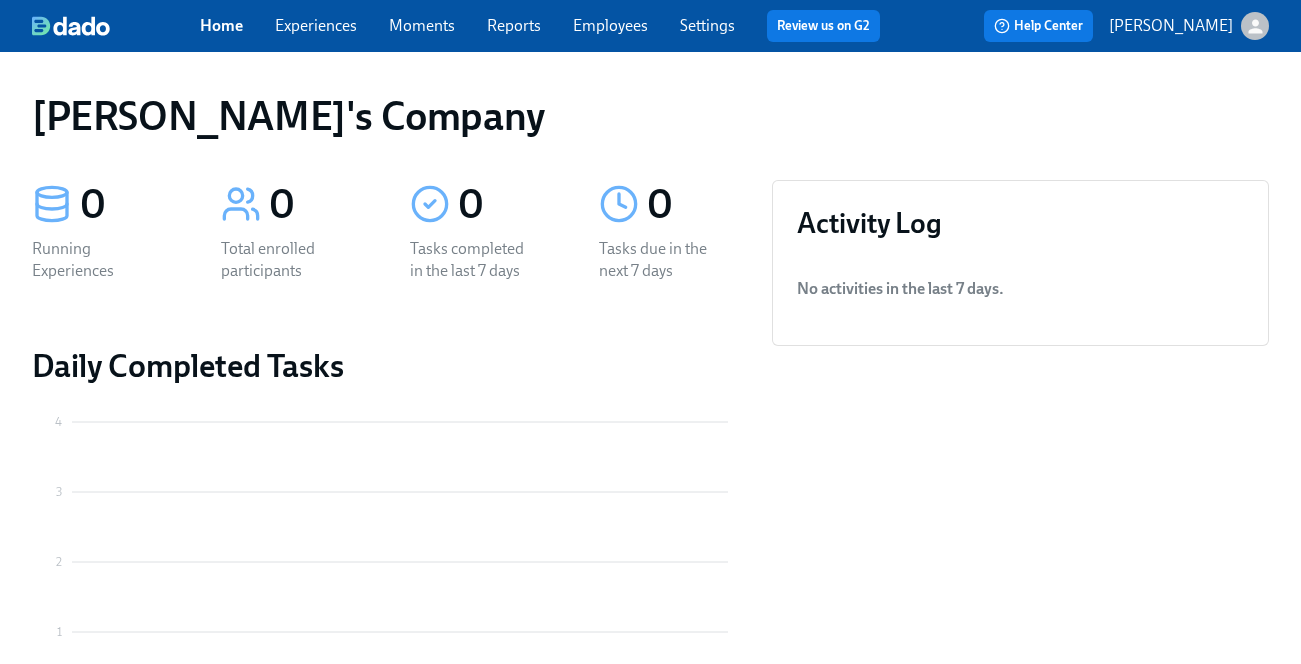 click on "[PERSON_NAME]" at bounding box center [1171, 26] 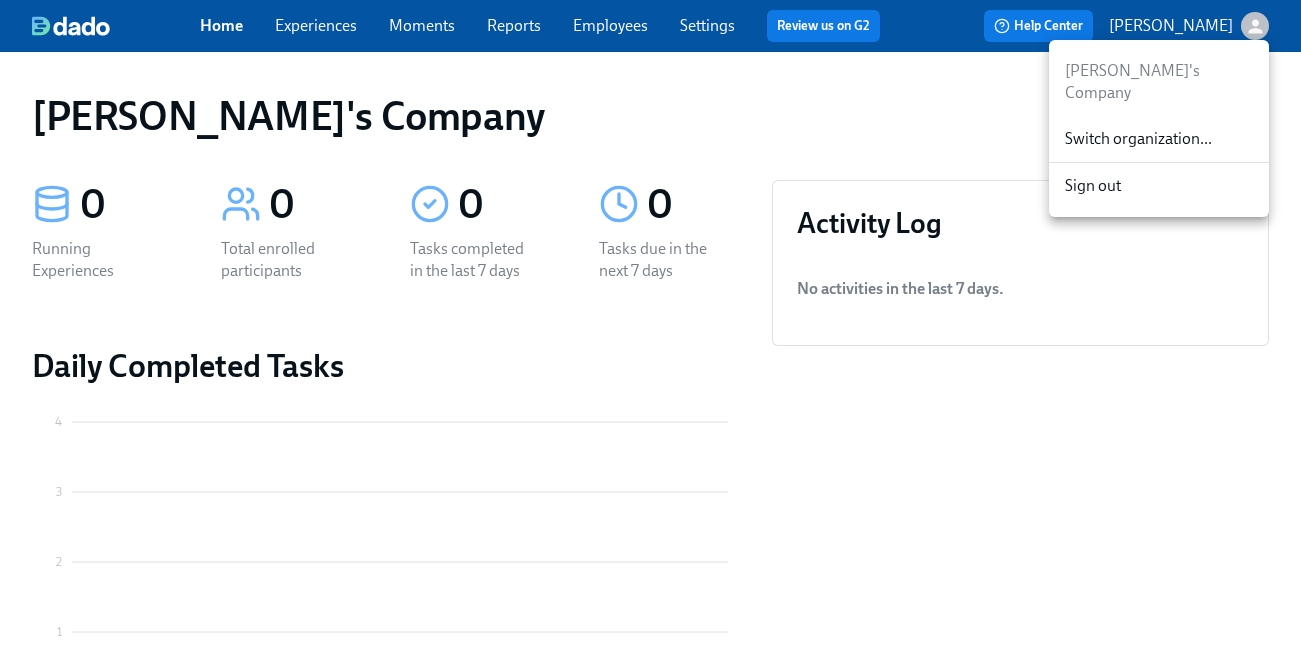 click on "Switch organization..." at bounding box center (1159, 139) 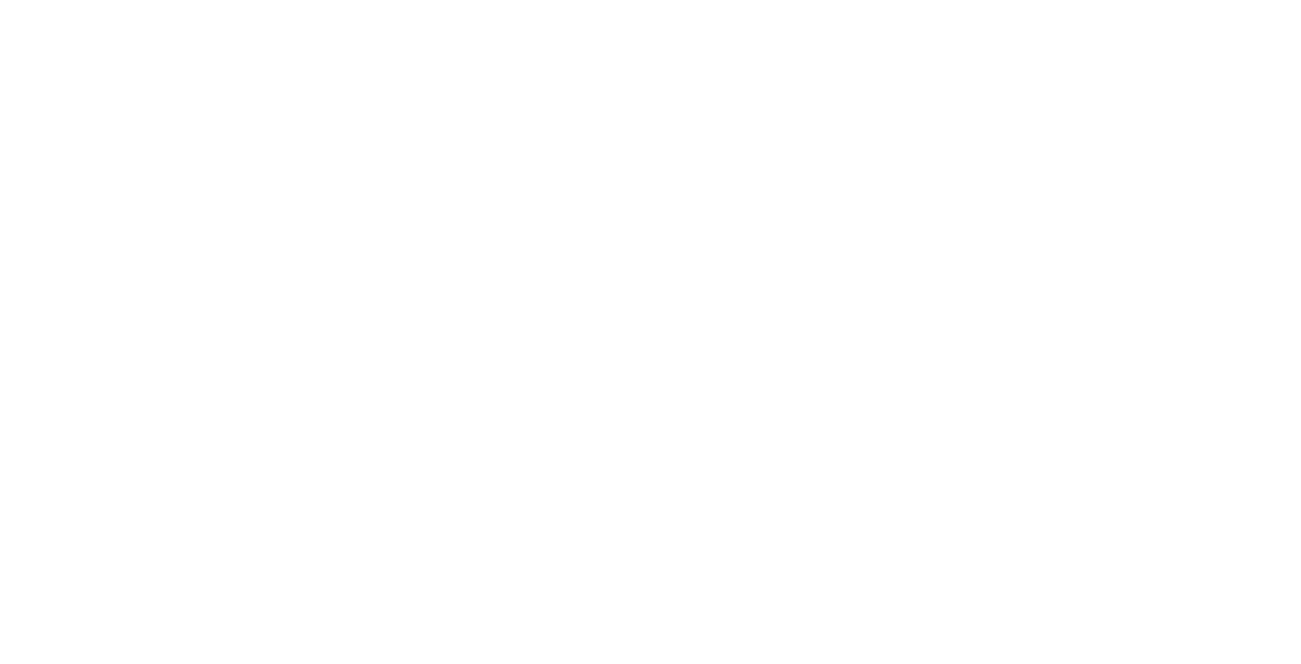 scroll, scrollTop: 0, scrollLeft: 0, axis: both 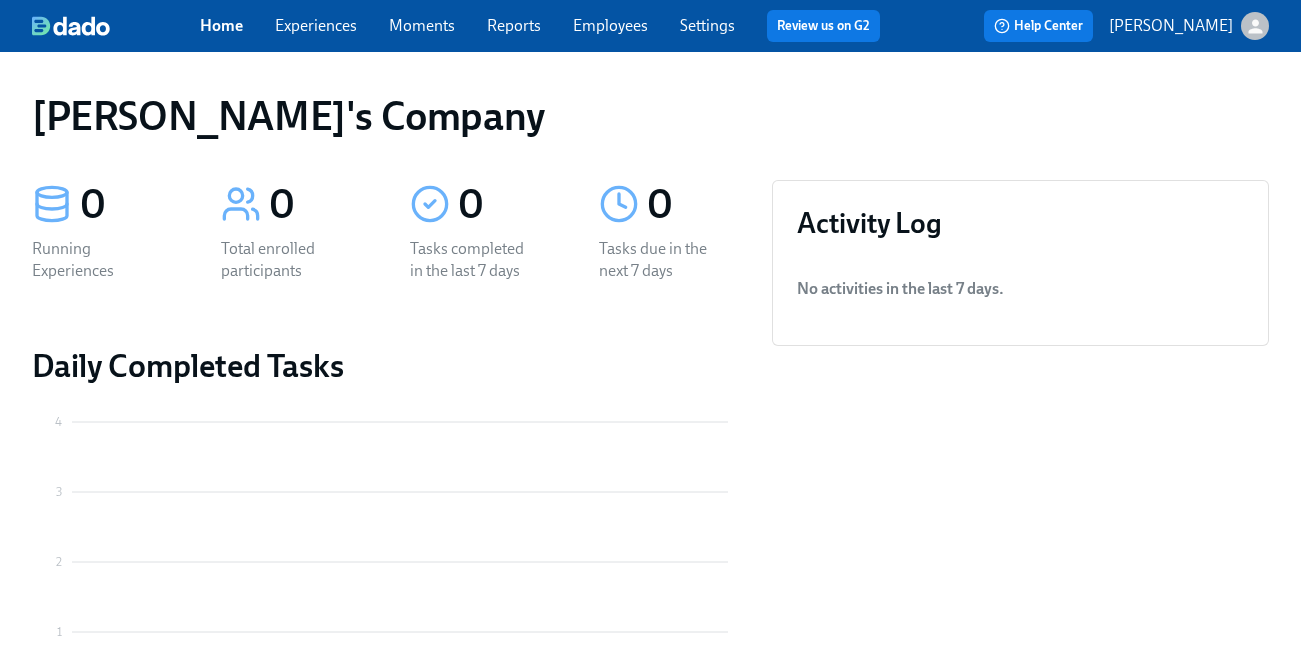 click on "[PERSON_NAME]" at bounding box center (1171, 26) 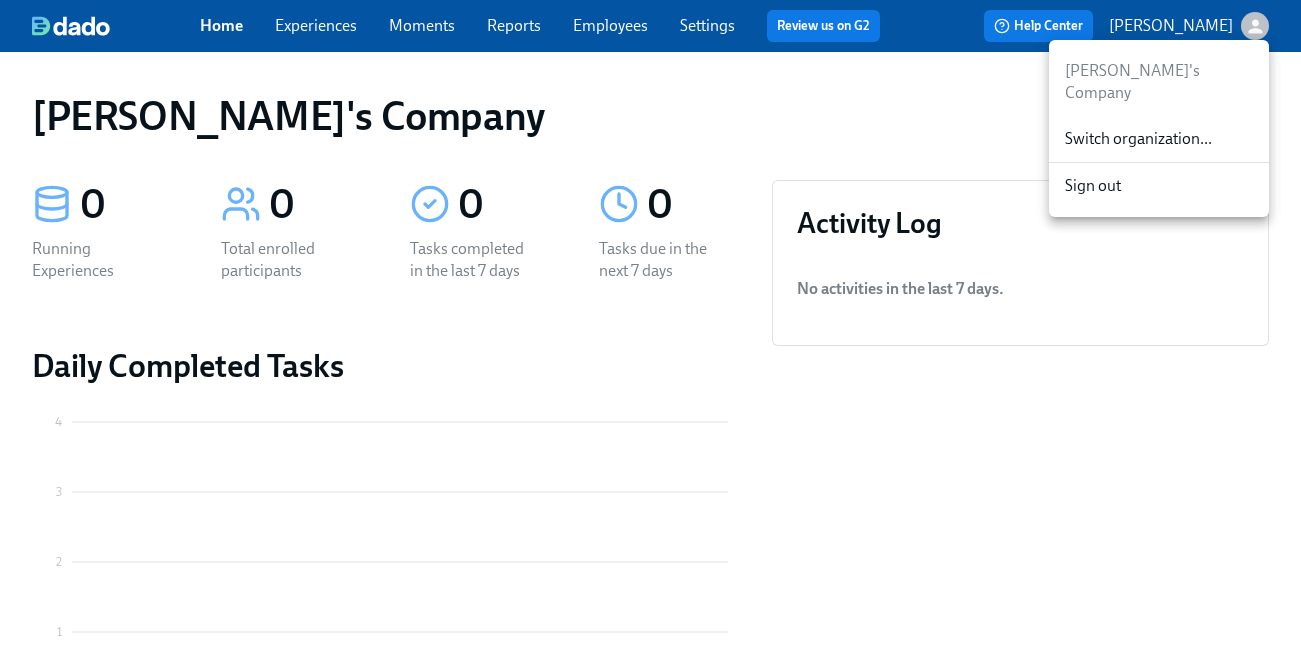click on "Switch organization..." at bounding box center [1159, 139] 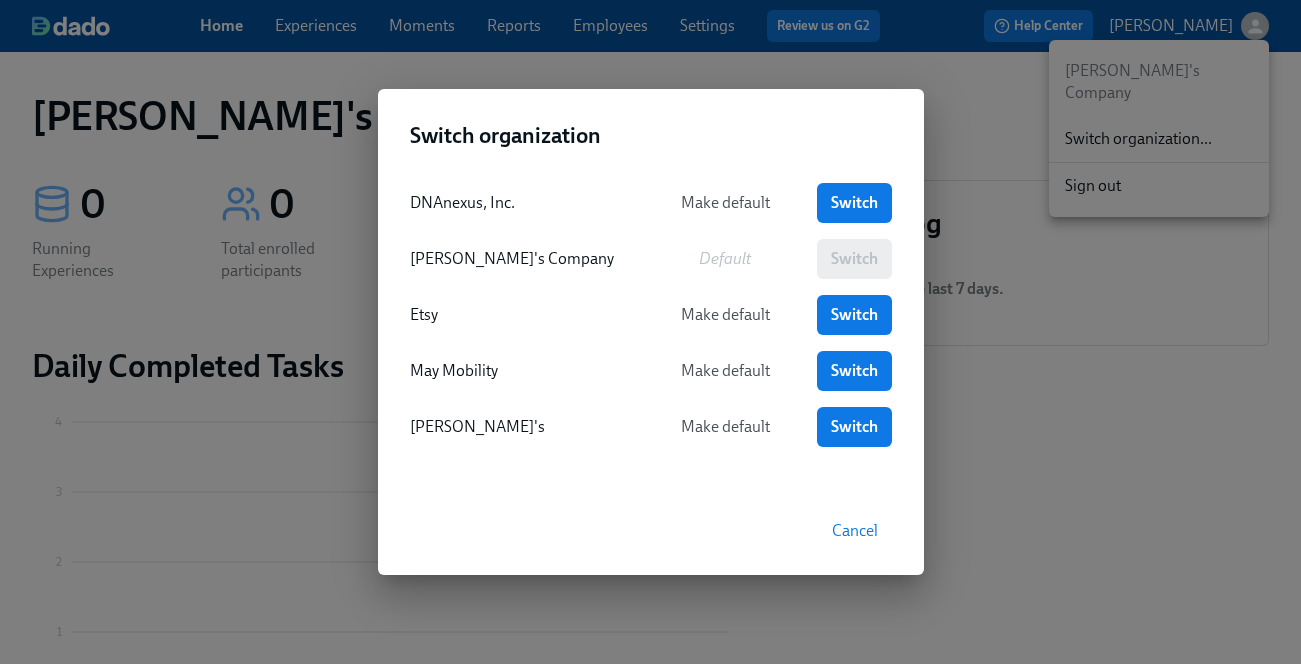 click on "Switch organization DNAnexus, Inc. Make default Switch [PERSON_NAME]'s Company Default Switch Etsy Make default Switch May Mobility Make default Switch Rothy's Make default Switch Cancel" at bounding box center (650, 332) 